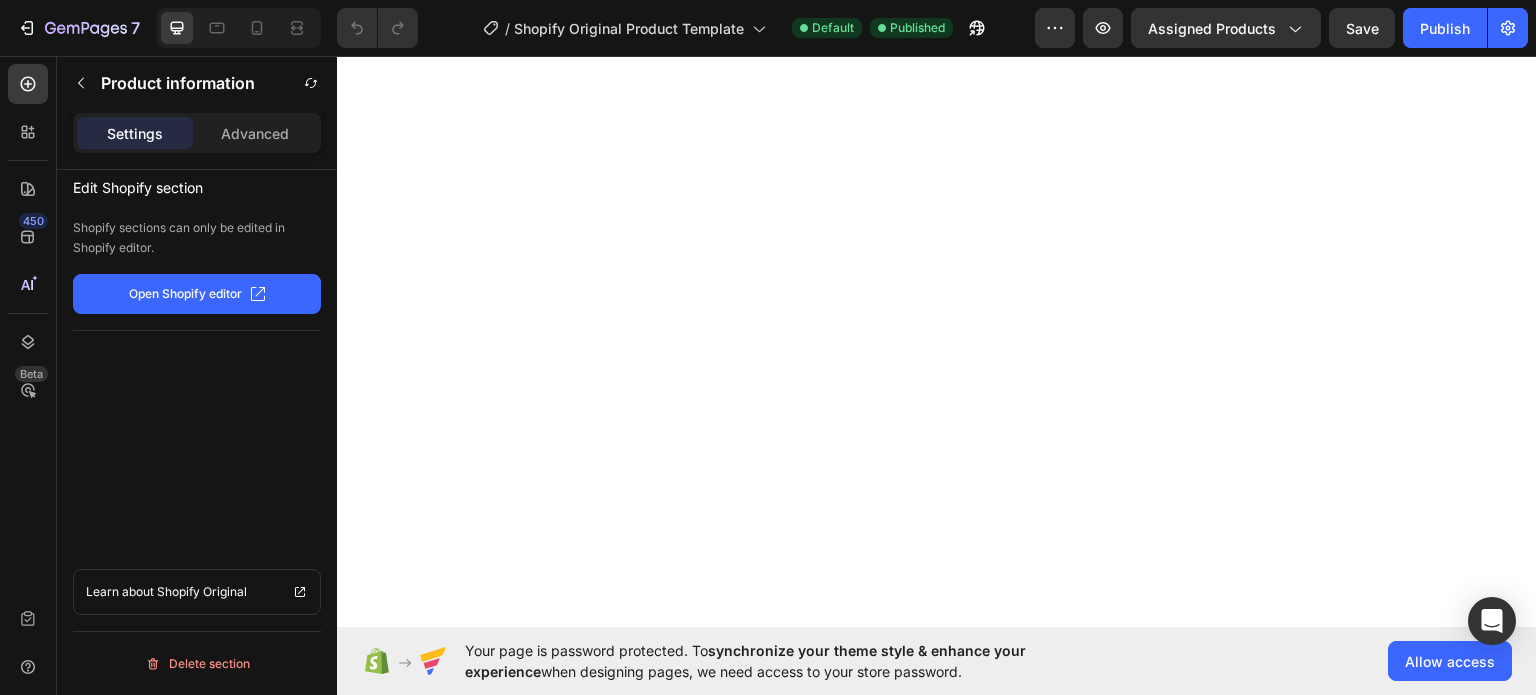 scroll, scrollTop: 0, scrollLeft: 0, axis: both 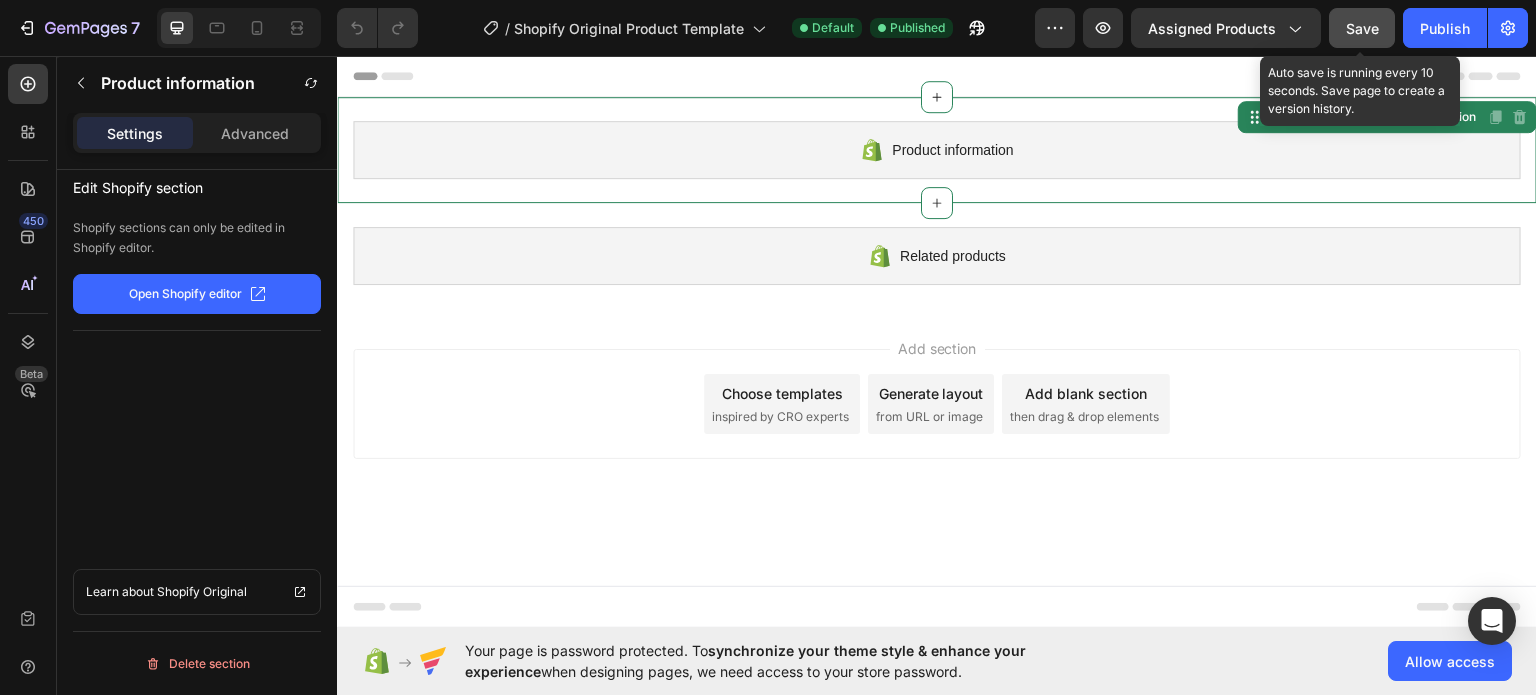 click on "Save" 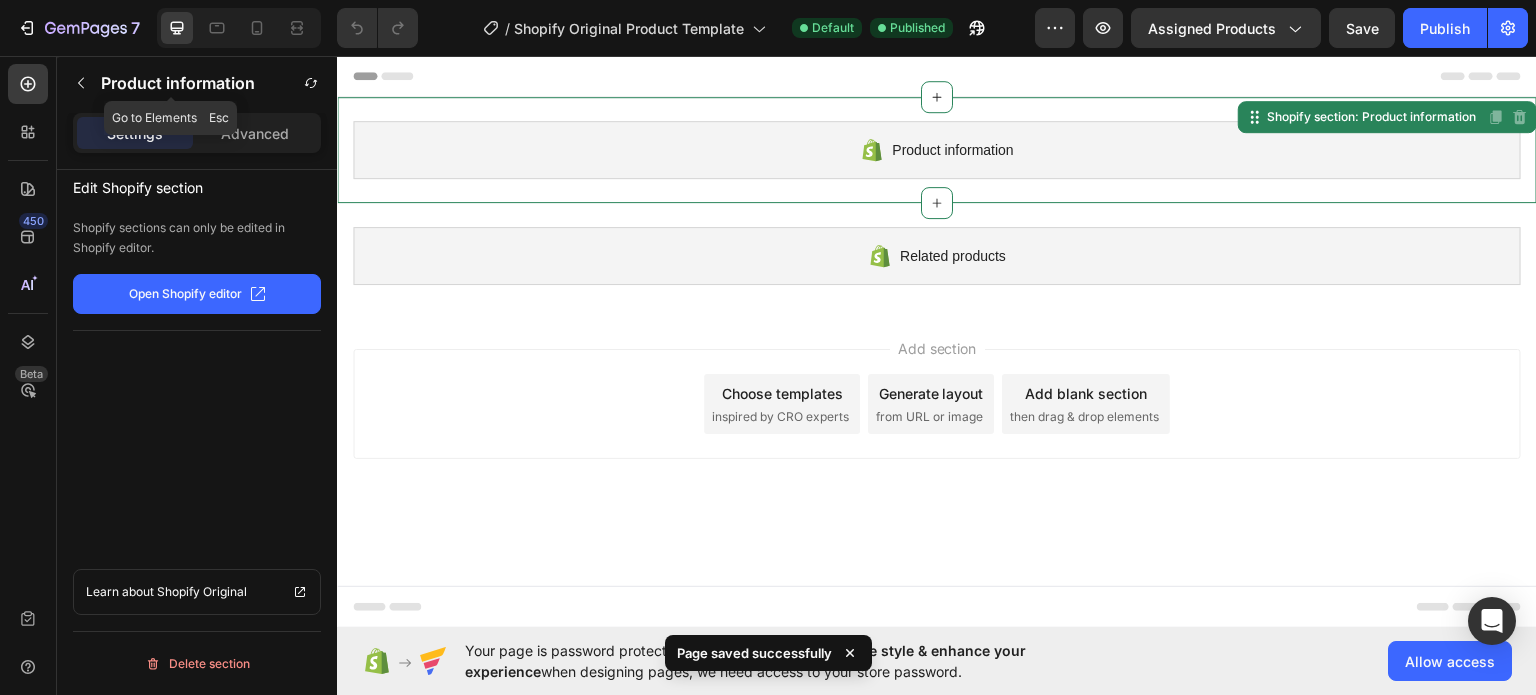 click on "Product information" at bounding box center [178, 83] 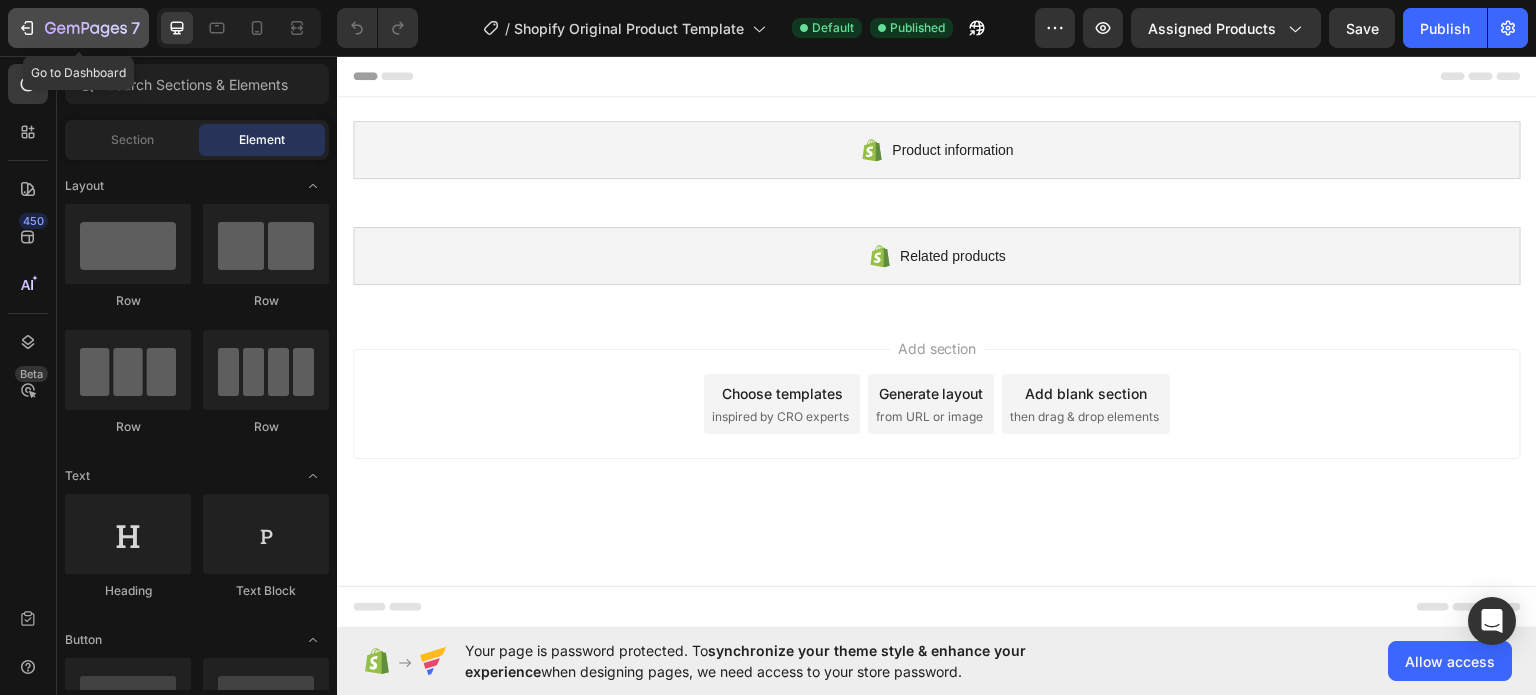 click 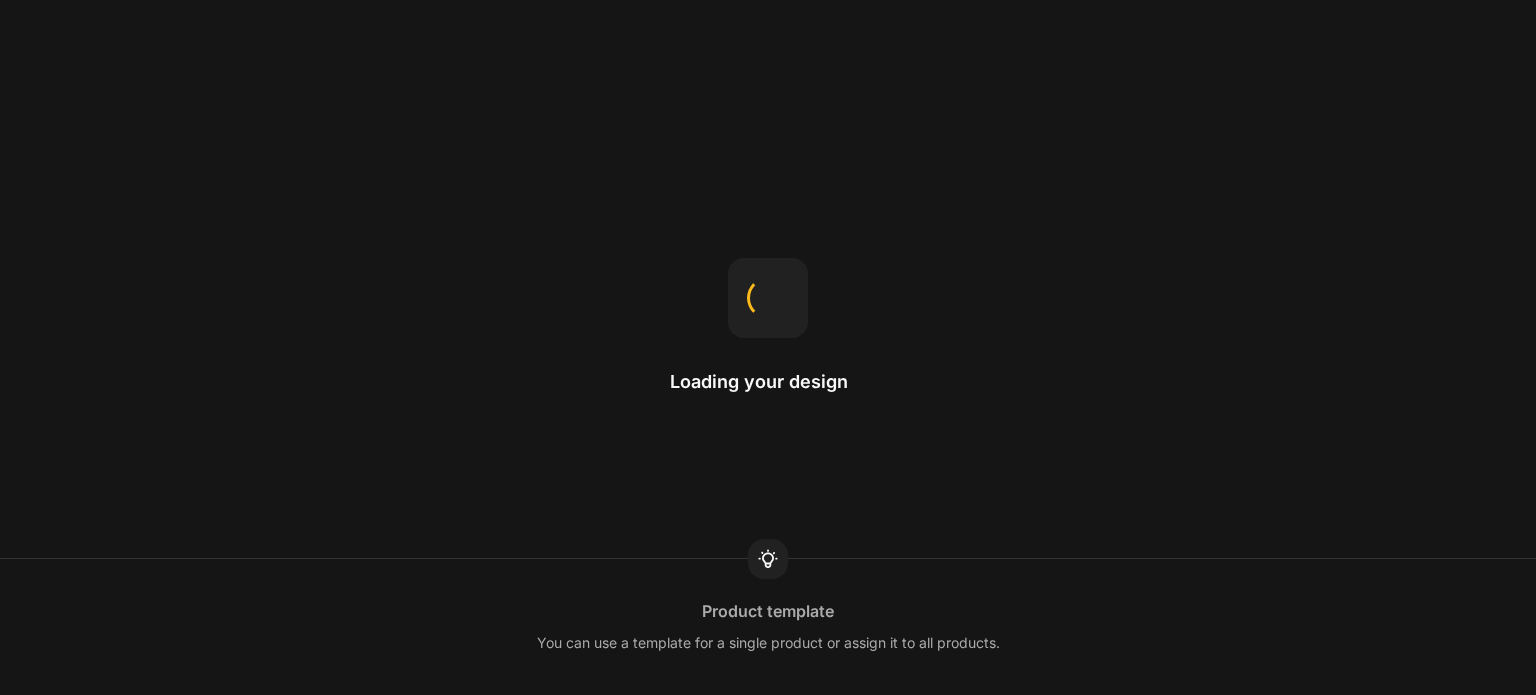 scroll, scrollTop: 0, scrollLeft: 0, axis: both 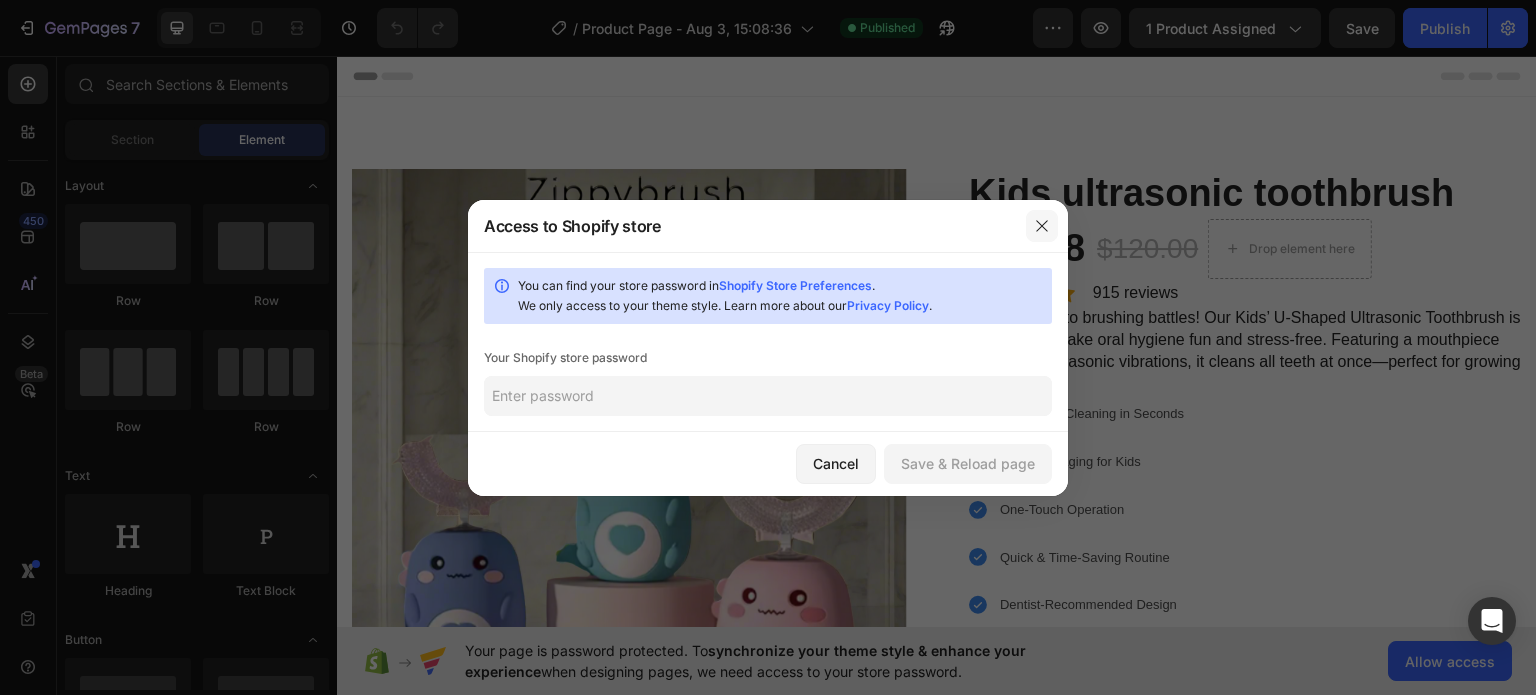 click 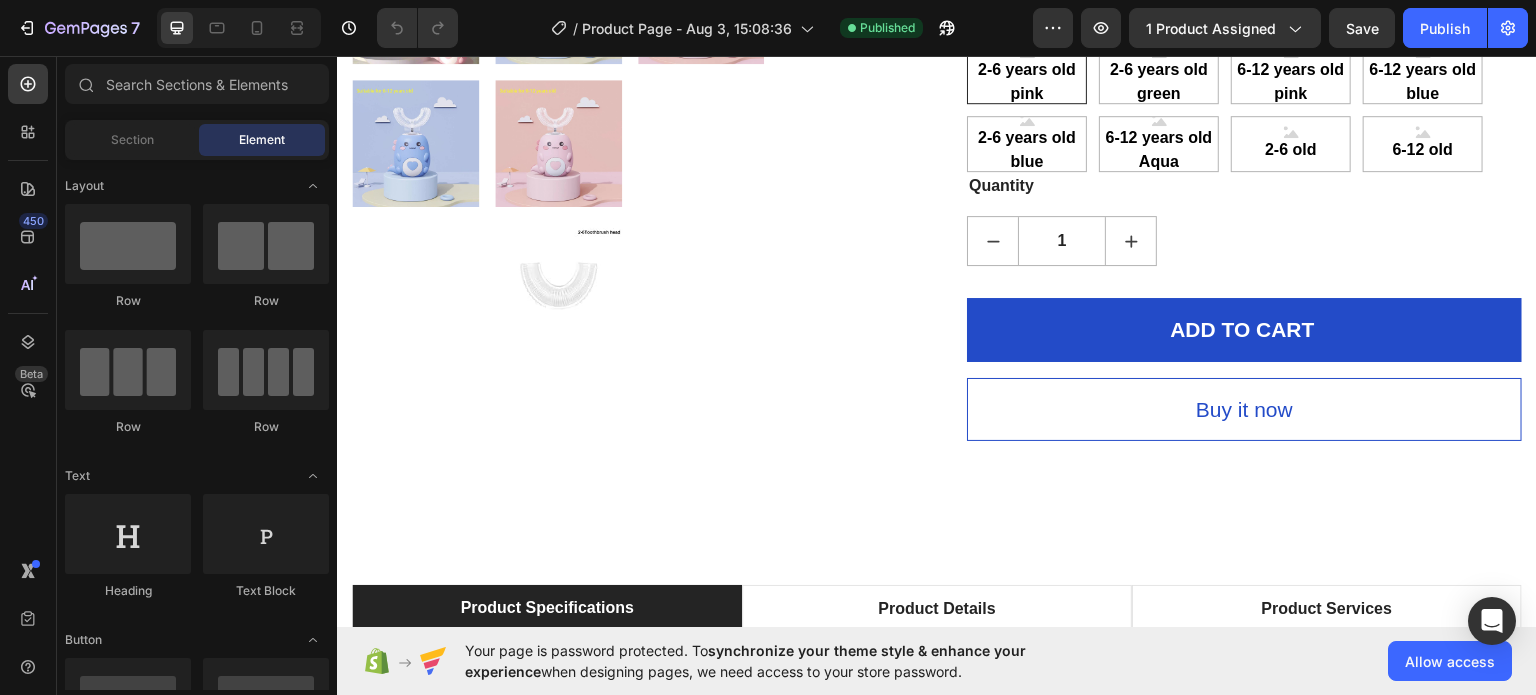 scroll, scrollTop: 804, scrollLeft: 0, axis: vertical 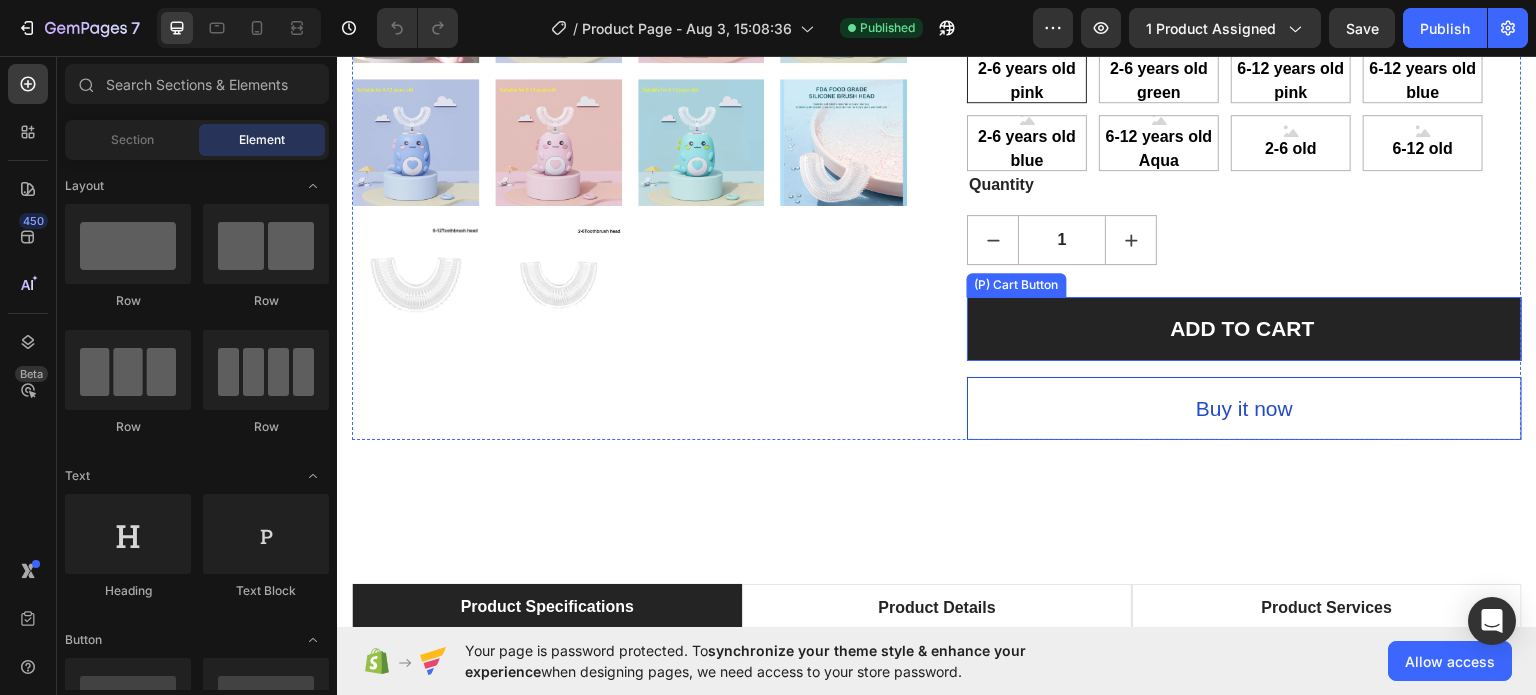 click on "ADD TO CART" at bounding box center [1244, 328] 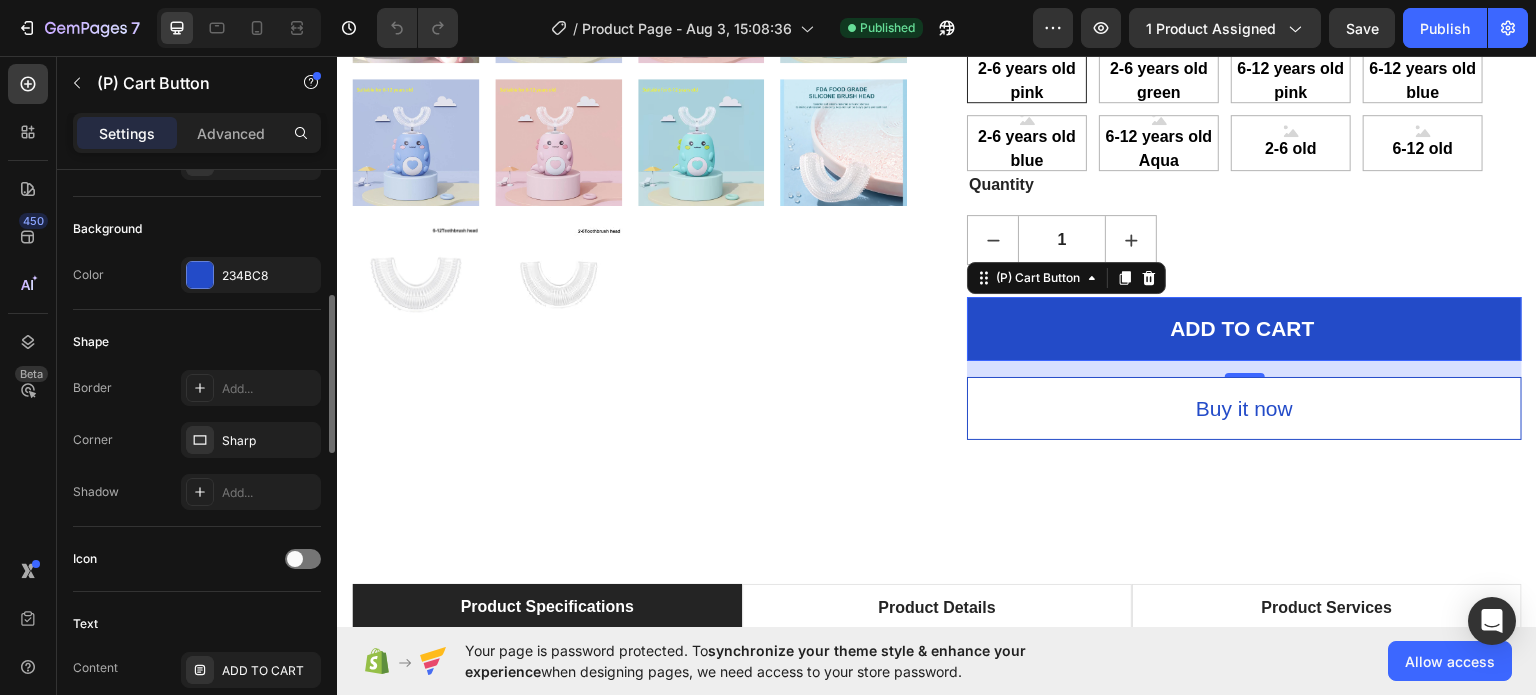 scroll, scrollTop: 463, scrollLeft: 0, axis: vertical 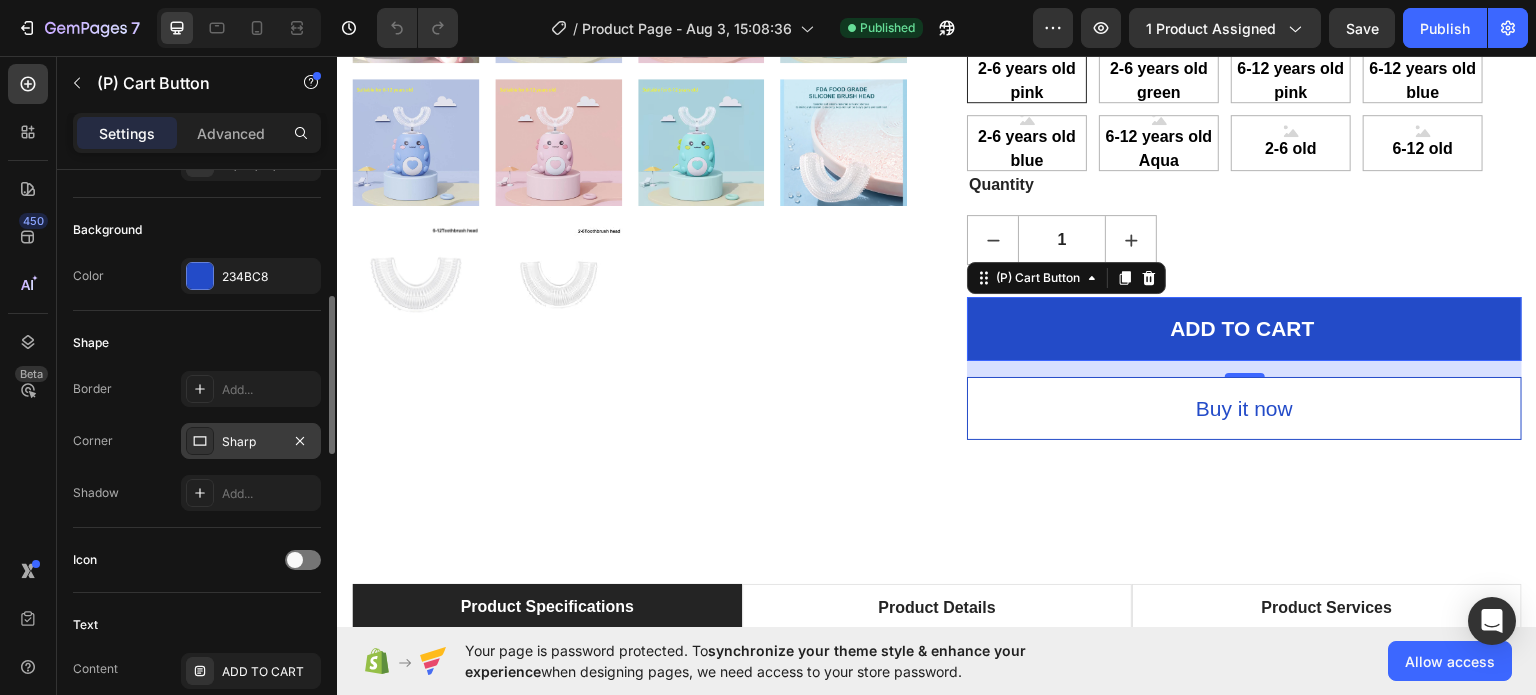 click on "Sharp" at bounding box center (251, 442) 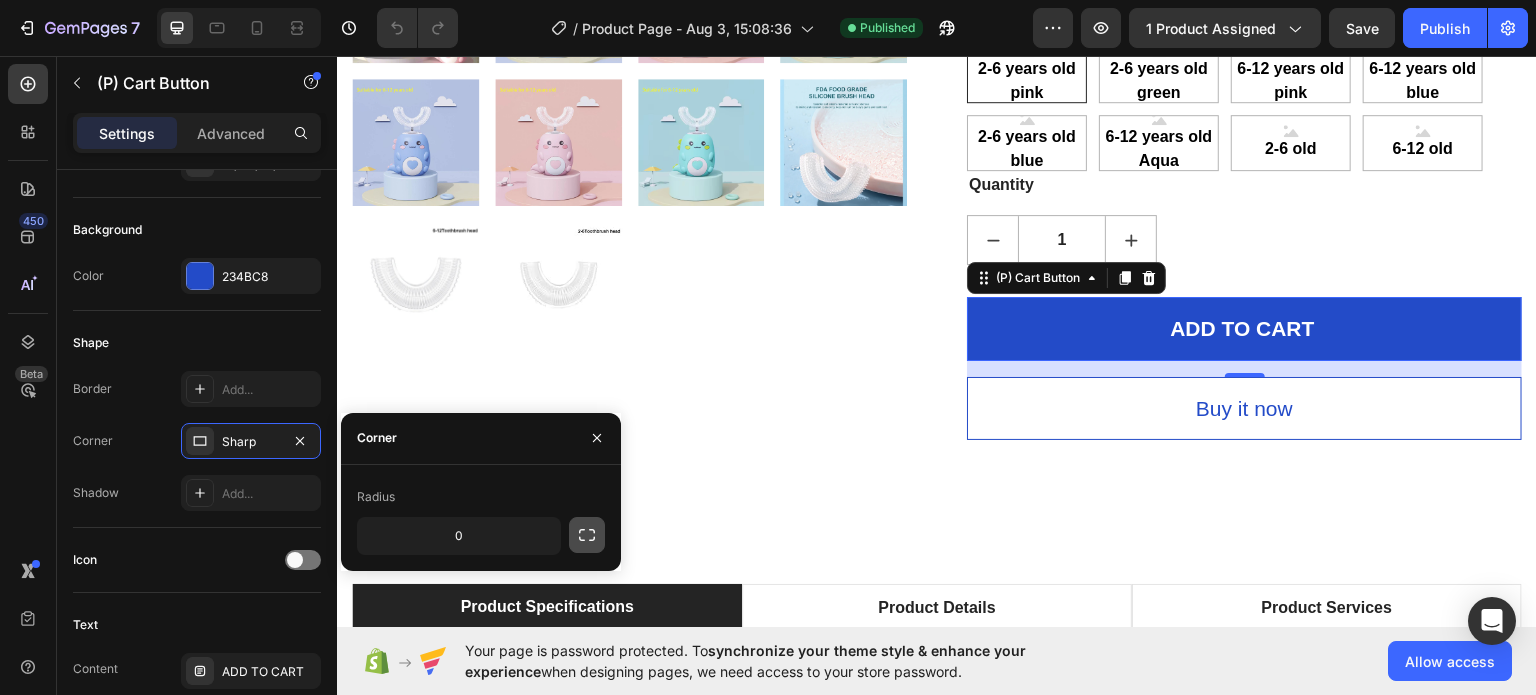 click 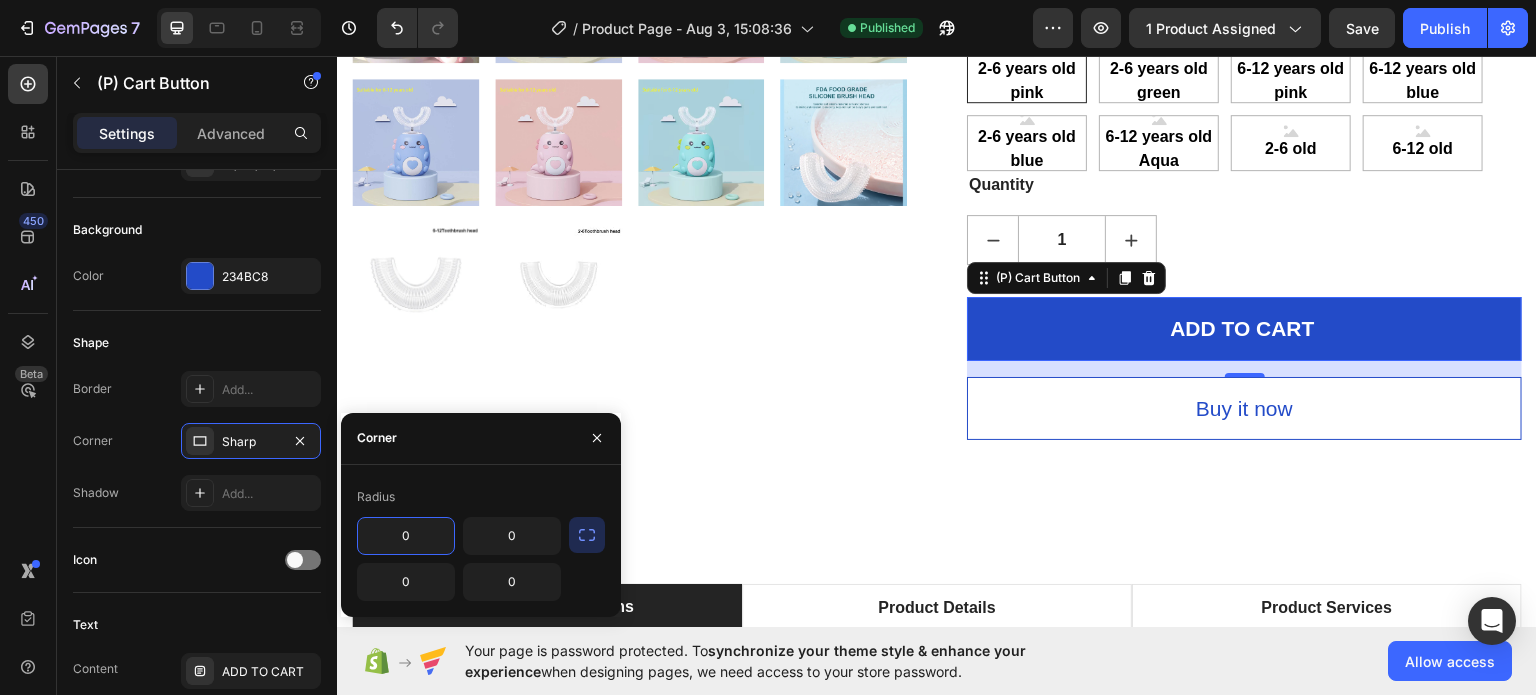 click on "0" at bounding box center (406, 536) 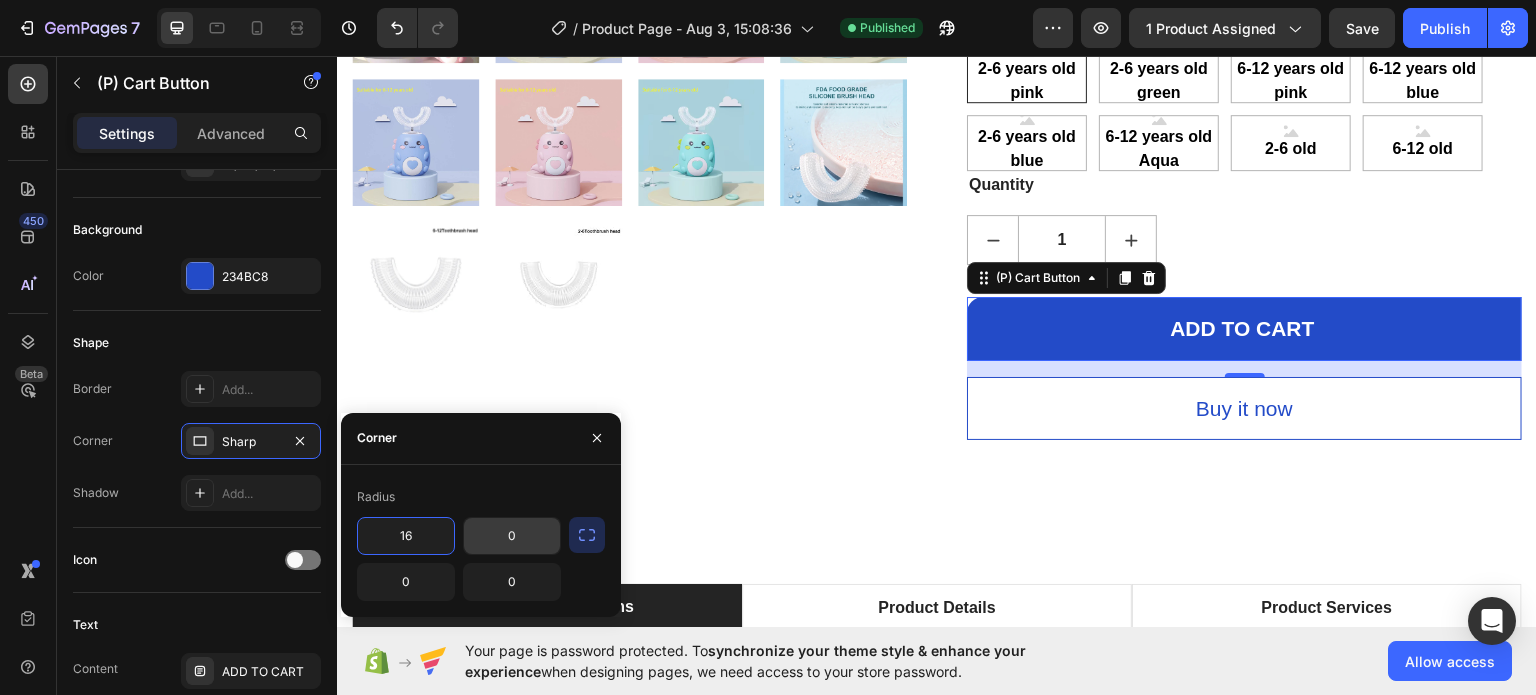 type on "16" 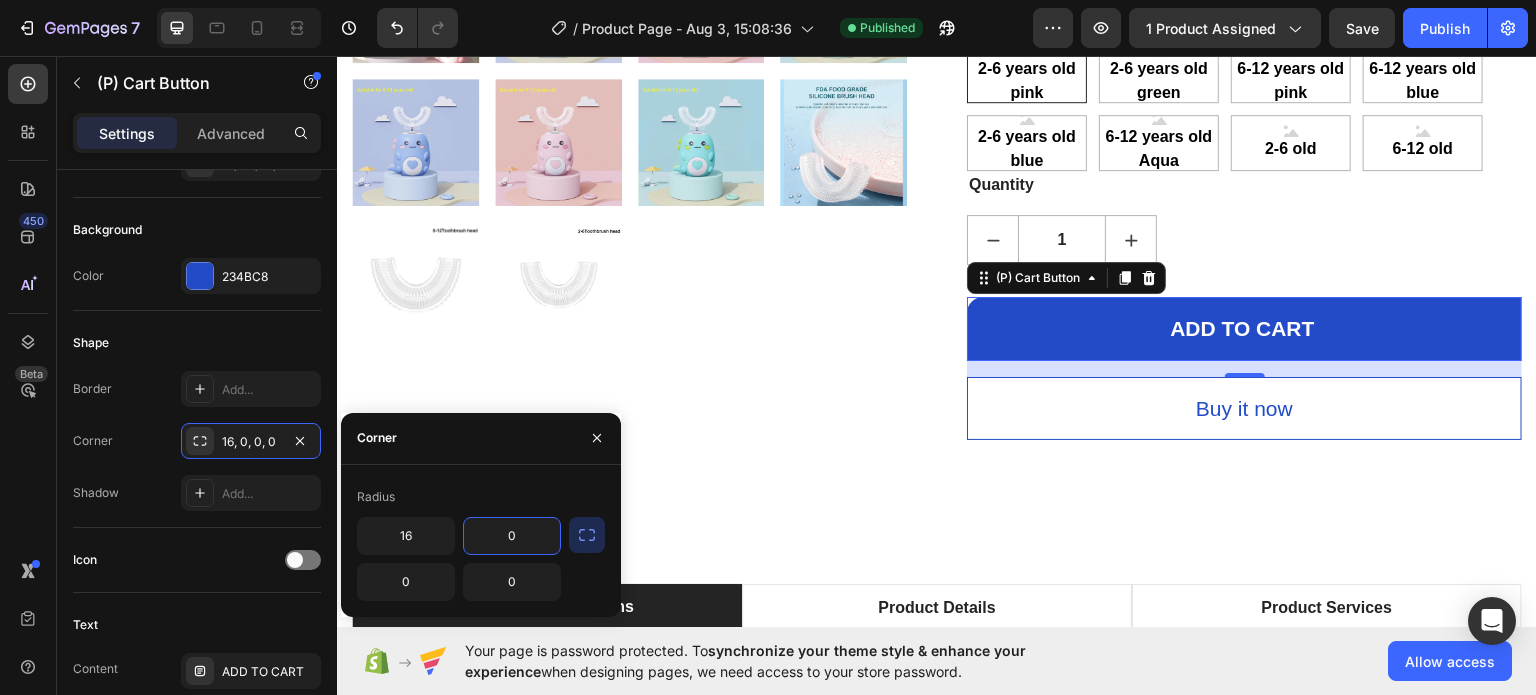 click on "0" at bounding box center (512, 536) 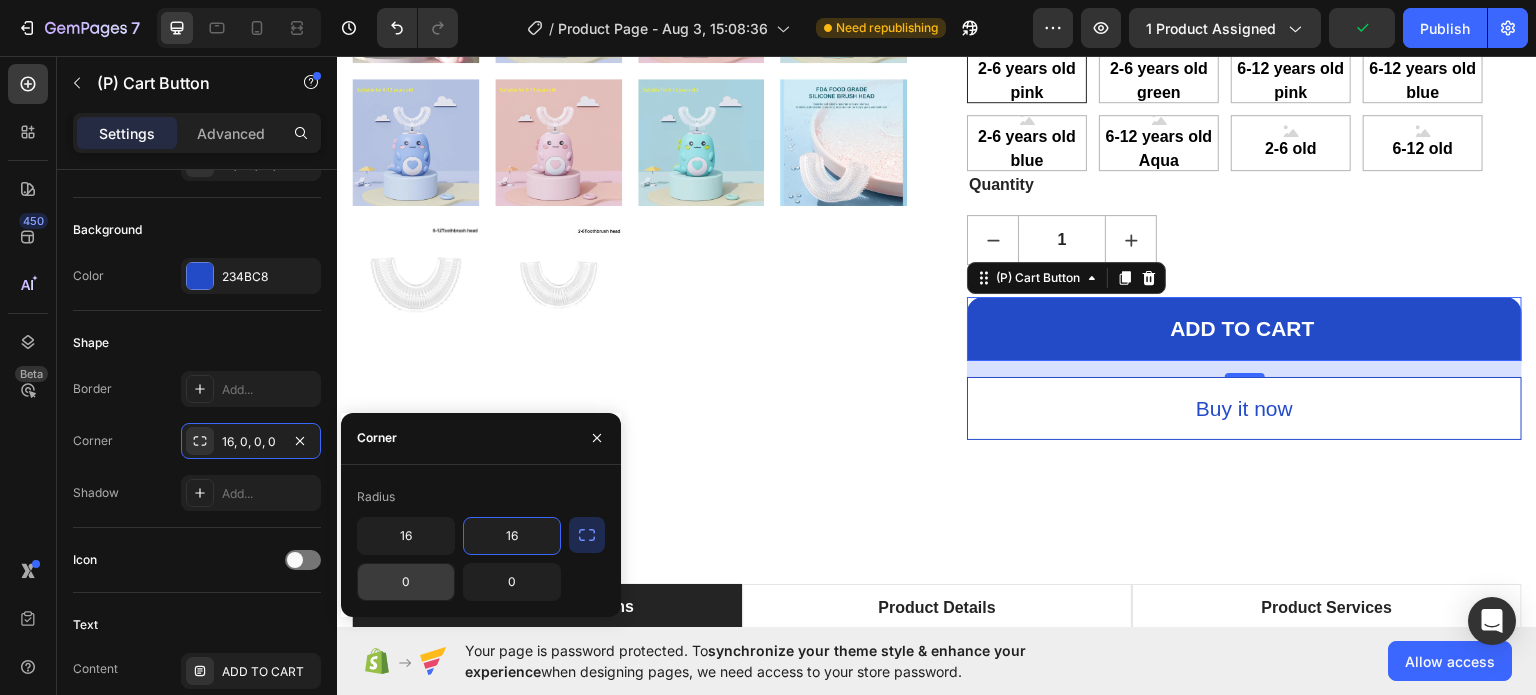 type on "16" 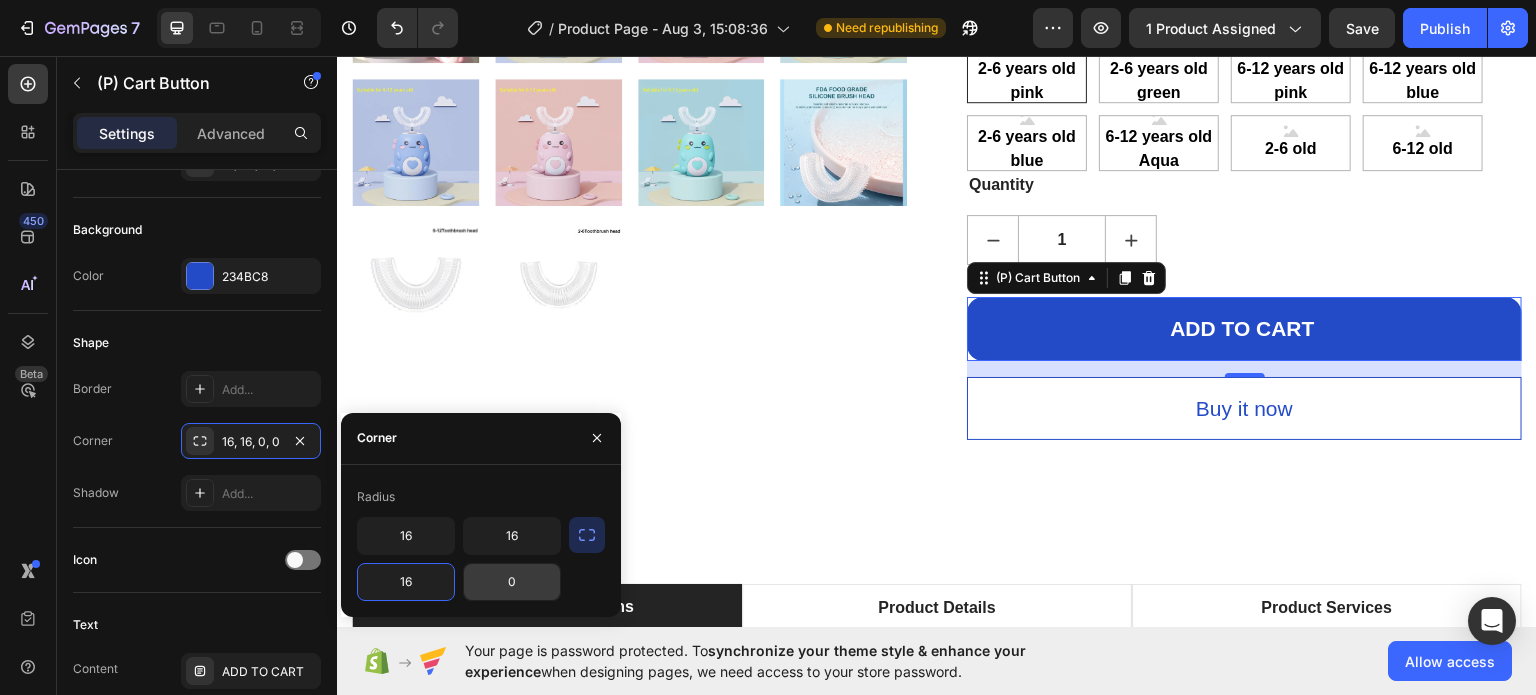 type on "16" 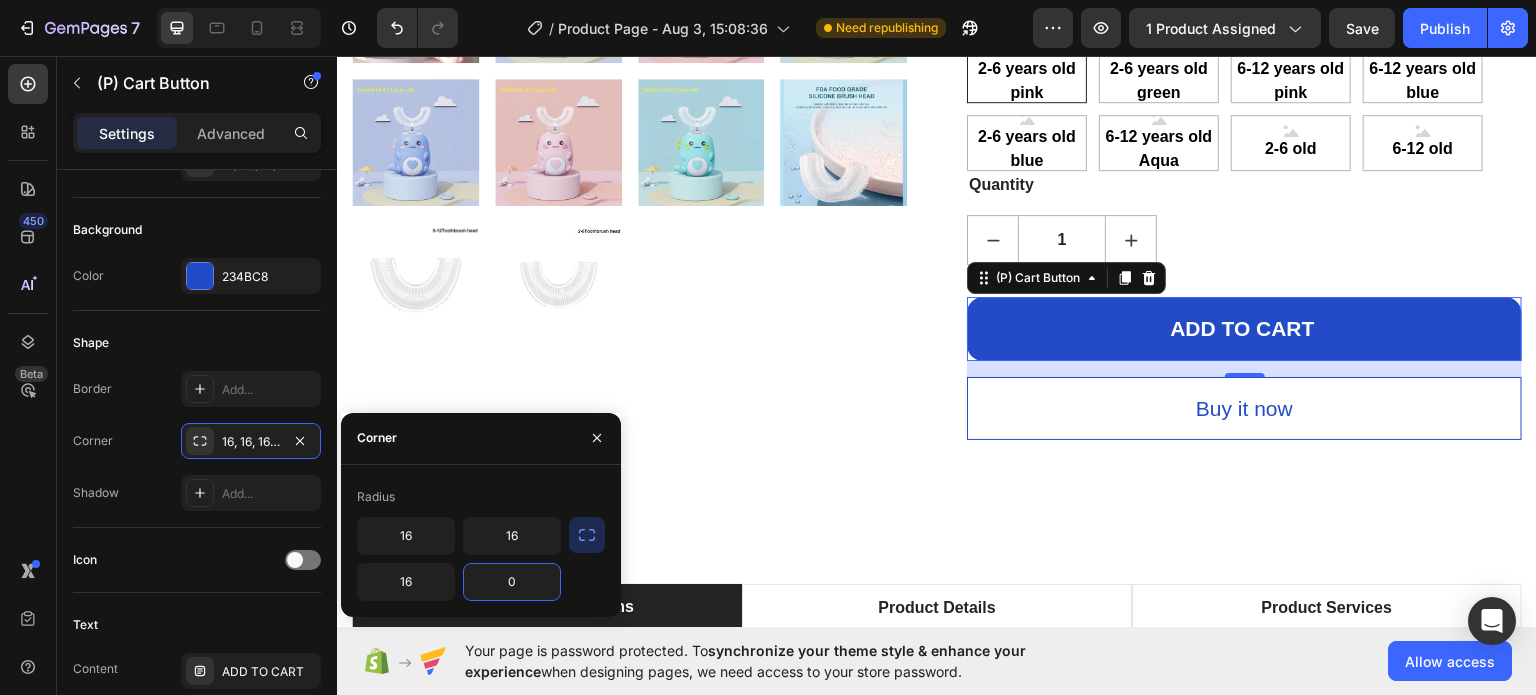click on "0" at bounding box center (512, 582) 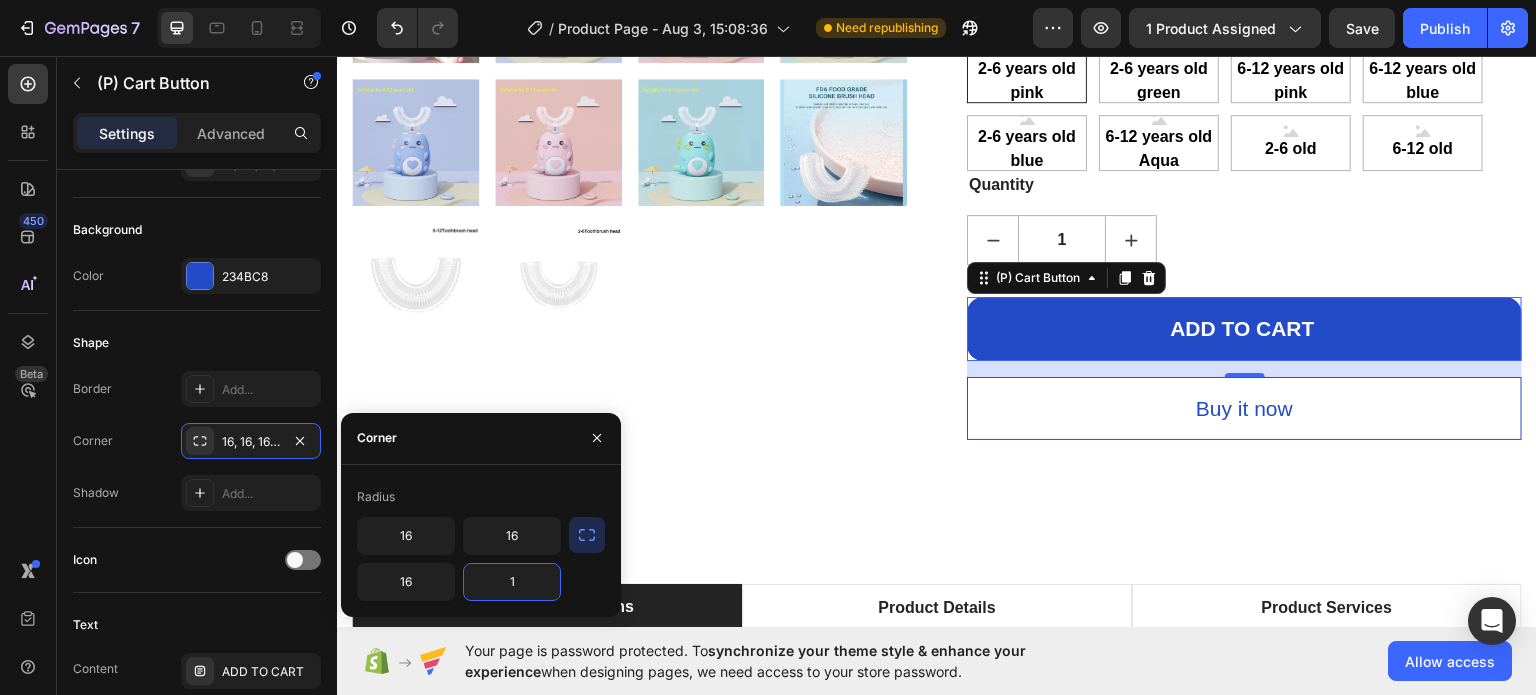 type on "16" 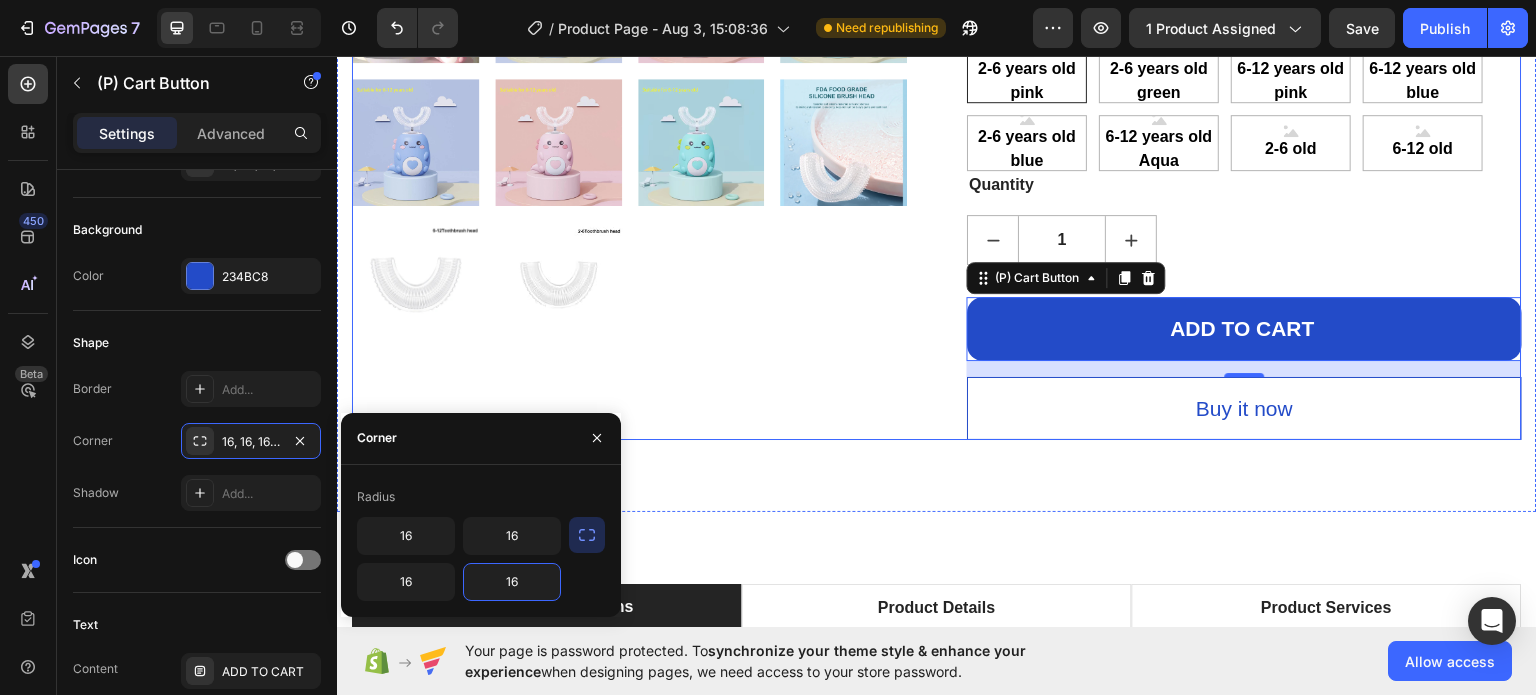 click on "Product Images" at bounding box center [629, -99] 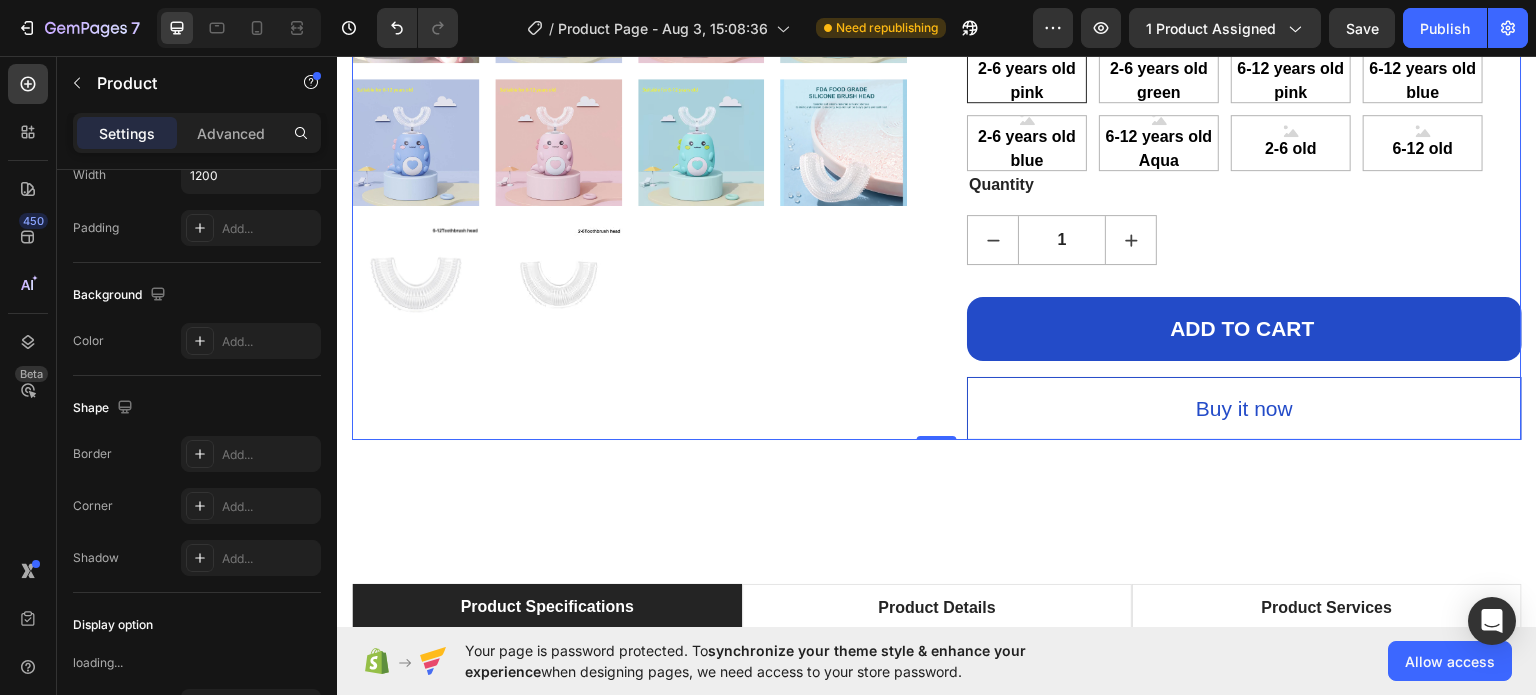 scroll, scrollTop: 0, scrollLeft: 0, axis: both 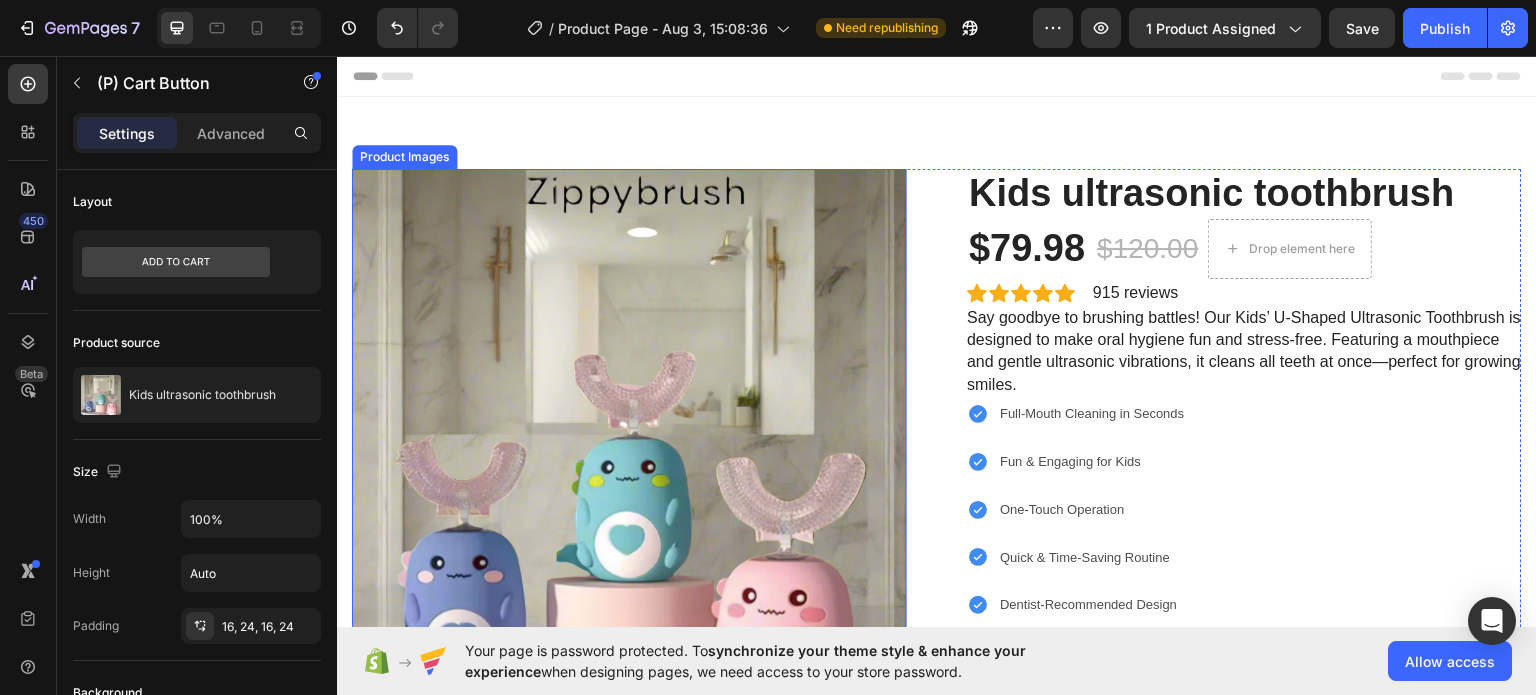 click on "Product Images" at bounding box center (404, 156) 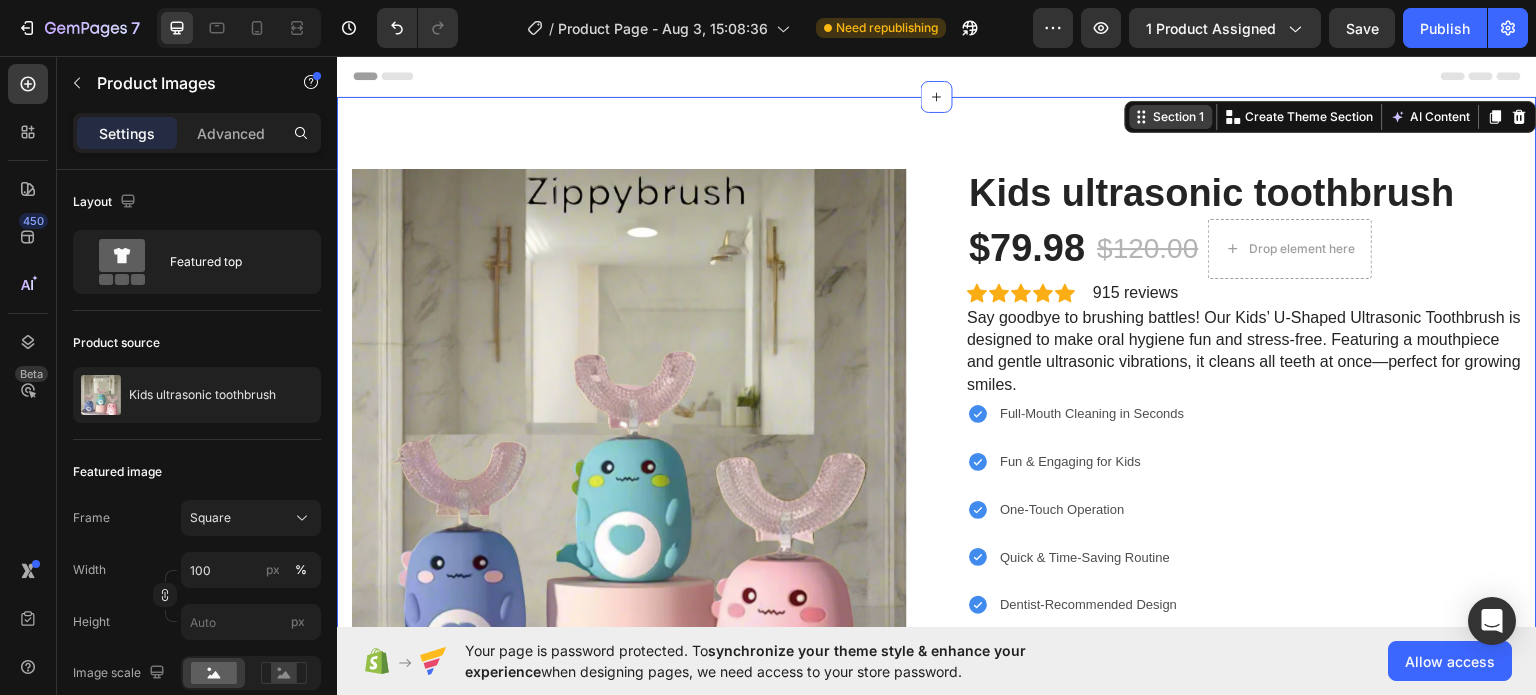 click on "Section 1   You can create reusable sections Create Theme Section AI Content Write with GemAI What would you like to describe here? Tone and Voice Persuasive Product Getting products... Show more Generate" at bounding box center [1331, 116] 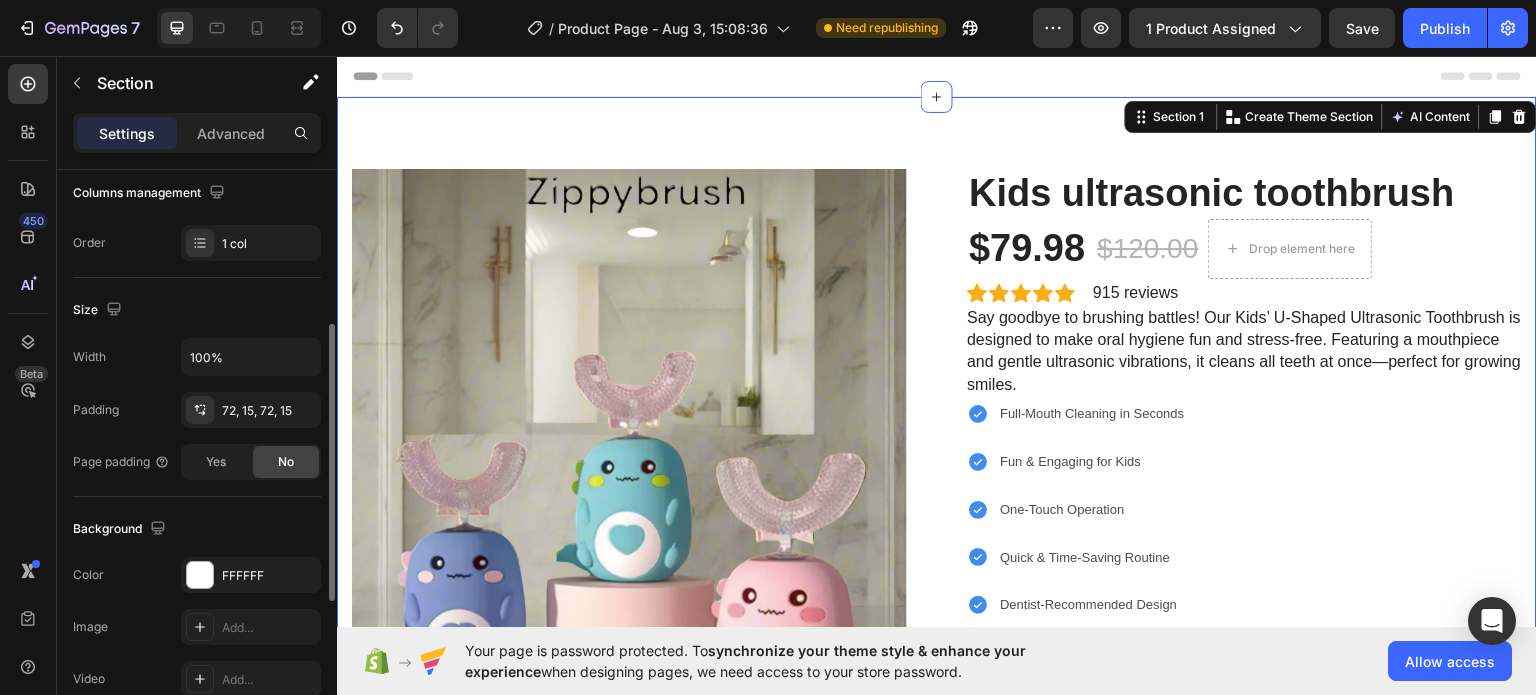 scroll, scrollTop: 322, scrollLeft: 0, axis: vertical 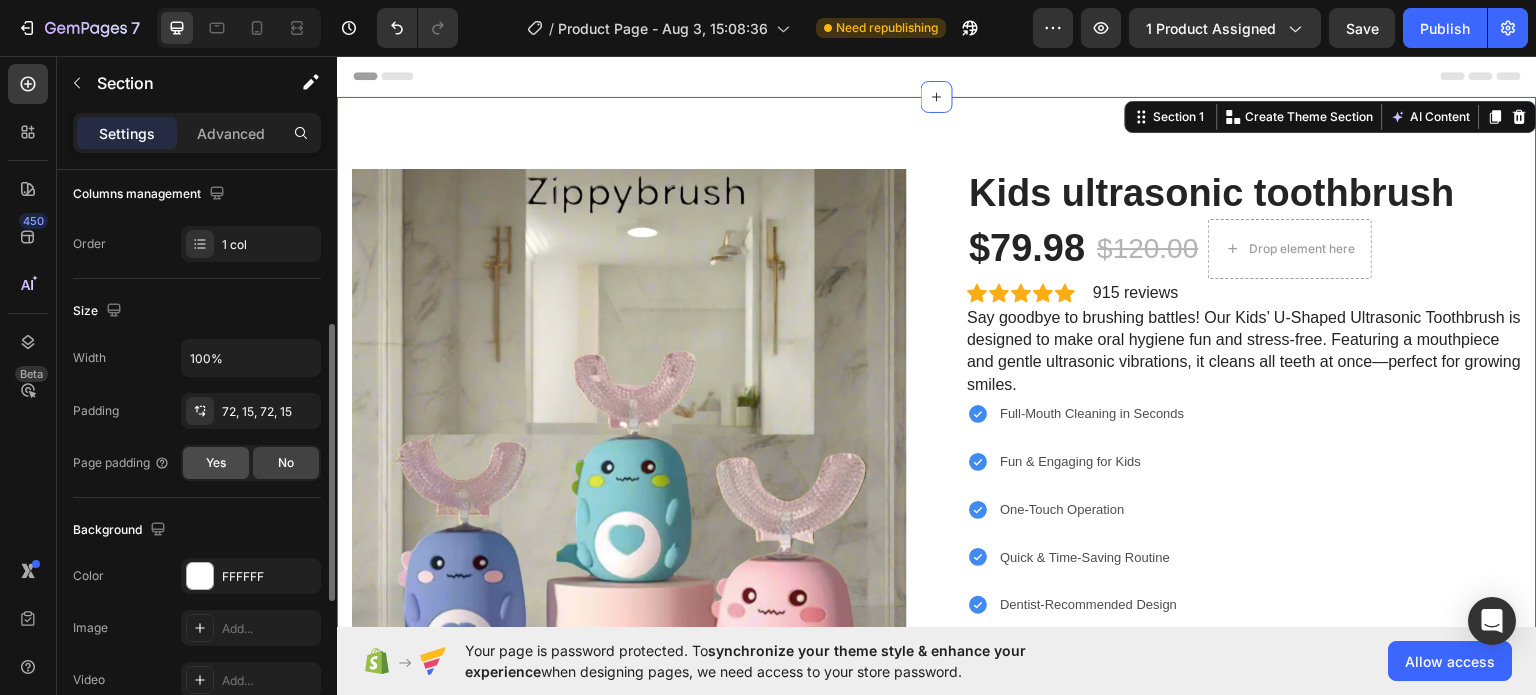 click on "Yes" 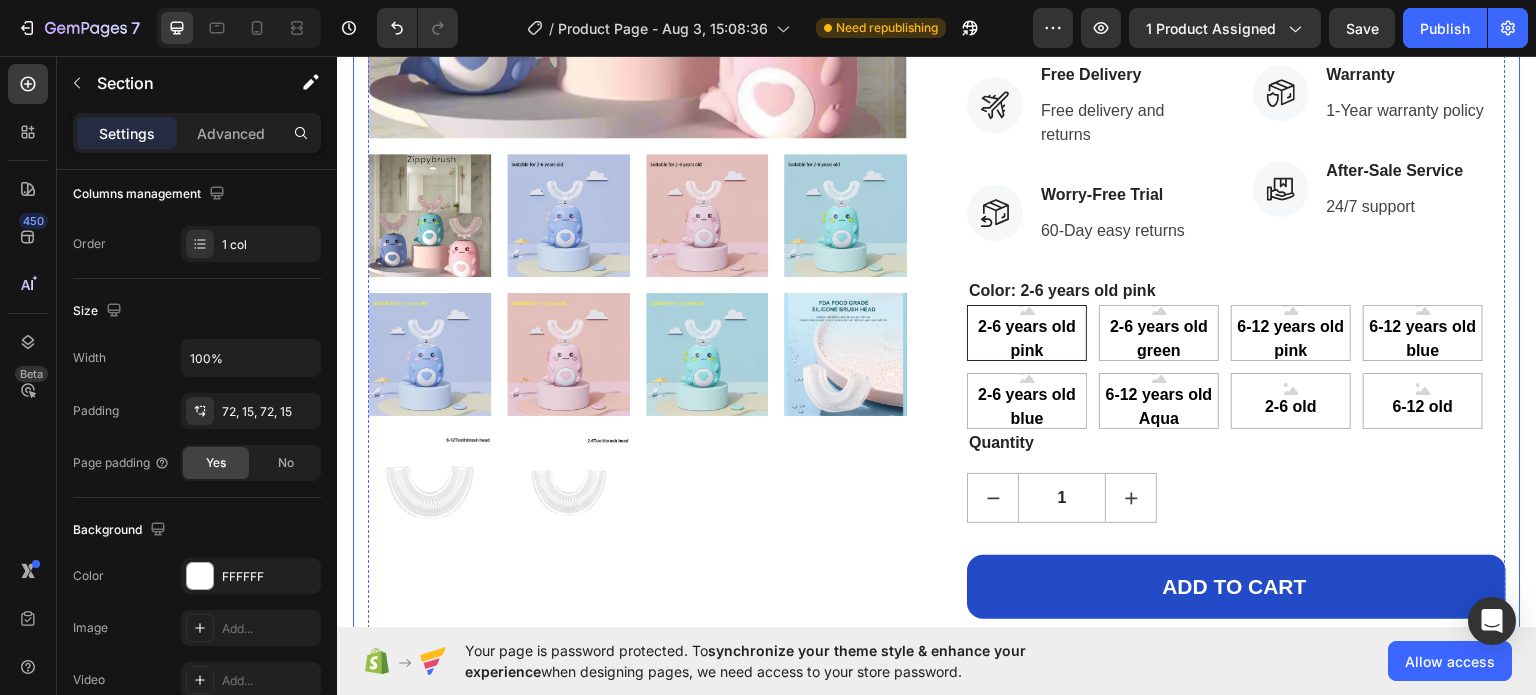 scroll, scrollTop: 720, scrollLeft: 0, axis: vertical 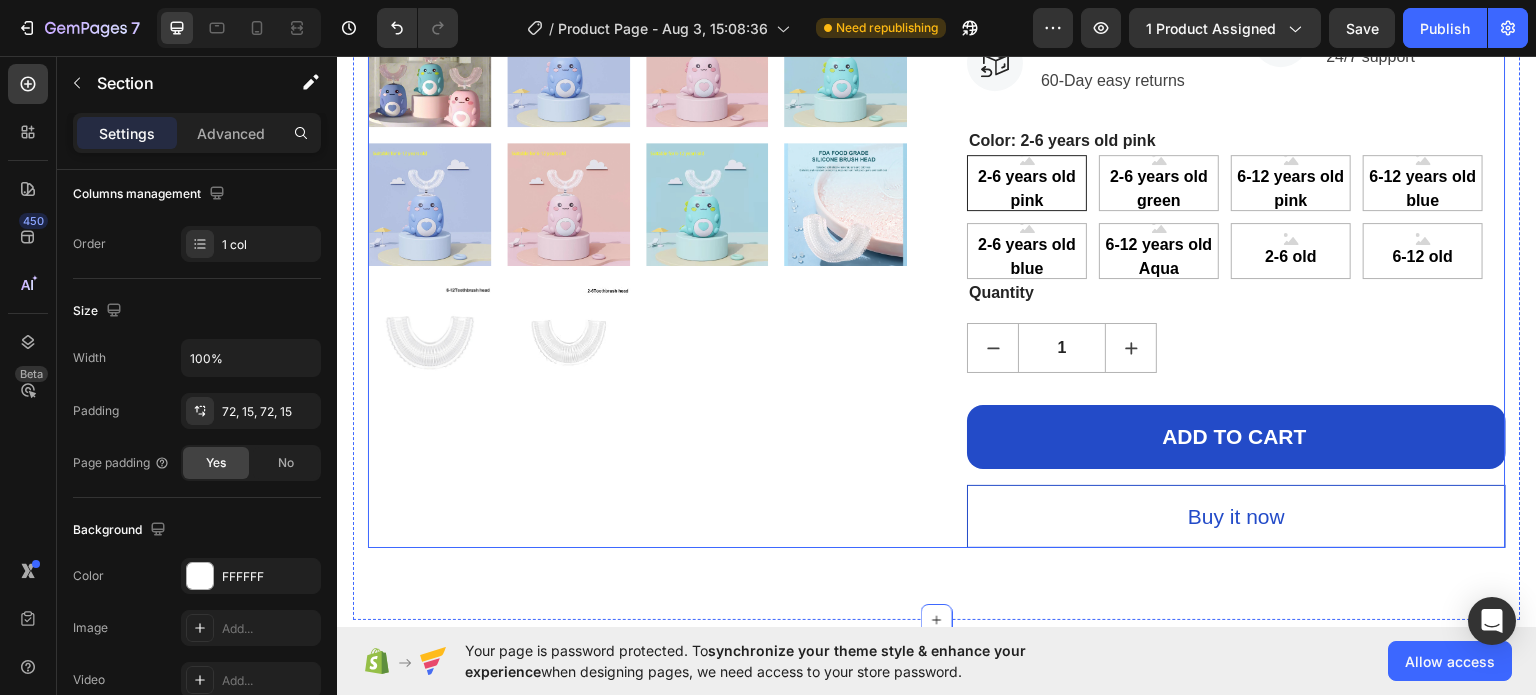 click on "Product Images" at bounding box center [637, -3] 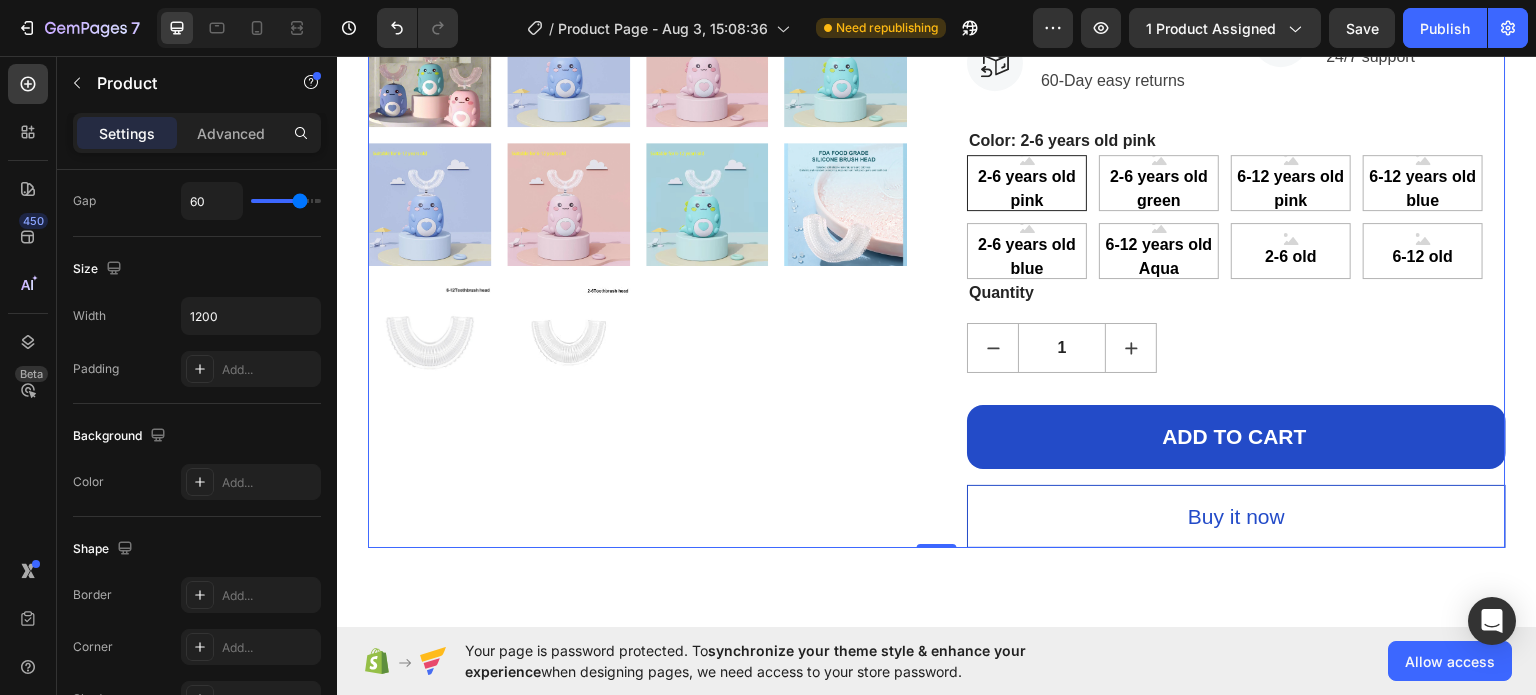 scroll, scrollTop: 0, scrollLeft: 0, axis: both 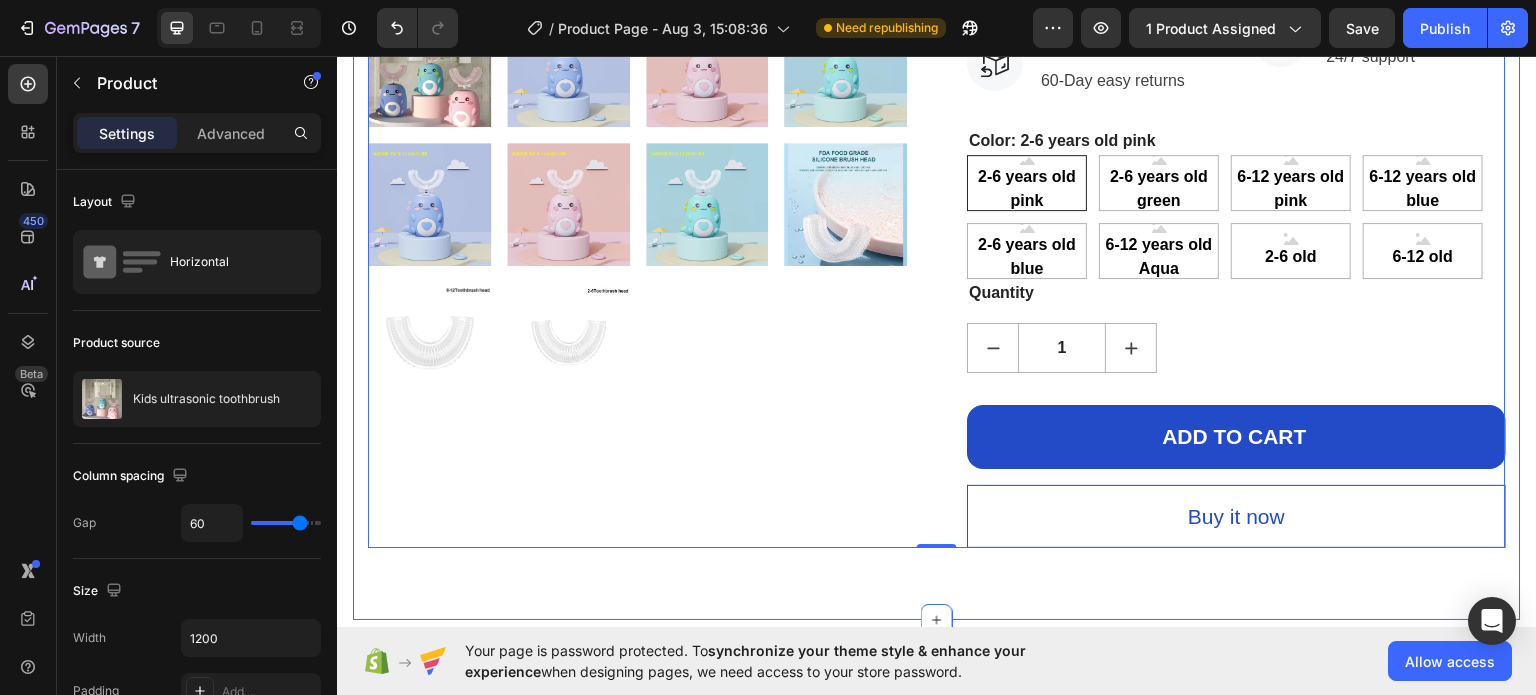 click on "Product Images Kids ultrasonic toothbrush (P) Title $79.98 (P) Price (P) Price $120.00 (P) Price (P) Price
Drop element here Row
Icon
Icon
Icon
Icon
Icon Icon List Hoz 915 reviews Text block Row Say goodbye to brushing battles! Our Kids’ U-Shaped Ultrasonic Toothbrush is designed to make oral hygiene fun and stress-free. Featuring a mouthpiece and gentle ultrasonic vibrations, it cleans all teeth at once—perfect for growing smiles.   (P) Description Full-Mouth Cleaning in Seconds  Fun & Engaging for Kids One-Touch Operation Quick & Time-Saving Routine Dentist-Recommended Design Item List
Icon Free Delivery Text block Free delivery and returns Text block Icon List
Icon Worry-Free Trial Text block 60-Day easy returns Text block Icon List
Icon Warranty Text block 1-Year warranty policy Text block Icon List
Icon After-Sale Service Text block Row" at bounding box center (937, -3) 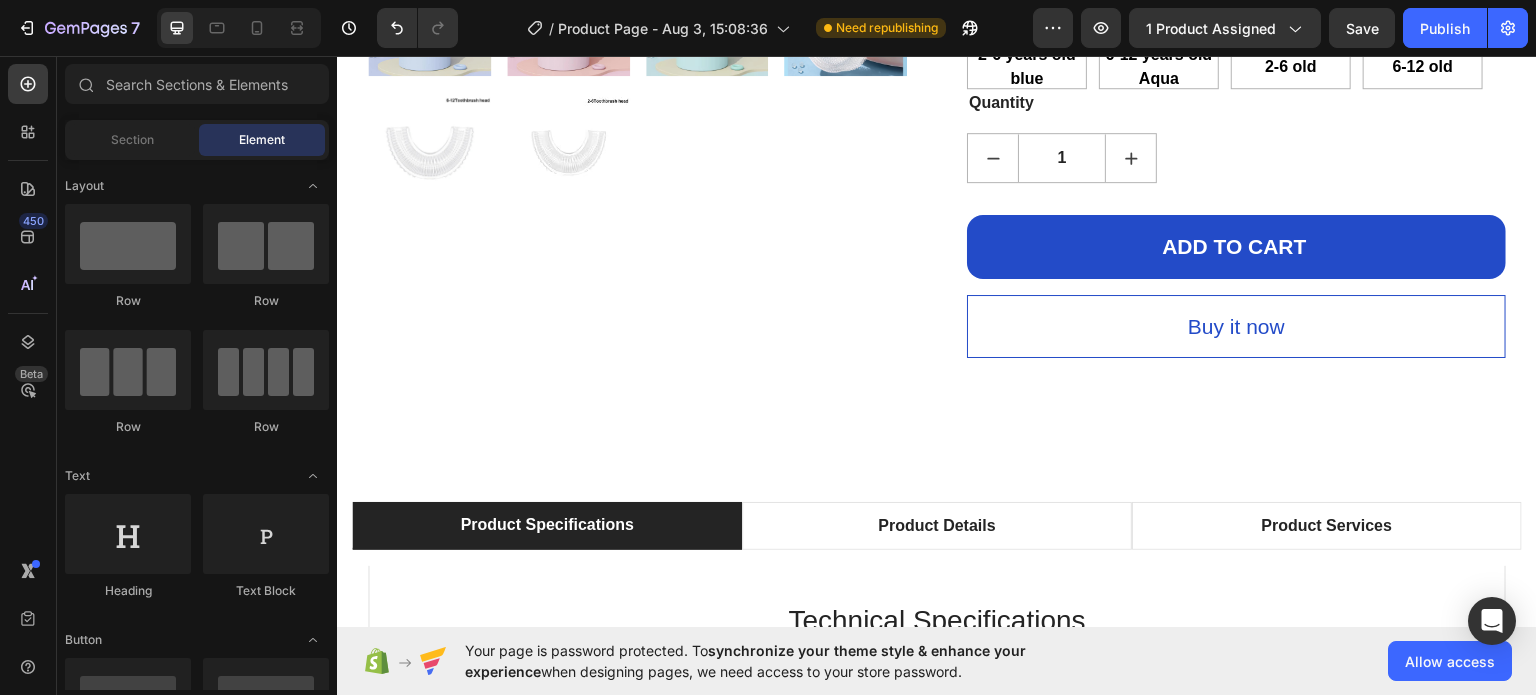 scroll, scrollTop: 944, scrollLeft: 0, axis: vertical 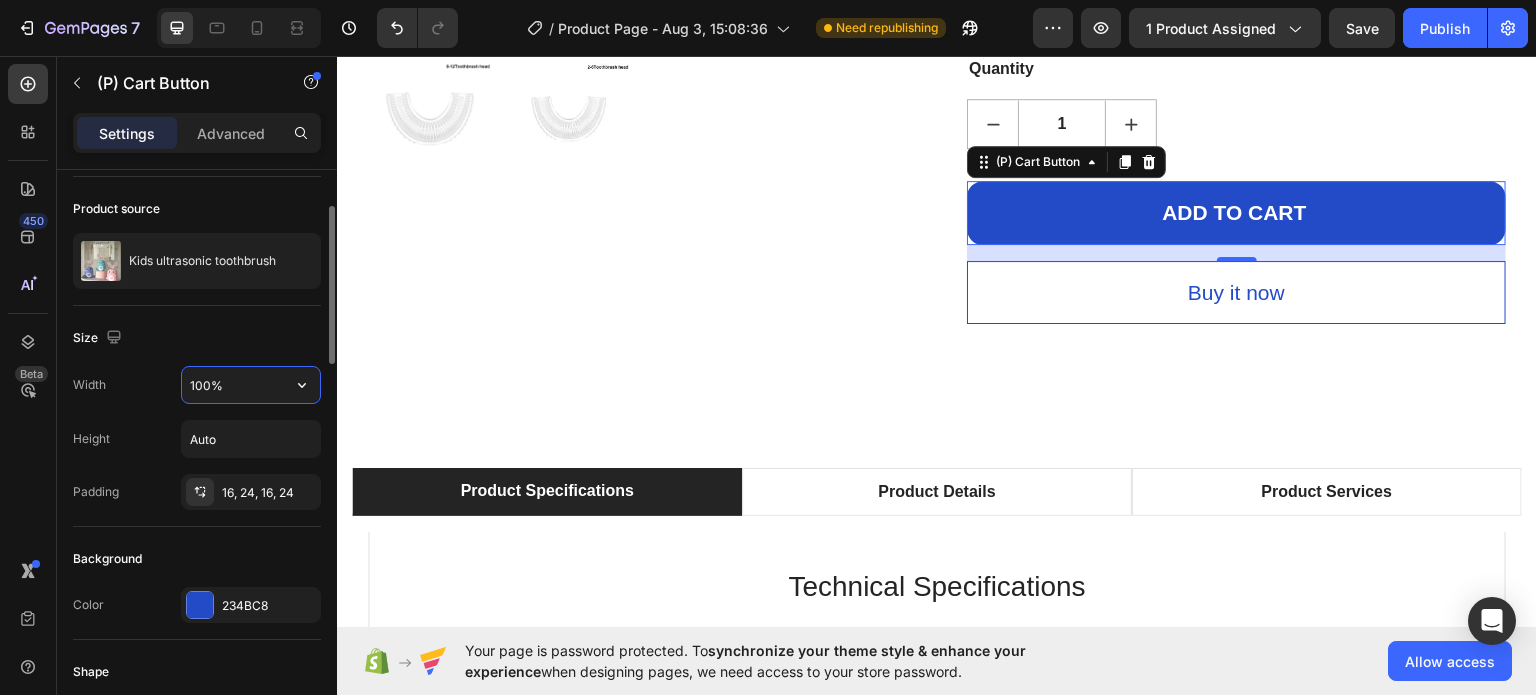 click on "100%" at bounding box center [251, 385] 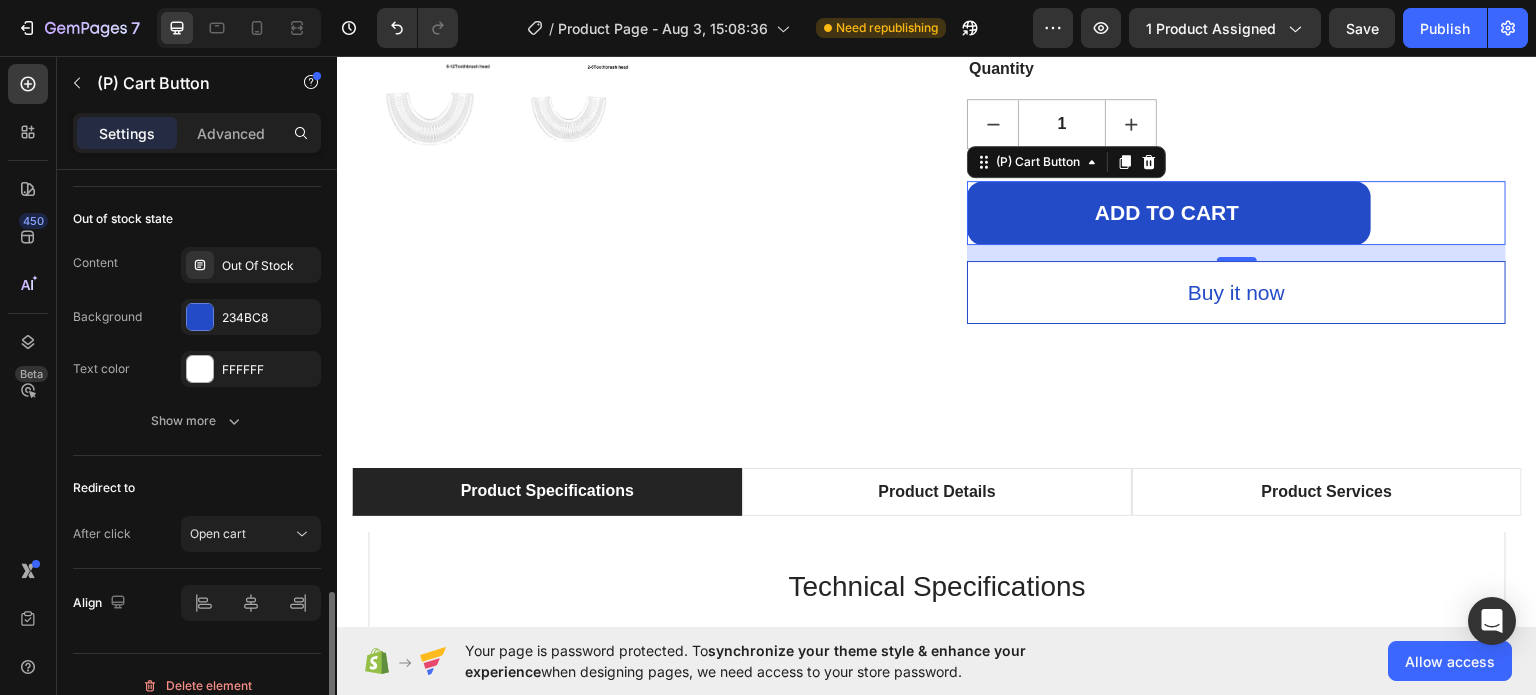 scroll, scrollTop: 1556, scrollLeft: 0, axis: vertical 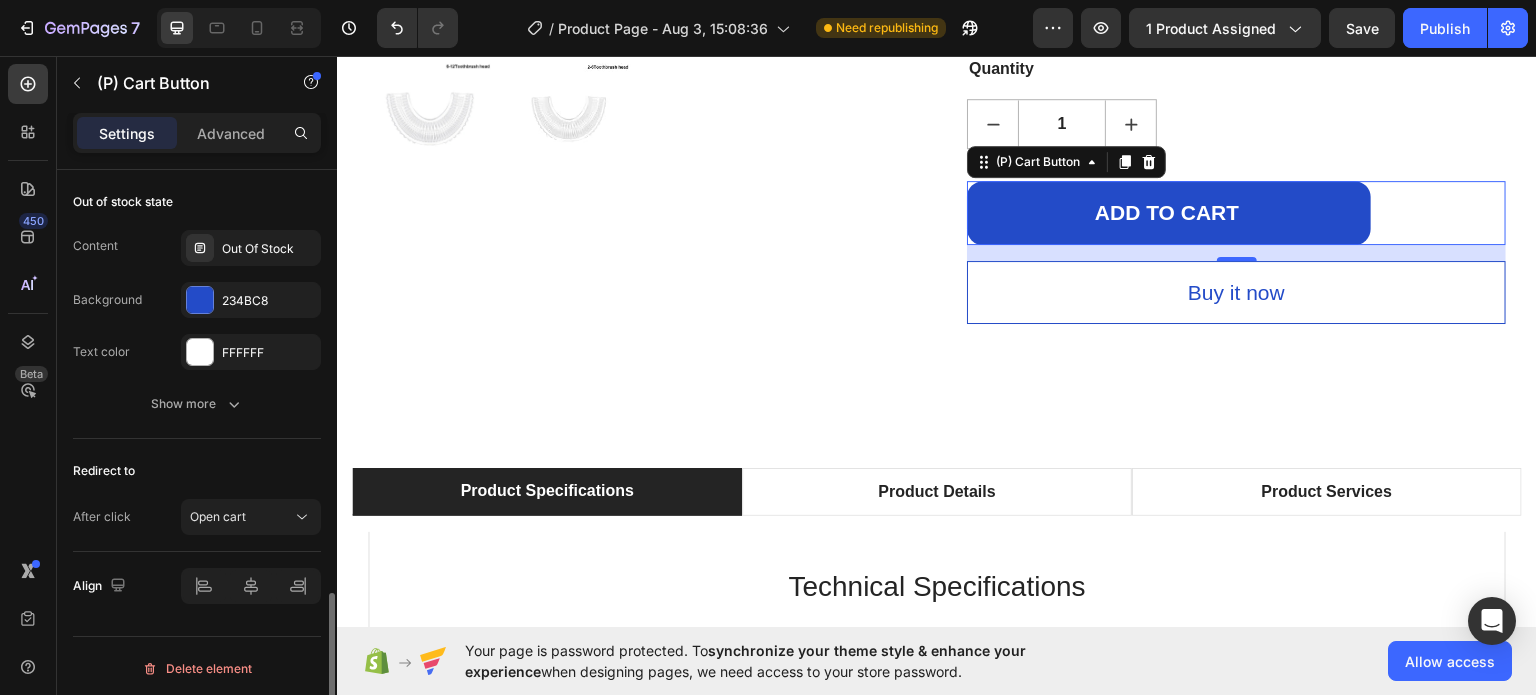 type on "75%" 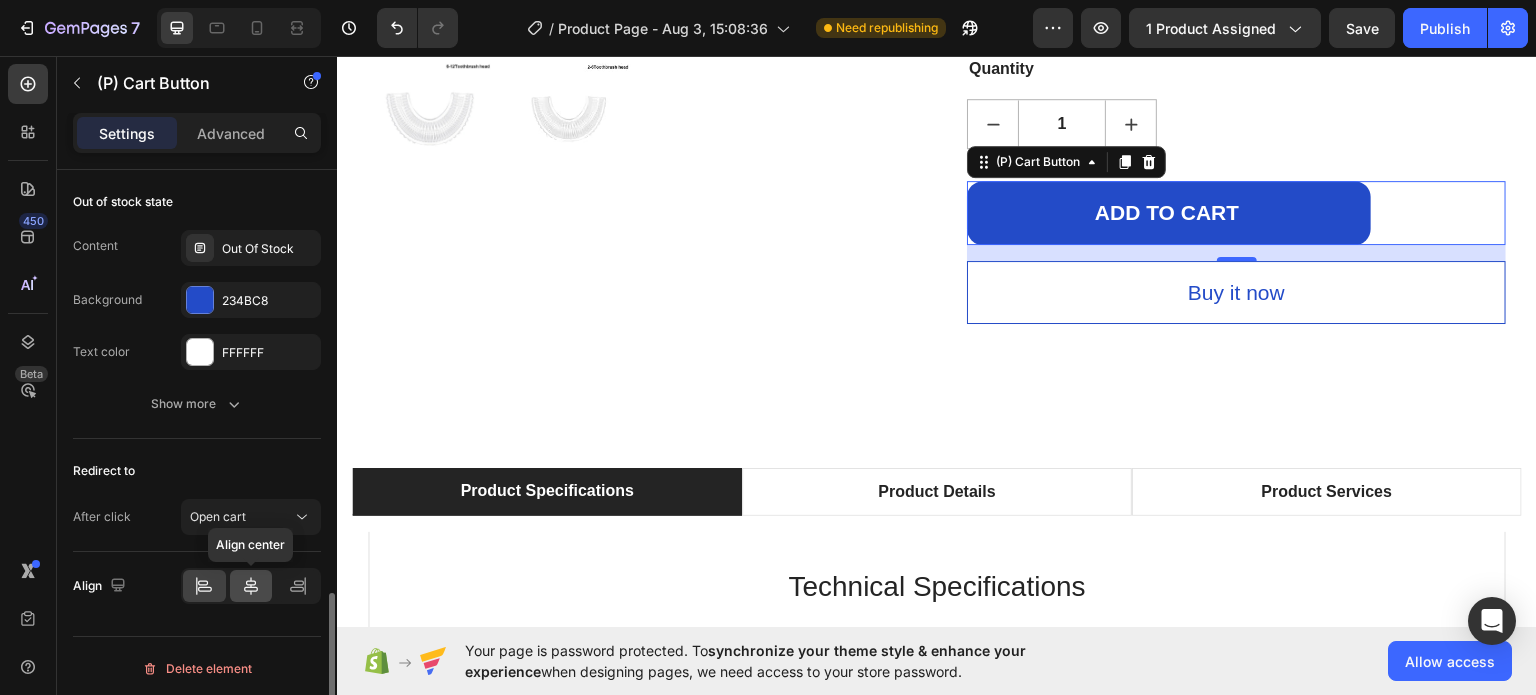 click 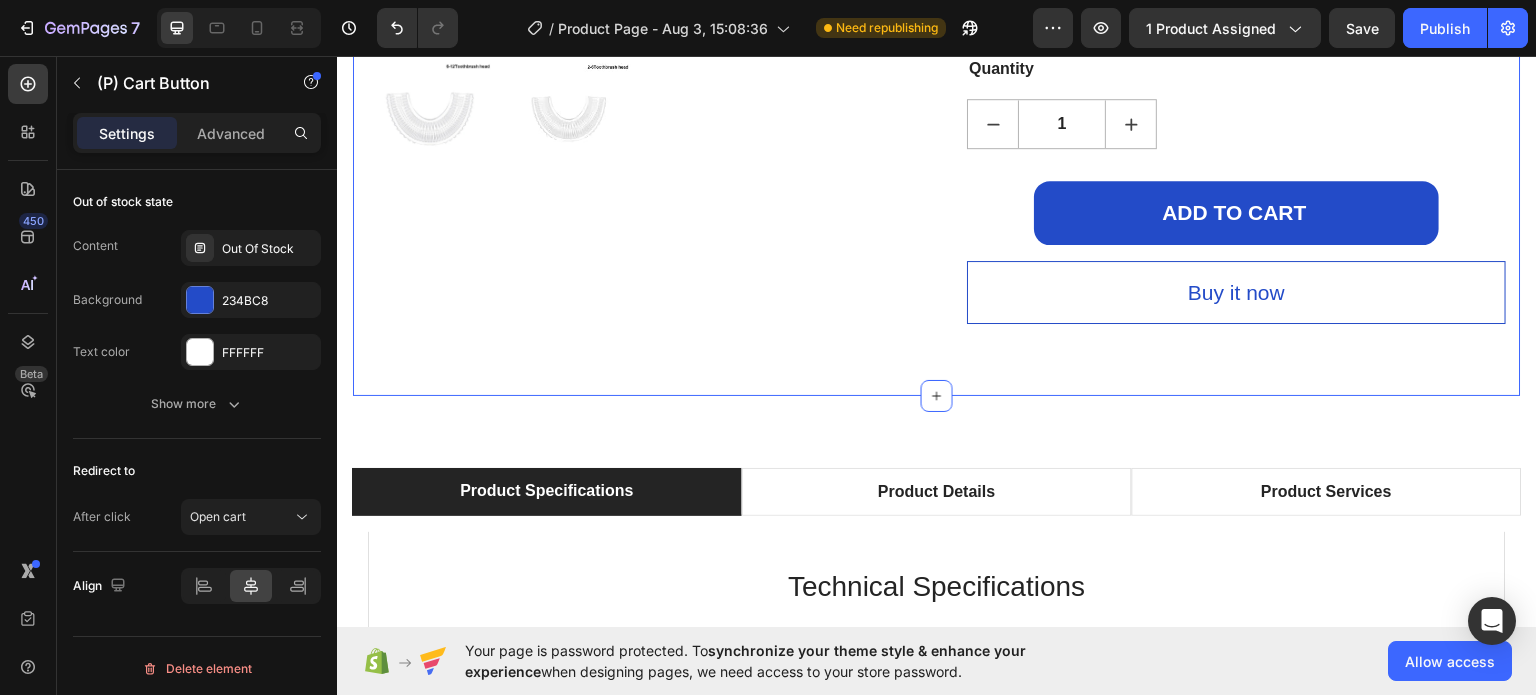 scroll, scrollTop: 0, scrollLeft: 0, axis: both 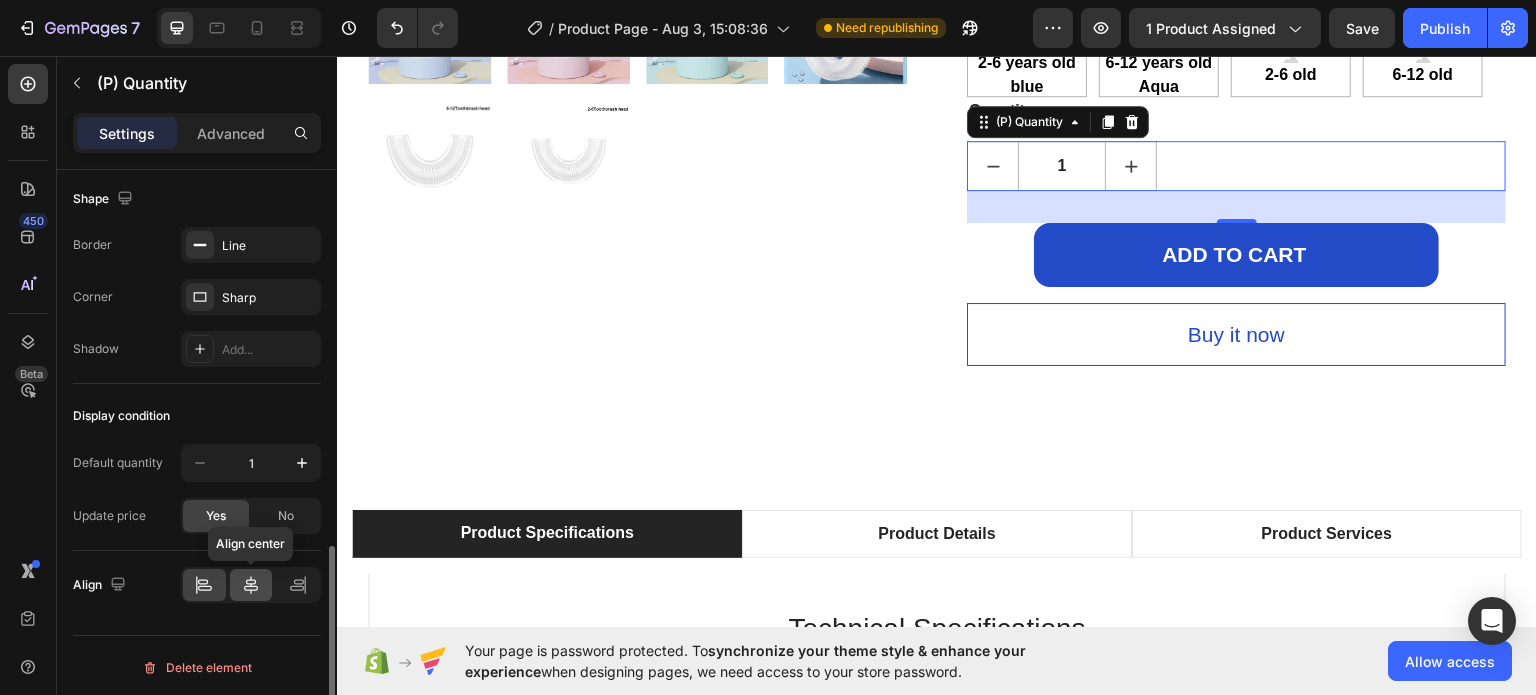 click 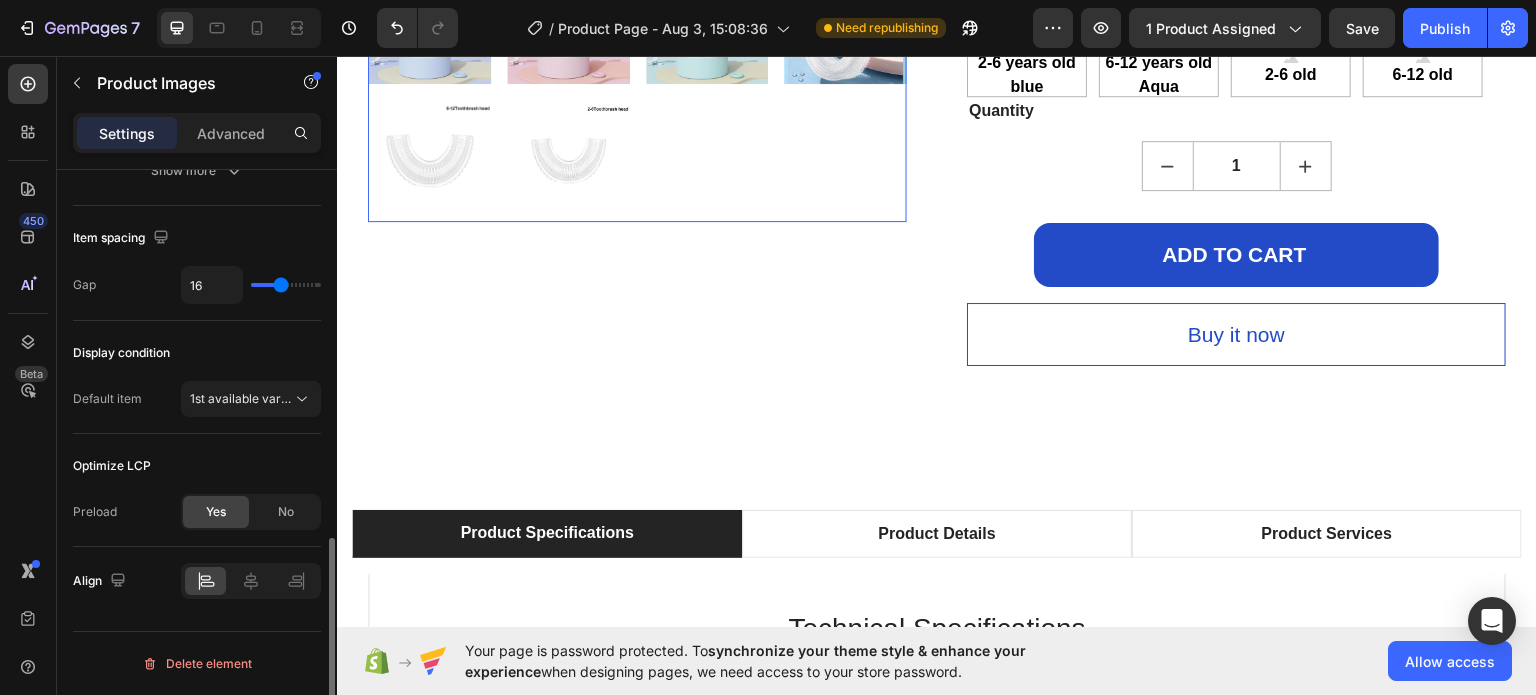 scroll, scrollTop: 0, scrollLeft: 0, axis: both 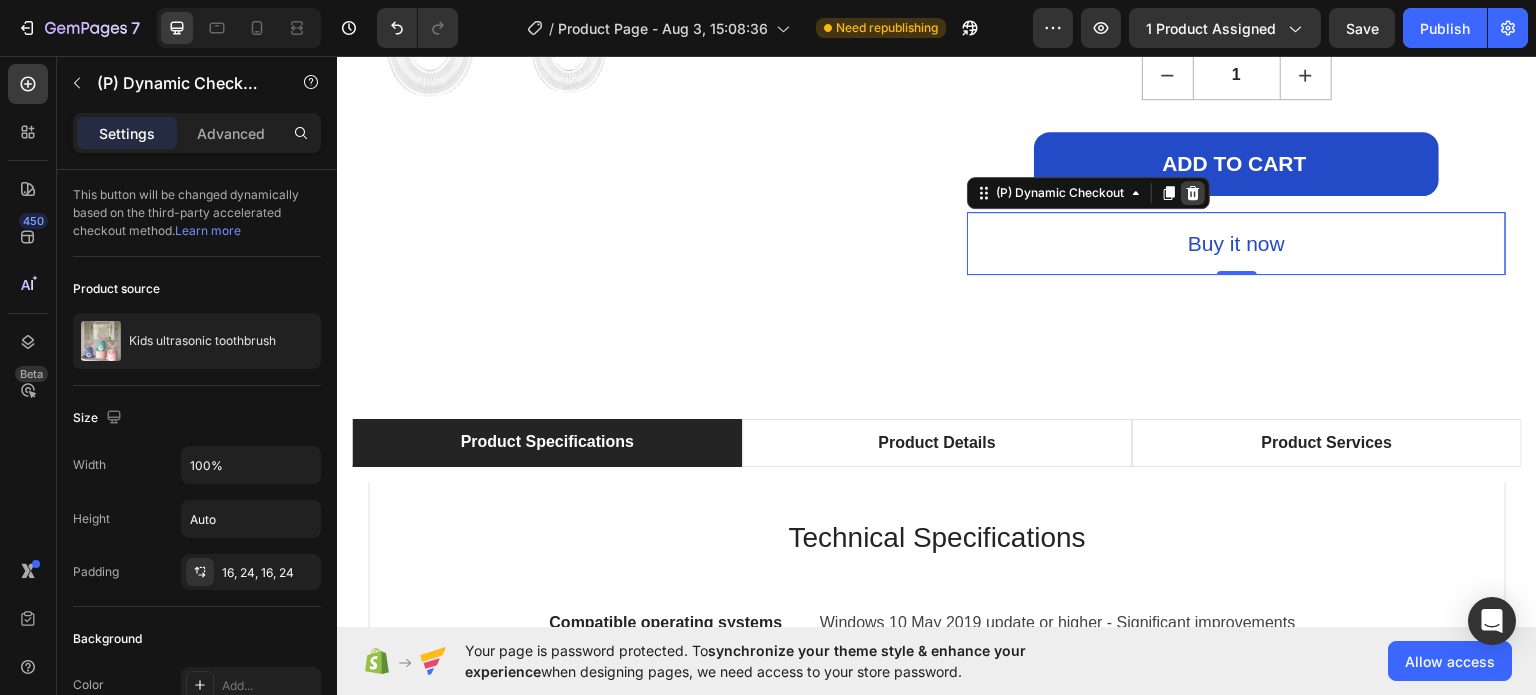 click 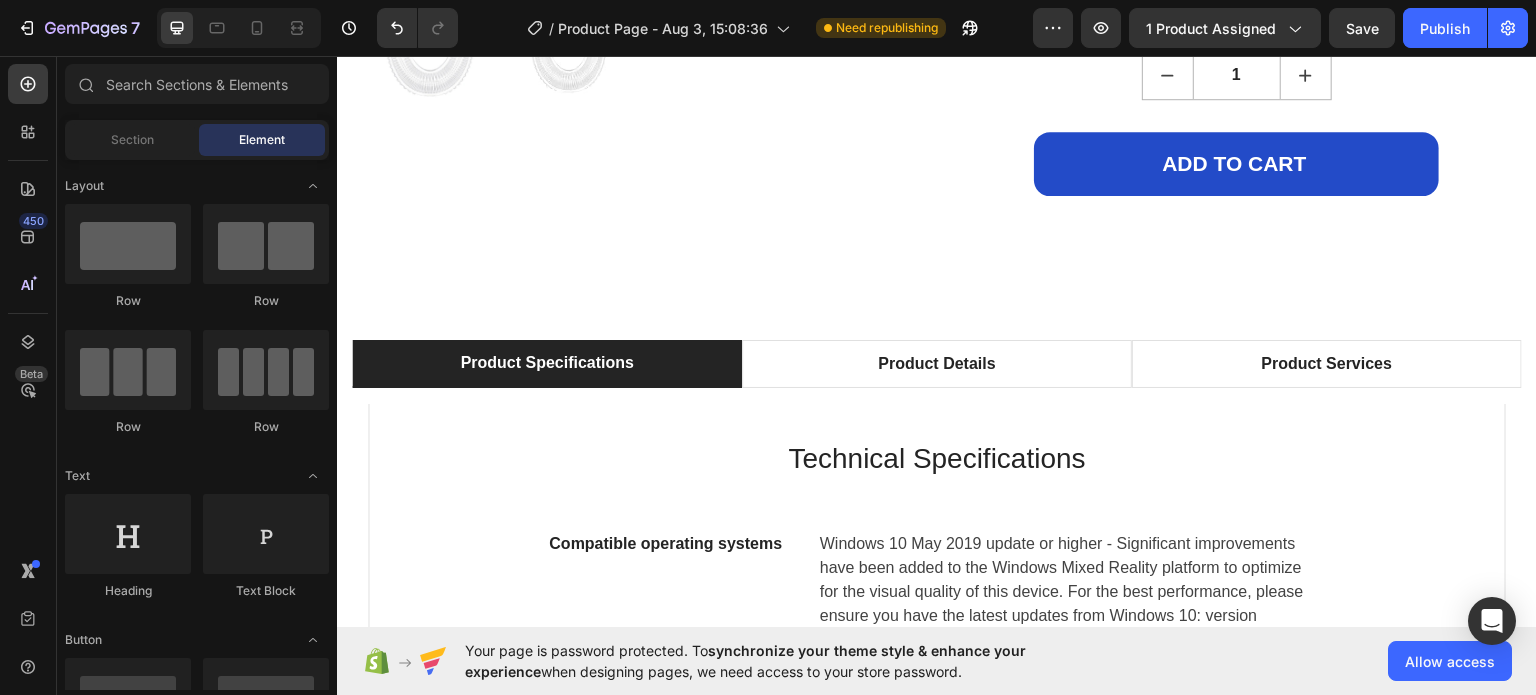 scroll, scrollTop: 724, scrollLeft: 0, axis: vertical 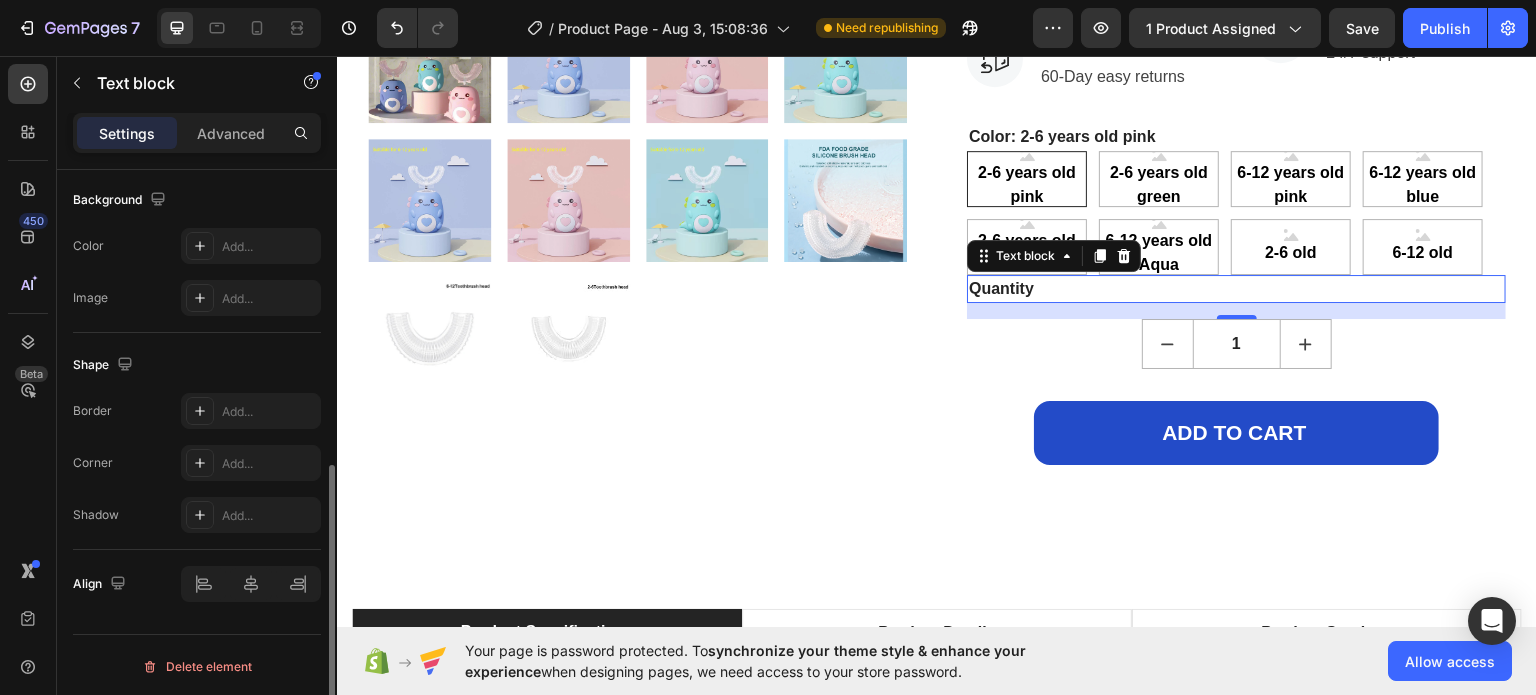 click on "Align" at bounding box center [101, 584] 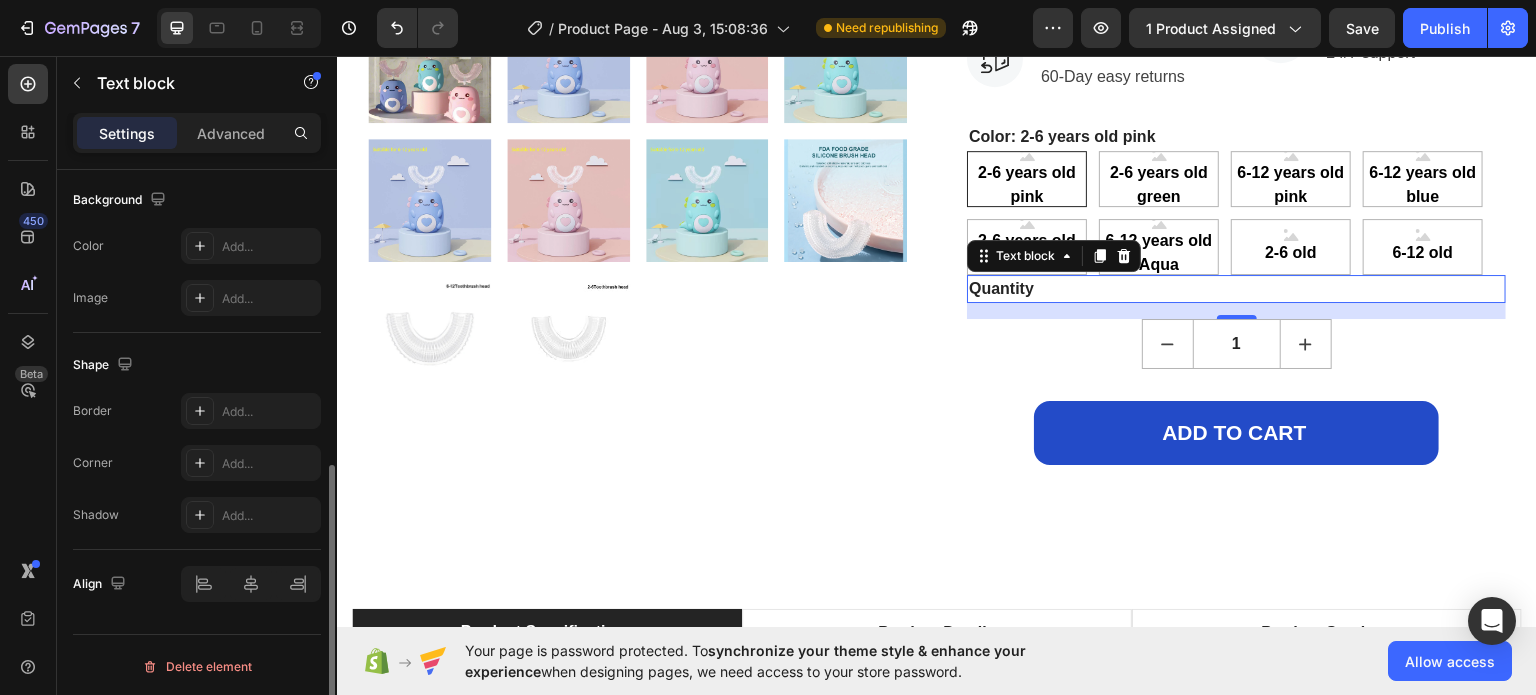 click on "Align" at bounding box center (101, 584) 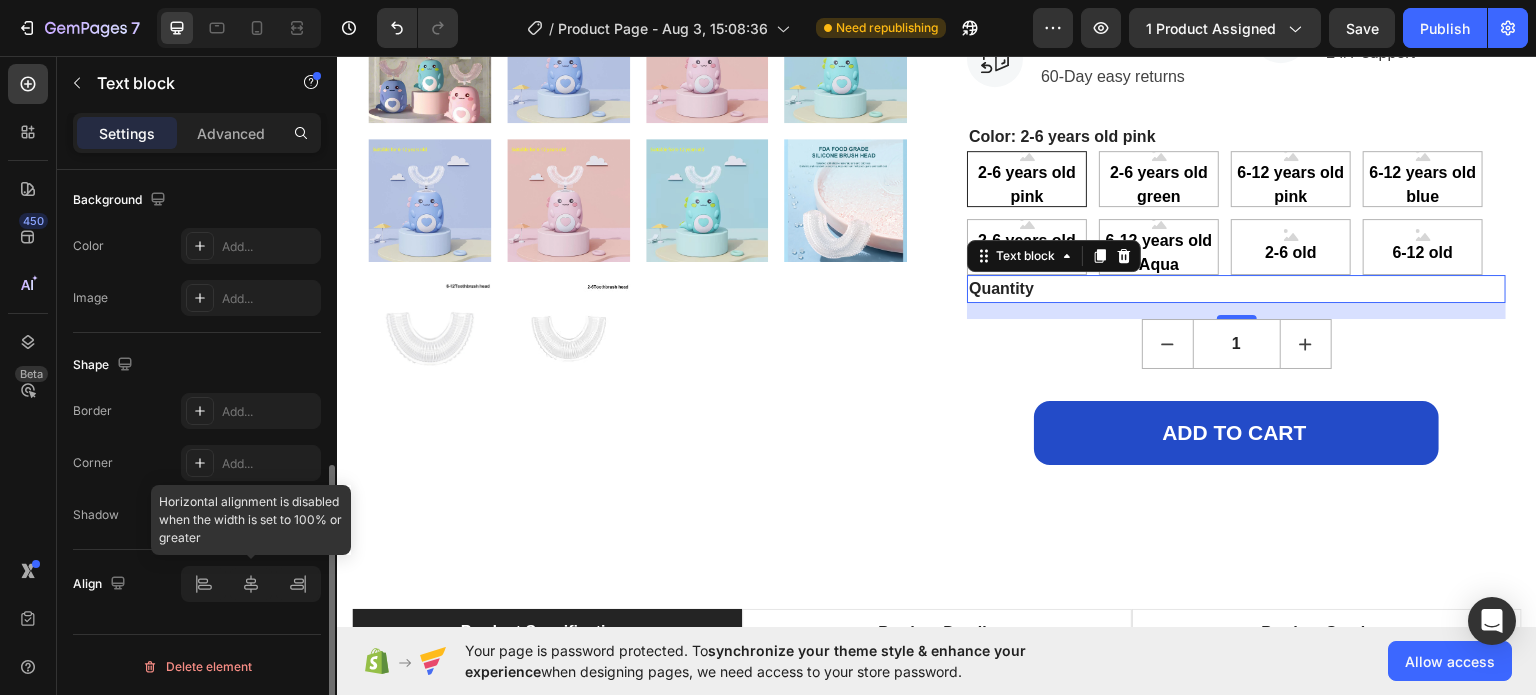 drag, startPoint x: 118, startPoint y: 577, endPoint x: 255, endPoint y: 595, distance: 138.17743 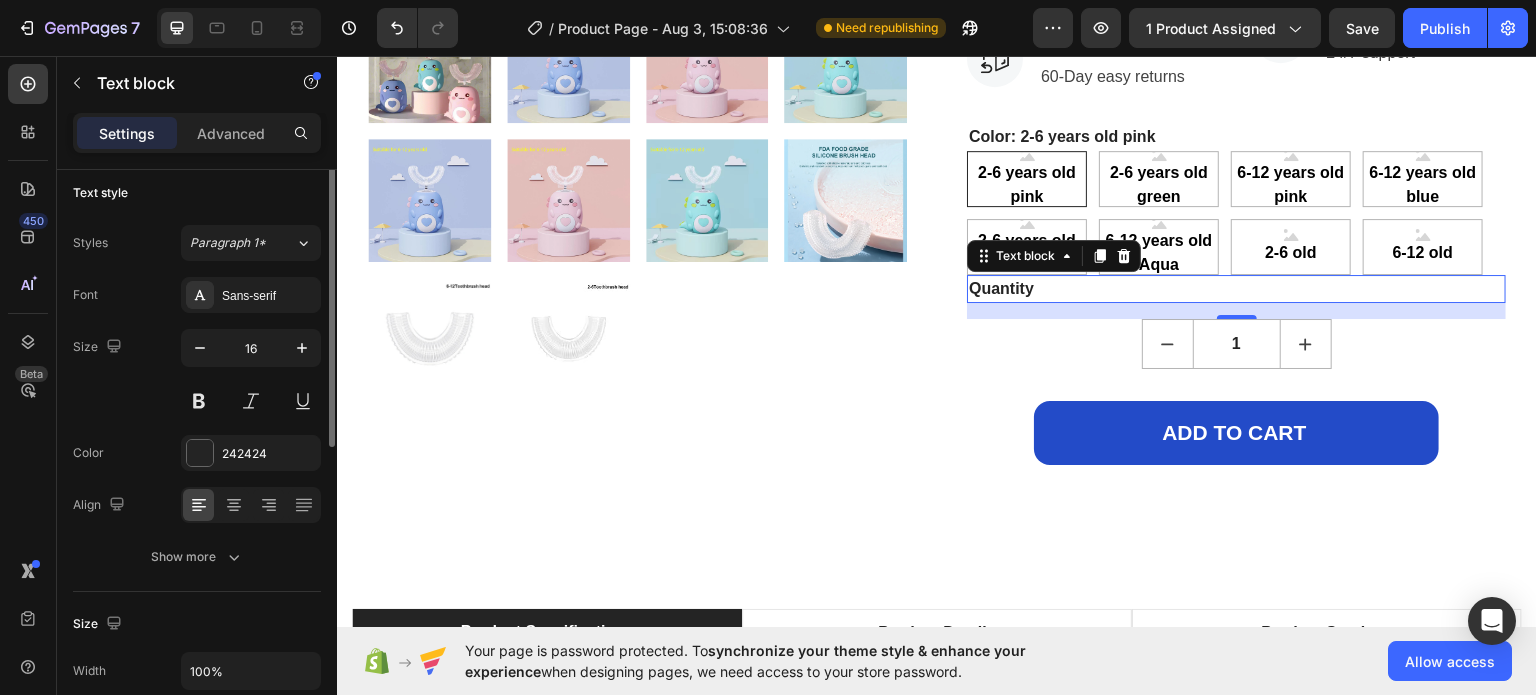 scroll, scrollTop: 0, scrollLeft: 0, axis: both 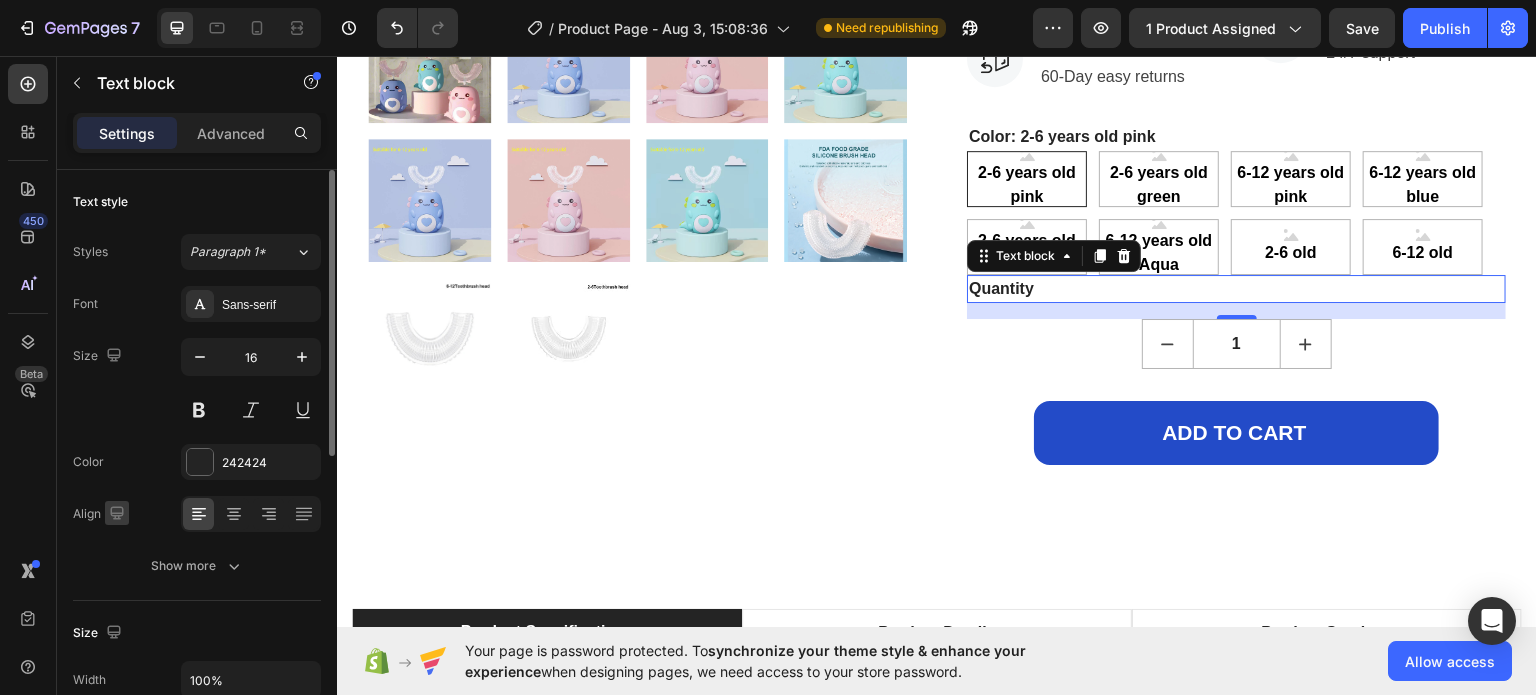 click 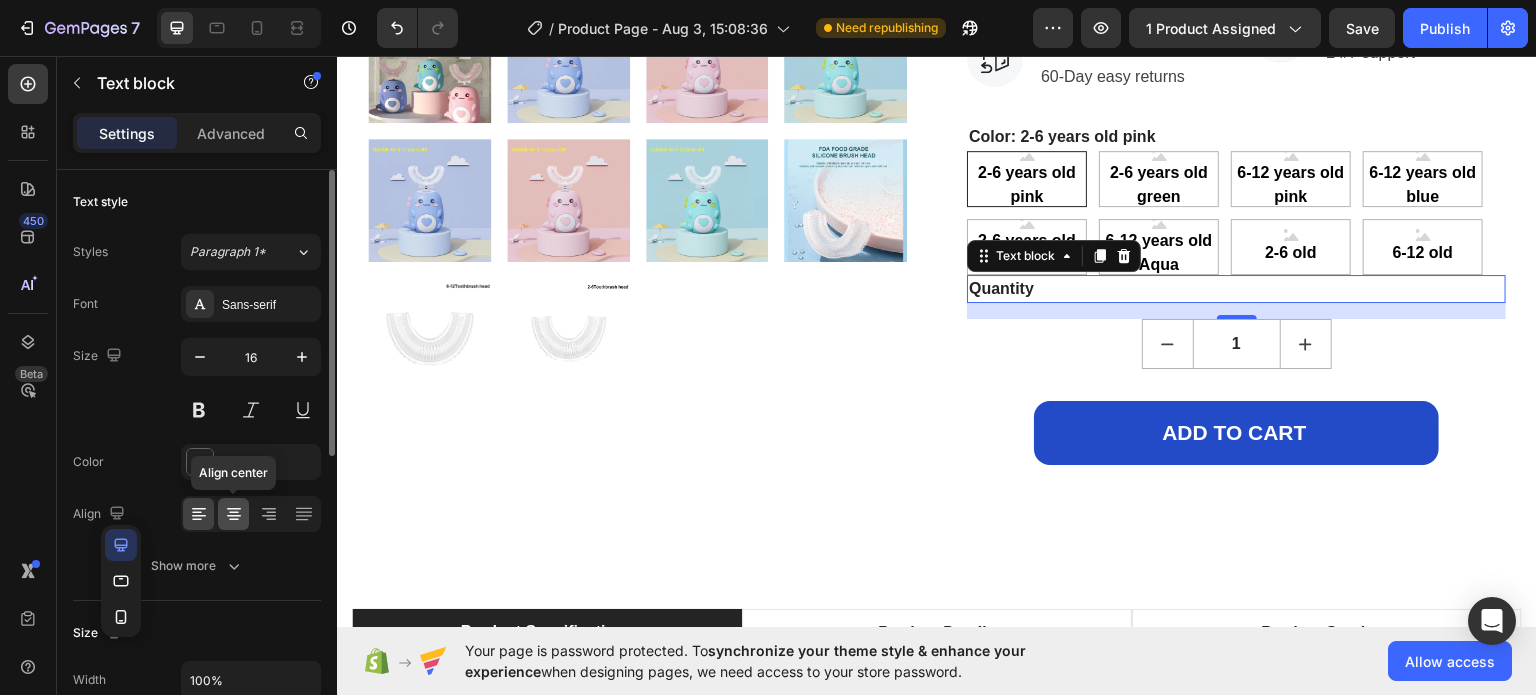 click 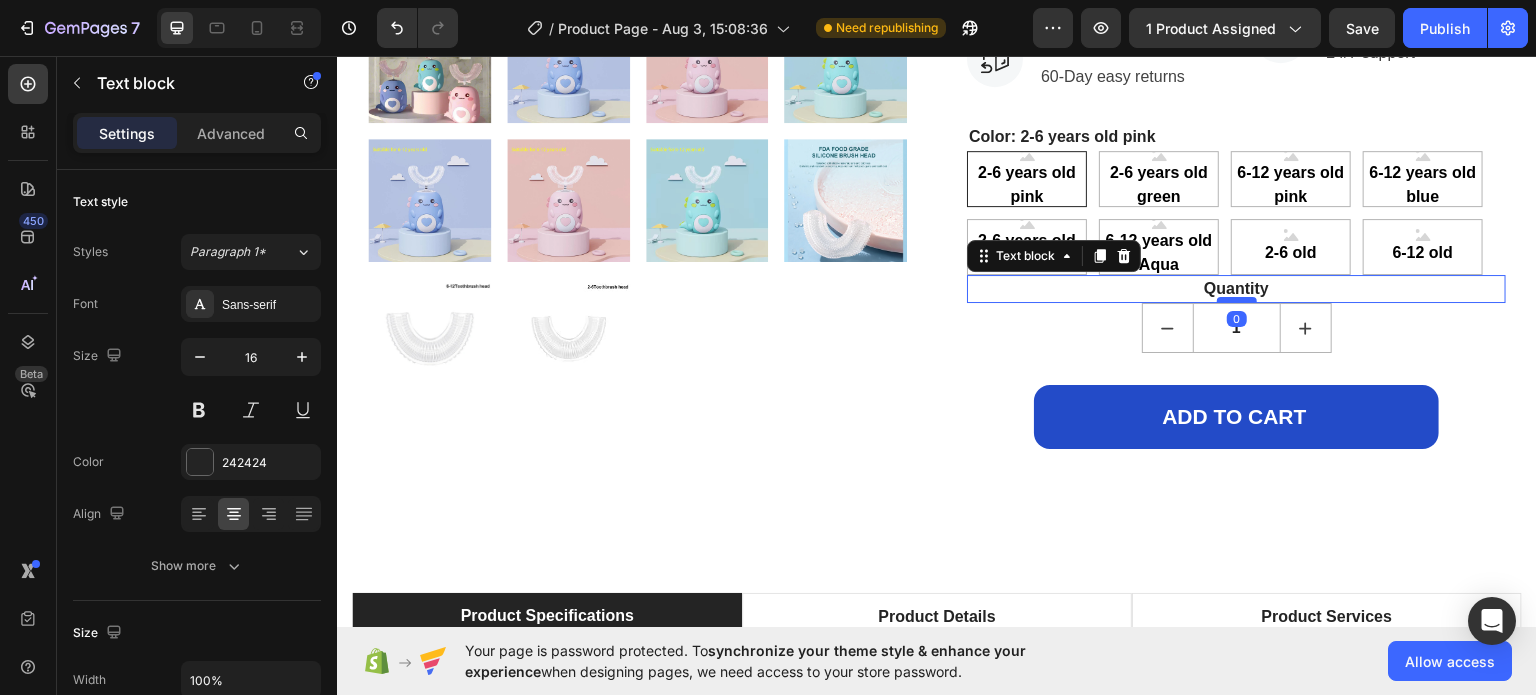 drag, startPoint x: 1228, startPoint y: 313, endPoint x: 1231, endPoint y: 293, distance: 20.22375 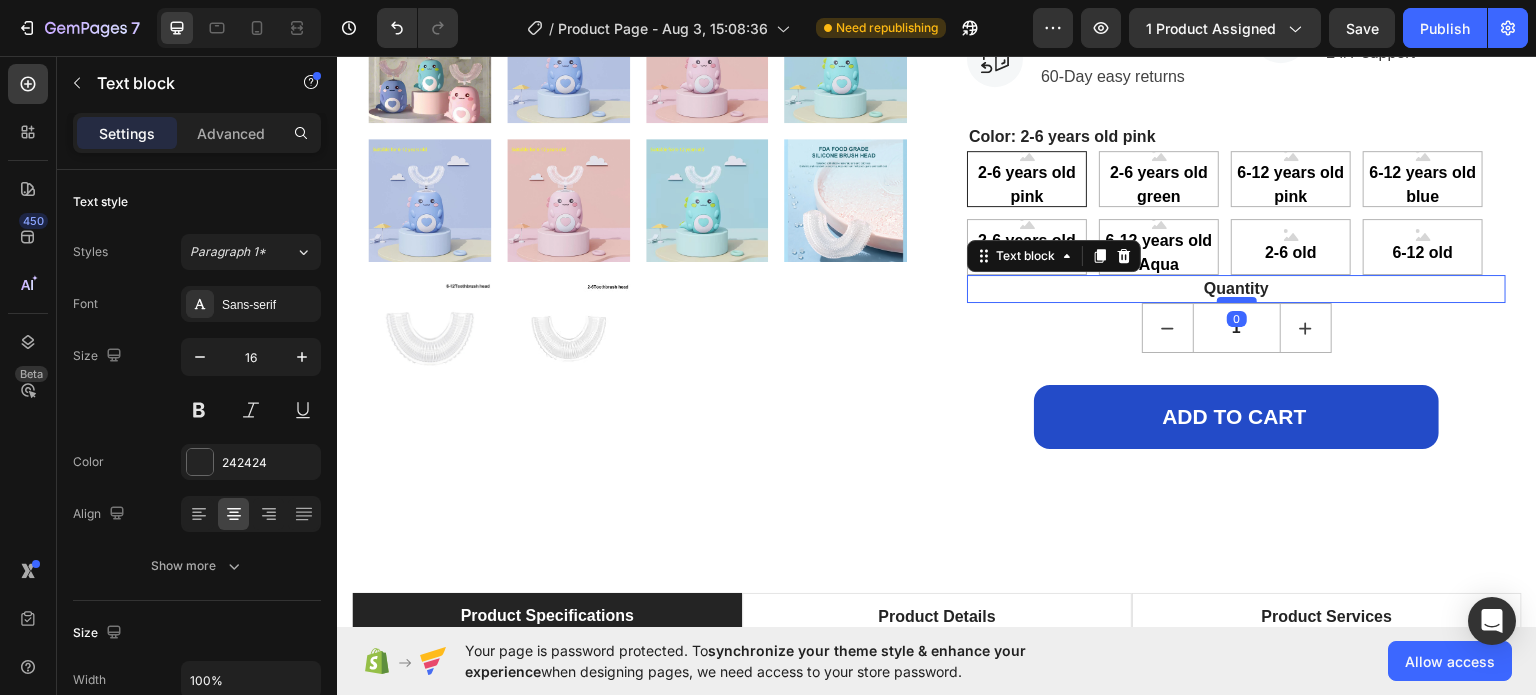 click at bounding box center [1237, 299] 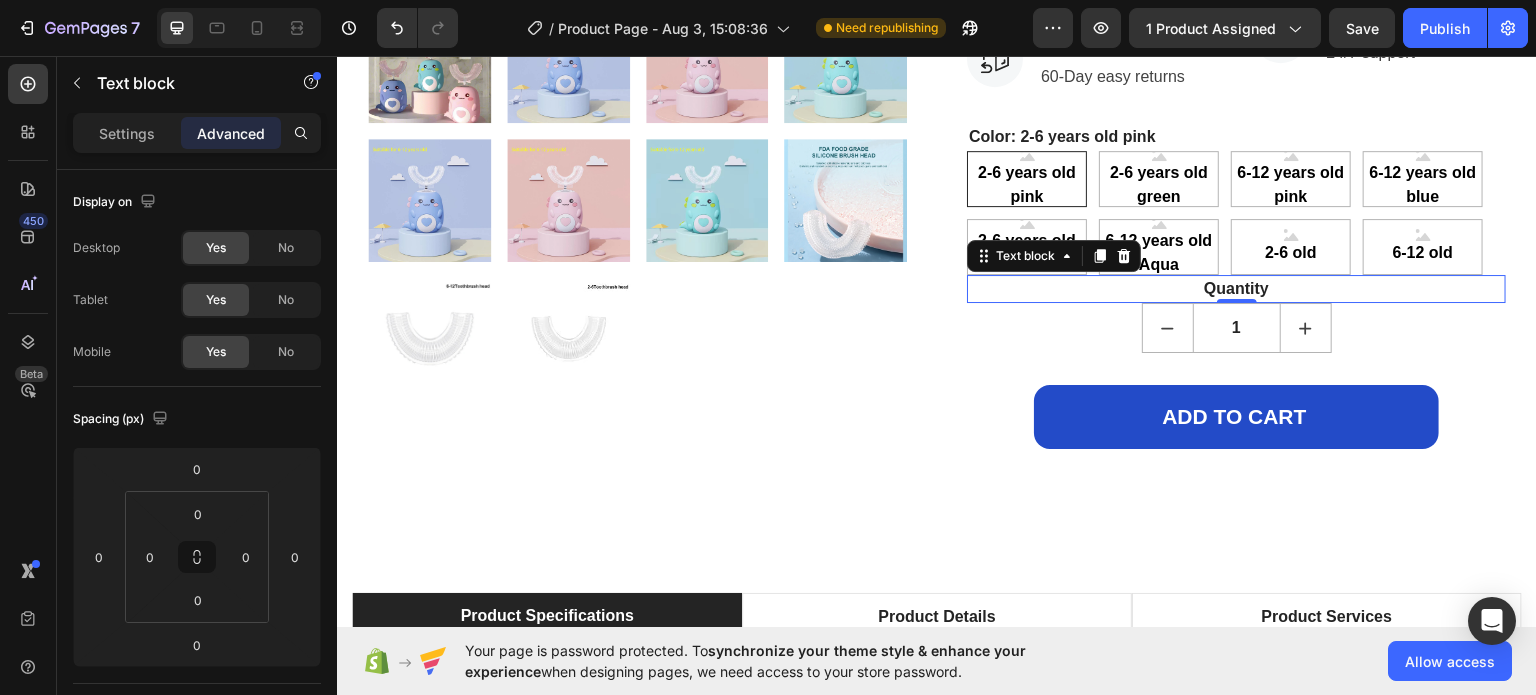 click on "Quantity" at bounding box center [1236, 288] 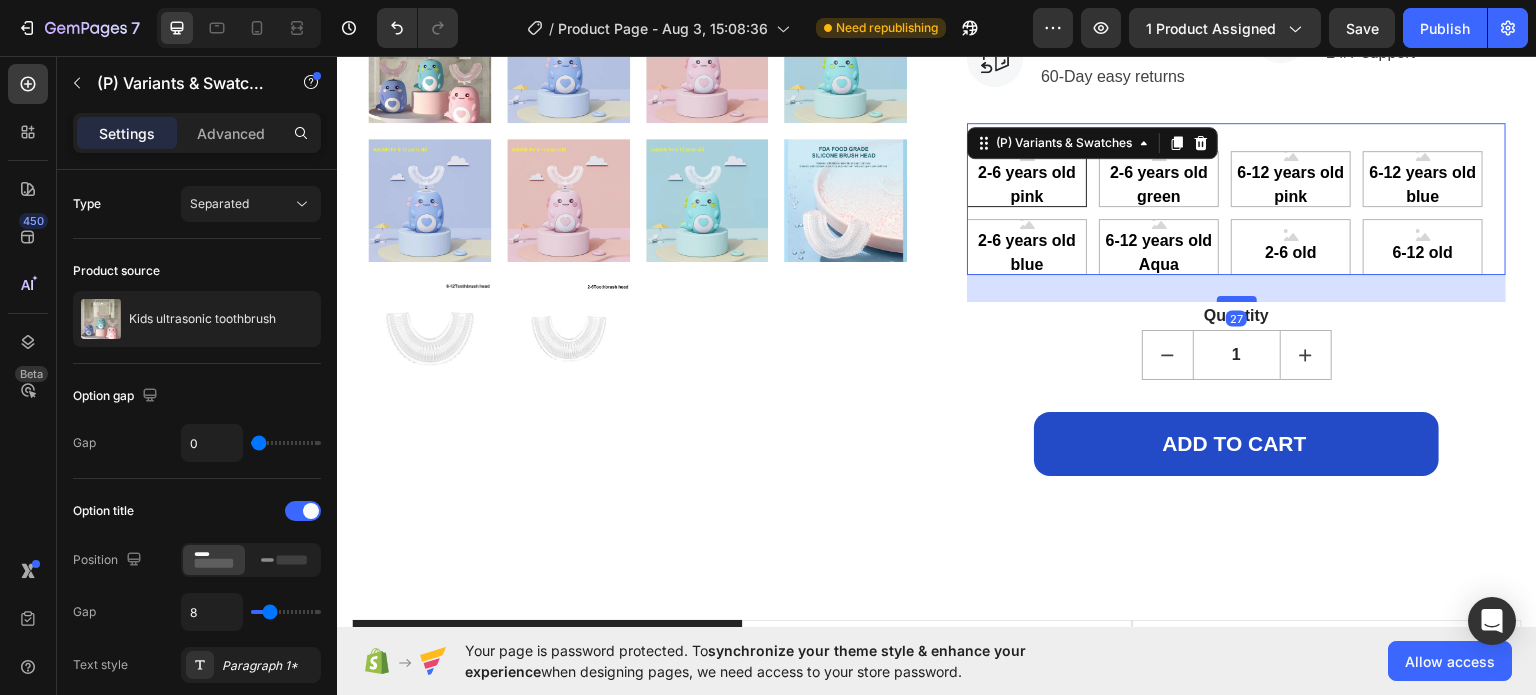 drag, startPoint x: 1224, startPoint y: 266, endPoint x: 1230, endPoint y: 294, distance: 28.635643 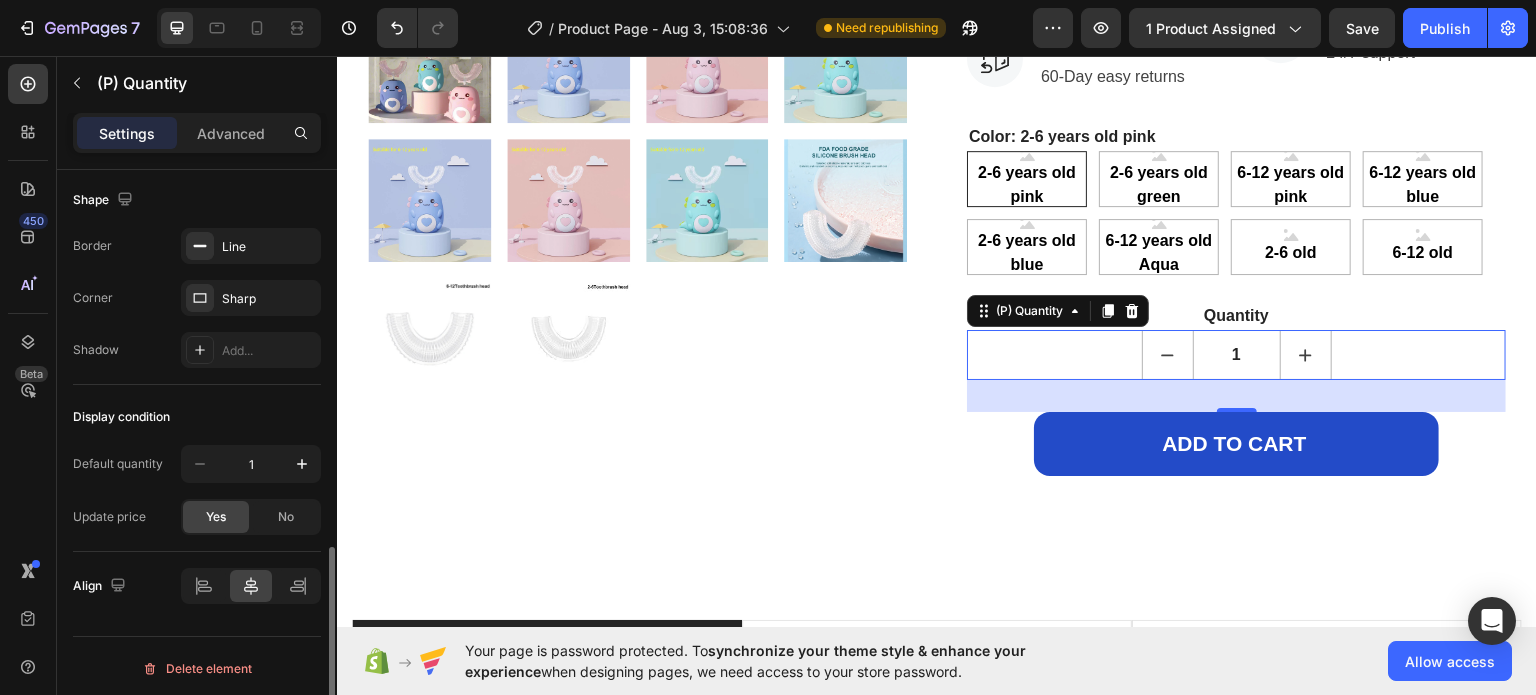 scroll, scrollTop: 1062, scrollLeft: 0, axis: vertical 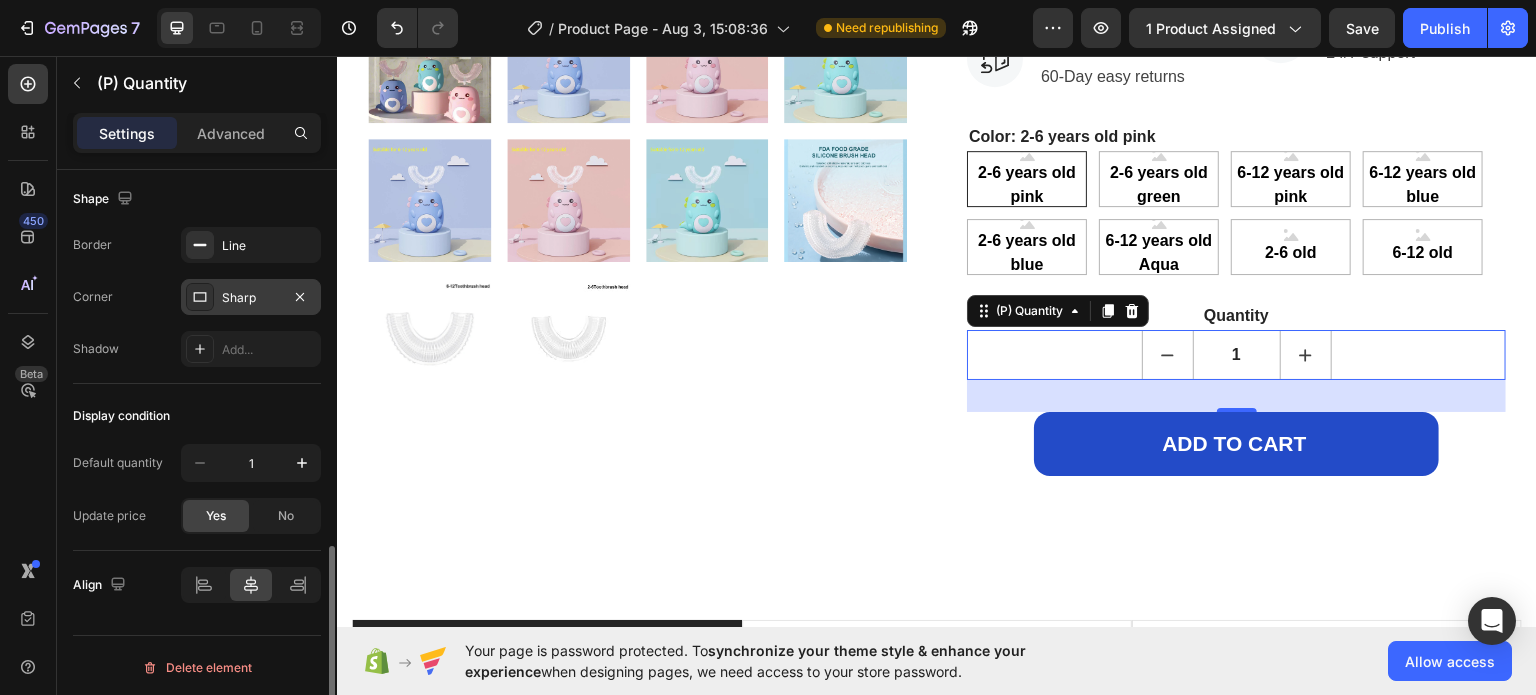 click on "Sharp" at bounding box center (251, 298) 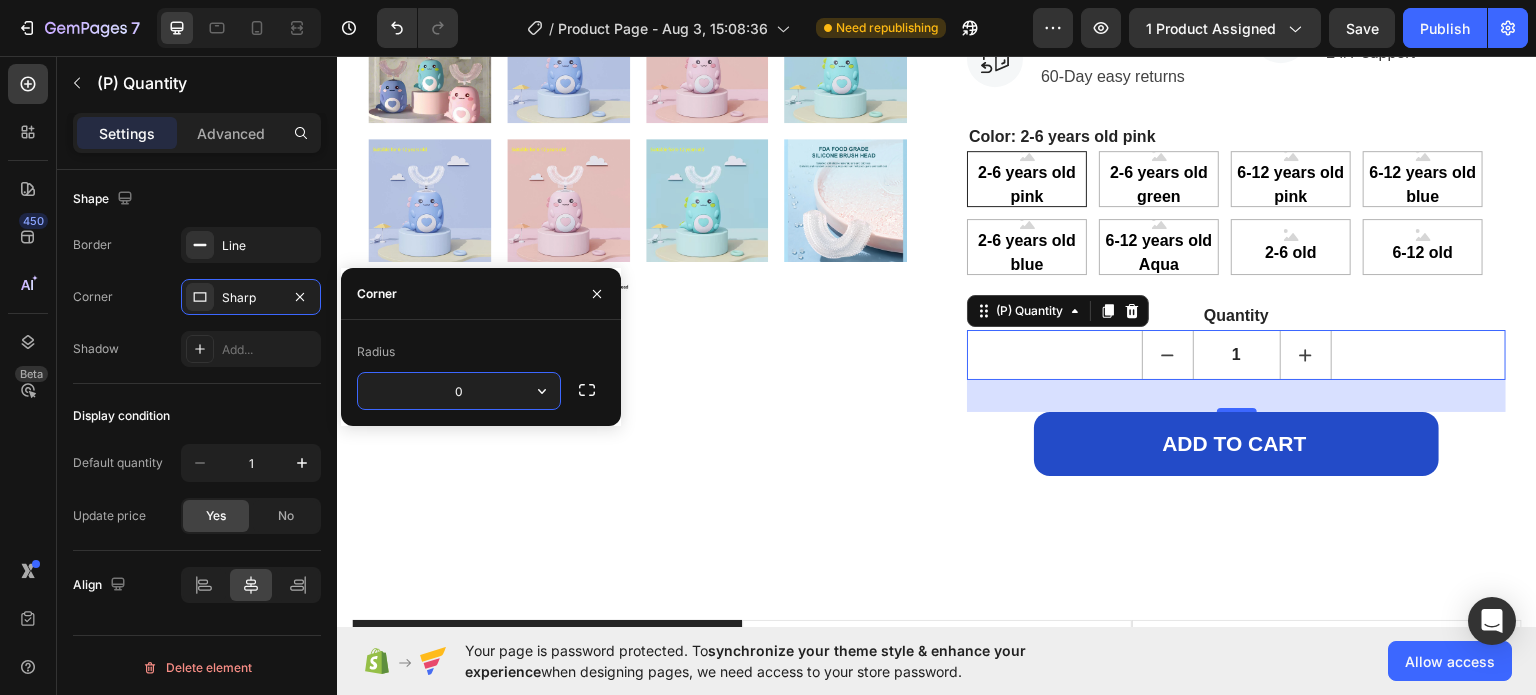 click on "0" at bounding box center (459, 391) 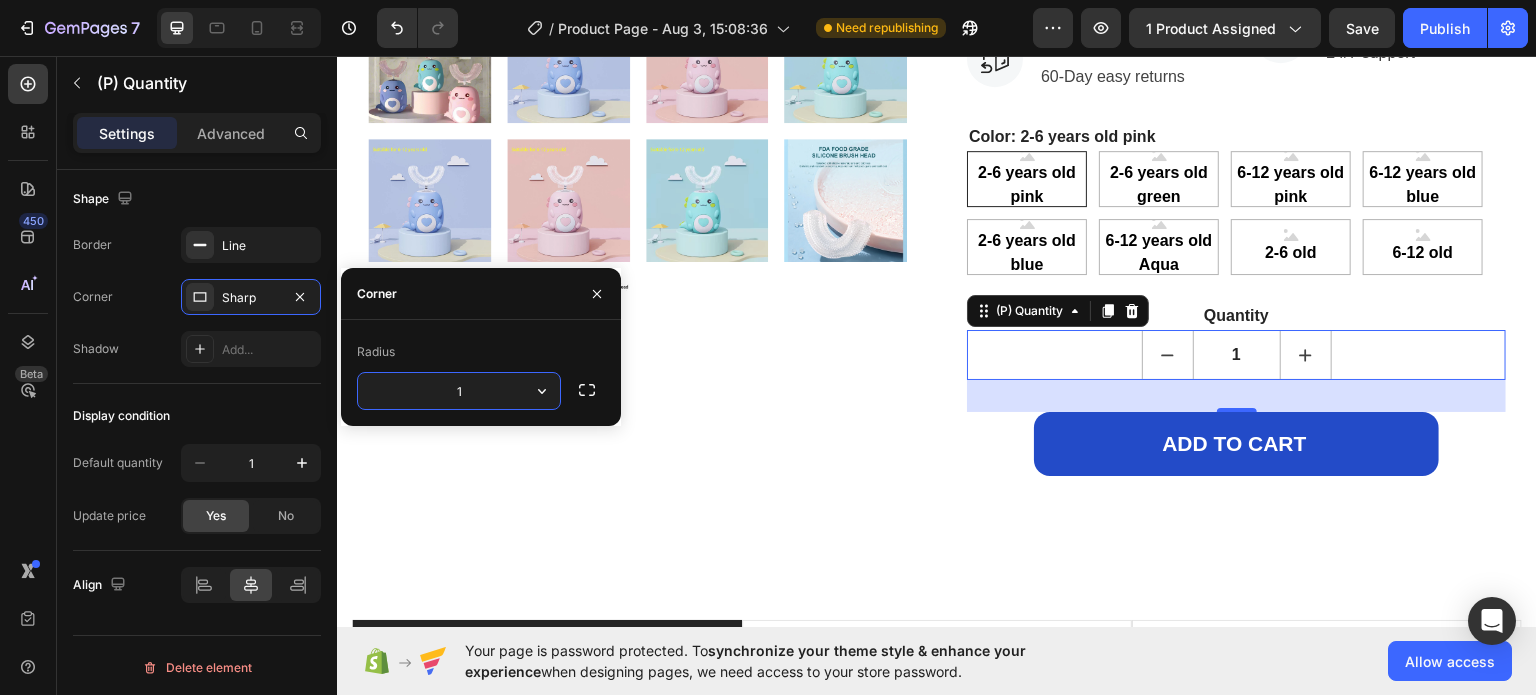 type on "16" 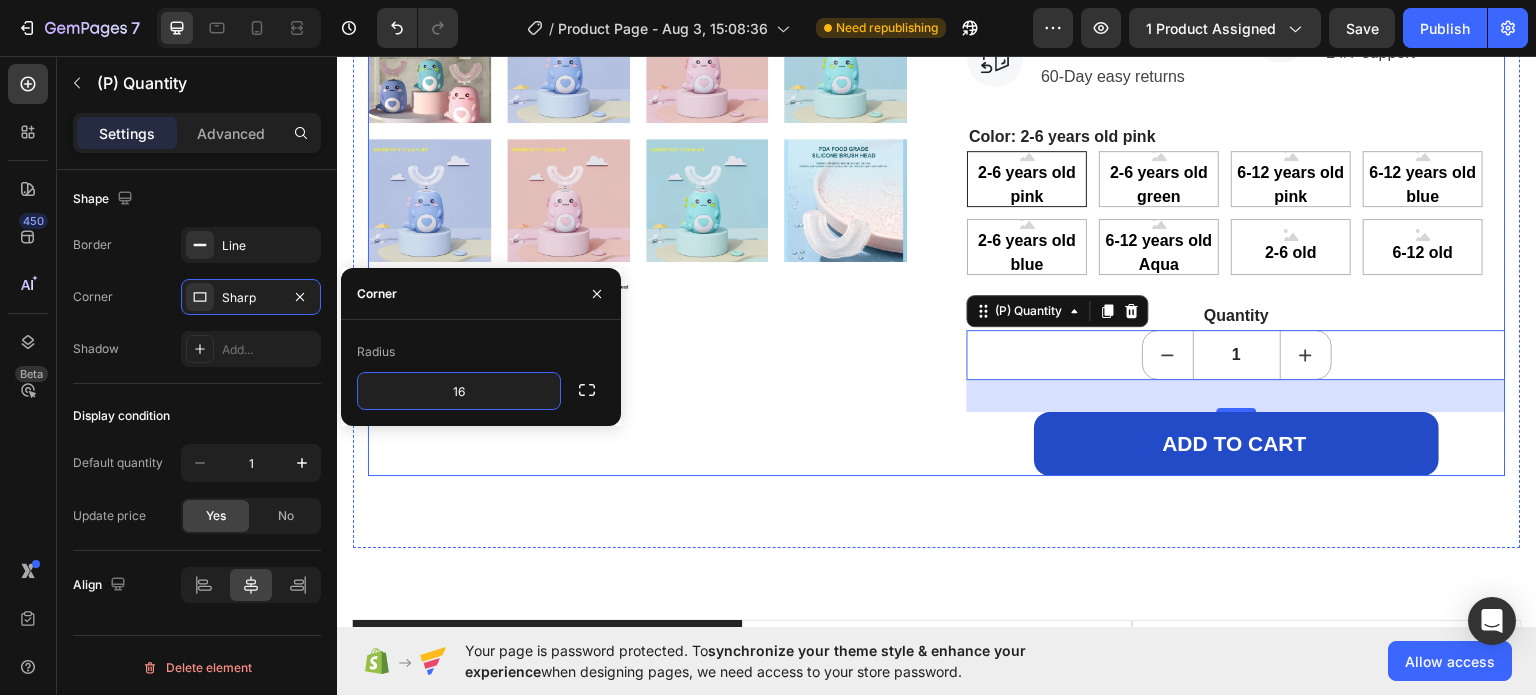 click on "Product Images" at bounding box center (637, -41) 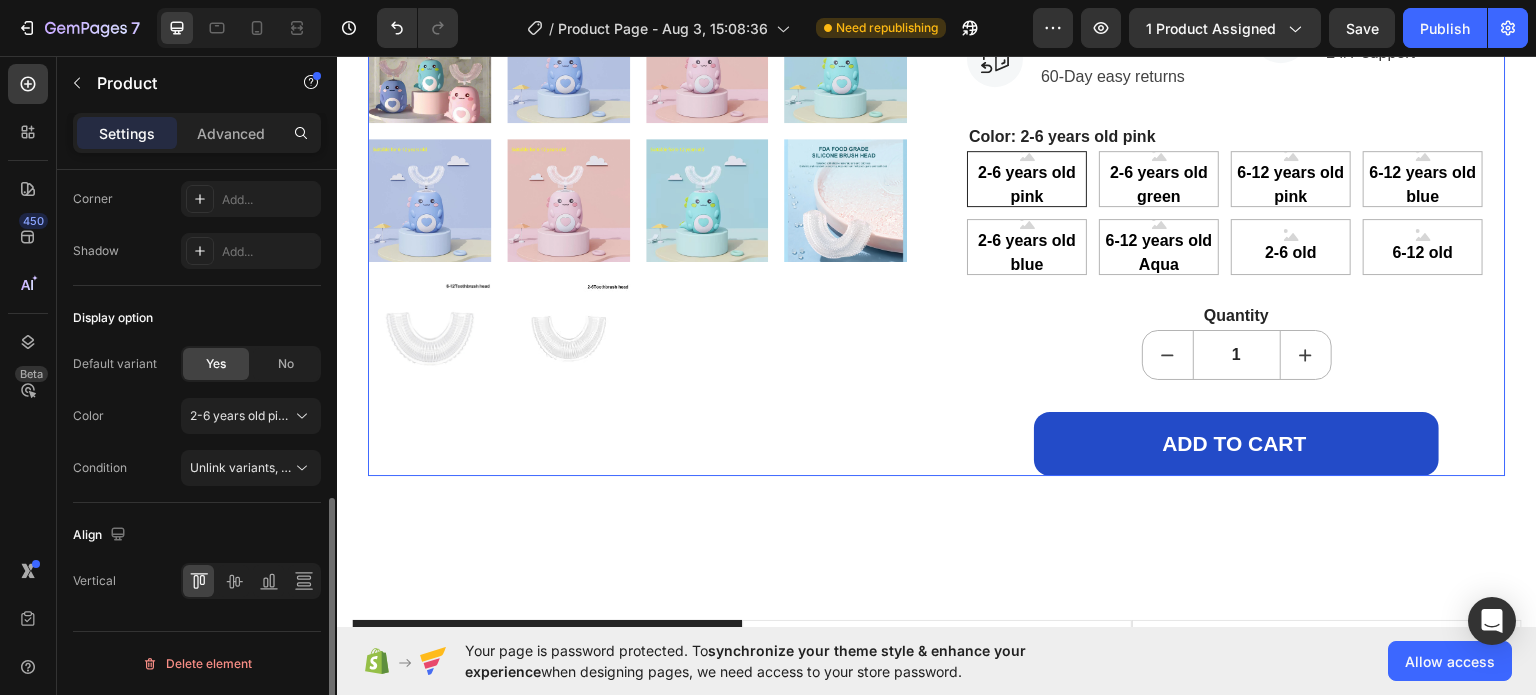 scroll, scrollTop: 0, scrollLeft: 0, axis: both 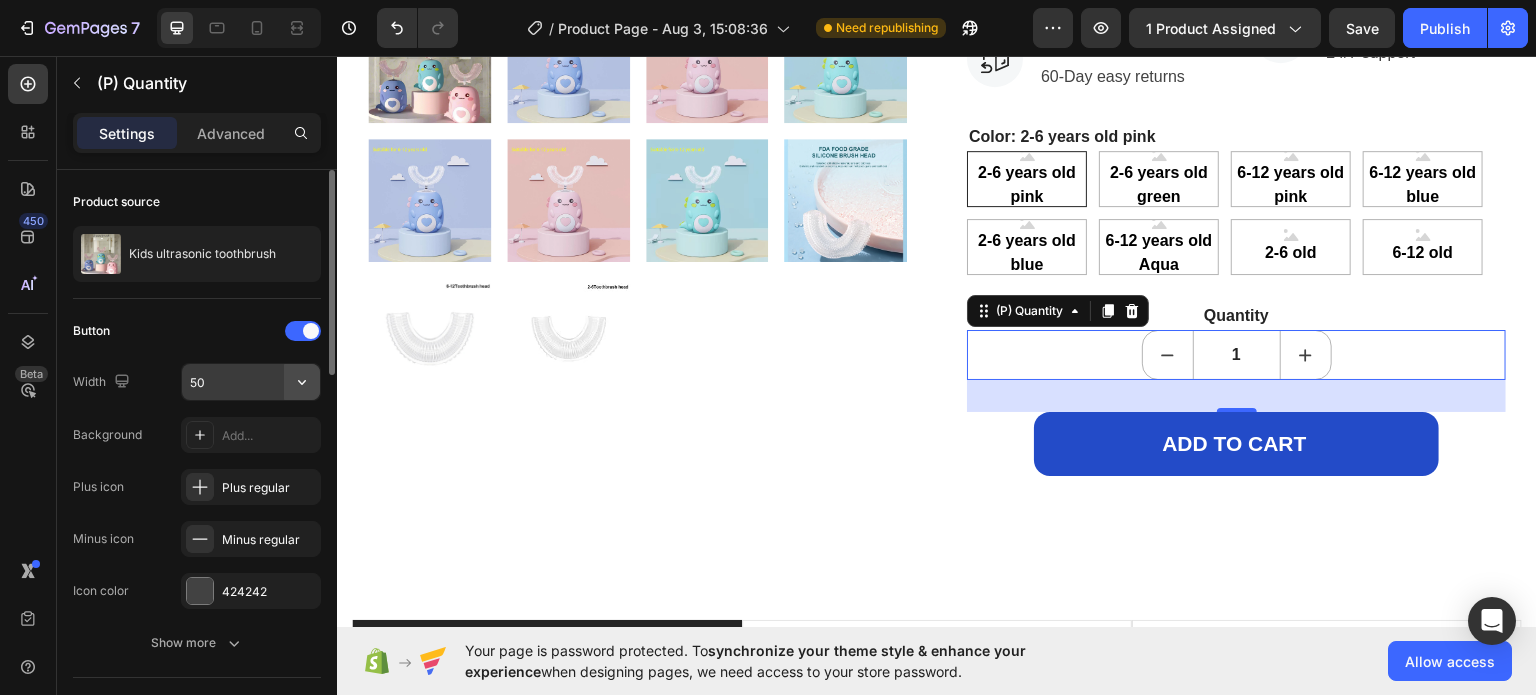 click 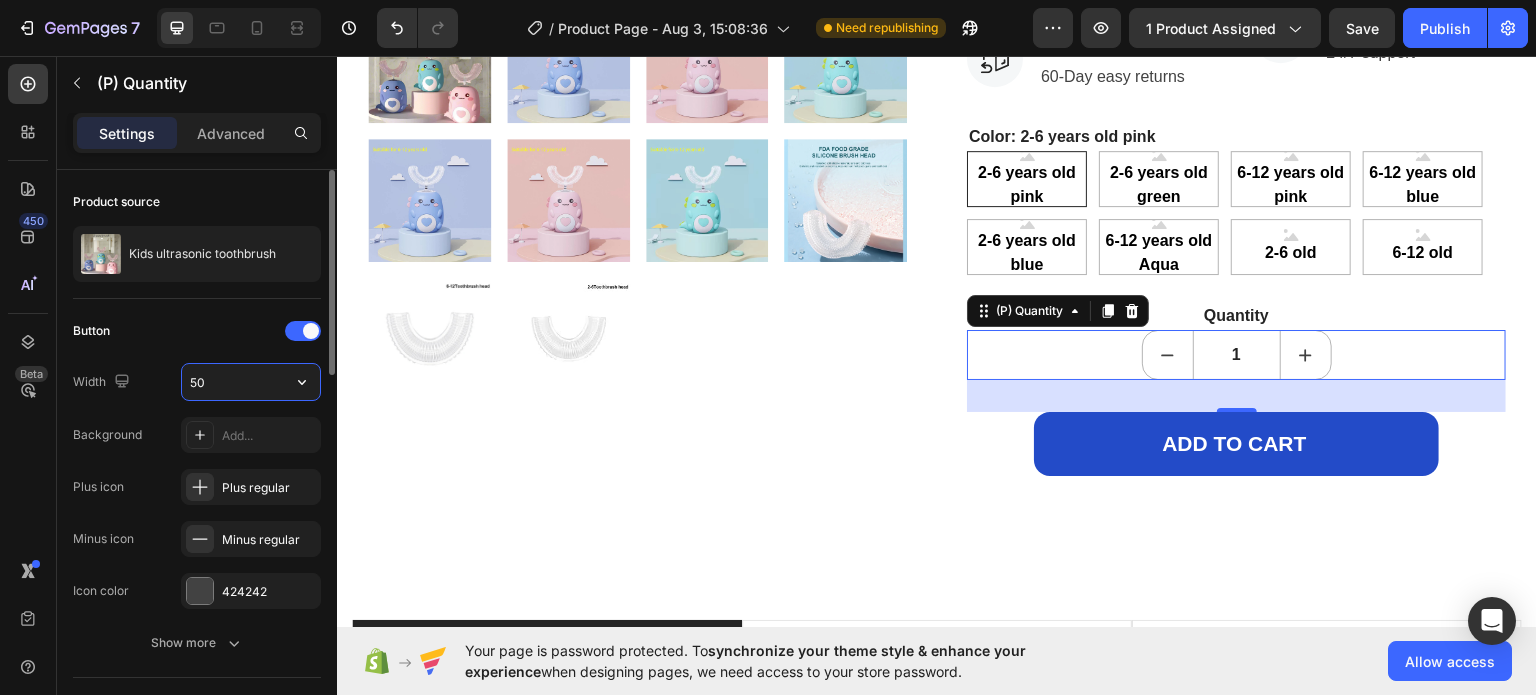 click on "50" at bounding box center [251, 382] 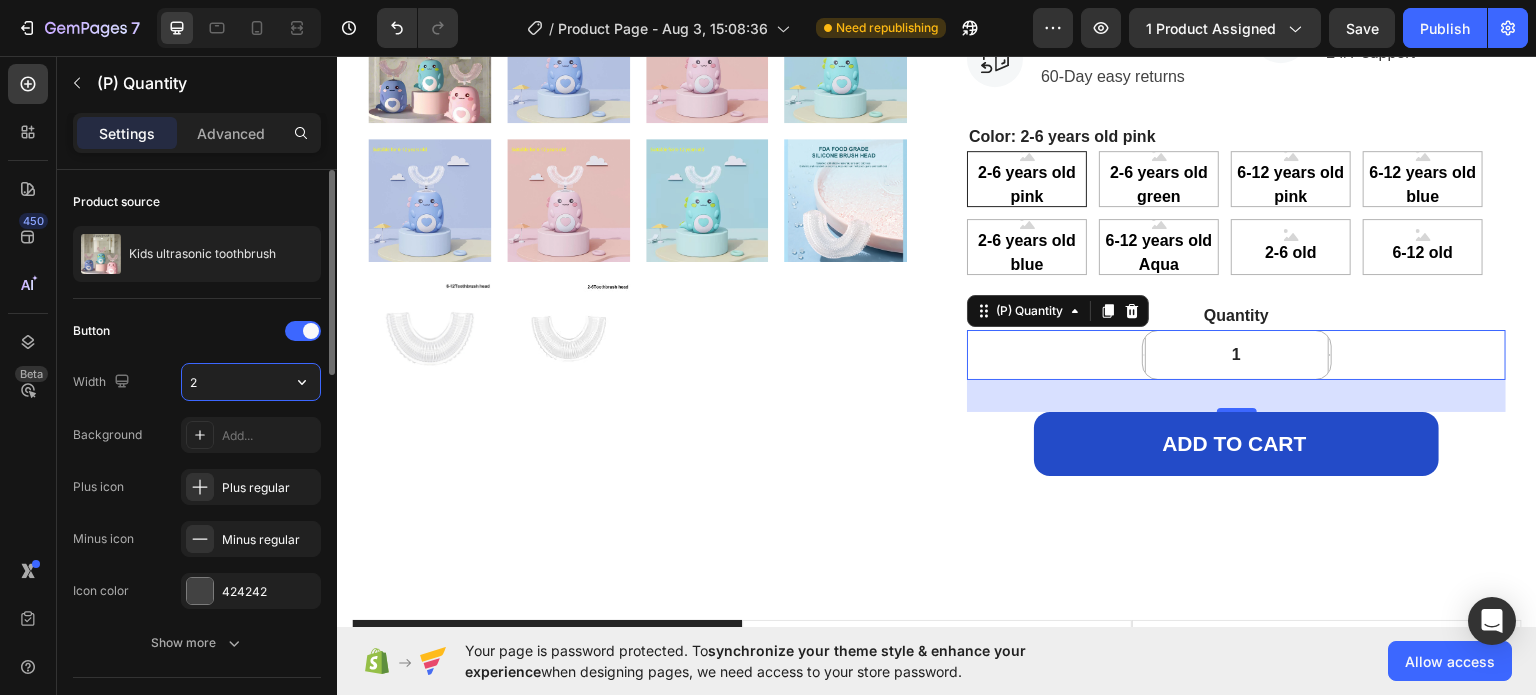 type on "25" 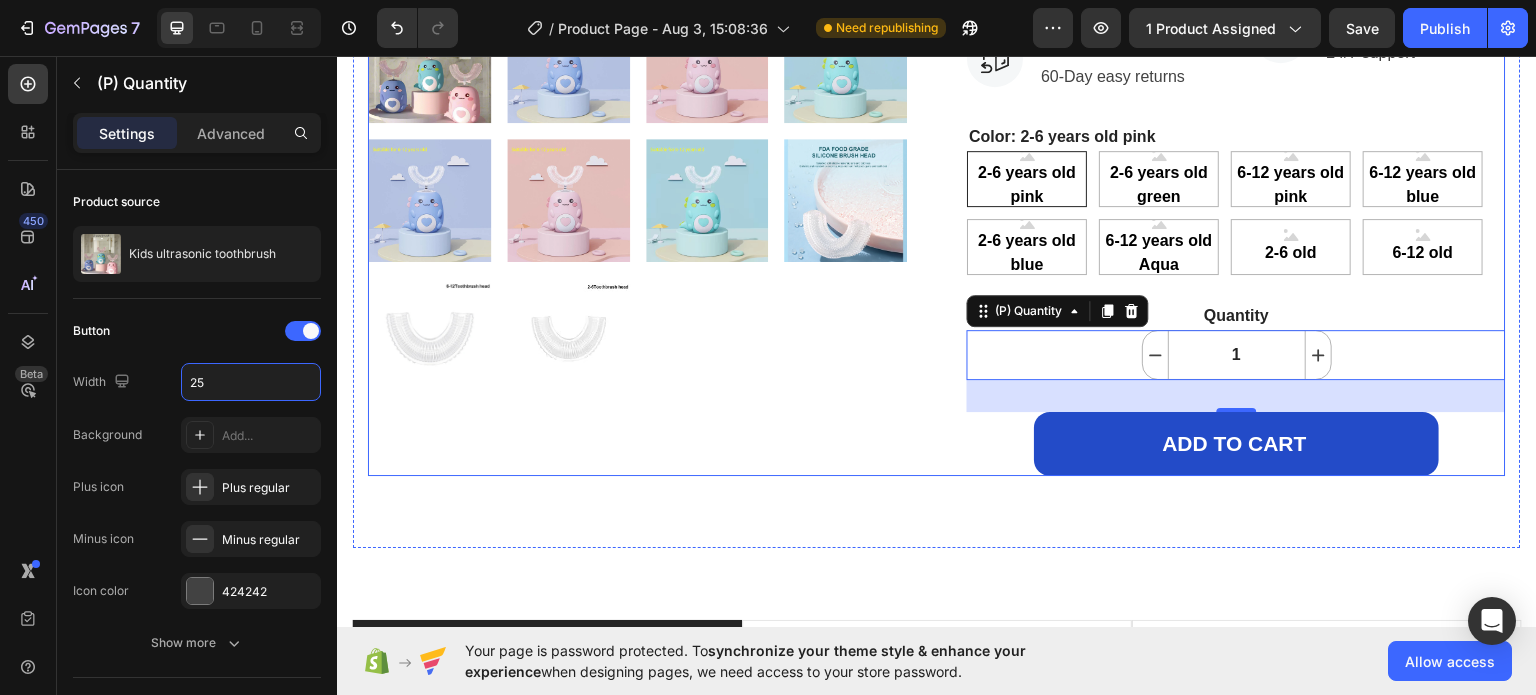 click on "Product Images" at bounding box center [637, -41] 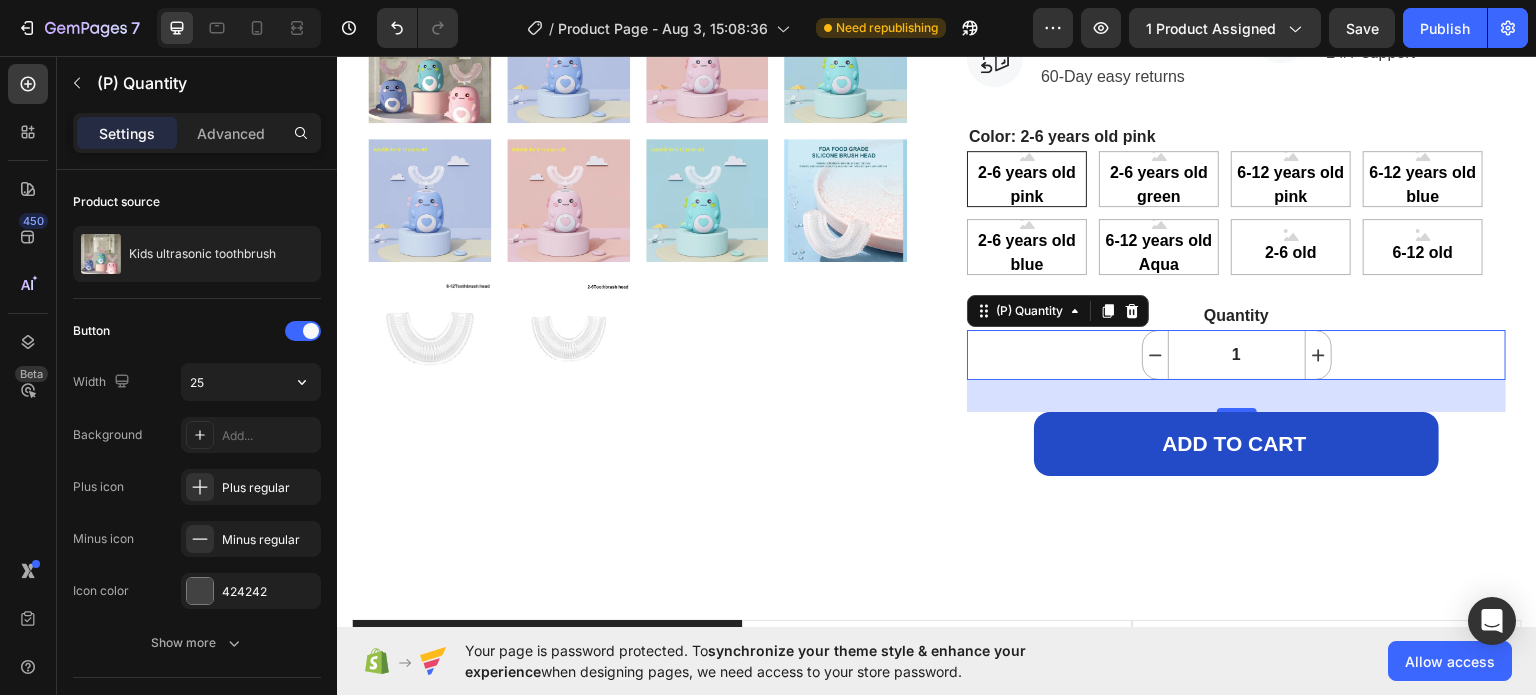 click 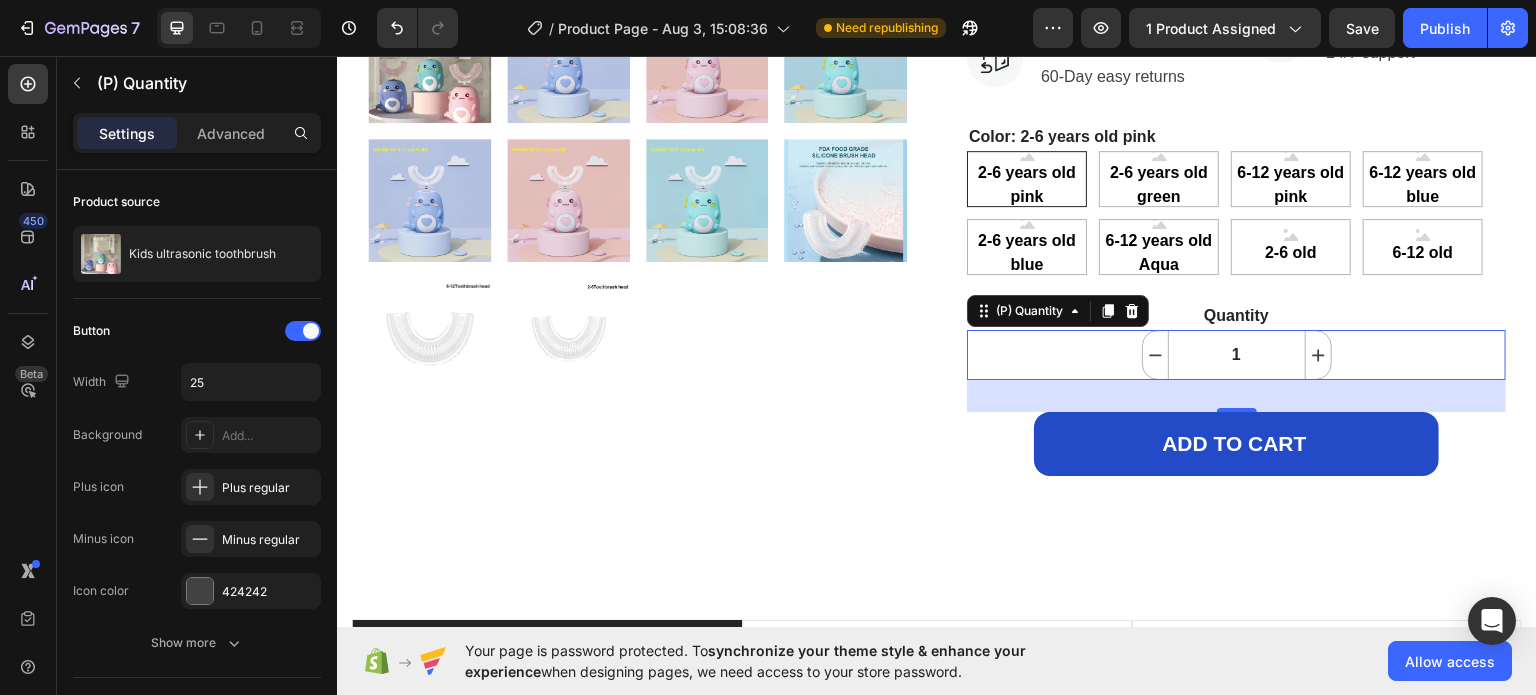 click on "25" at bounding box center [251, 382] 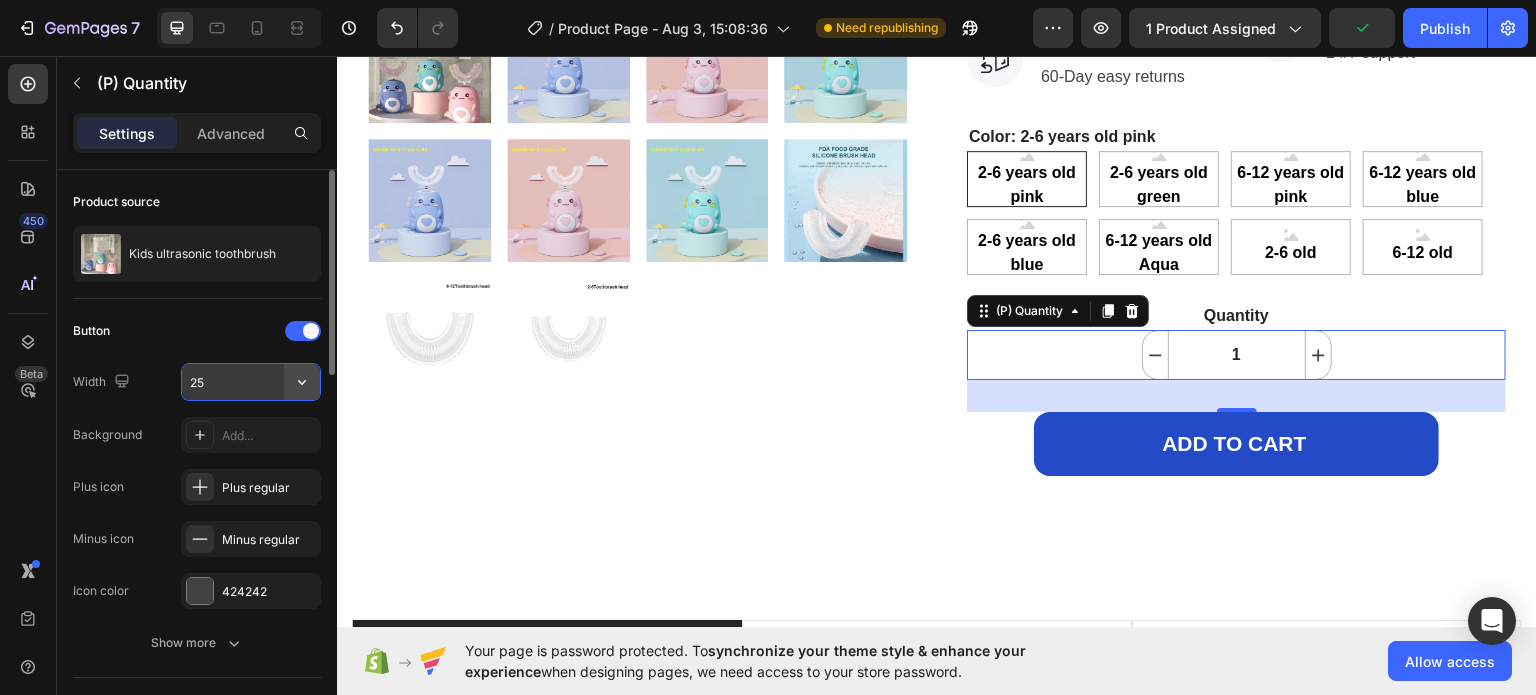 click 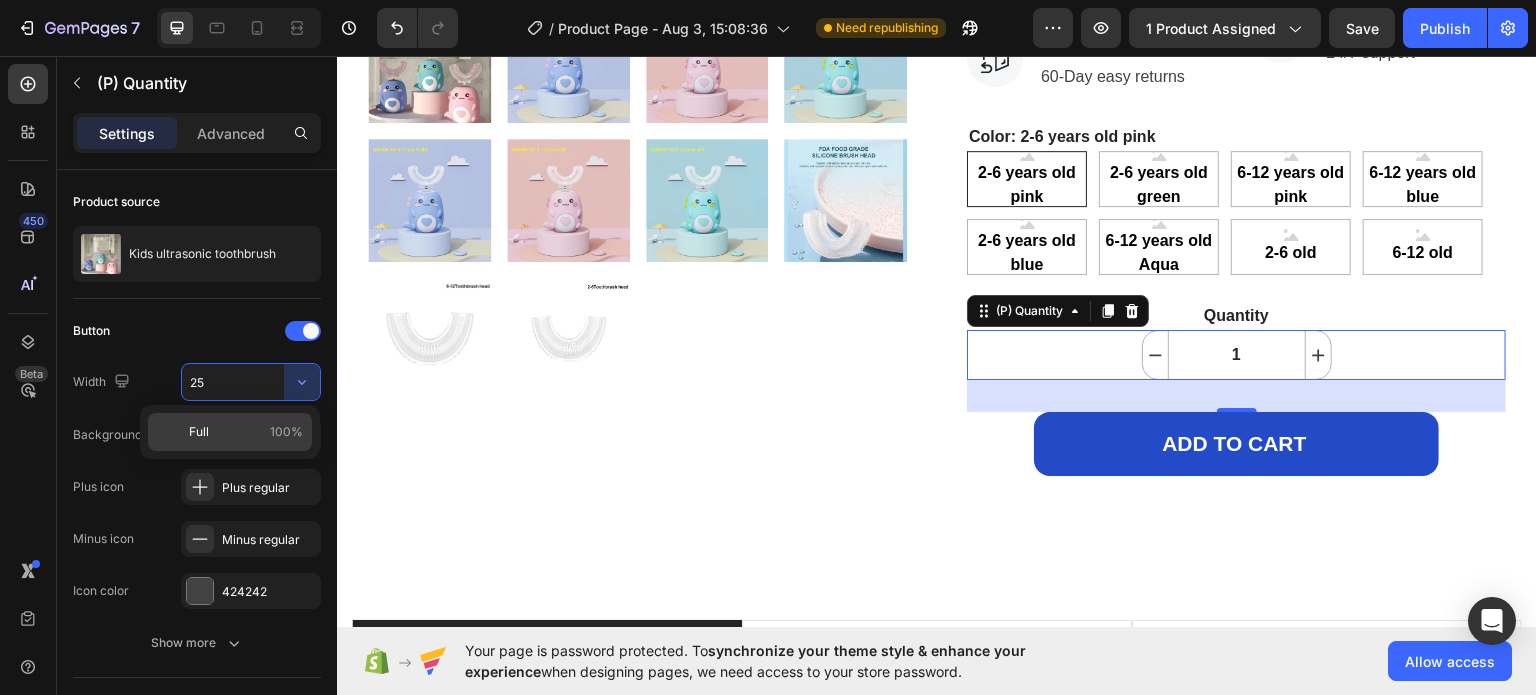 click on "Full" at bounding box center (199, 432) 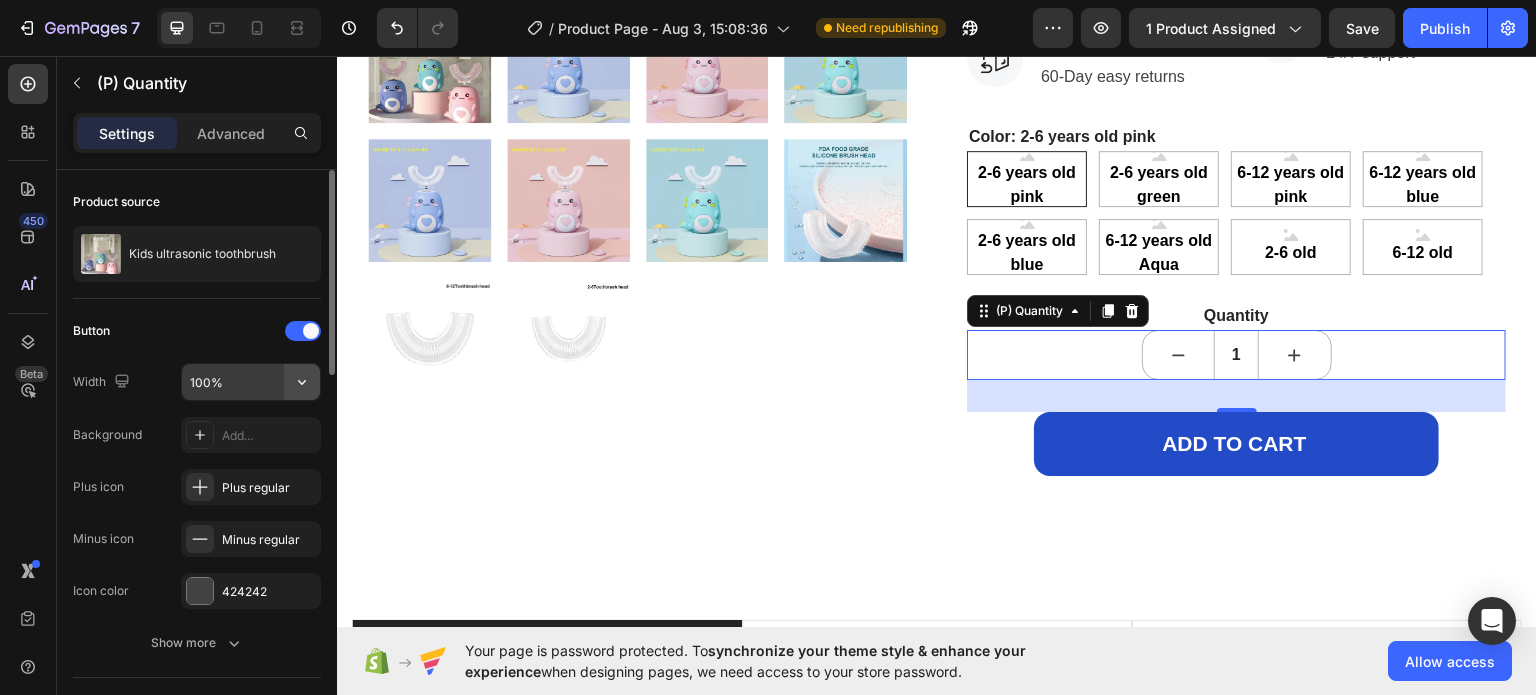 click 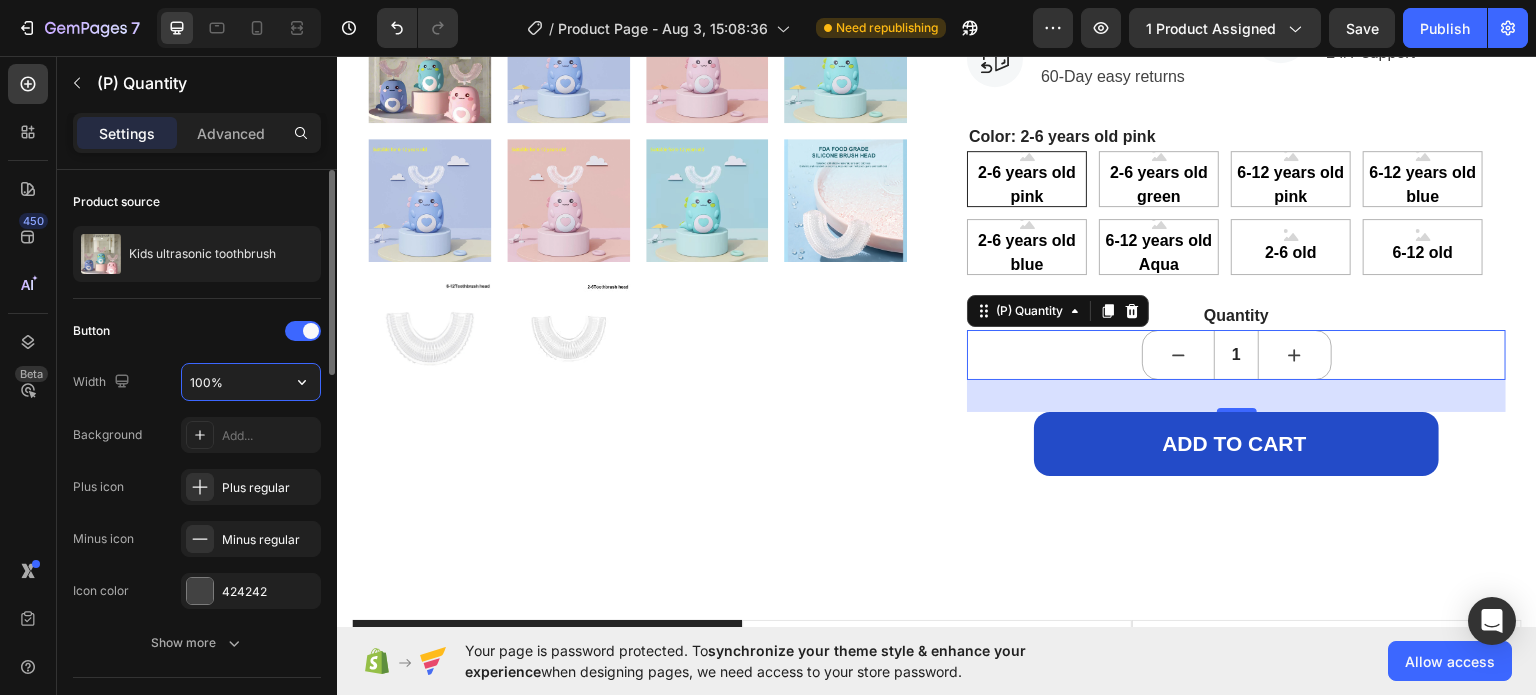 click on "100%" at bounding box center (251, 382) 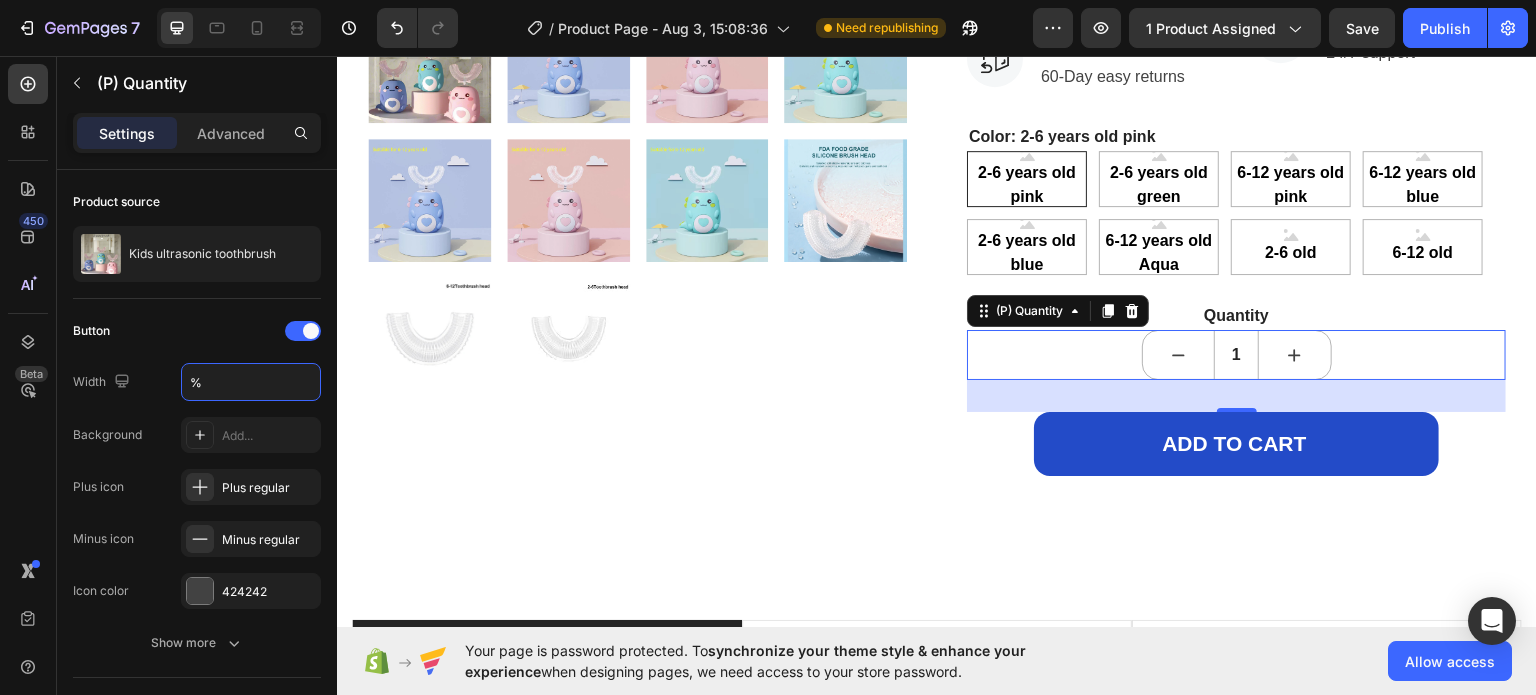 click 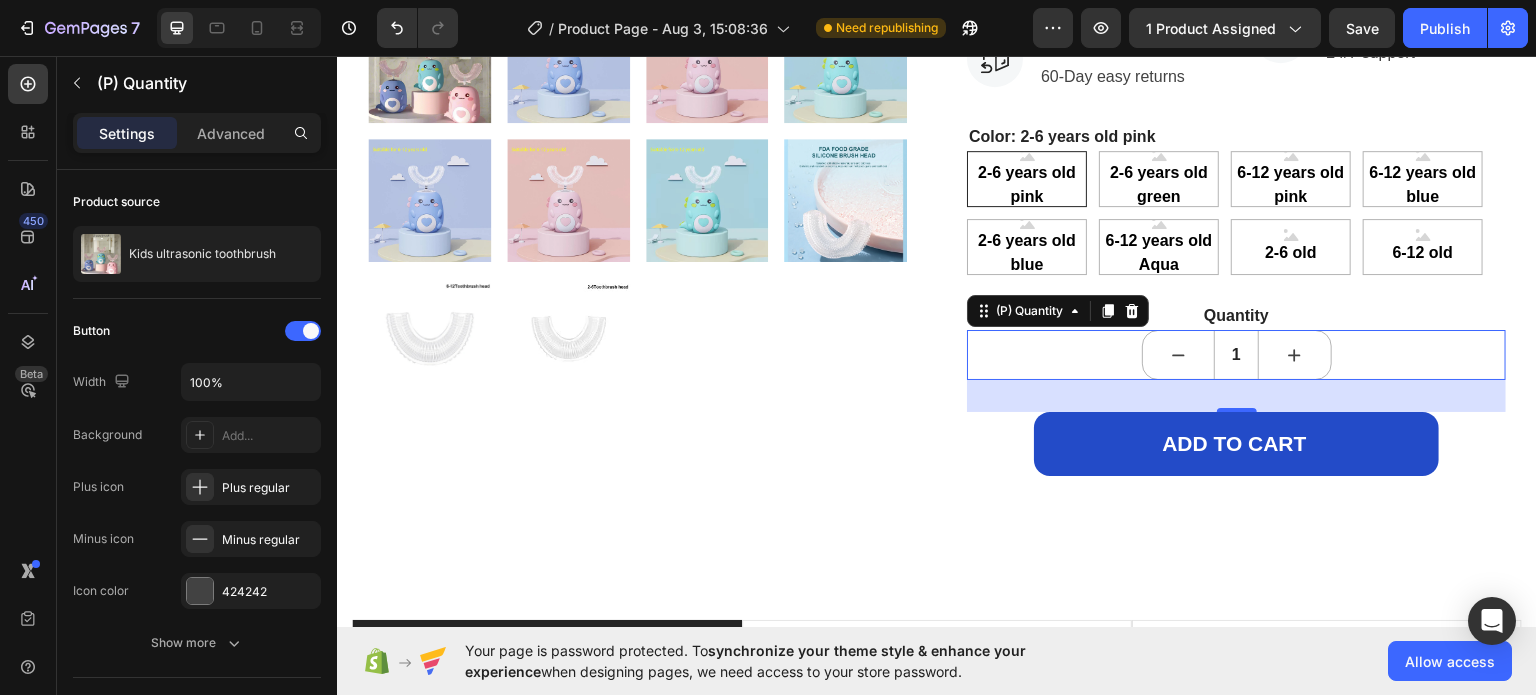 click 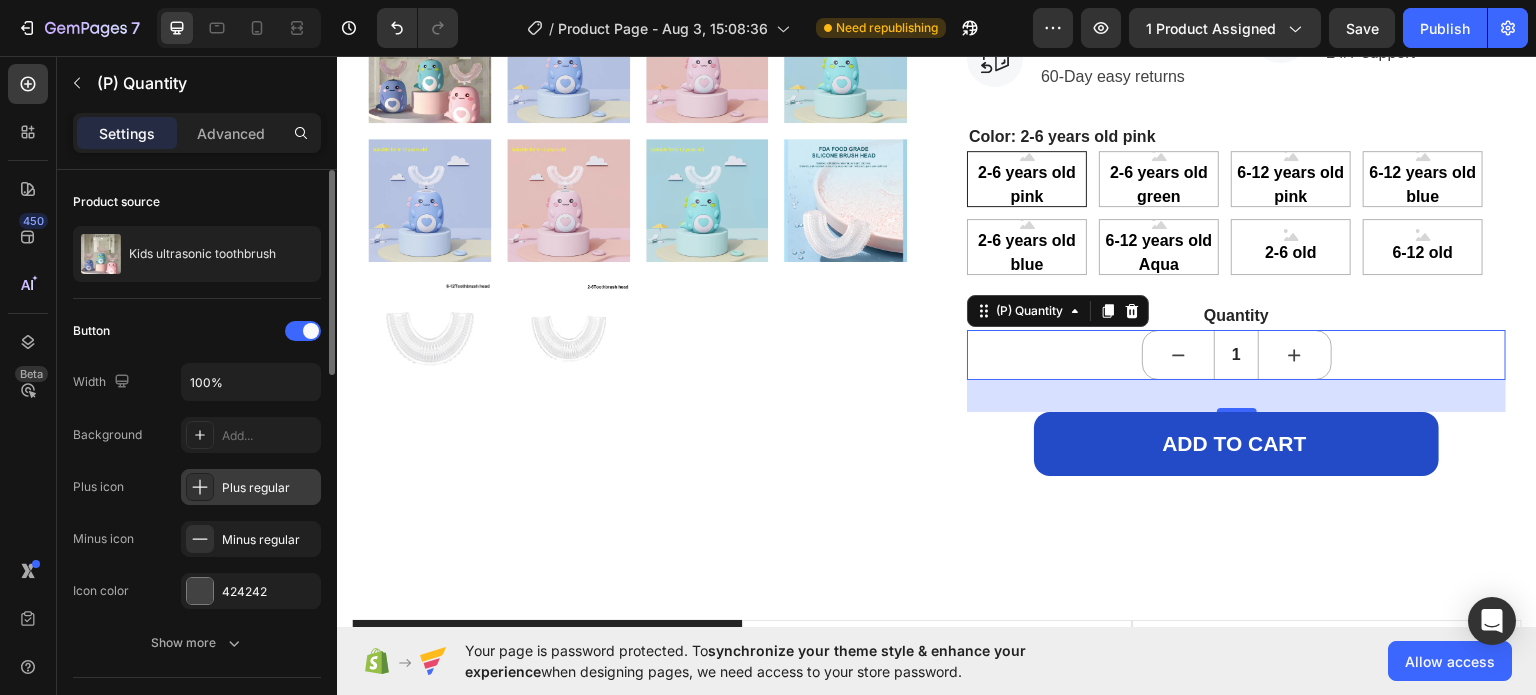 scroll, scrollTop: 0, scrollLeft: 0, axis: both 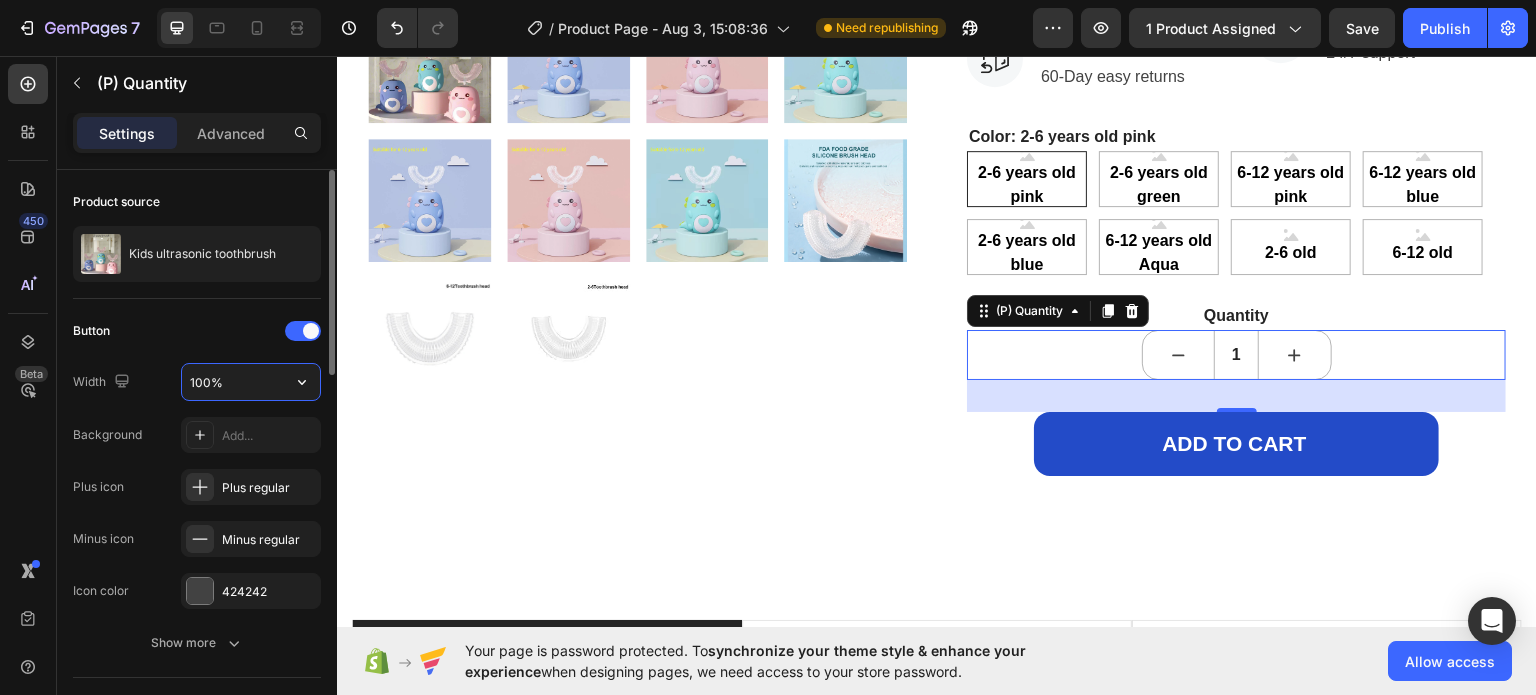 click on "100%" at bounding box center [251, 382] 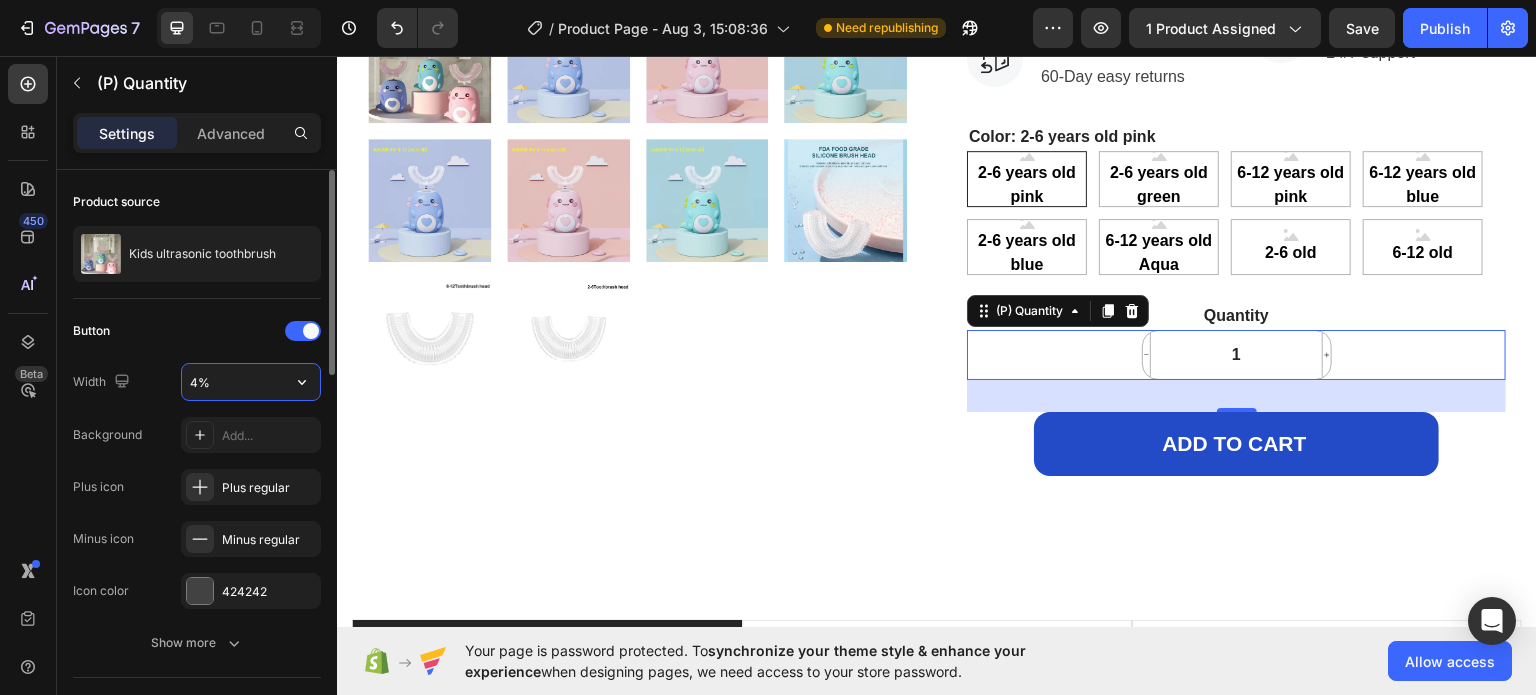 type on "45%" 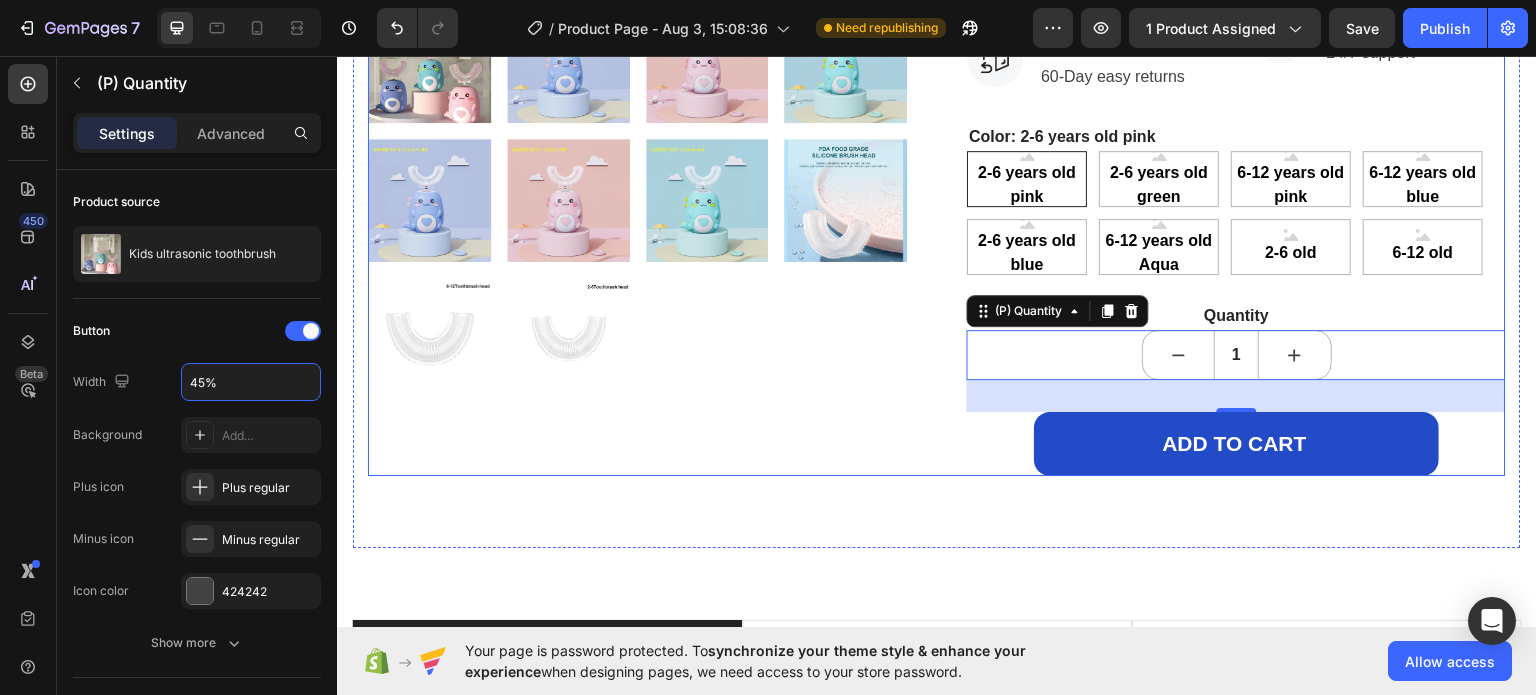 click on "Product Images" at bounding box center (637, -41) 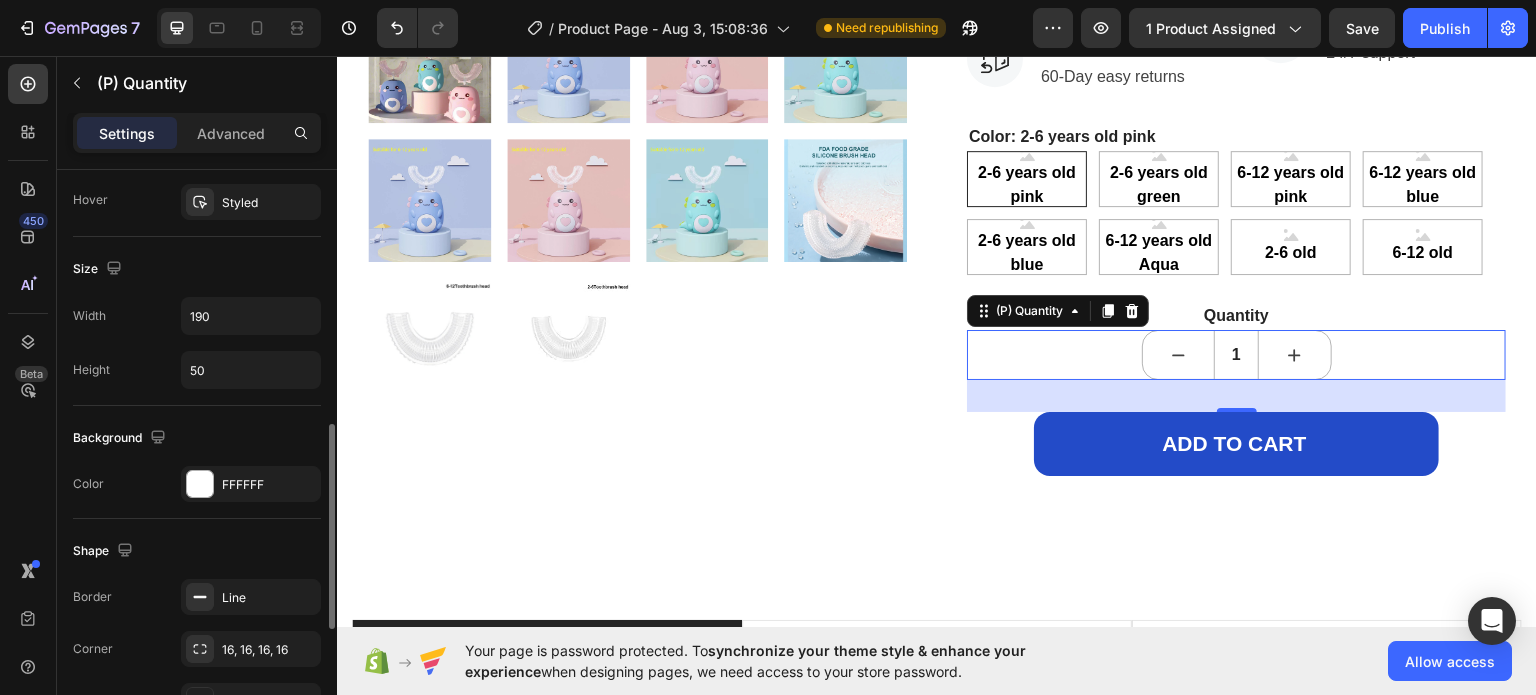 scroll, scrollTop: 712, scrollLeft: 0, axis: vertical 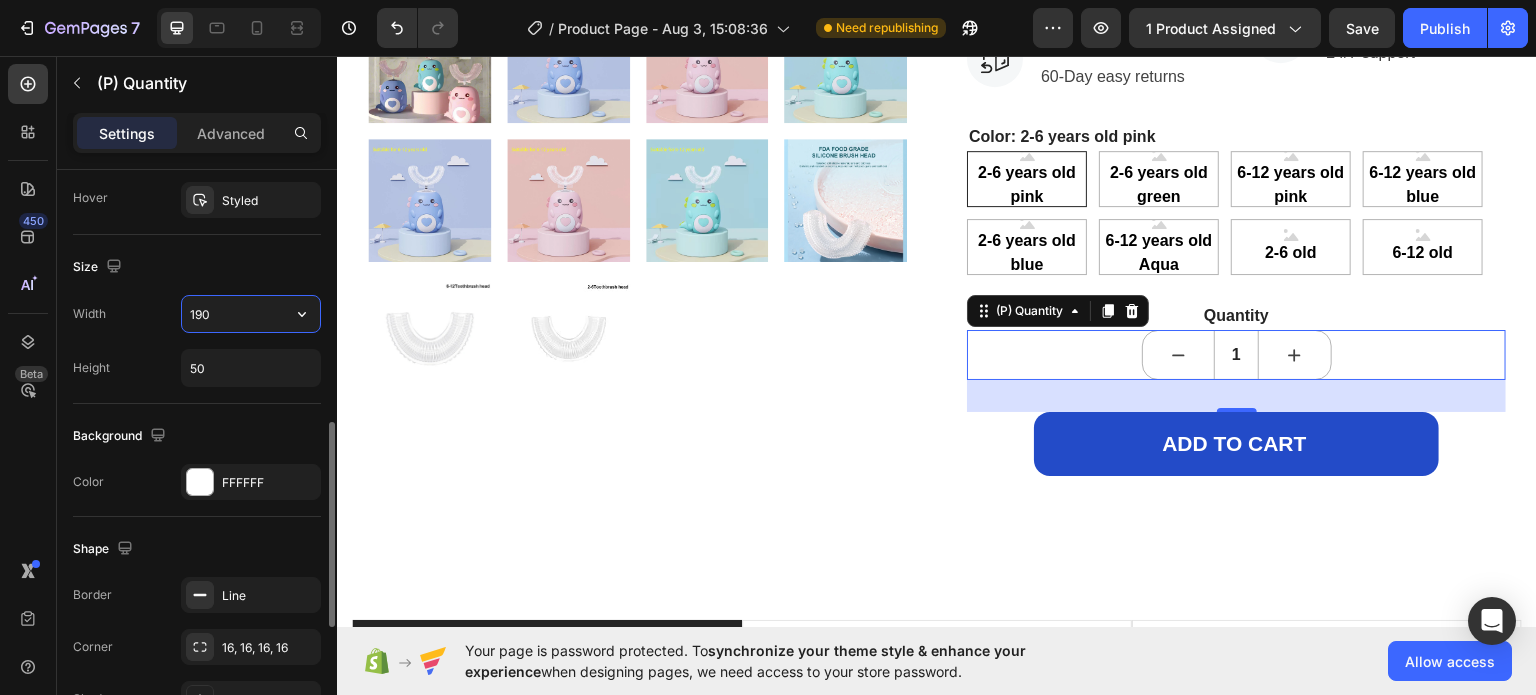 click on "190" at bounding box center [251, 314] 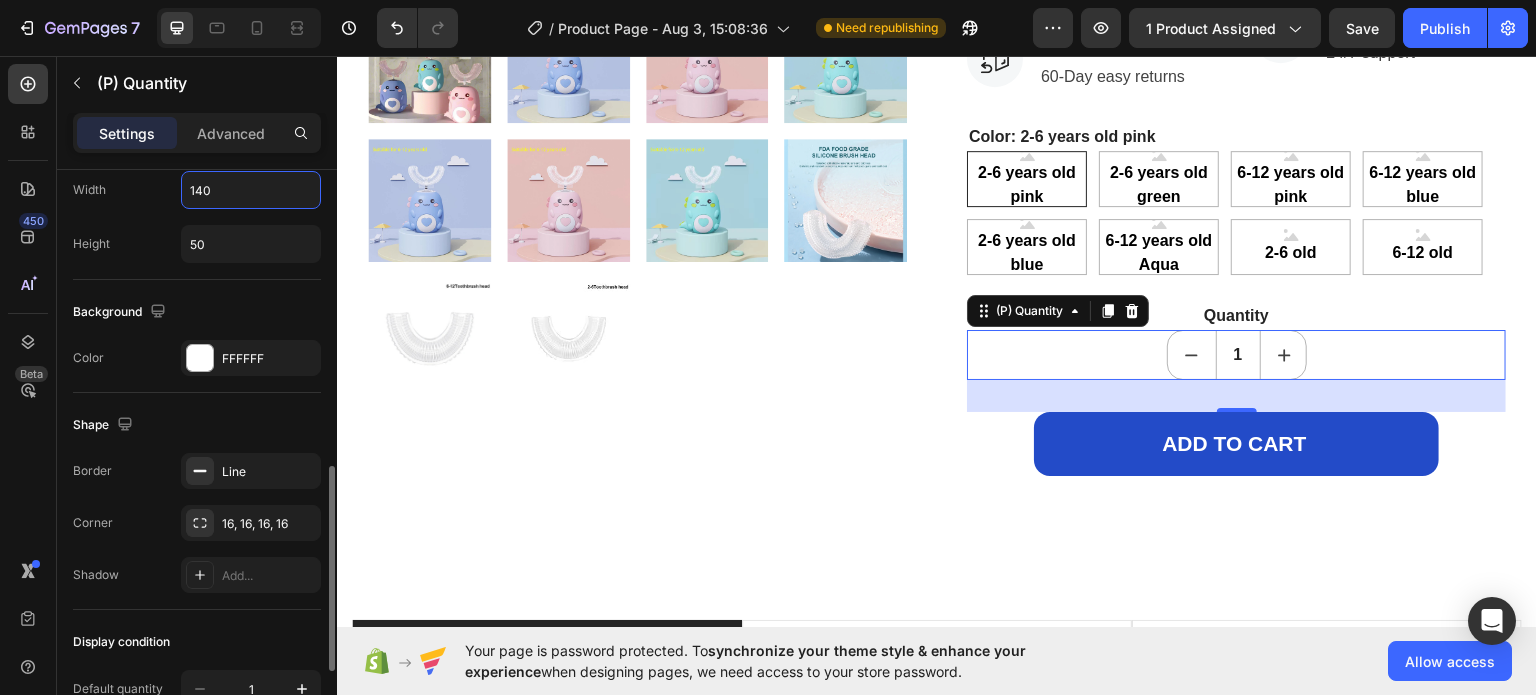 scroll, scrollTop: 845, scrollLeft: 0, axis: vertical 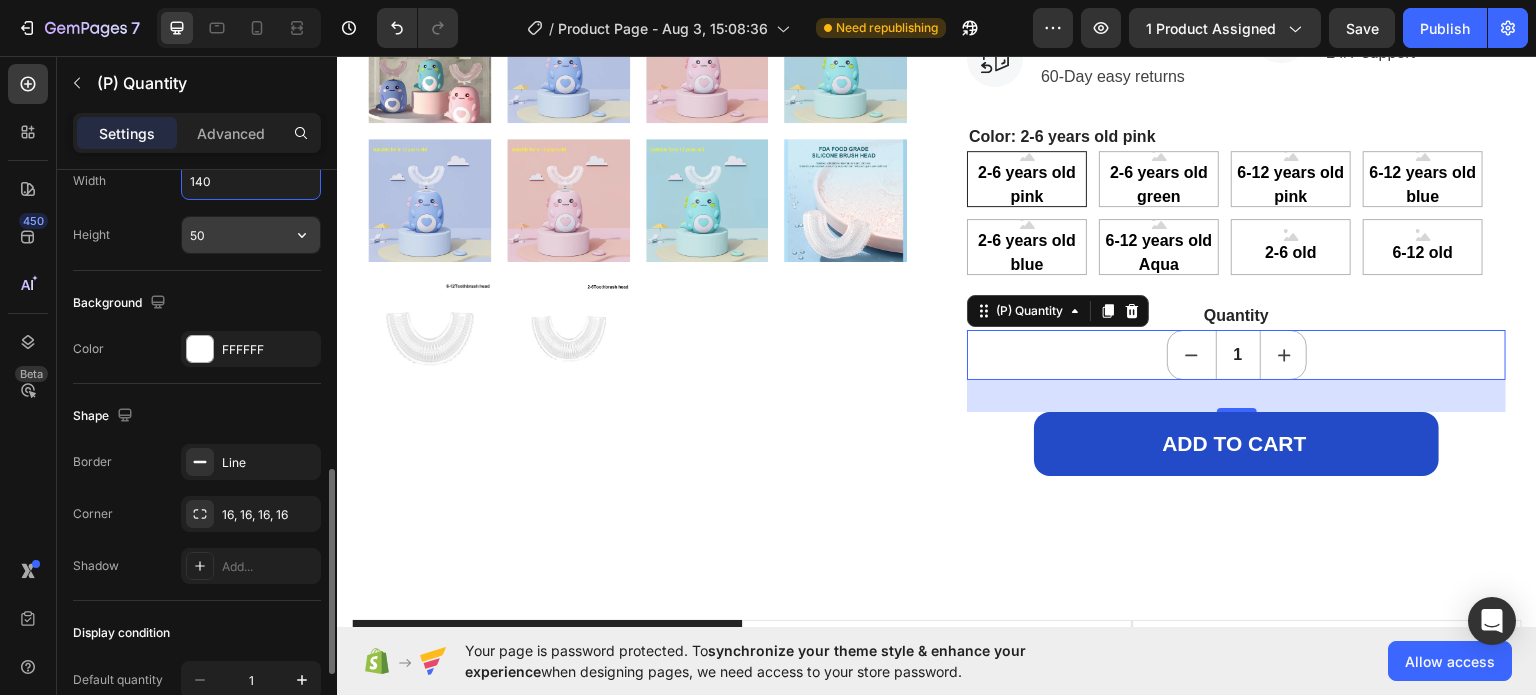 type on "140" 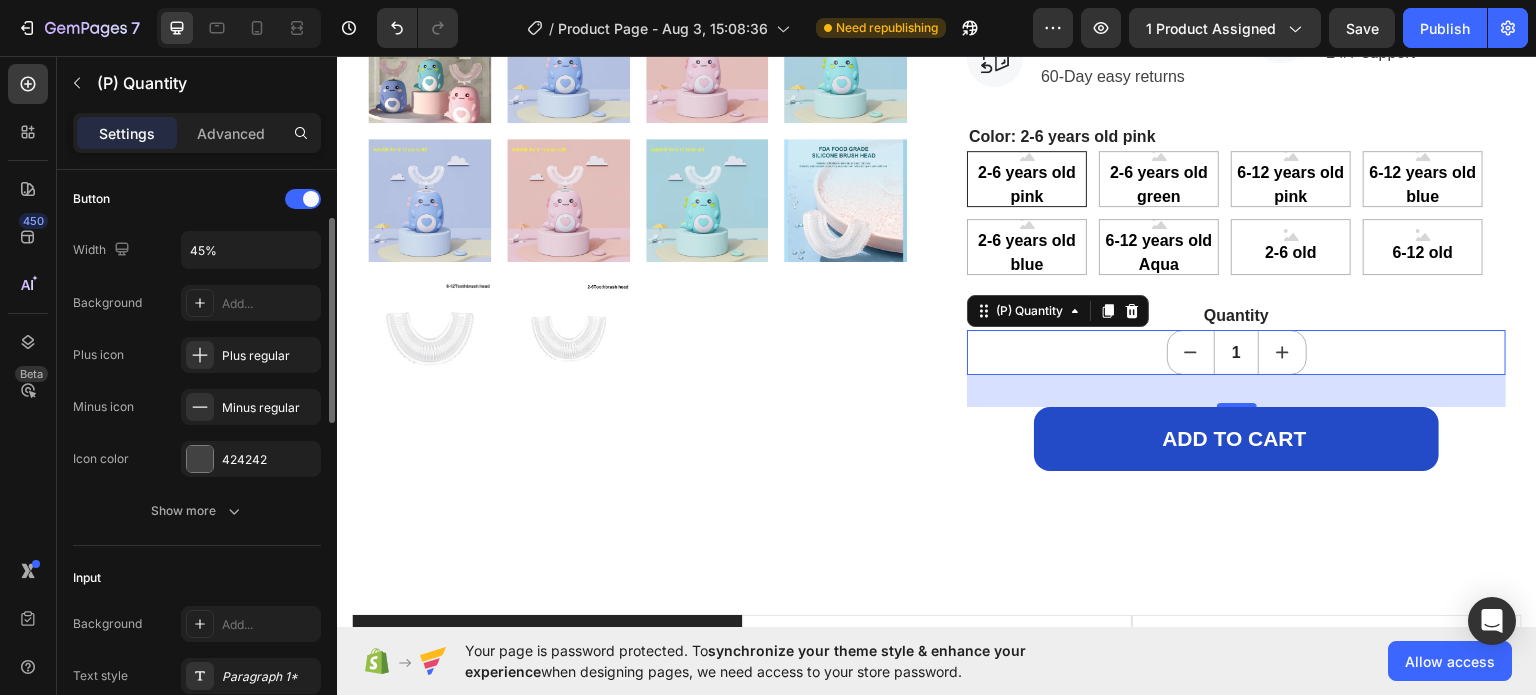 scroll, scrollTop: 133, scrollLeft: 0, axis: vertical 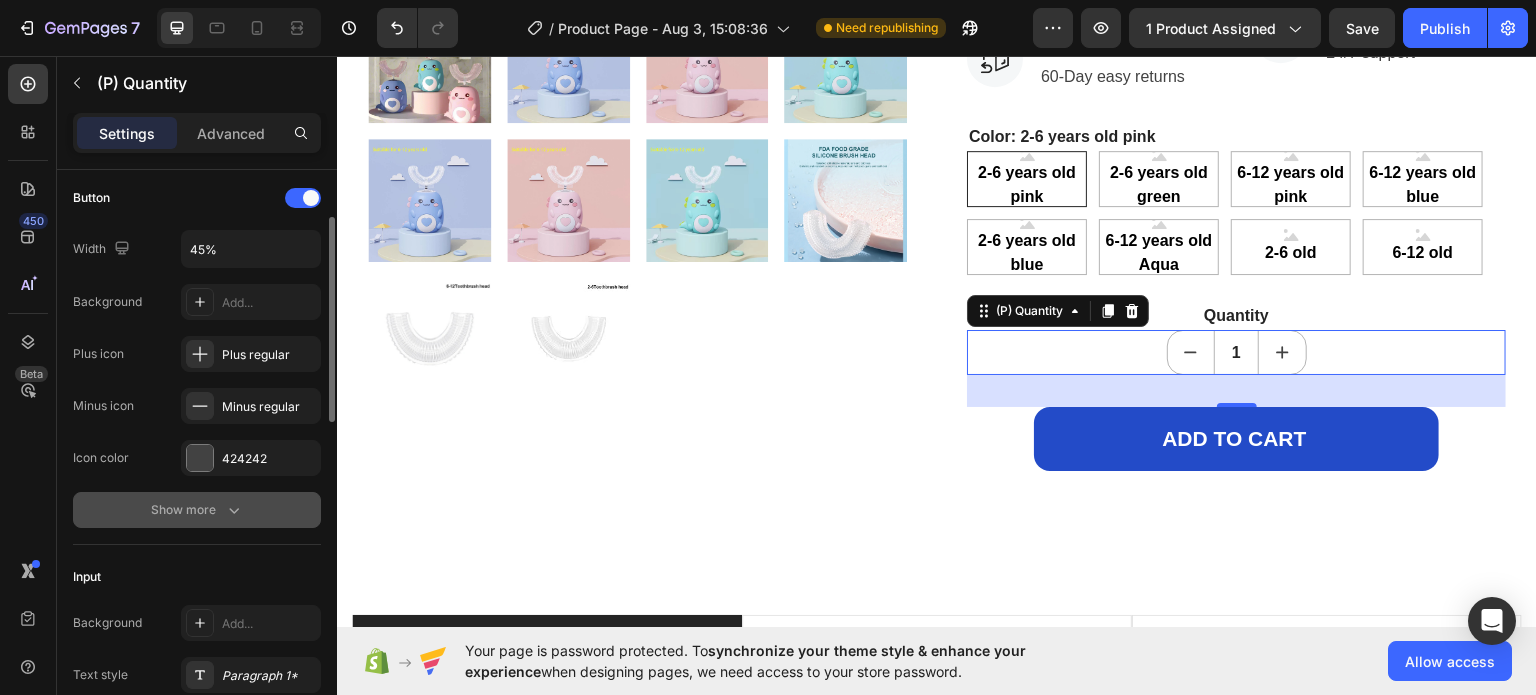 type on "45" 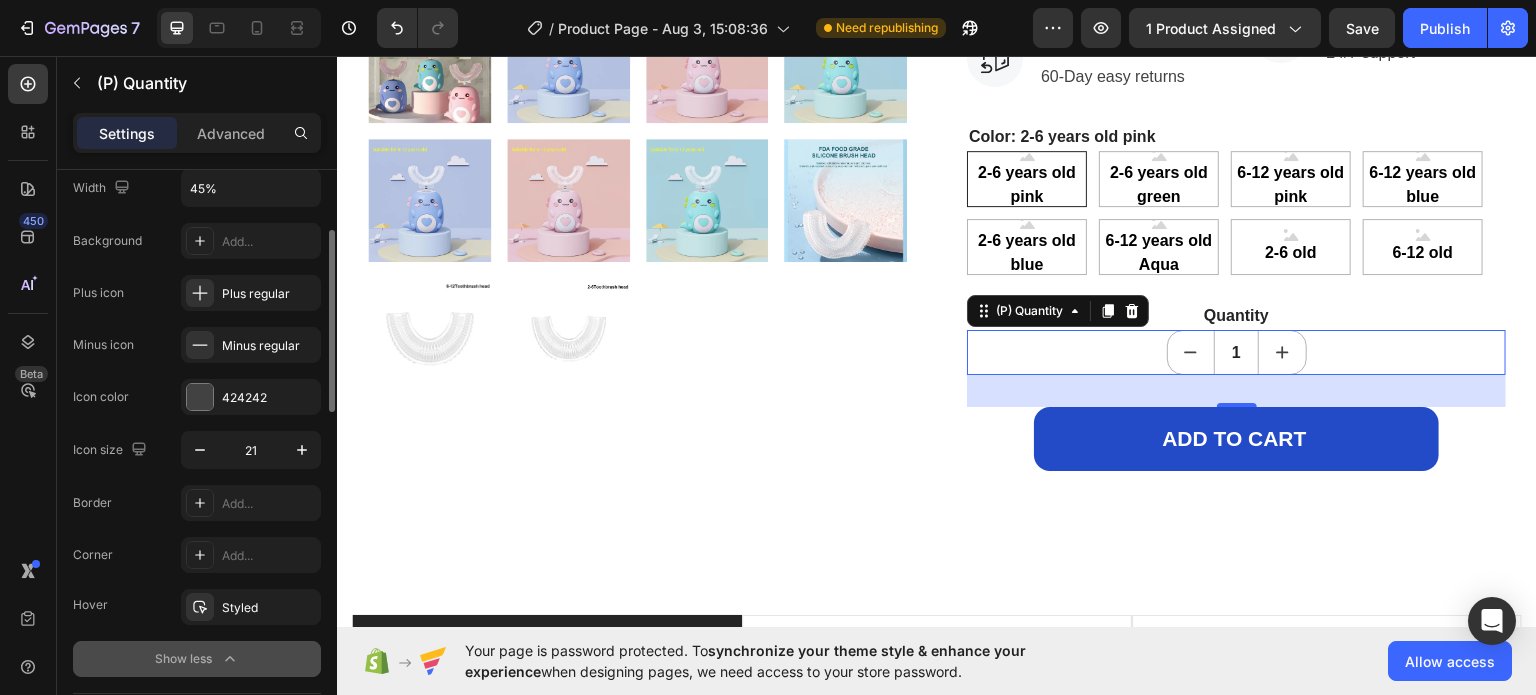 scroll, scrollTop: 195, scrollLeft: 0, axis: vertical 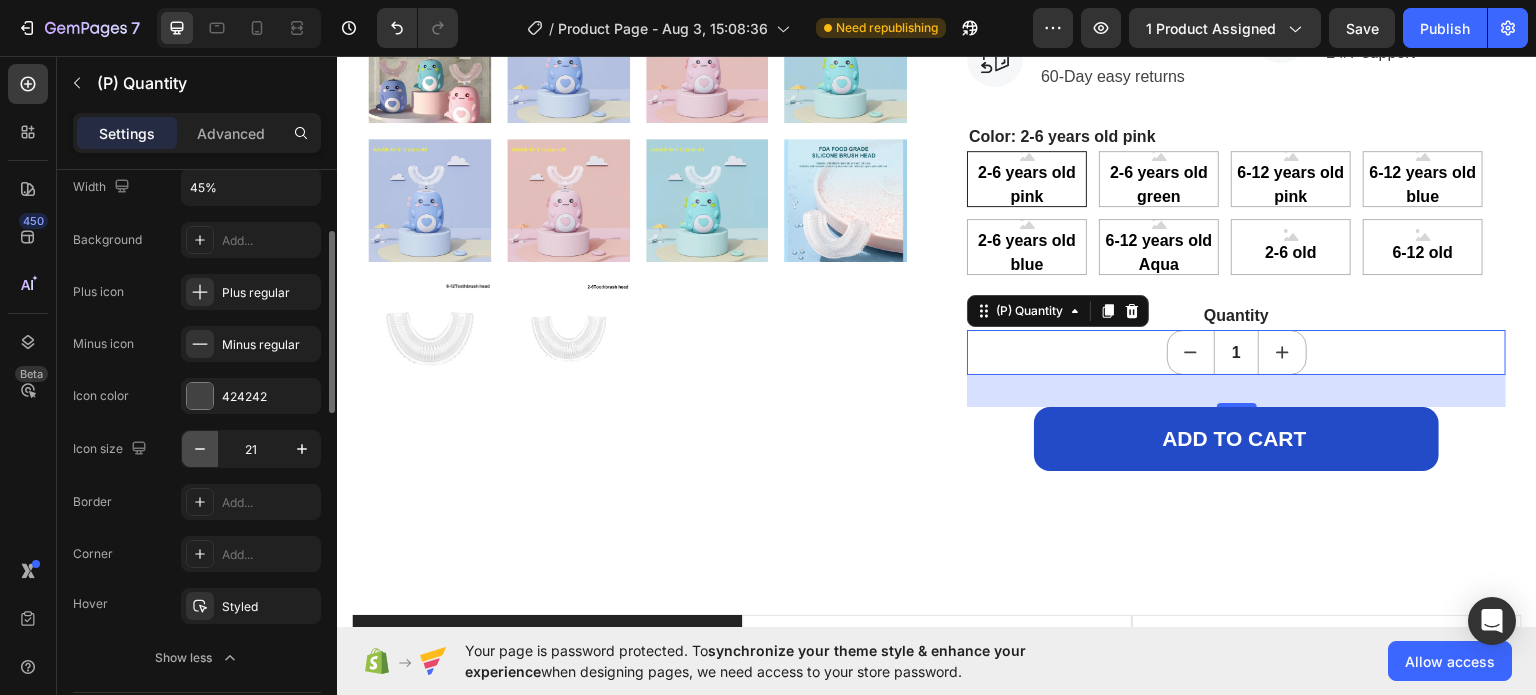 click 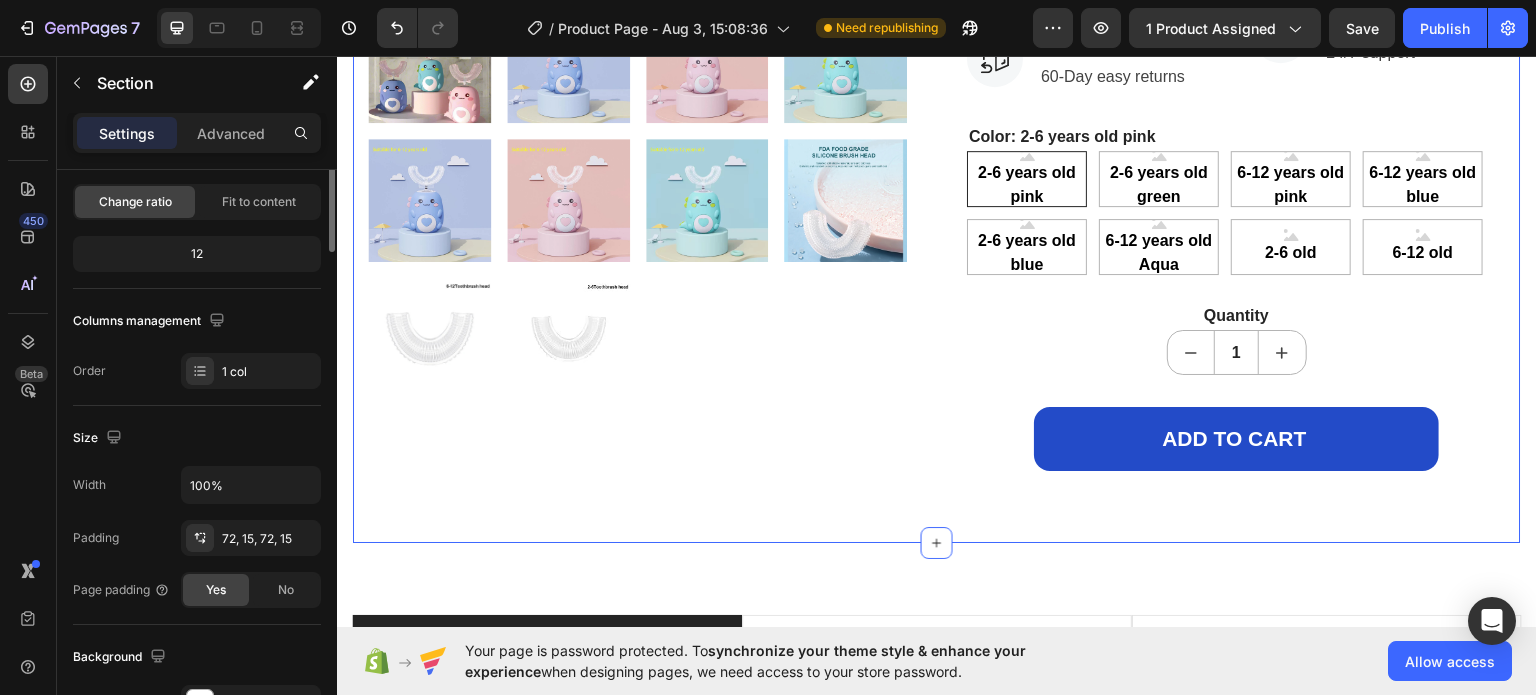 scroll, scrollTop: 0, scrollLeft: 0, axis: both 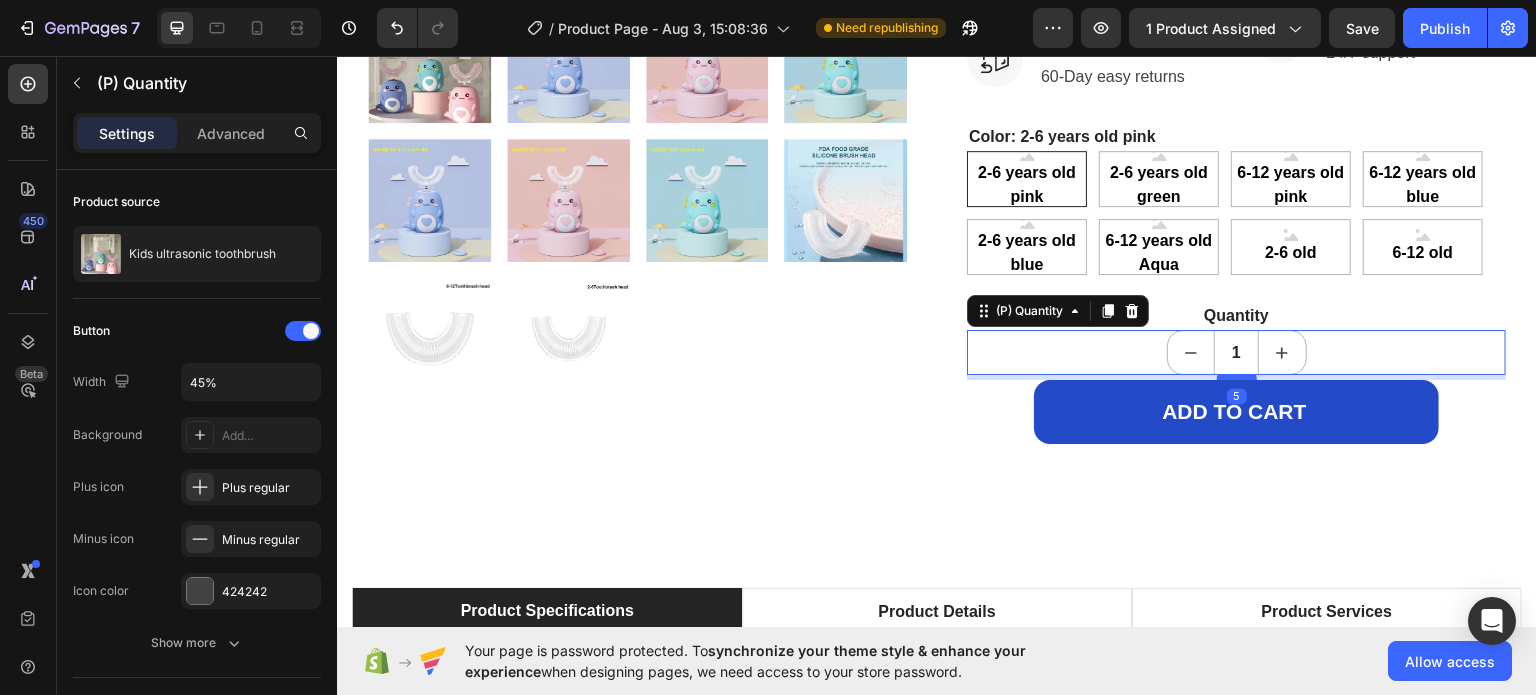 drag, startPoint x: 1230, startPoint y: 399, endPoint x: 1231, endPoint y: 371, distance: 28.01785 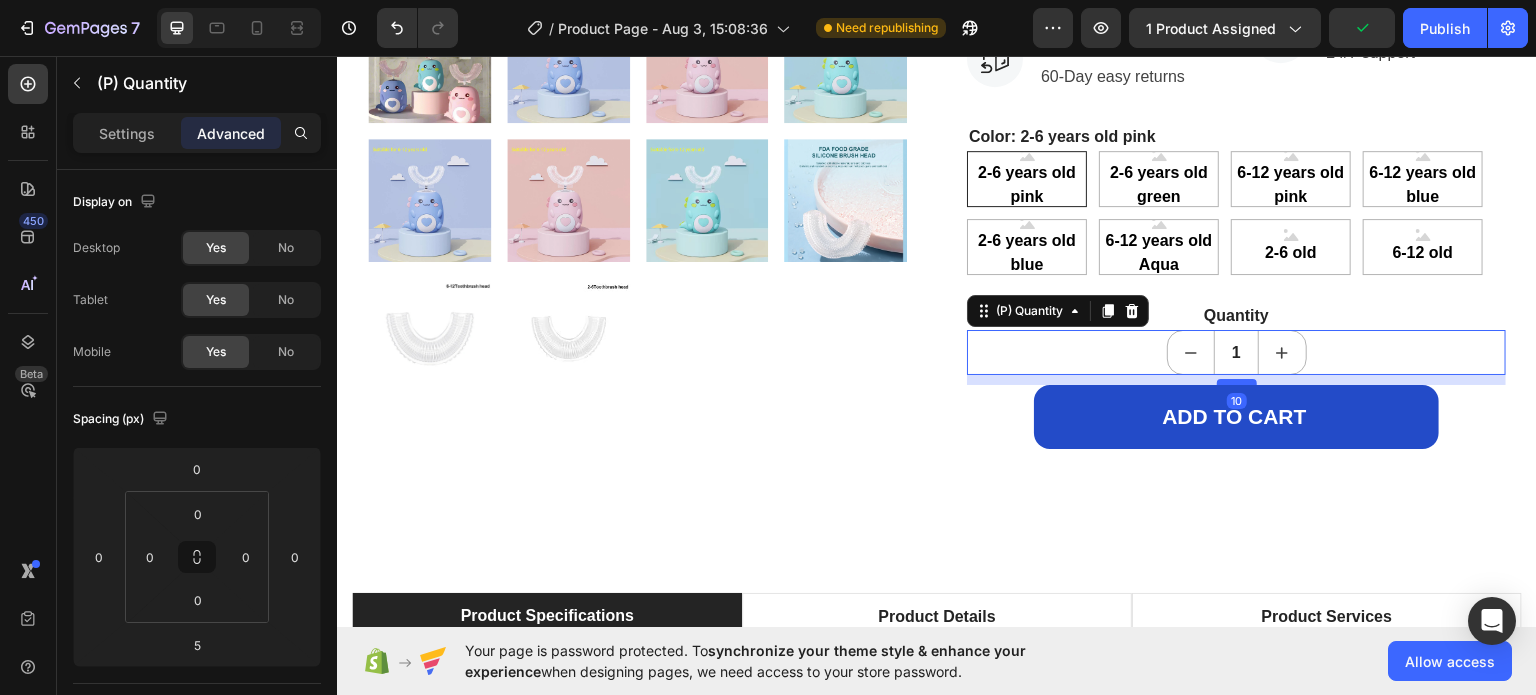 click at bounding box center [1237, 381] 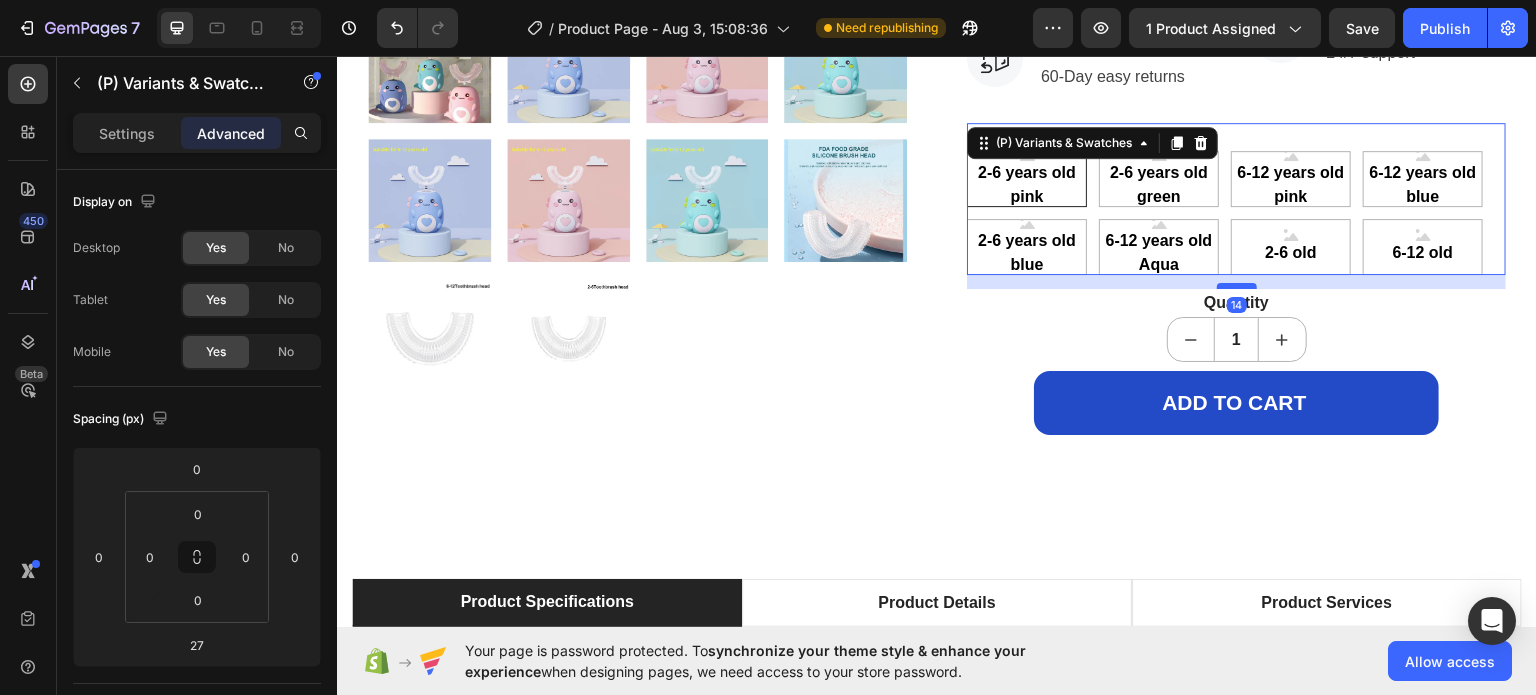drag, startPoint x: 1219, startPoint y: 294, endPoint x: 1221, endPoint y: 282, distance: 12.165525 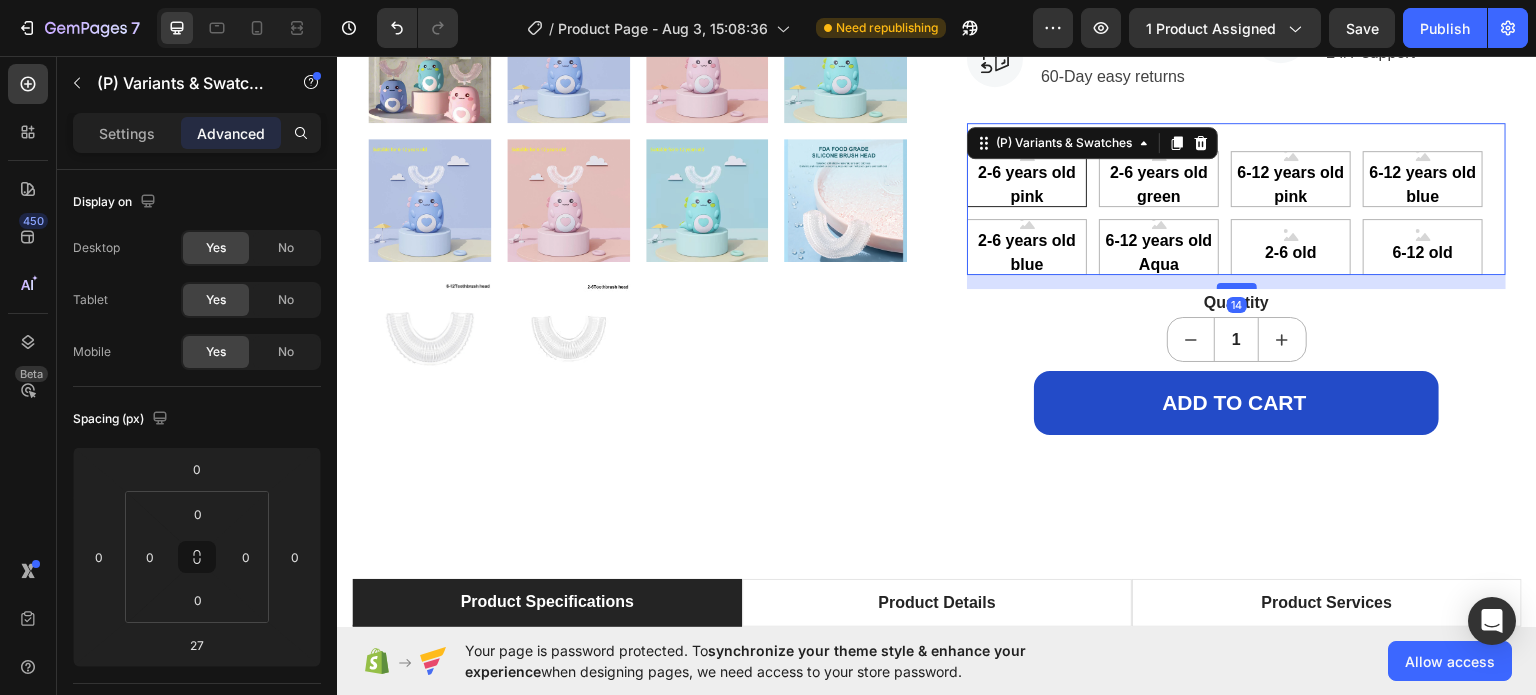 click at bounding box center (1237, 285) 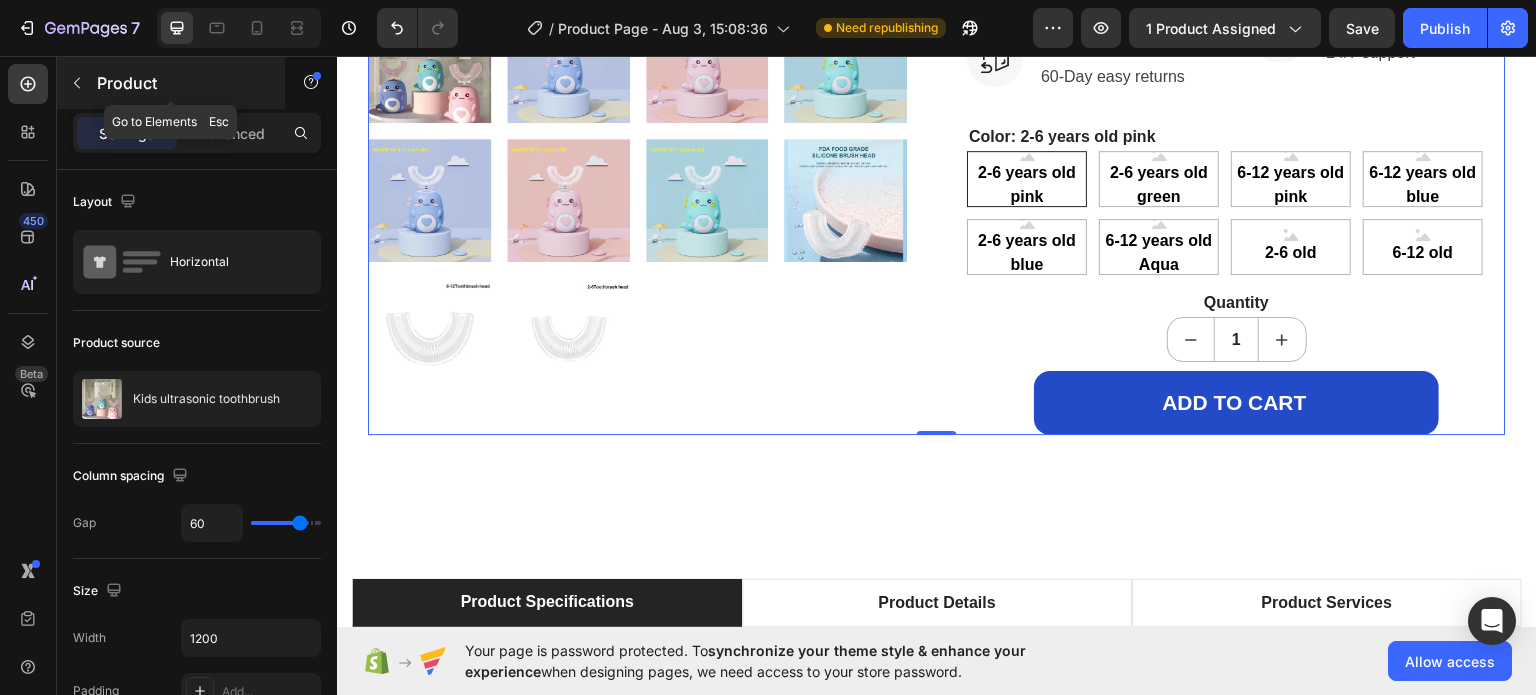 click at bounding box center [77, 83] 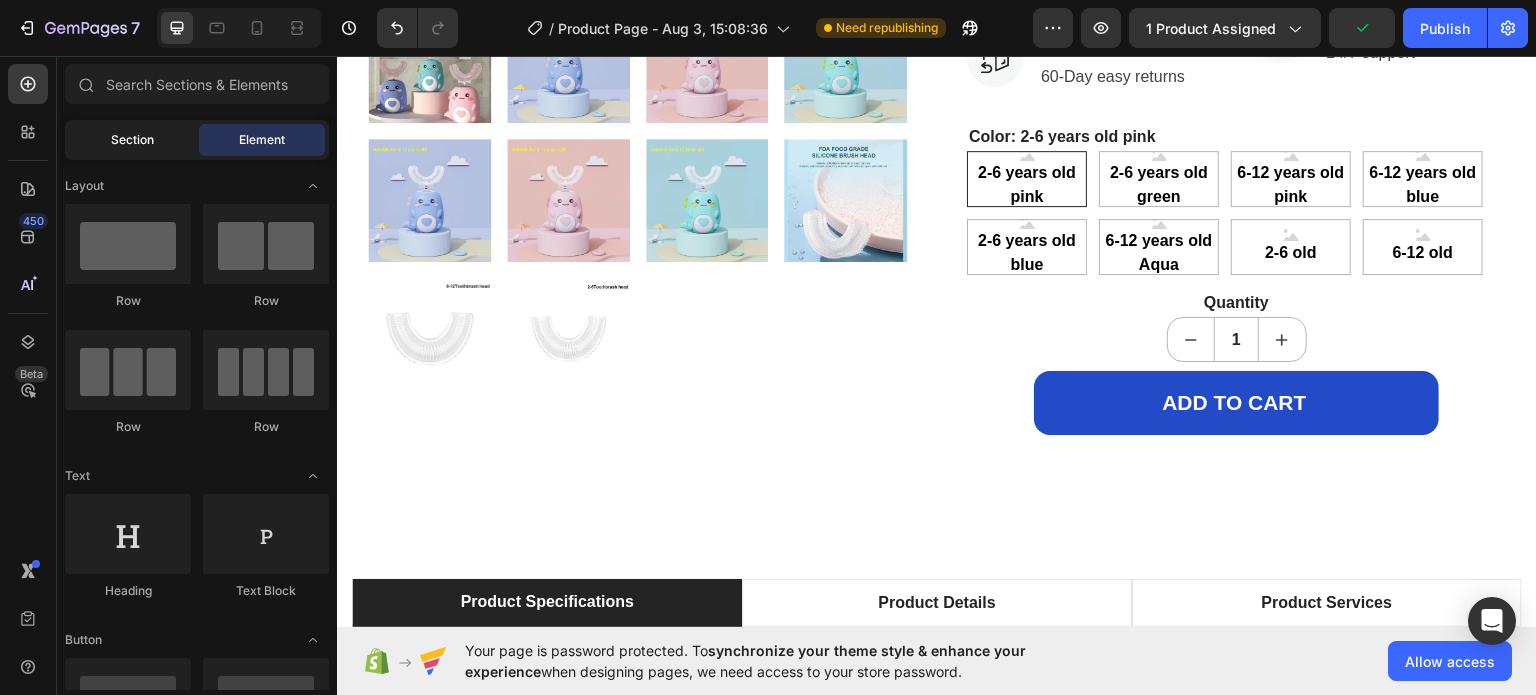 click on "Section" 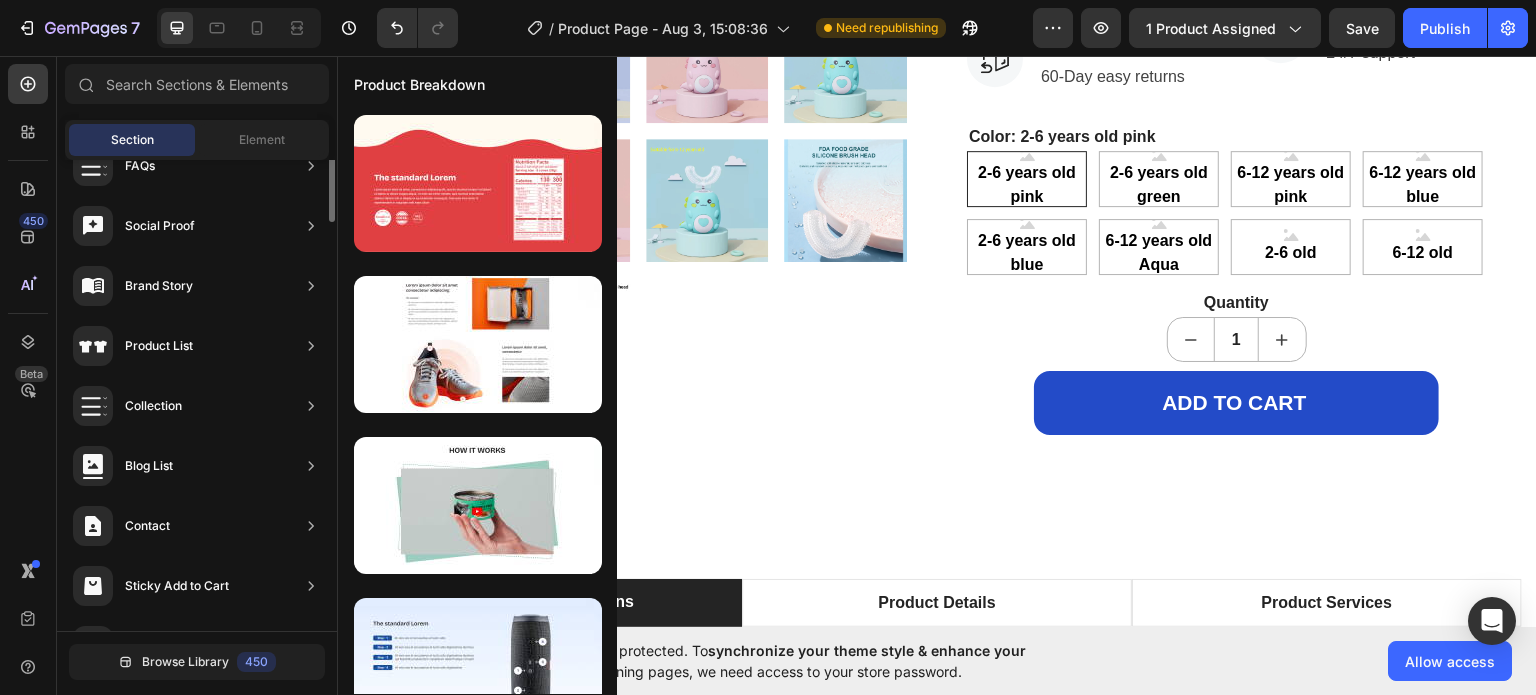 scroll, scrollTop: 688, scrollLeft: 0, axis: vertical 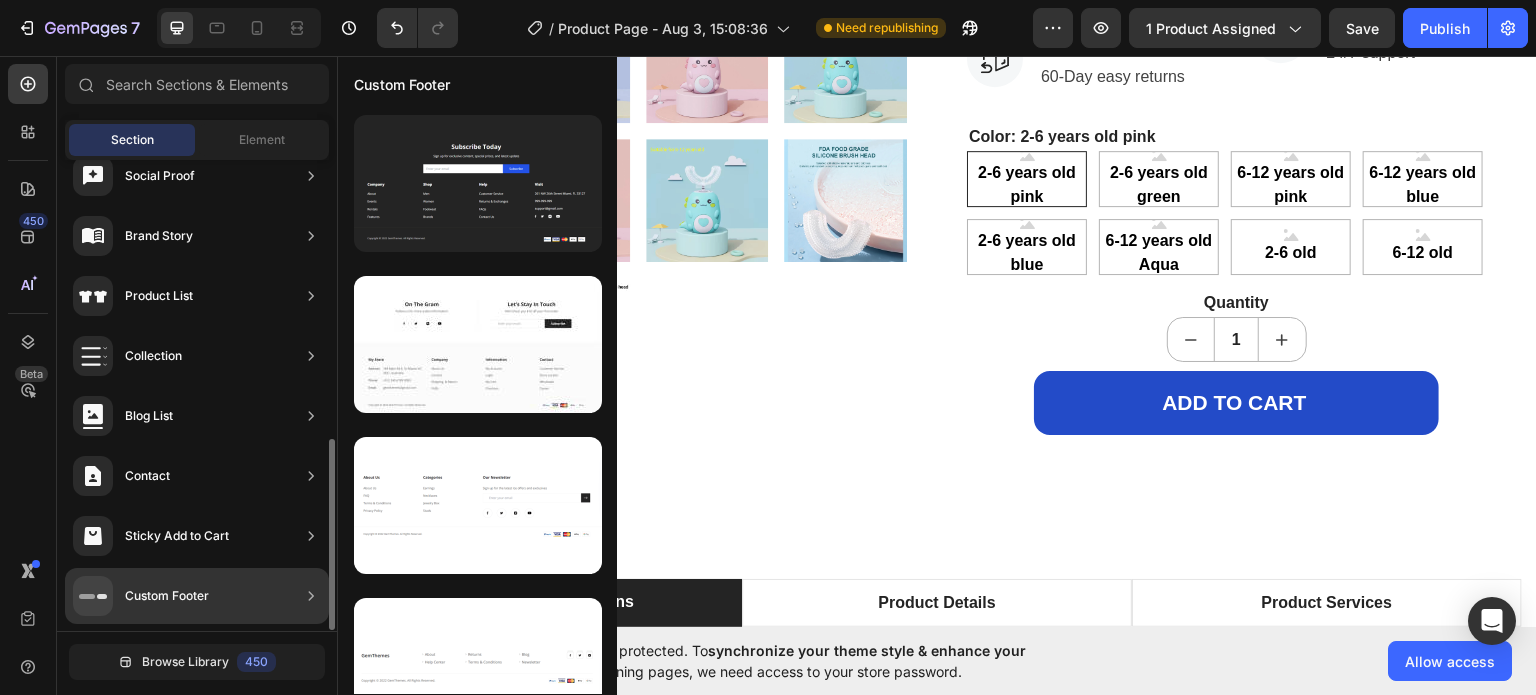 click on "Custom Footer" at bounding box center (167, 596) 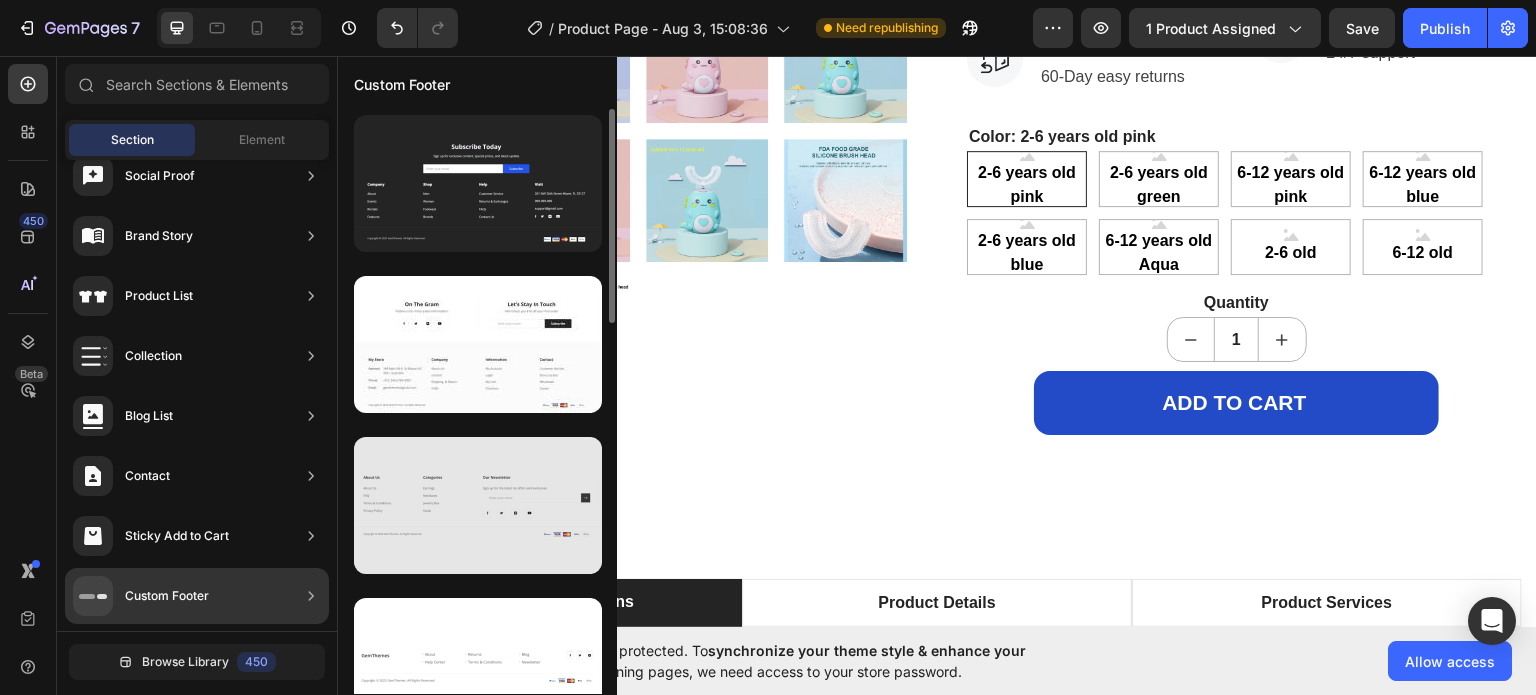 click at bounding box center (478, 505) 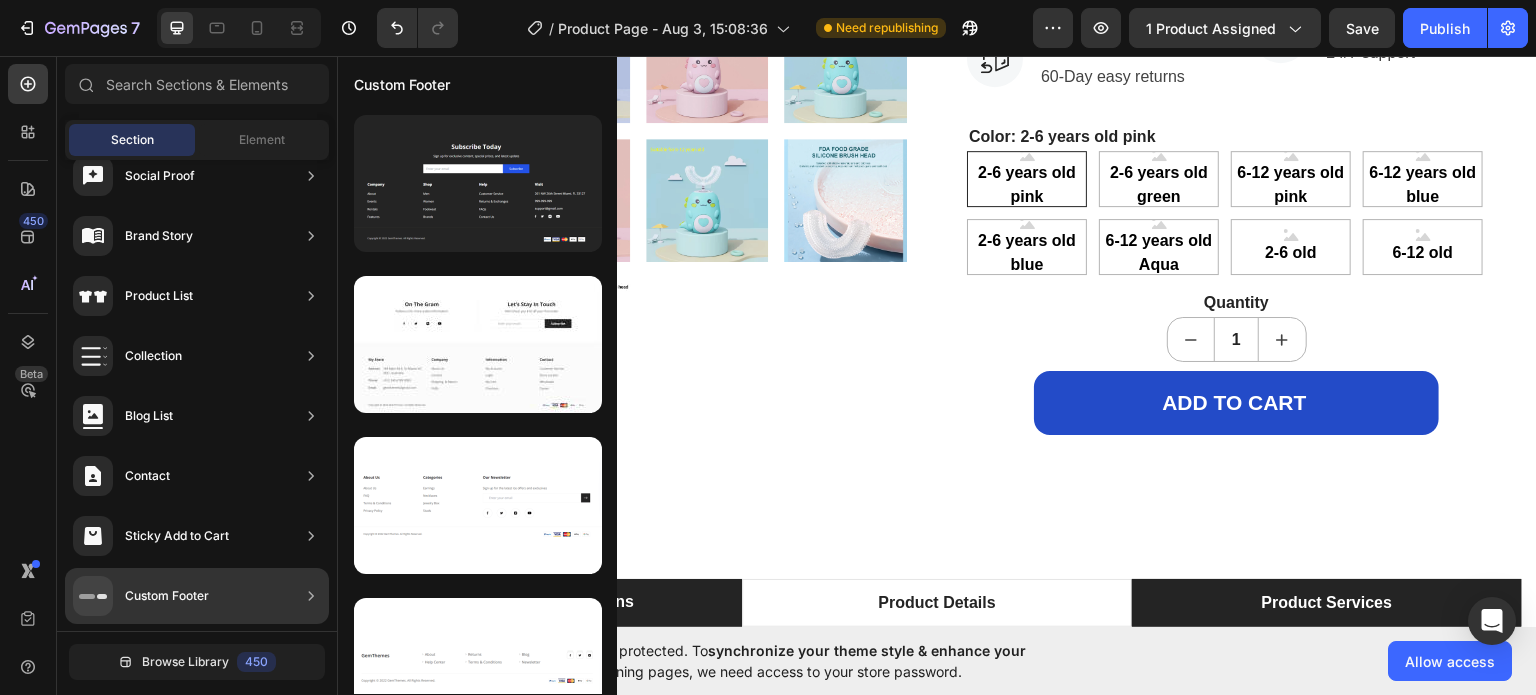 click on "Product Services" at bounding box center (1327, 602) 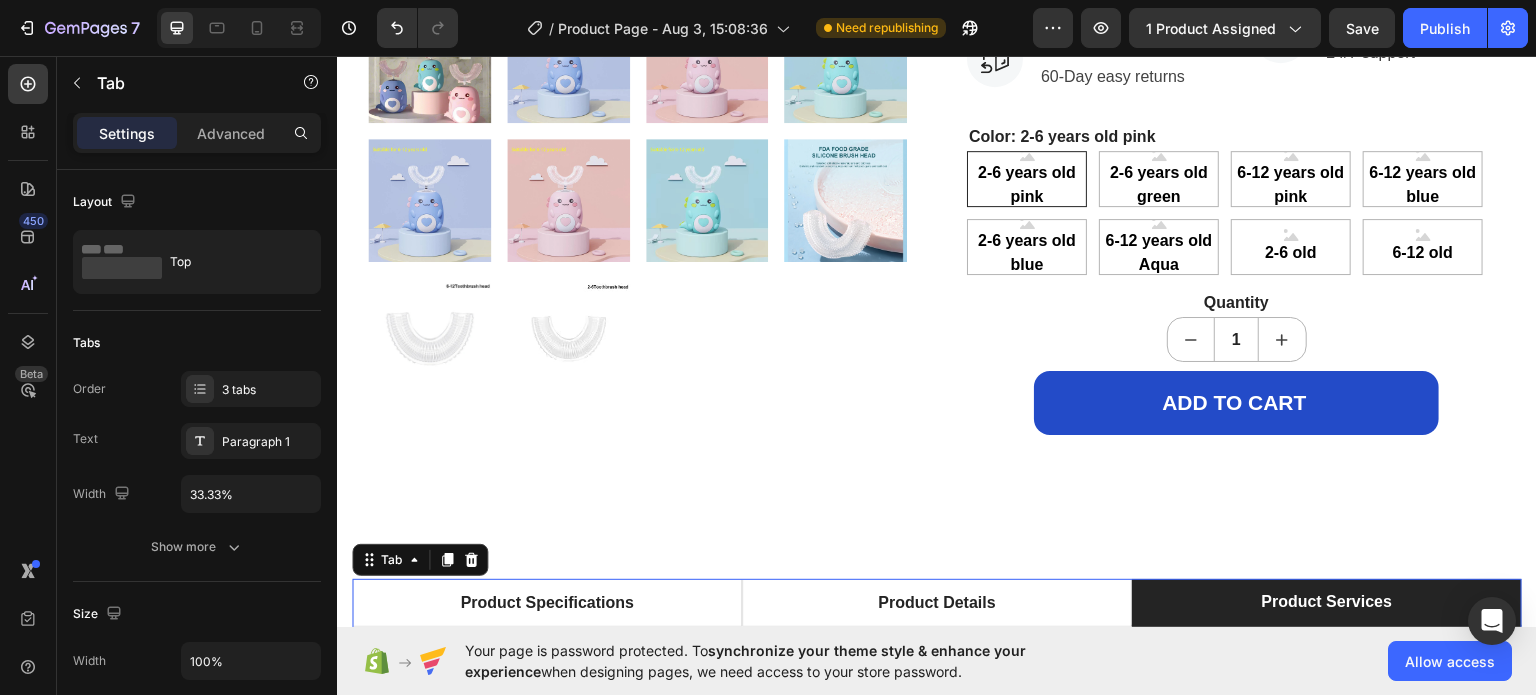 click on "Settings" at bounding box center [127, 133] 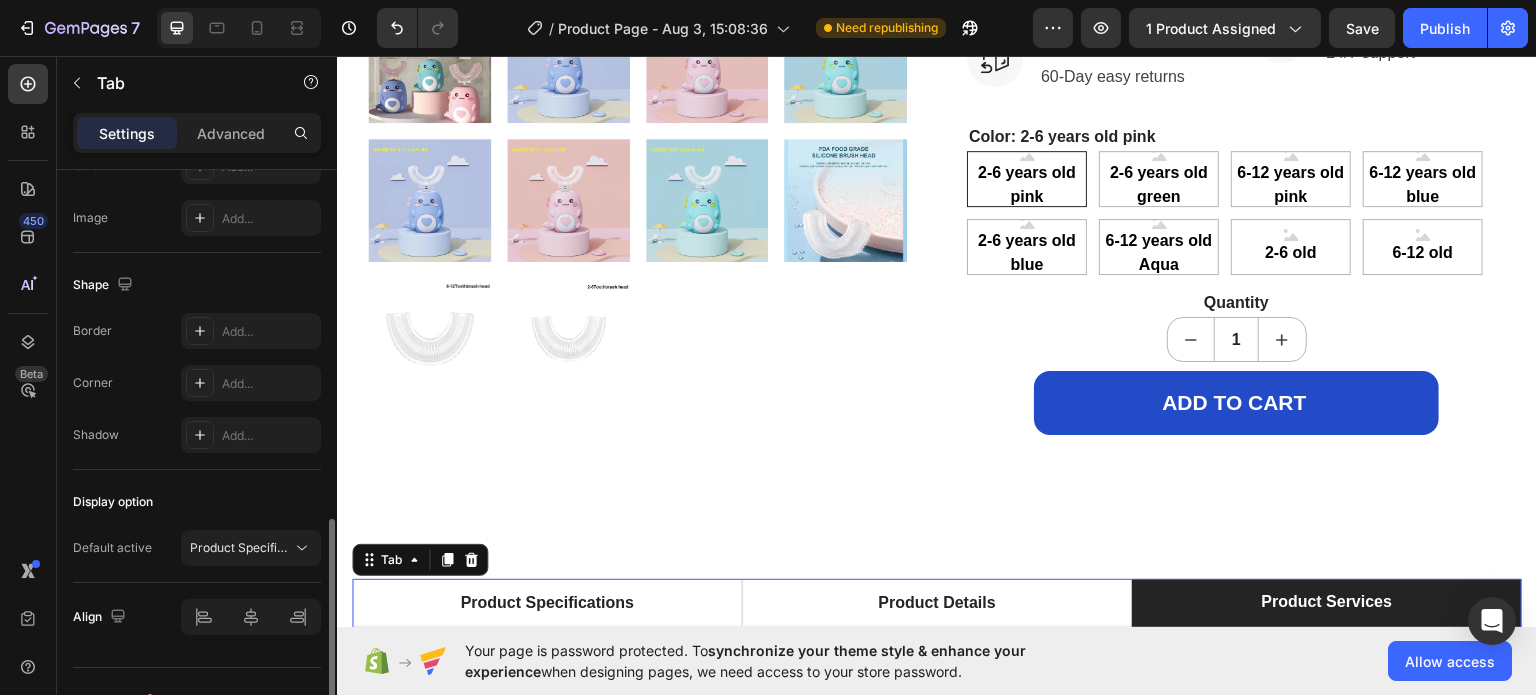 scroll, scrollTop: 694, scrollLeft: 0, axis: vertical 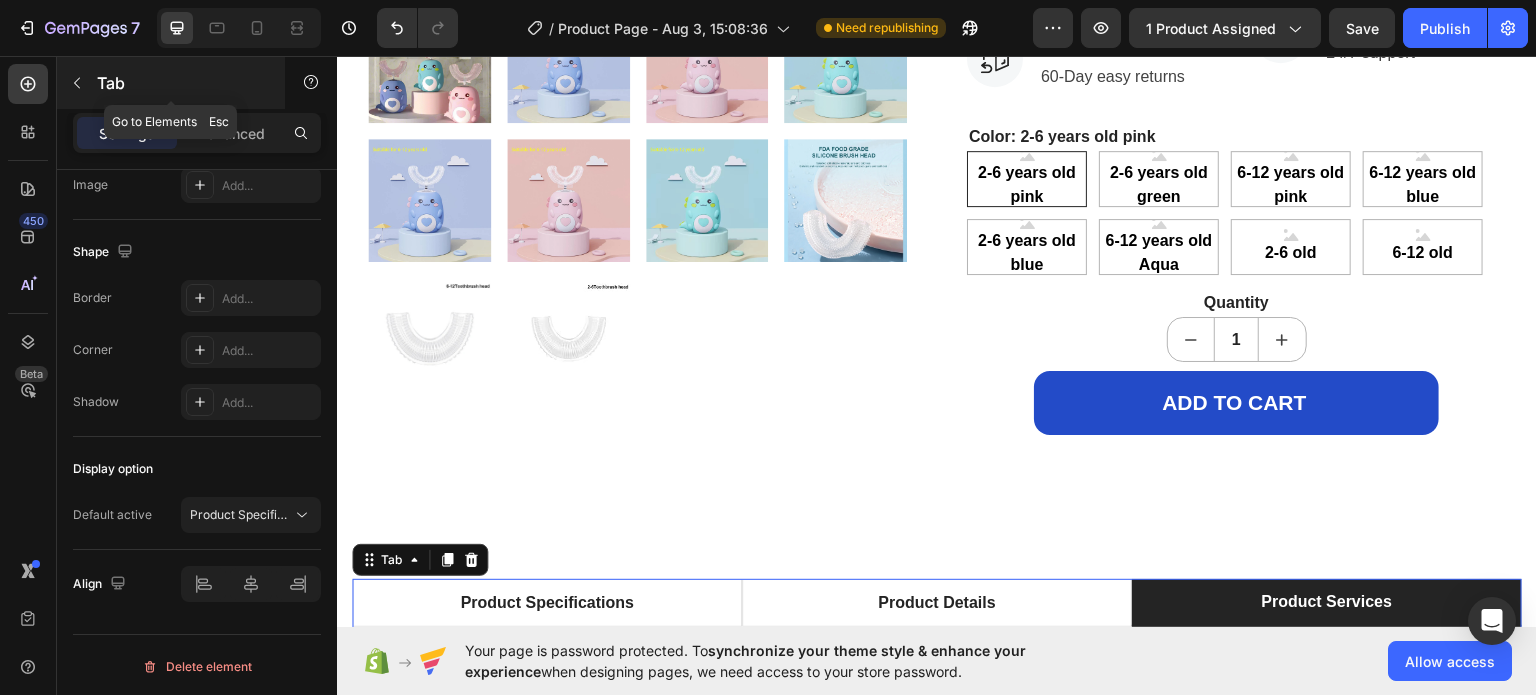 click on "Tab" at bounding box center [182, 83] 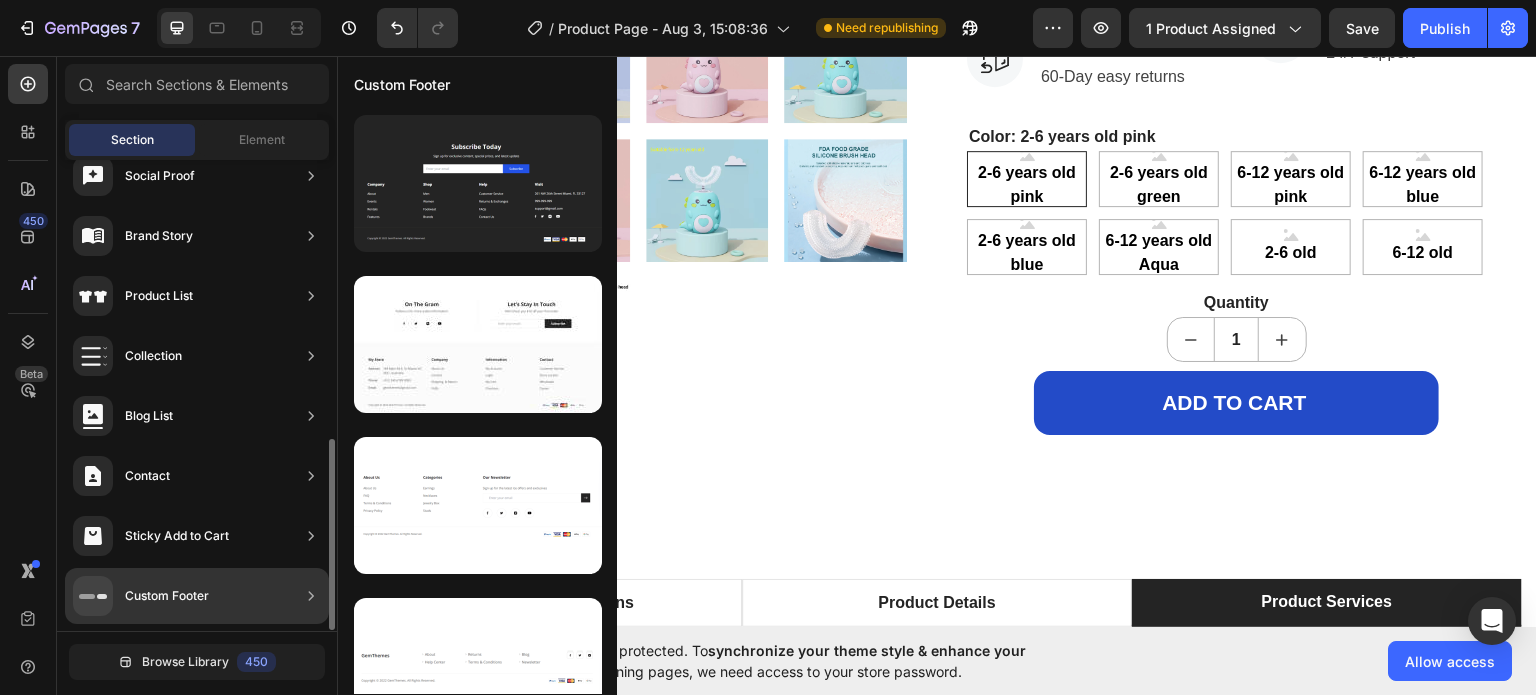 click on "Custom Footer" at bounding box center [167, 596] 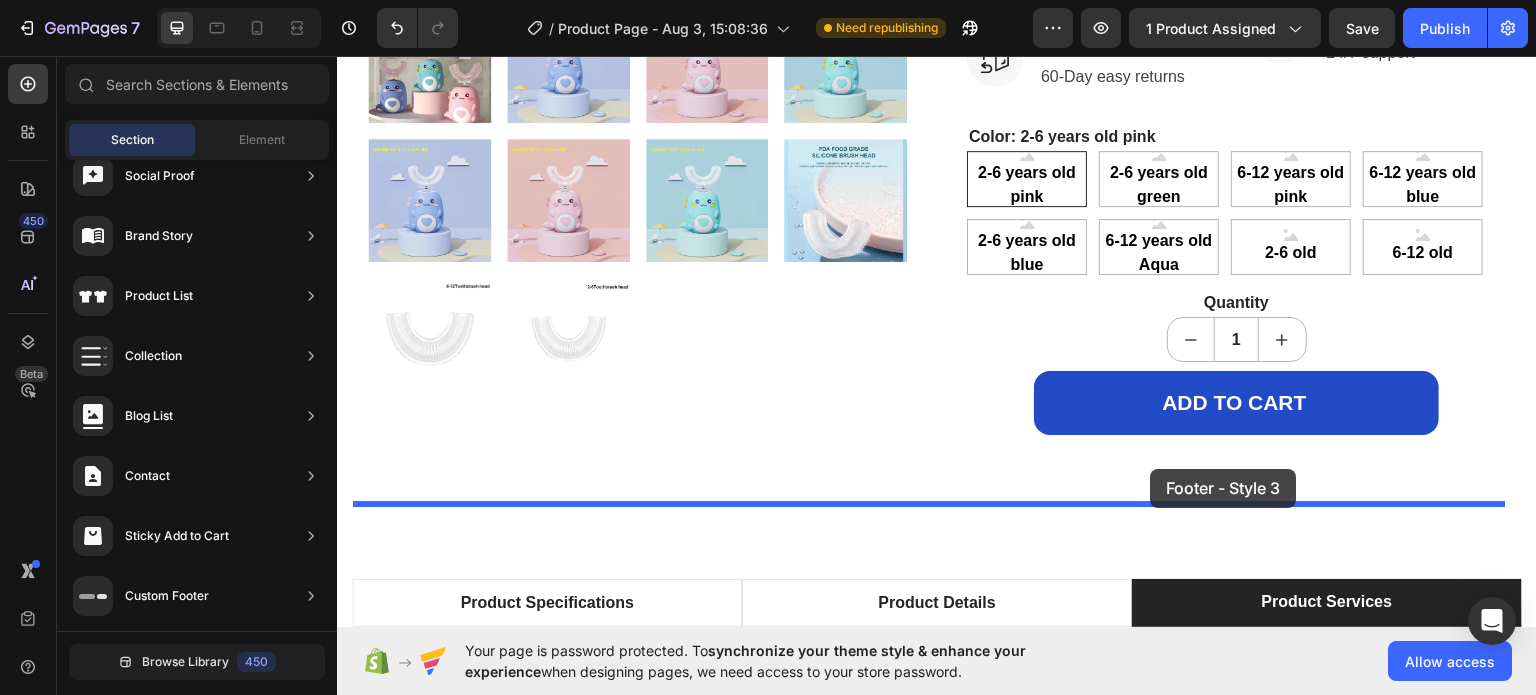 drag, startPoint x: 849, startPoint y: 571, endPoint x: 1151, endPoint y: 468, distance: 319.08148 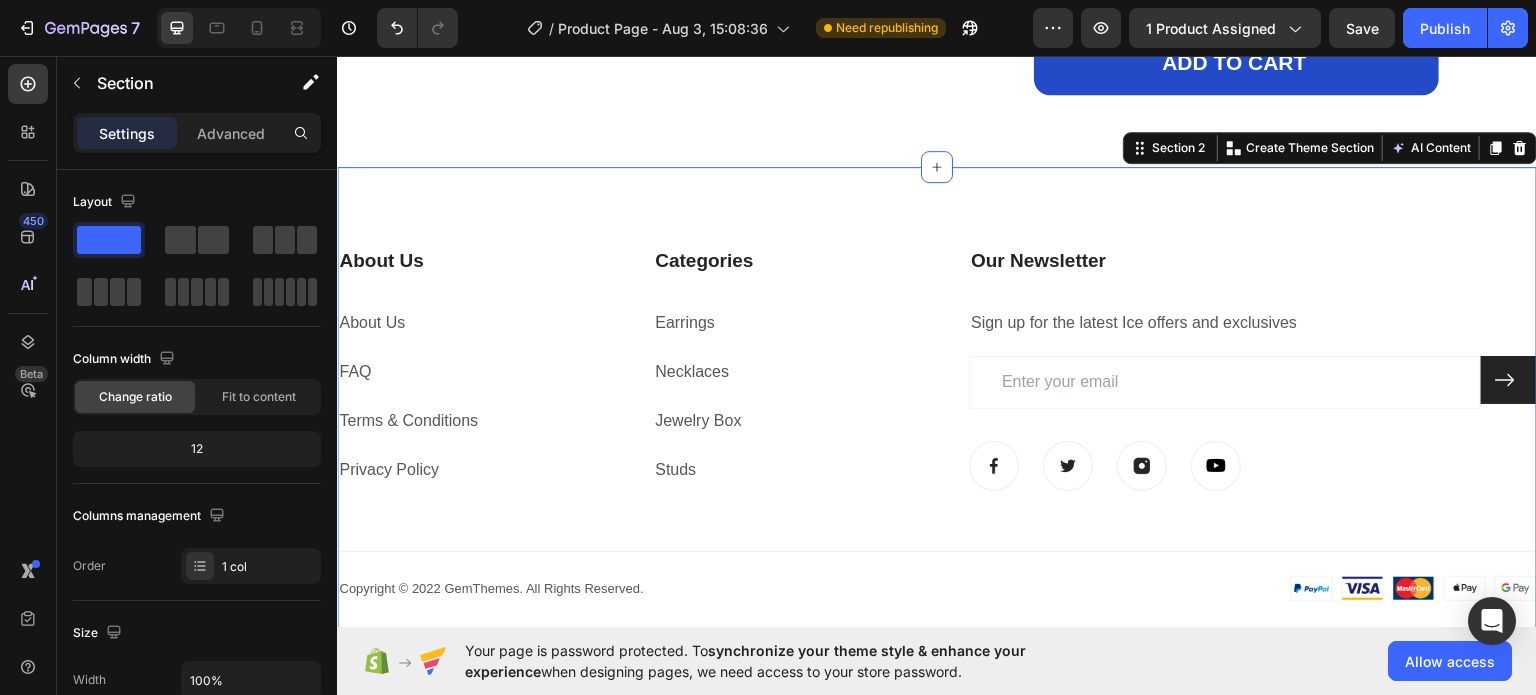 scroll, scrollTop: 1101, scrollLeft: 0, axis: vertical 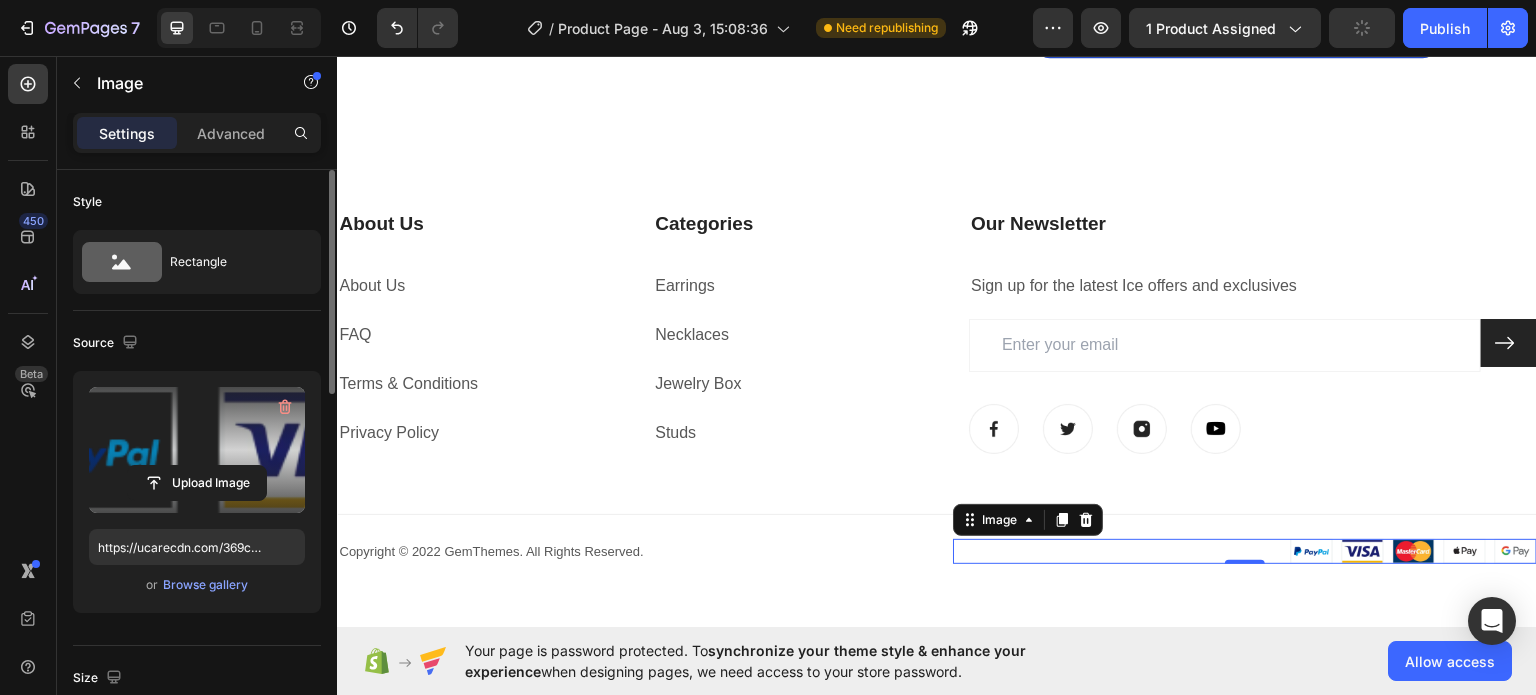 click at bounding box center [197, 450] 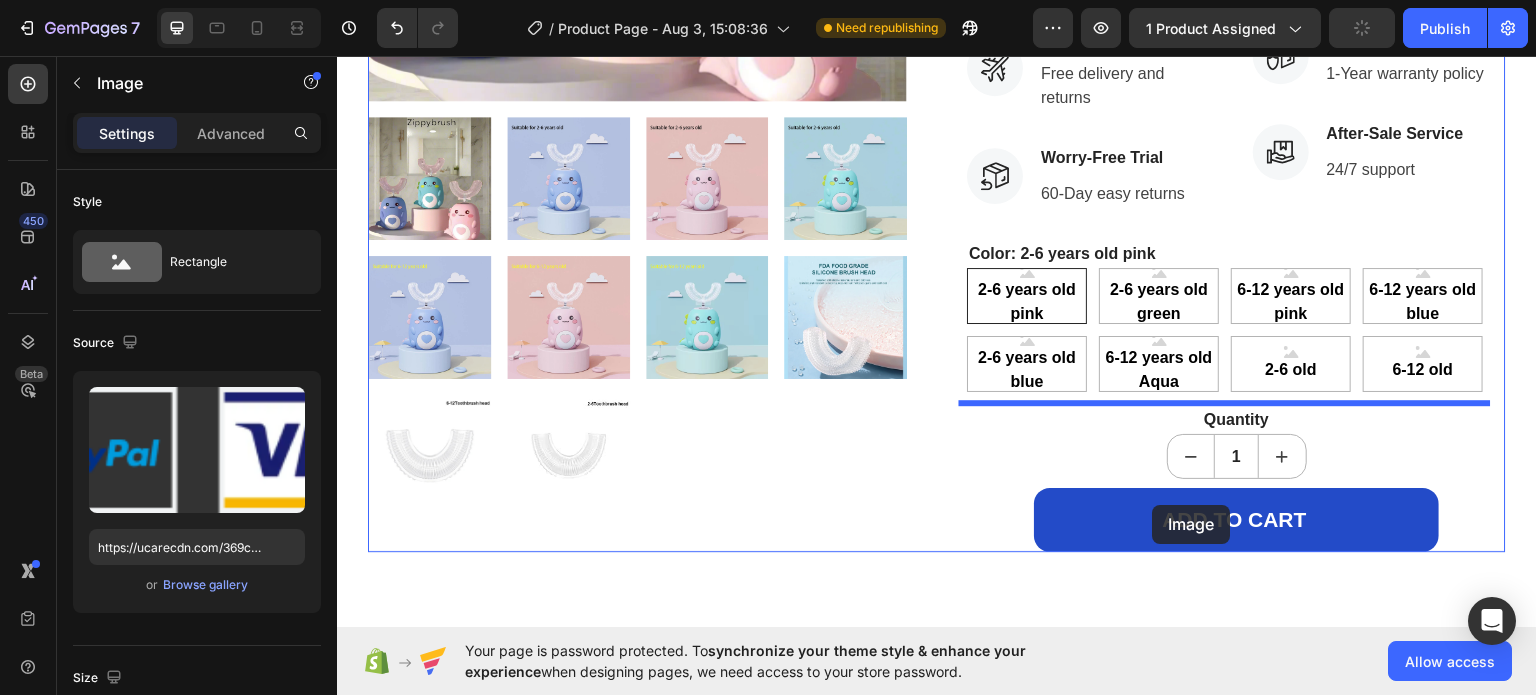 scroll, scrollTop: 639, scrollLeft: 0, axis: vertical 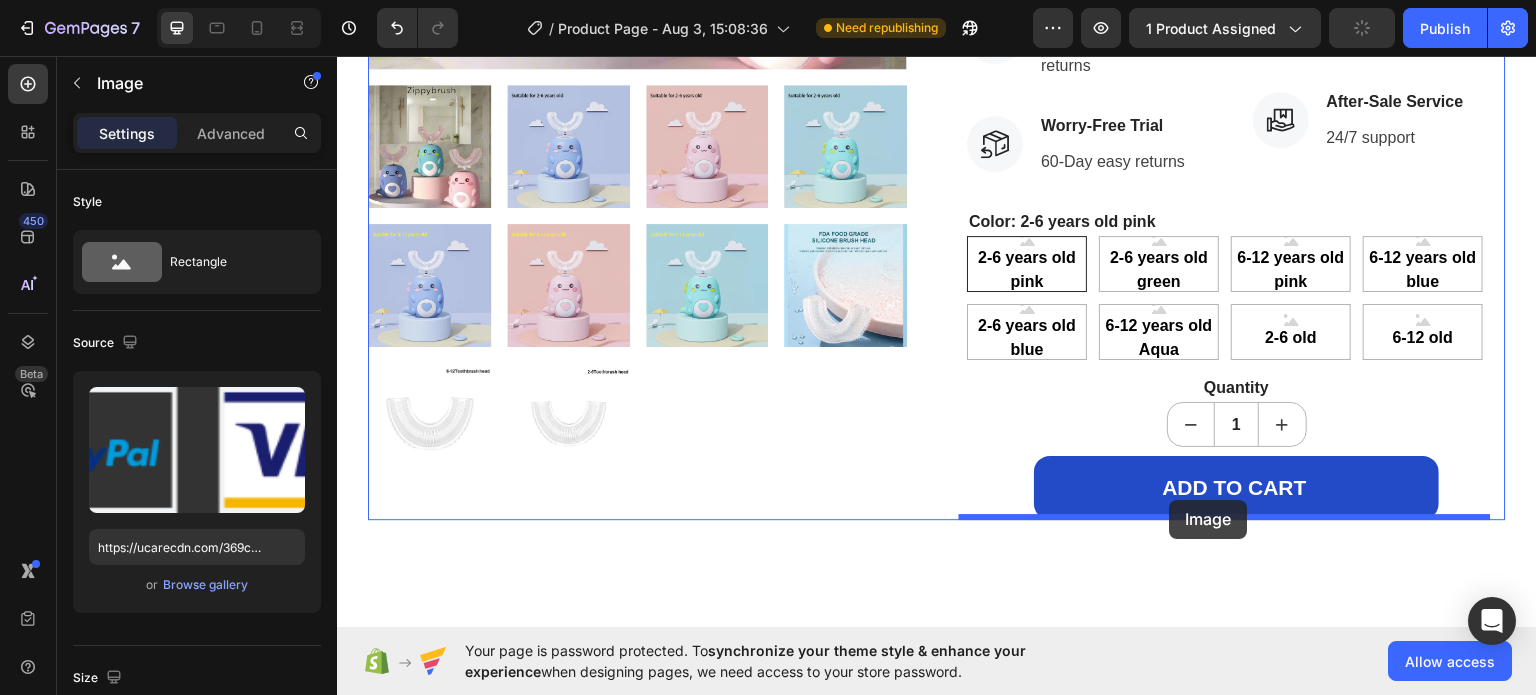 drag, startPoint x: 984, startPoint y: 516, endPoint x: 1170, endPoint y: 499, distance: 186.77527 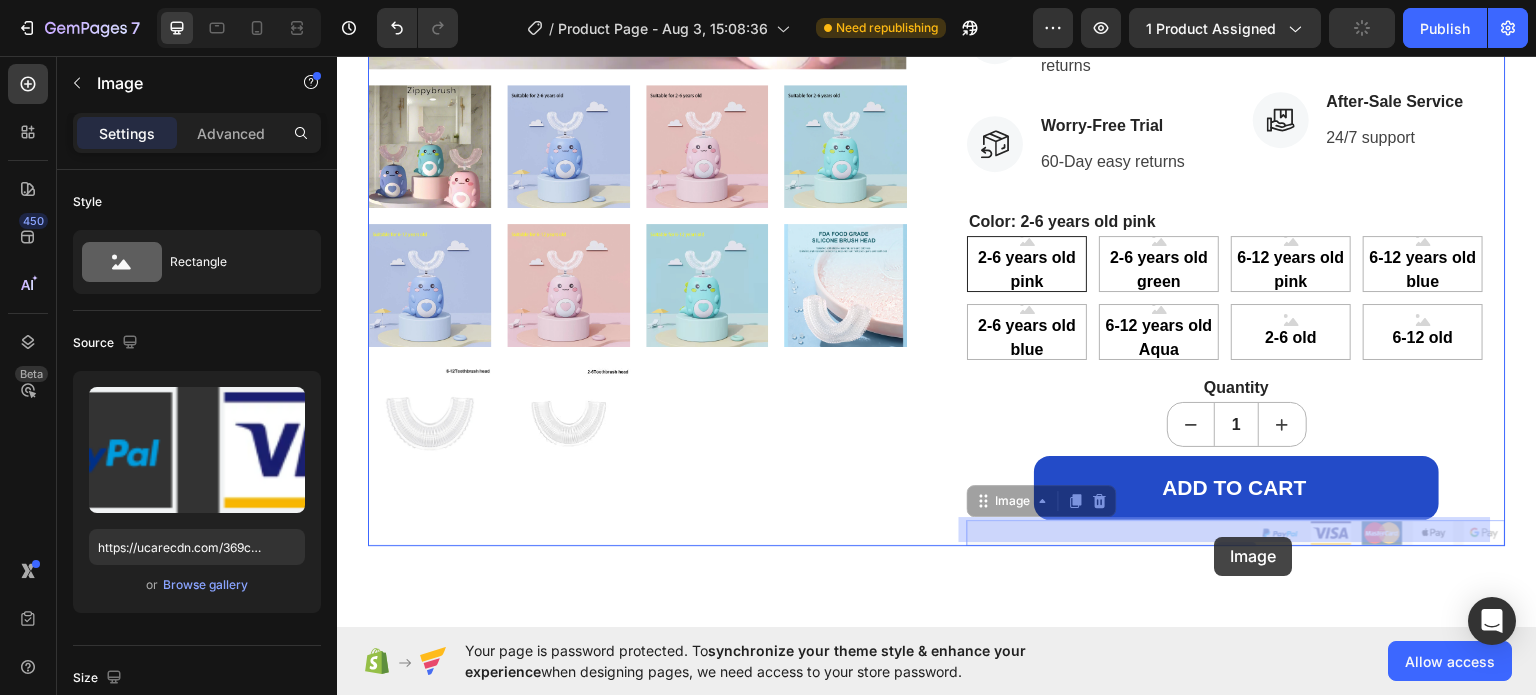 drag, startPoint x: 1271, startPoint y: 533, endPoint x: 1214, endPoint y: 536, distance: 57.07889 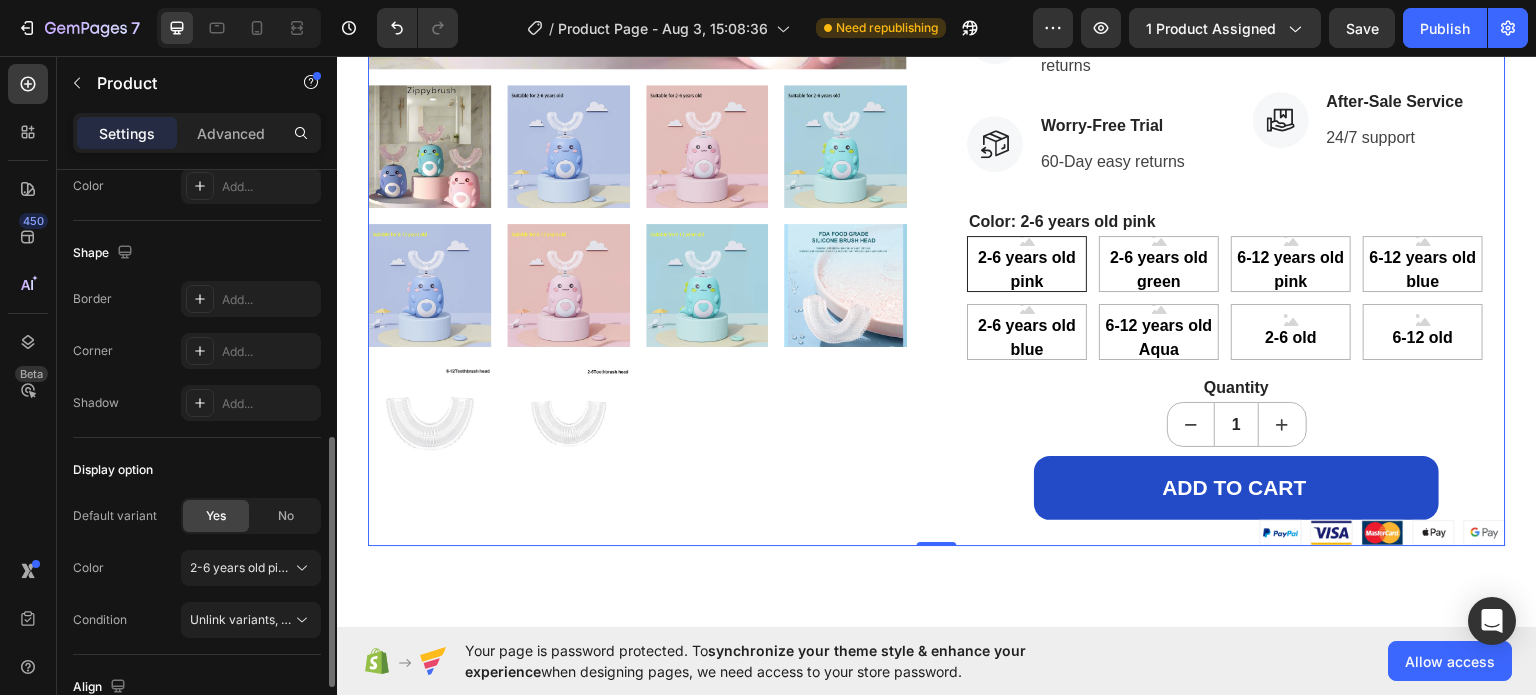 scroll, scrollTop: 767, scrollLeft: 0, axis: vertical 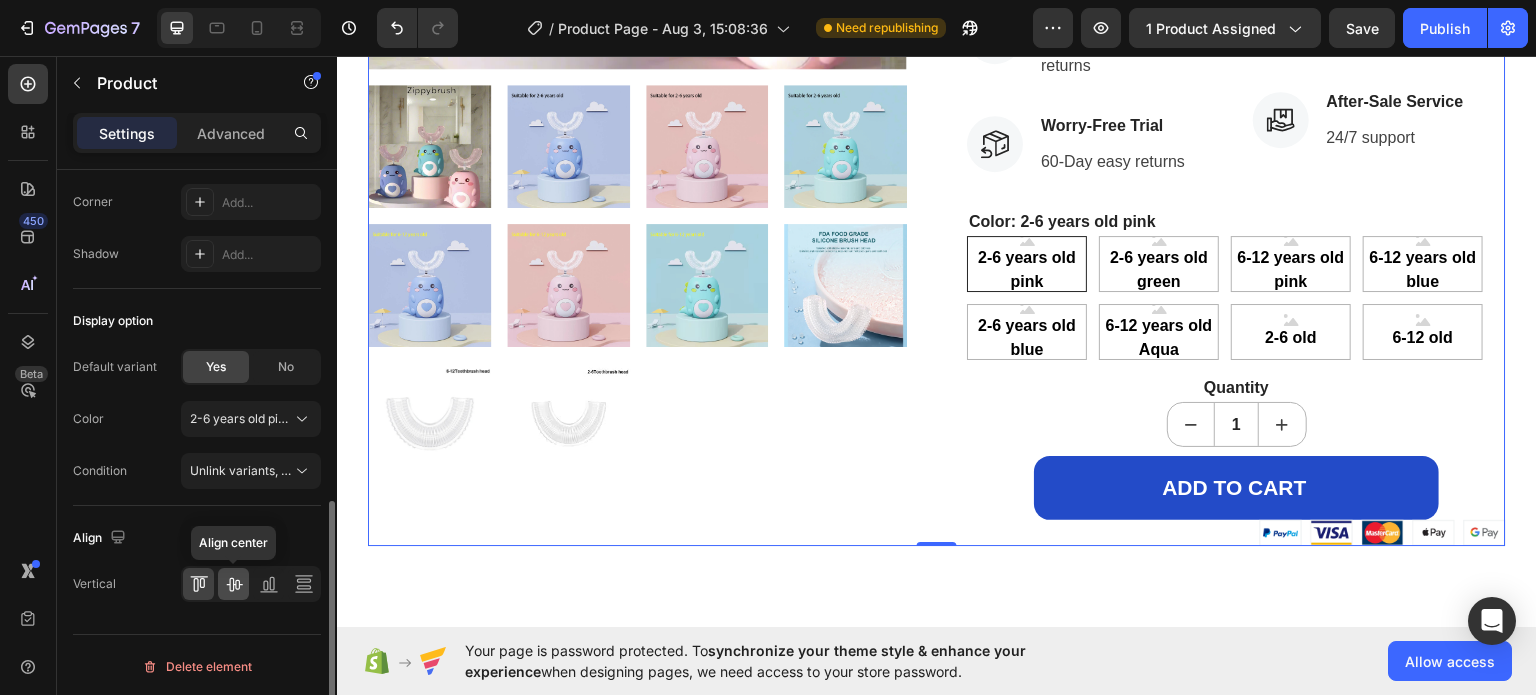 click 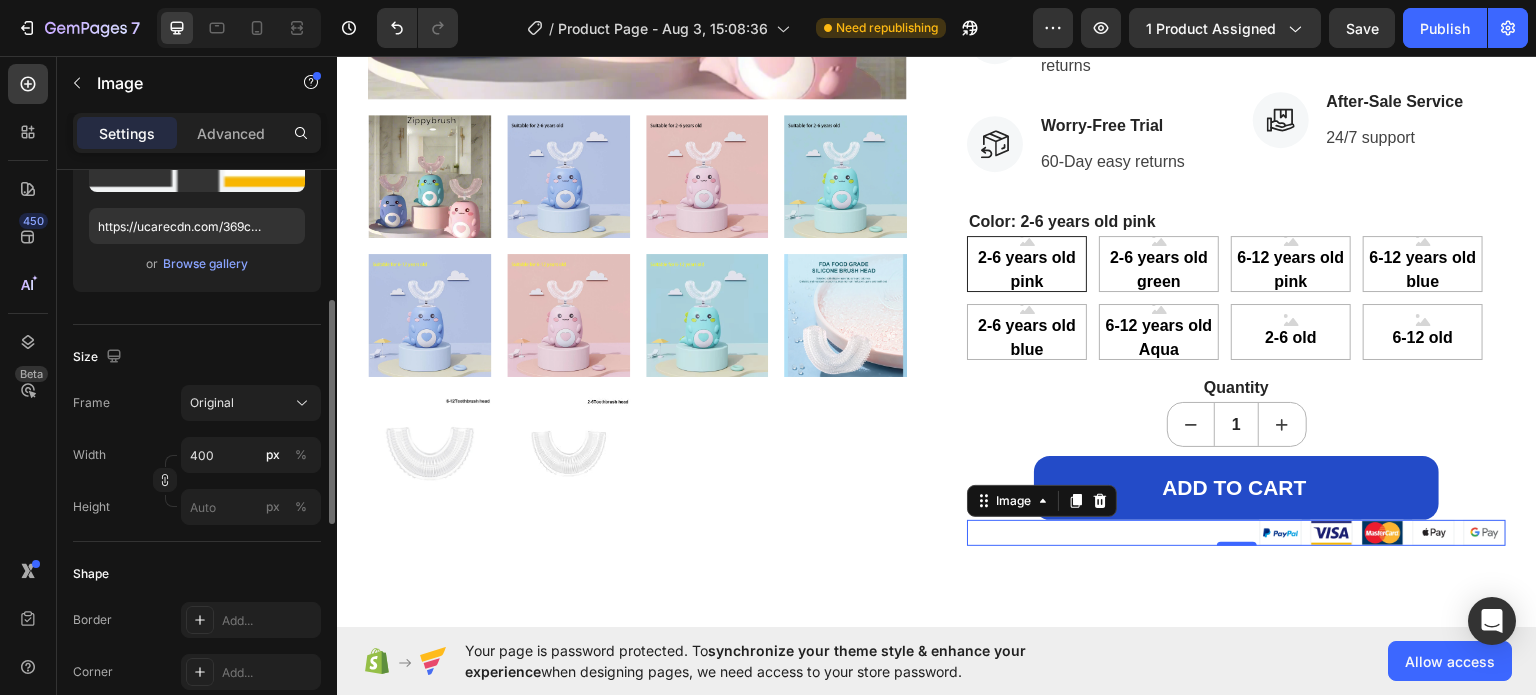 scroll, scrollTop: 926, scrollLeft: 0, axis: vertical 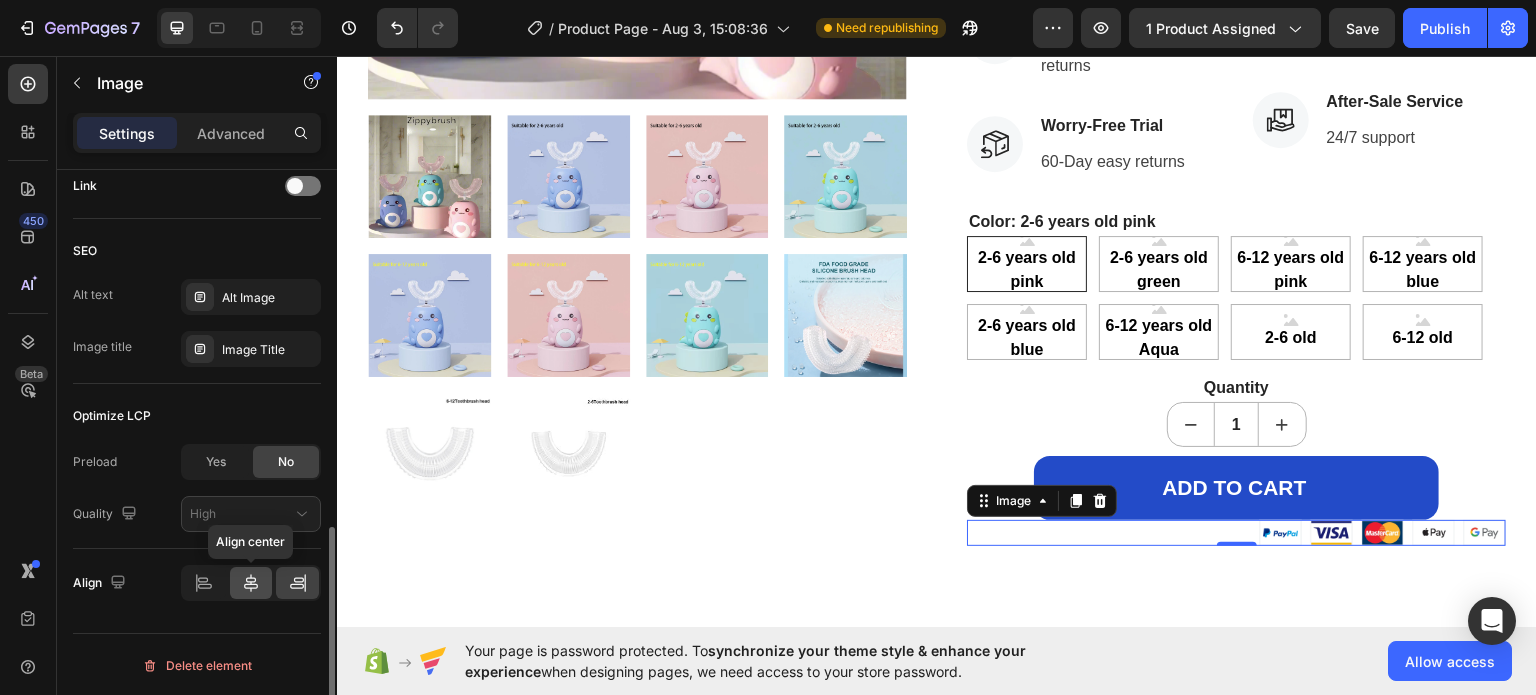 click 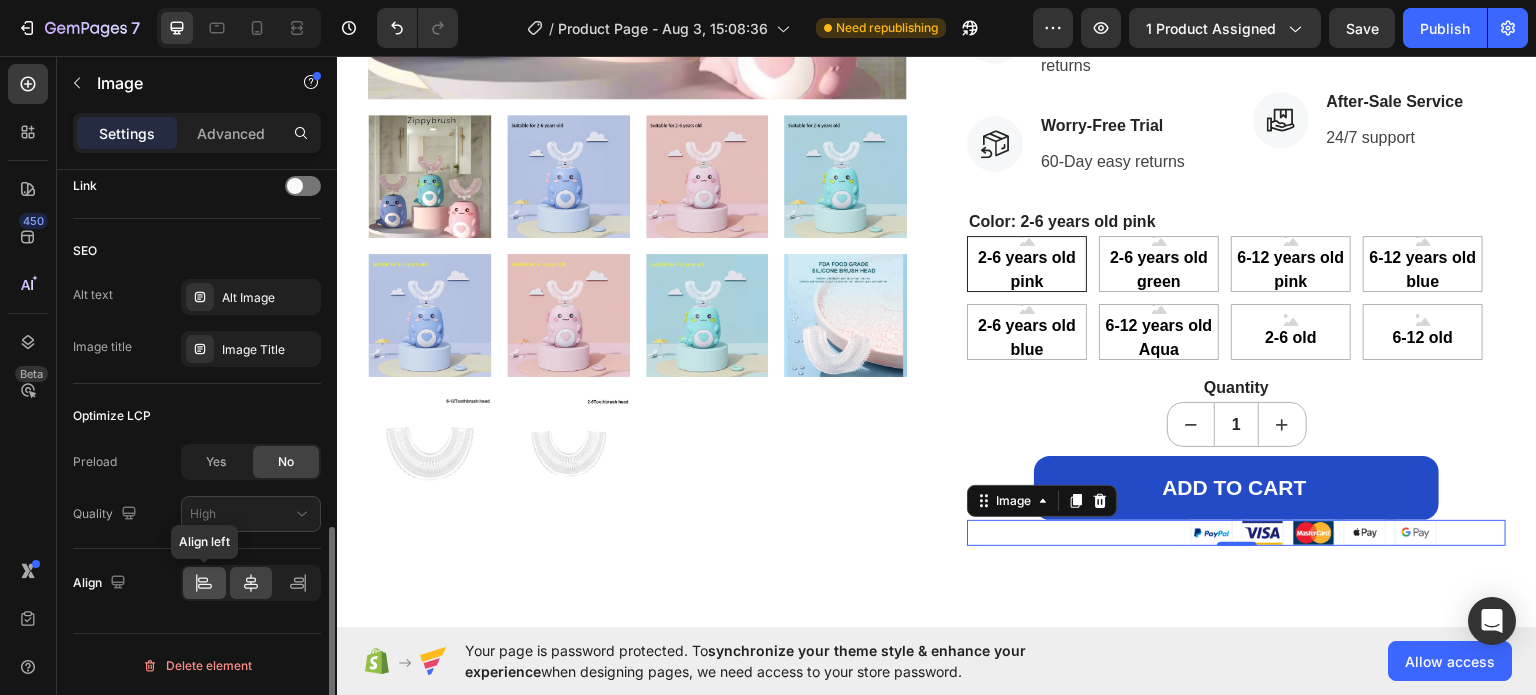 click 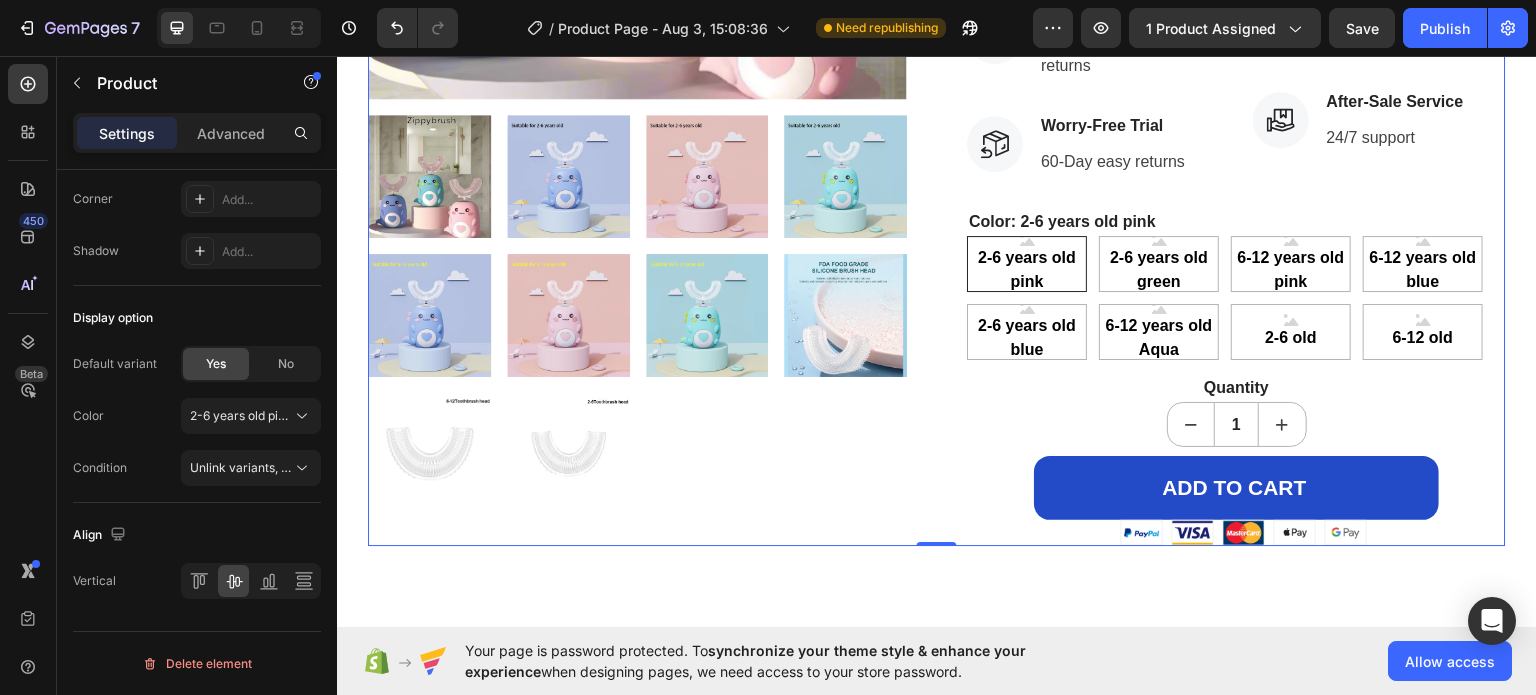 scroll, scrollTop: 0, scrollLeft: 0, axis: both 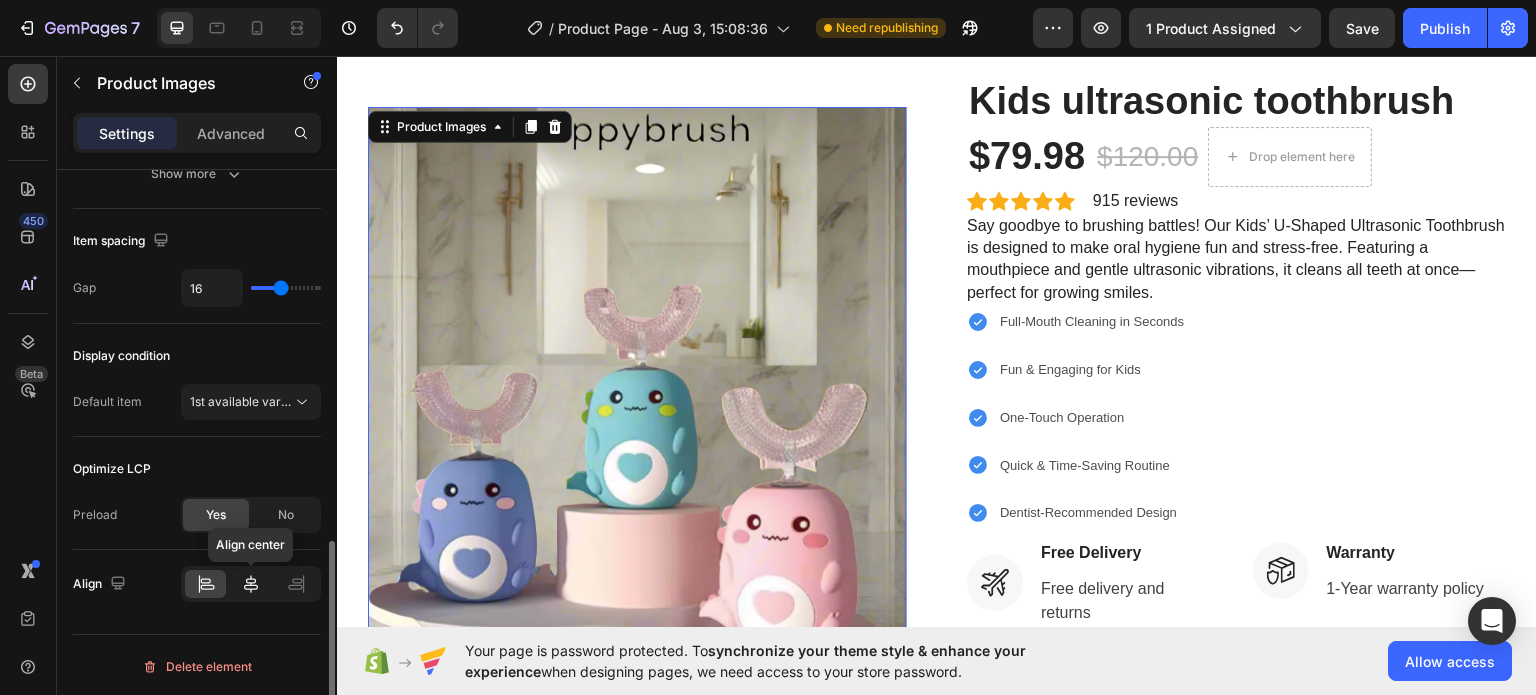 click 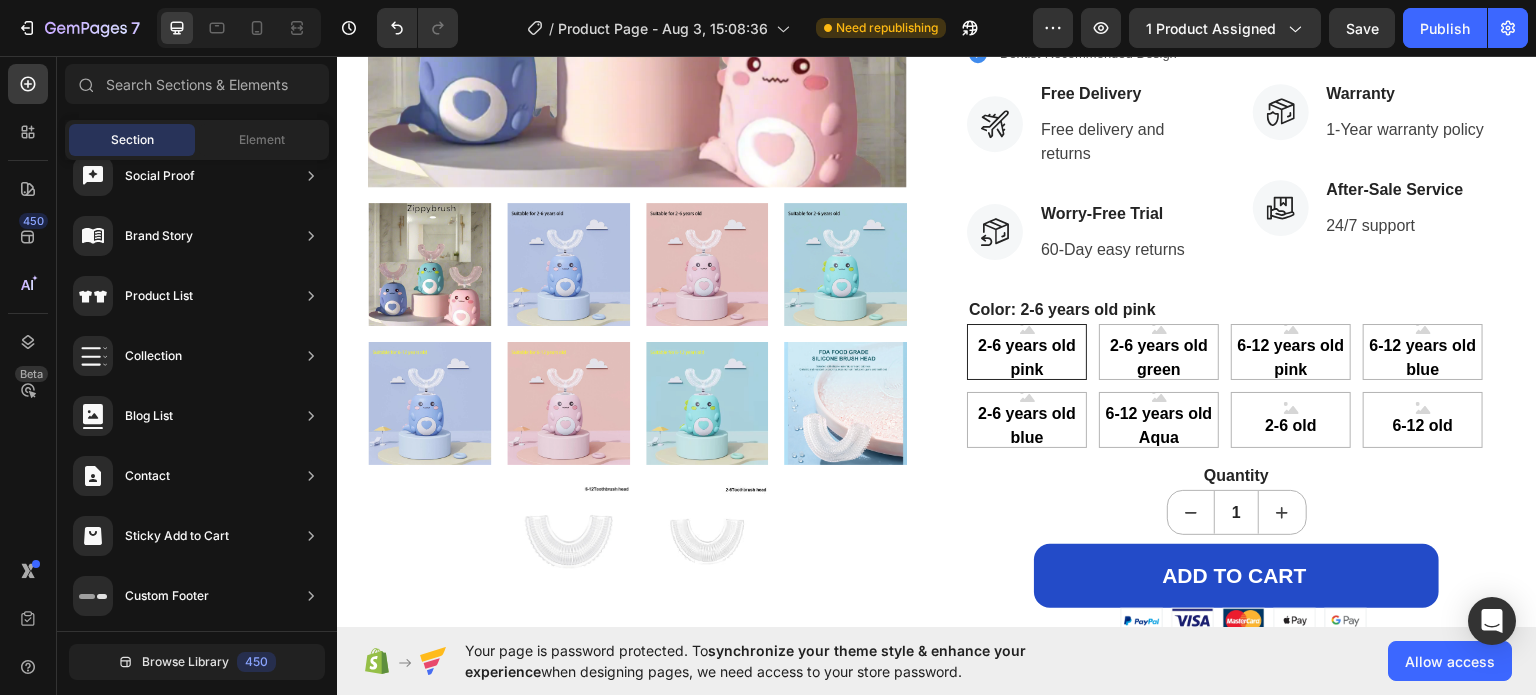 scroll, scrollTop: 0, scrollLeft: 0, axis: both 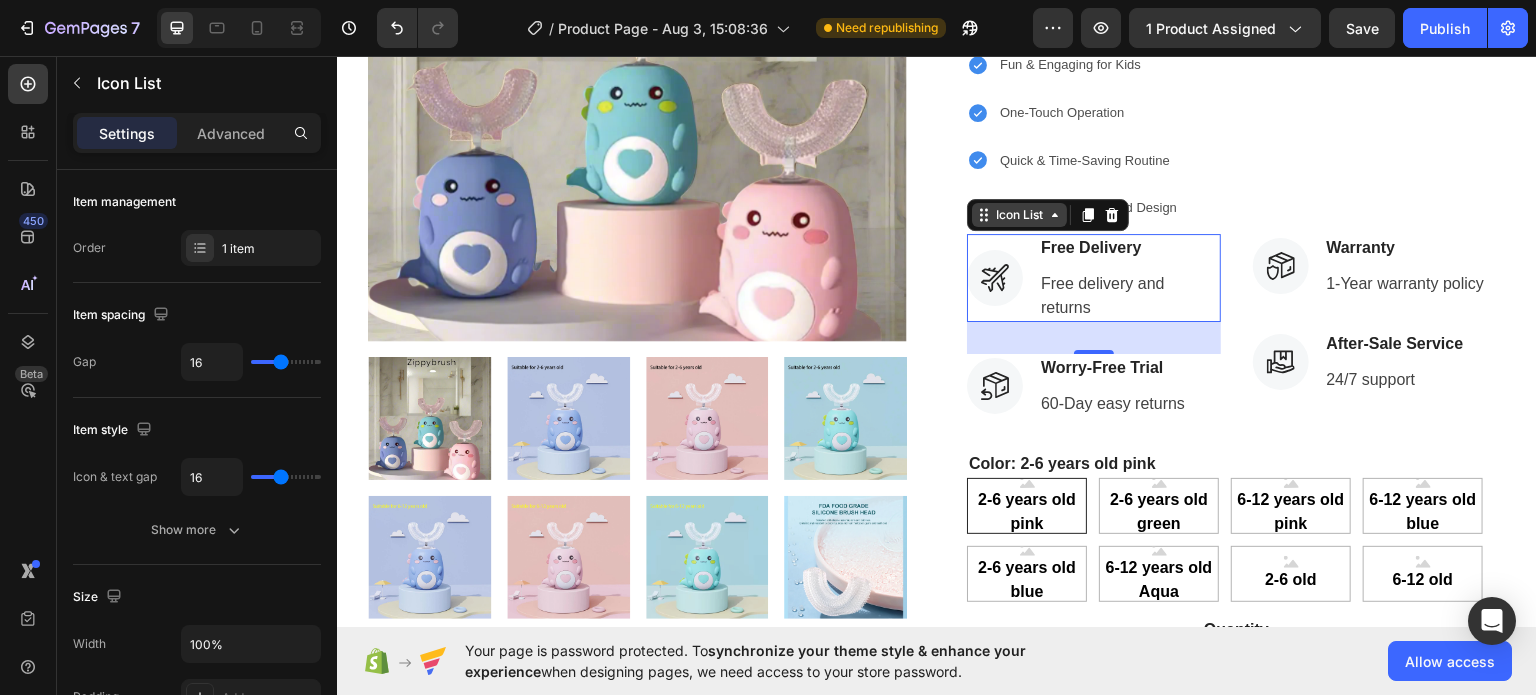 click on "Icon List" at bounding box center (1019, 214) 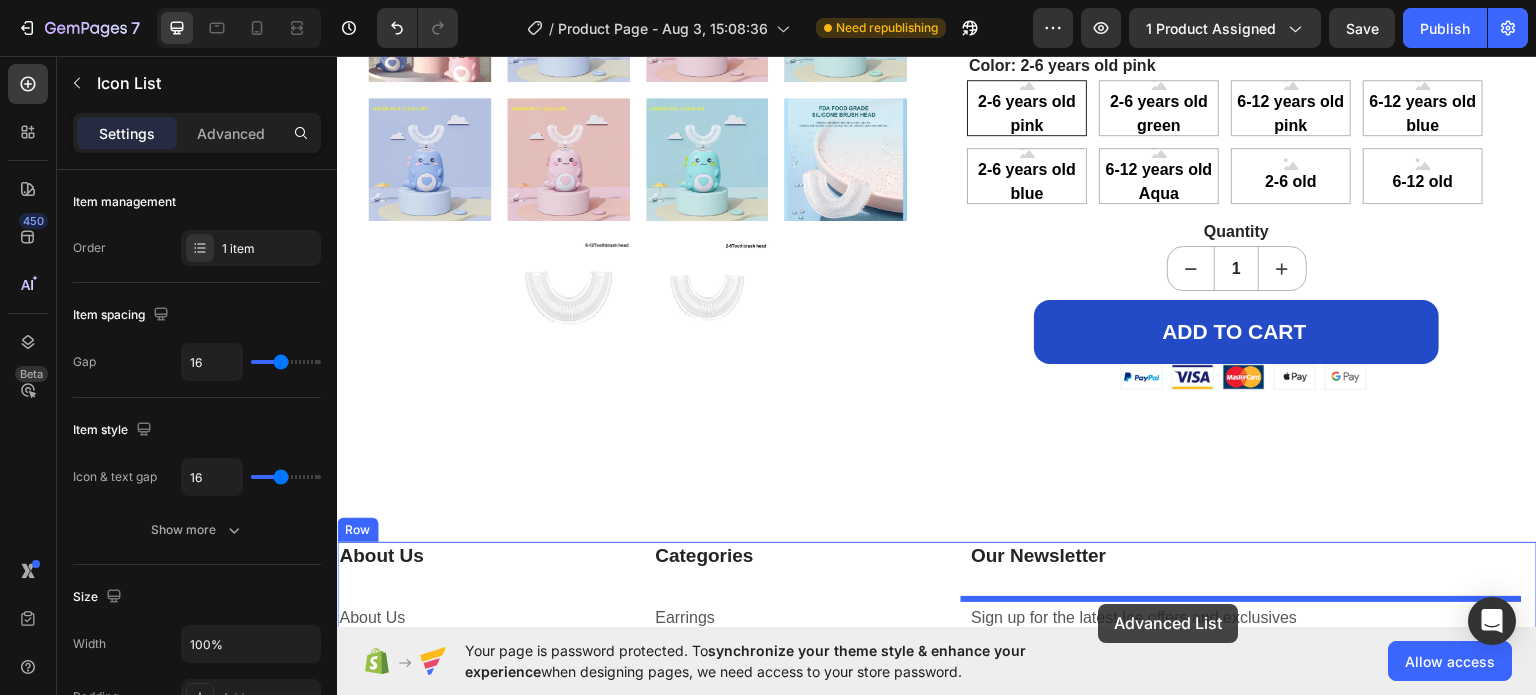 scroll, scrollTop: 856, scrollLeft: 0, axis: vertical 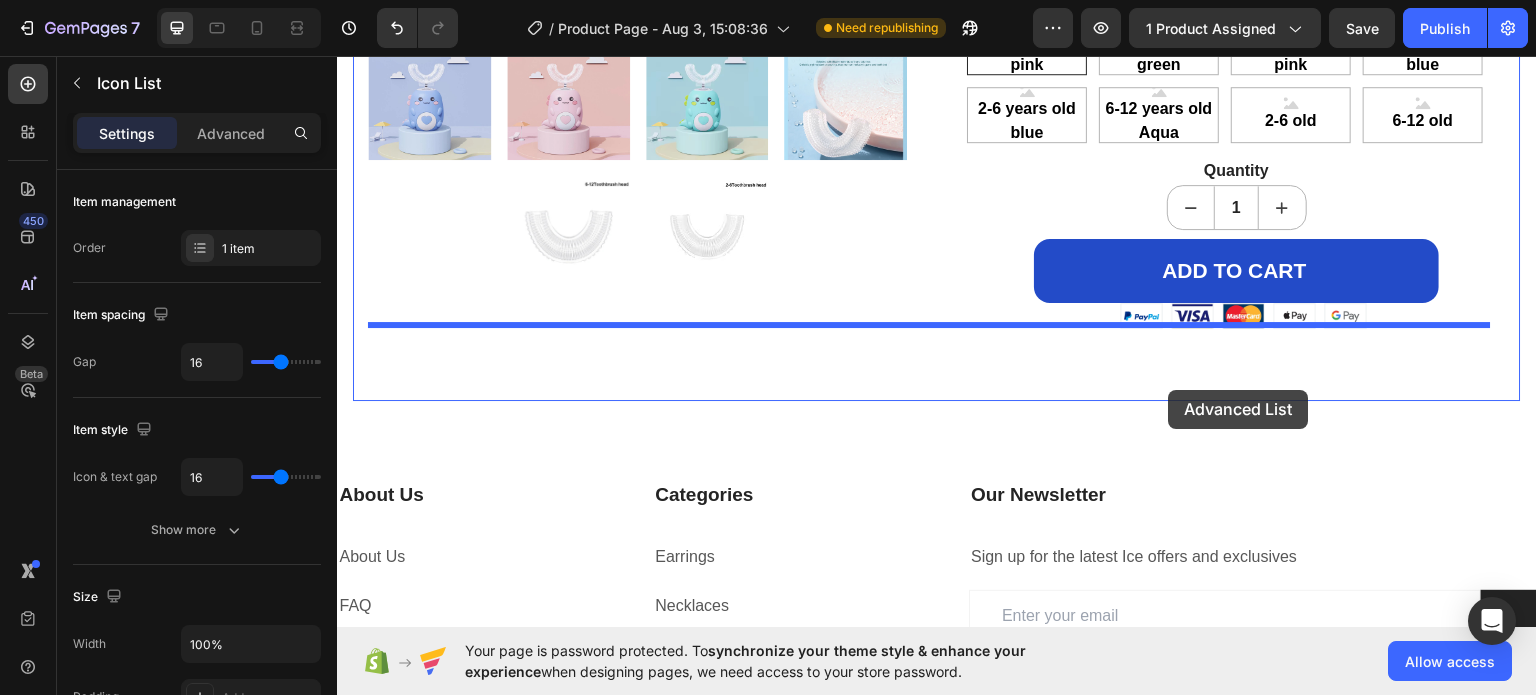 drag, startPoint x: 1018, startPoint y: 178, endPoint x: 1169, endPoint y: 389, distance: 259.46484 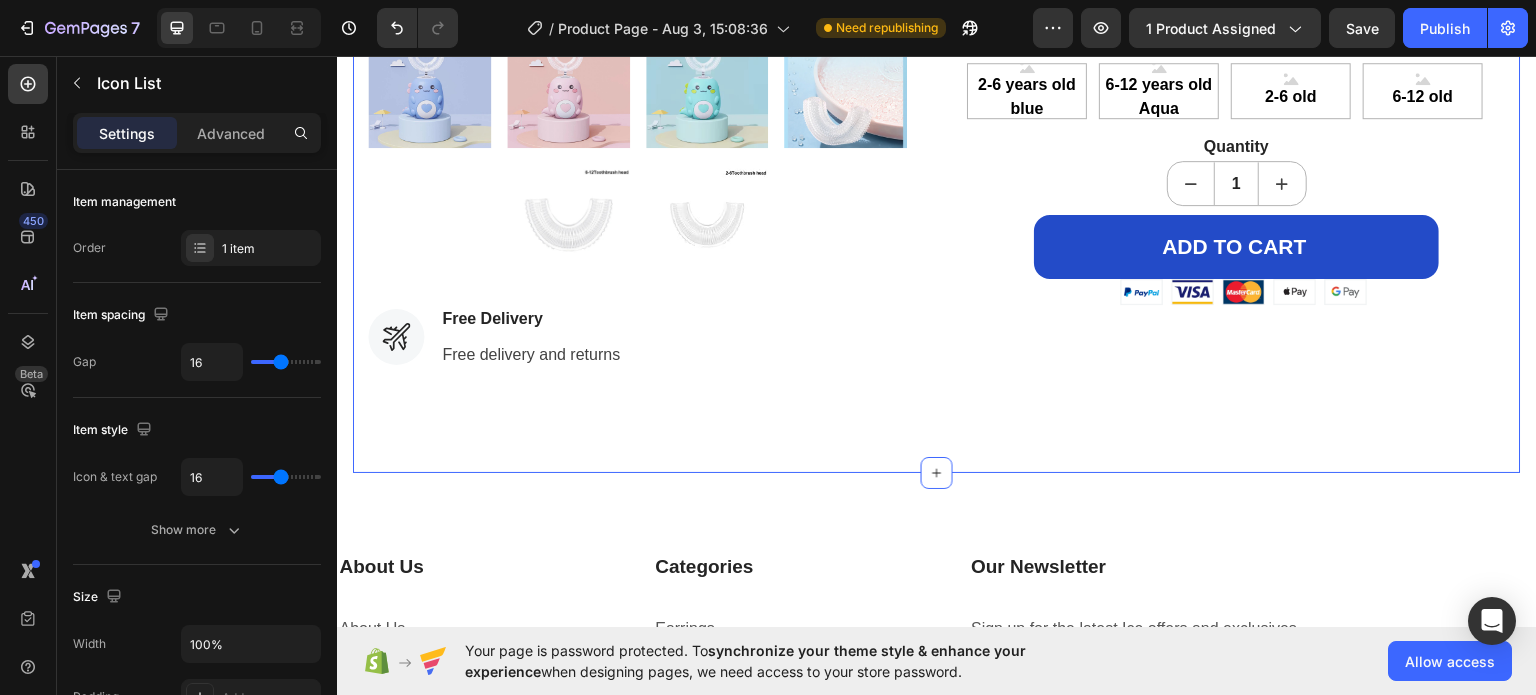 scroll, scrollTop: 844, scrollLeft: 0, axis: vertical 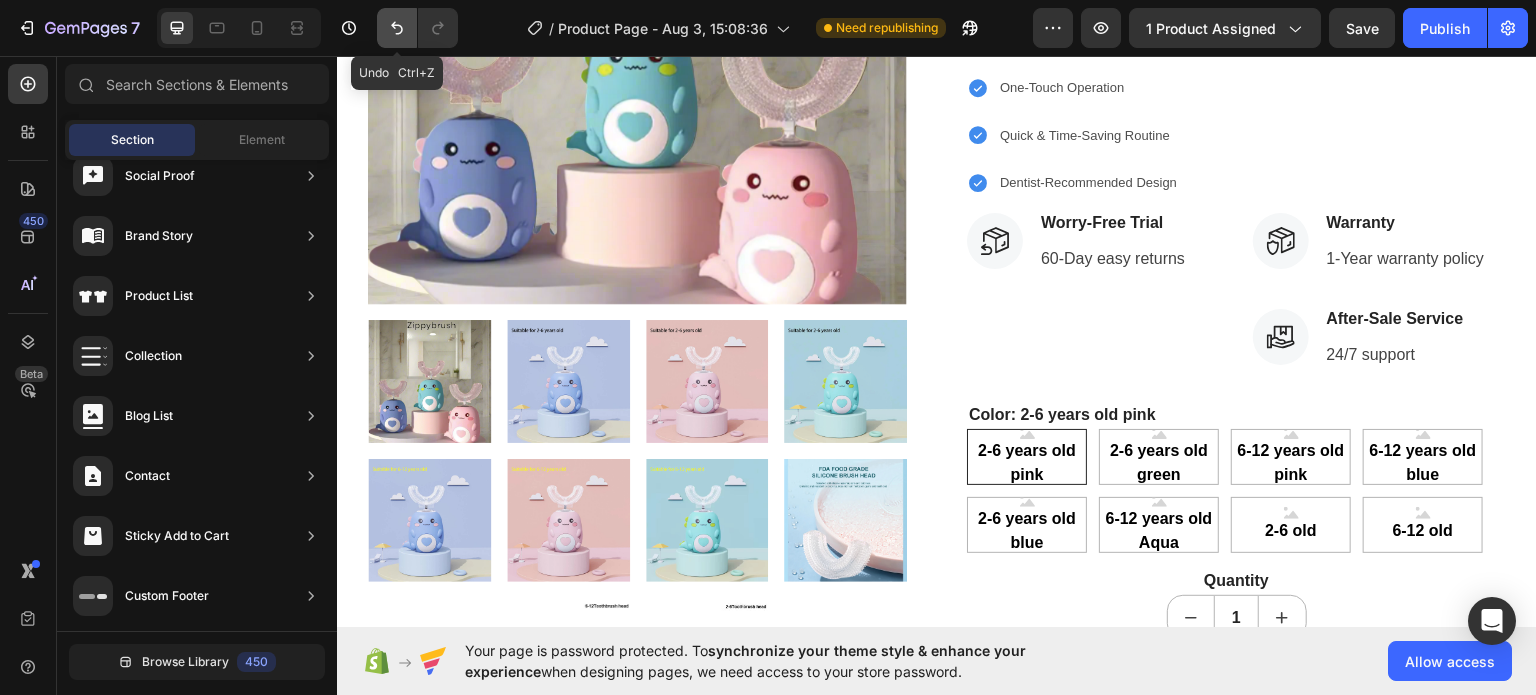 click 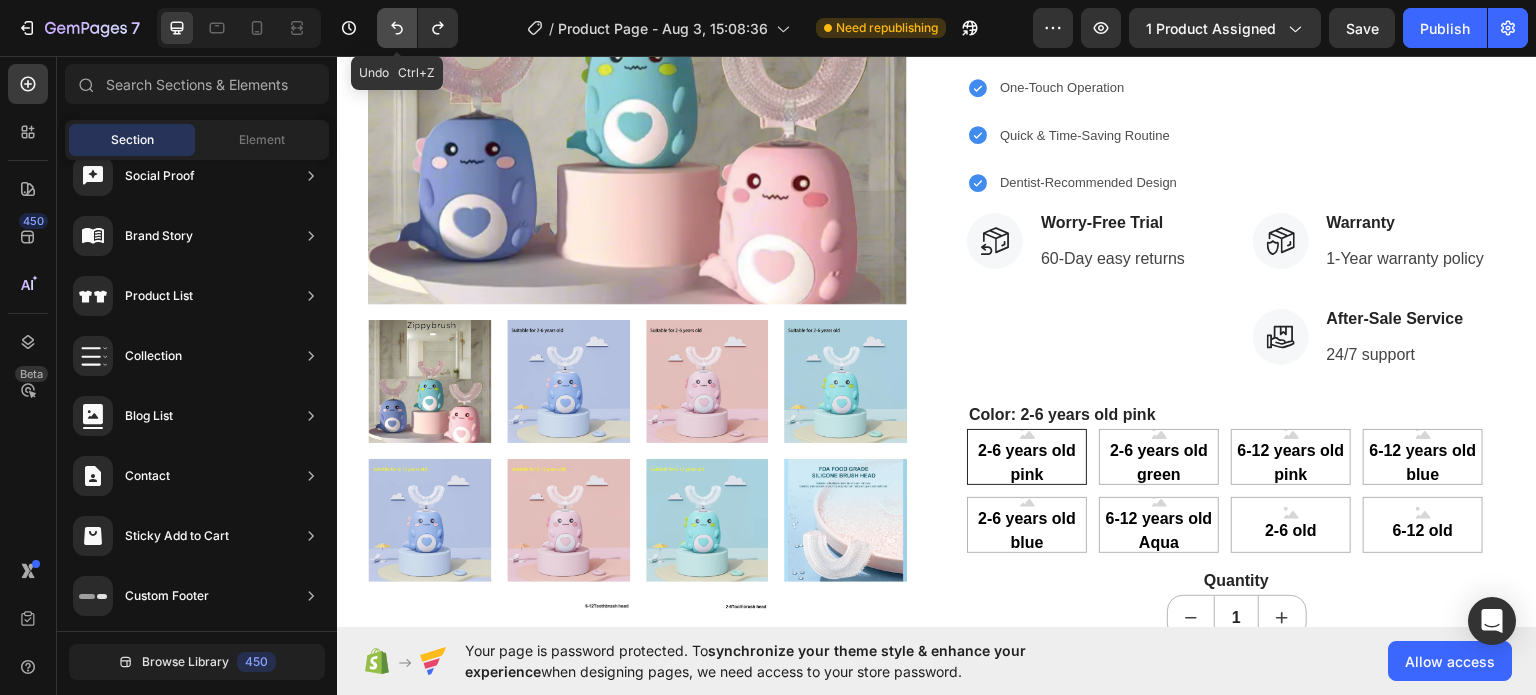 scroll, scrollTop: 434, scrollLeft: 0, axis: vertical 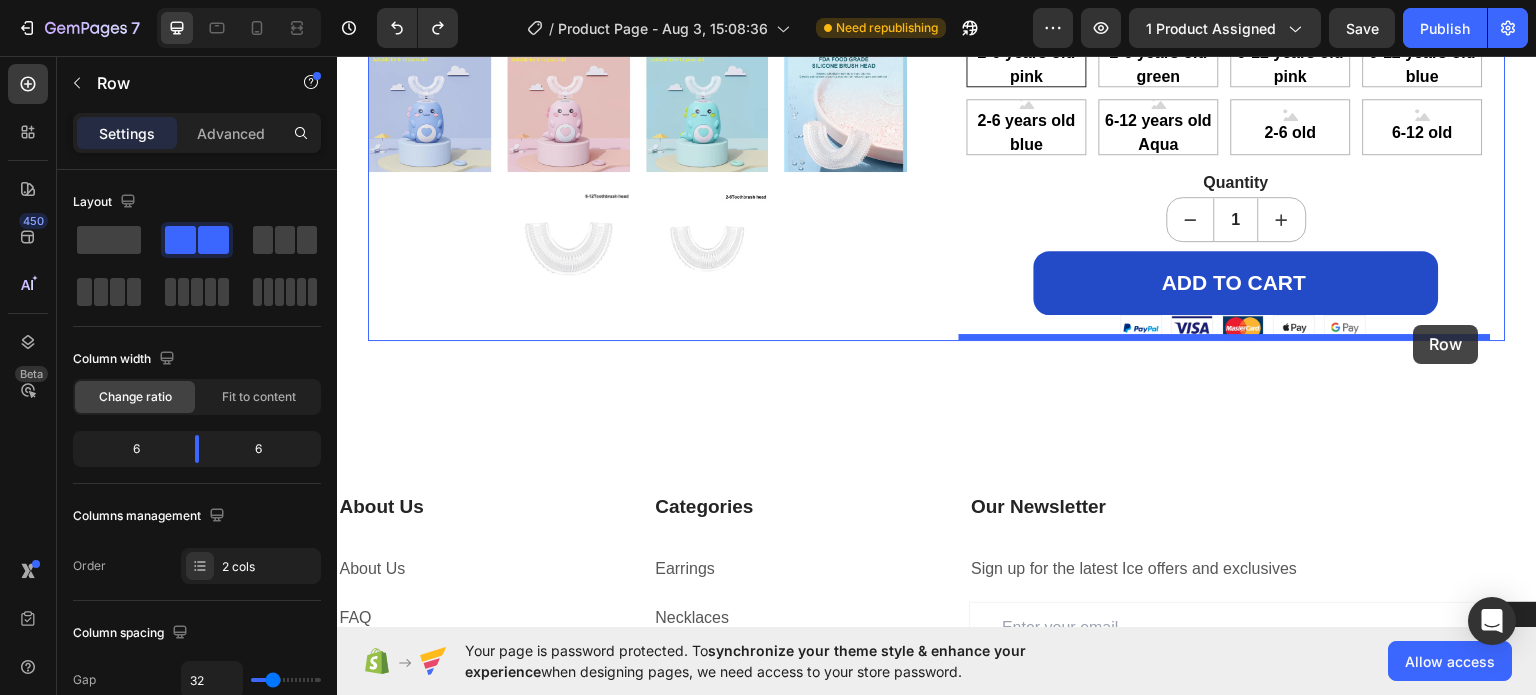 drag, startPoint x: 1023, startPoint y: 180, endPoint x: 1414, endPoint y: 324, distance: 416.67374 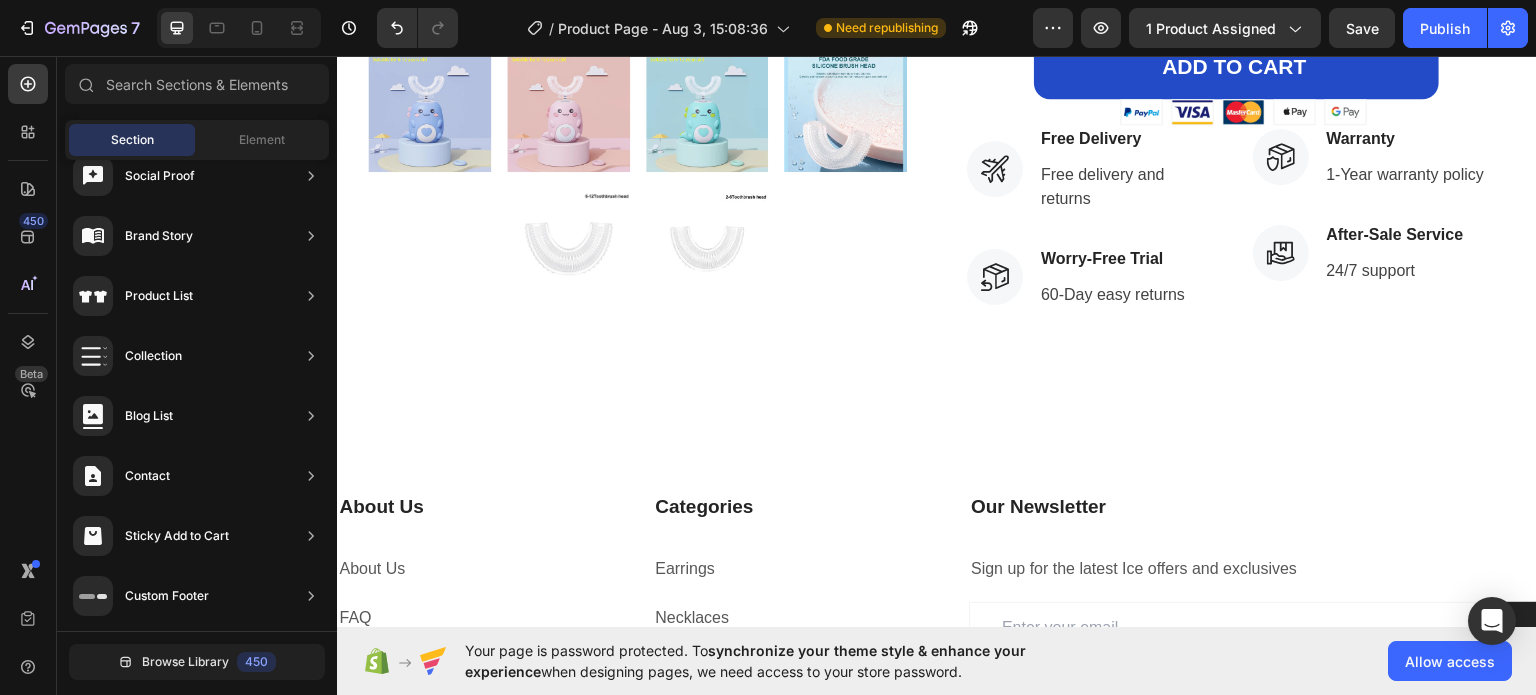 scroll, scrollTop: 660, scrollLeft: 0, axis: vertical 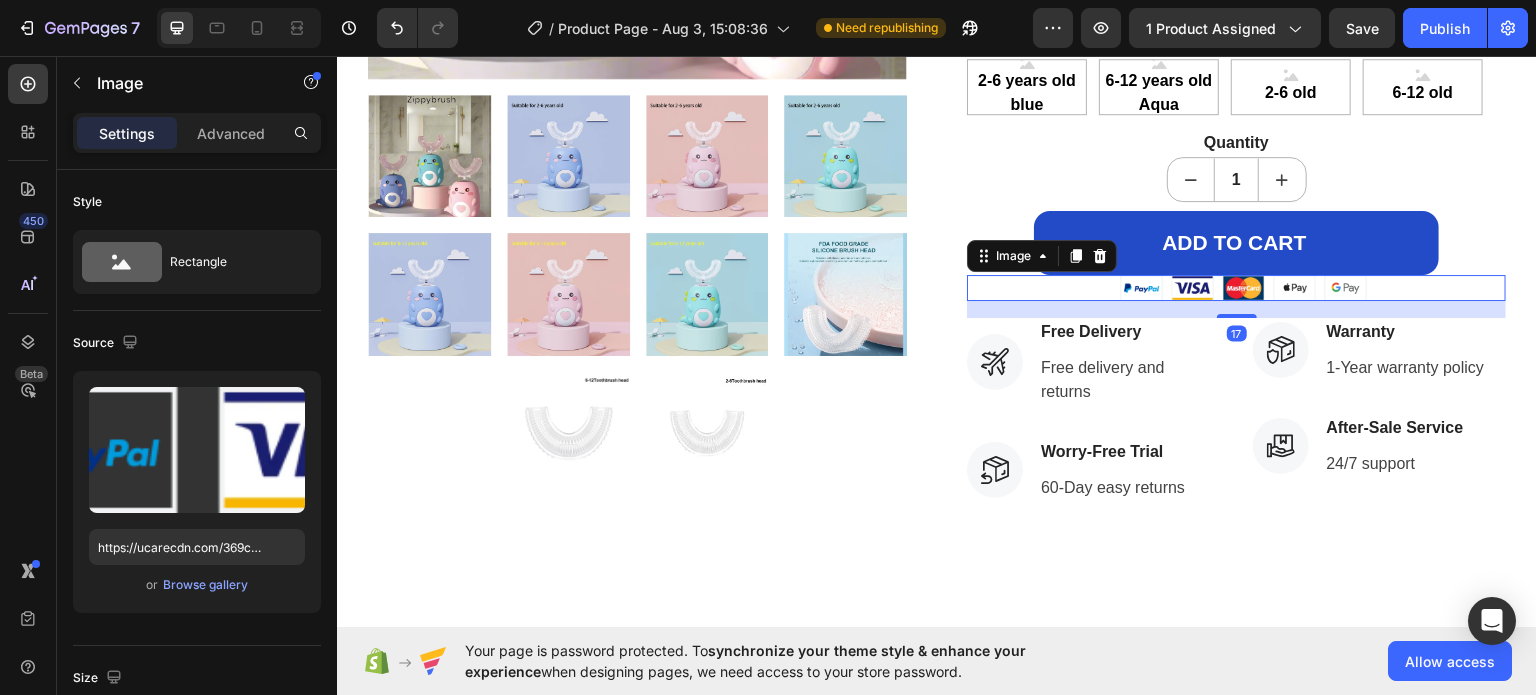drag, startPoint x: 1222, startPoint y: 302, endPoint x: 1243, endPoint y: 320, distance: 27.658634 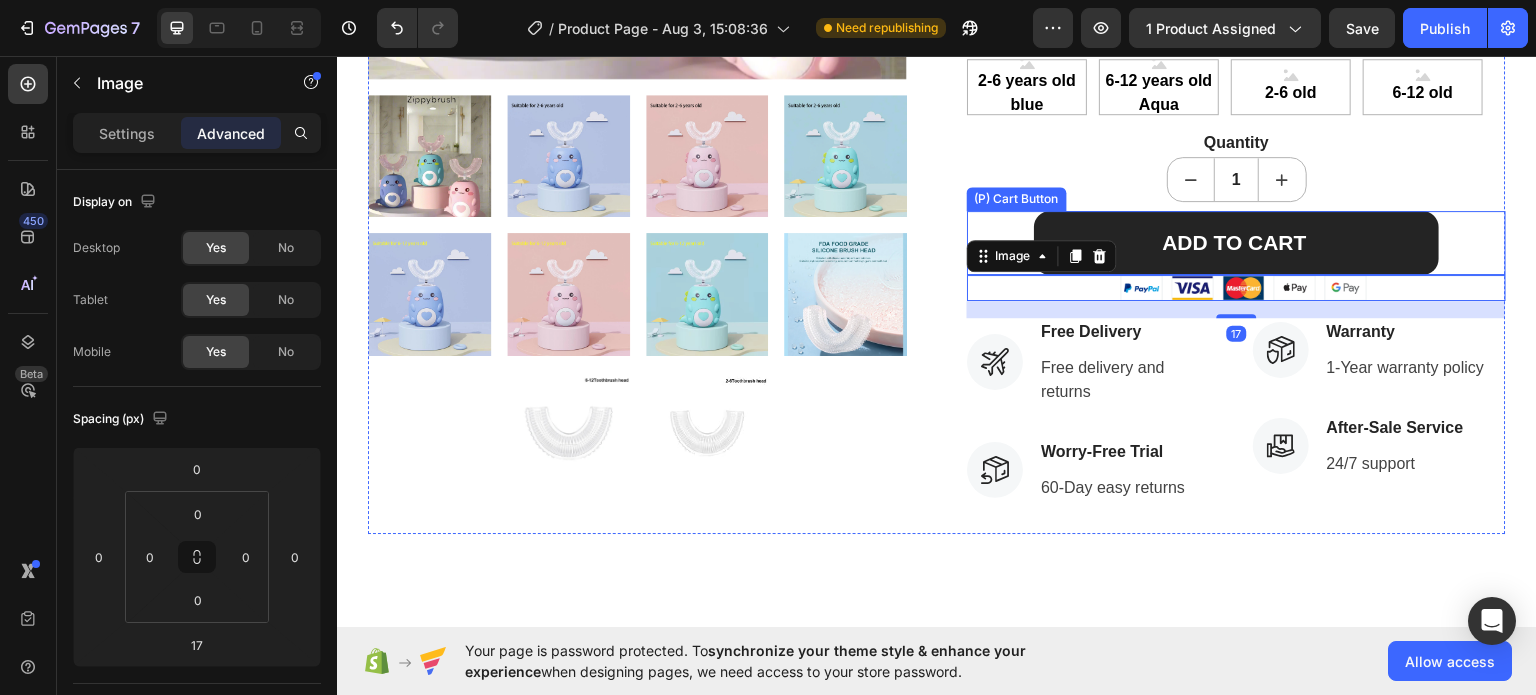 click on "ADD TO CART" at bounding box center (1236, 242) 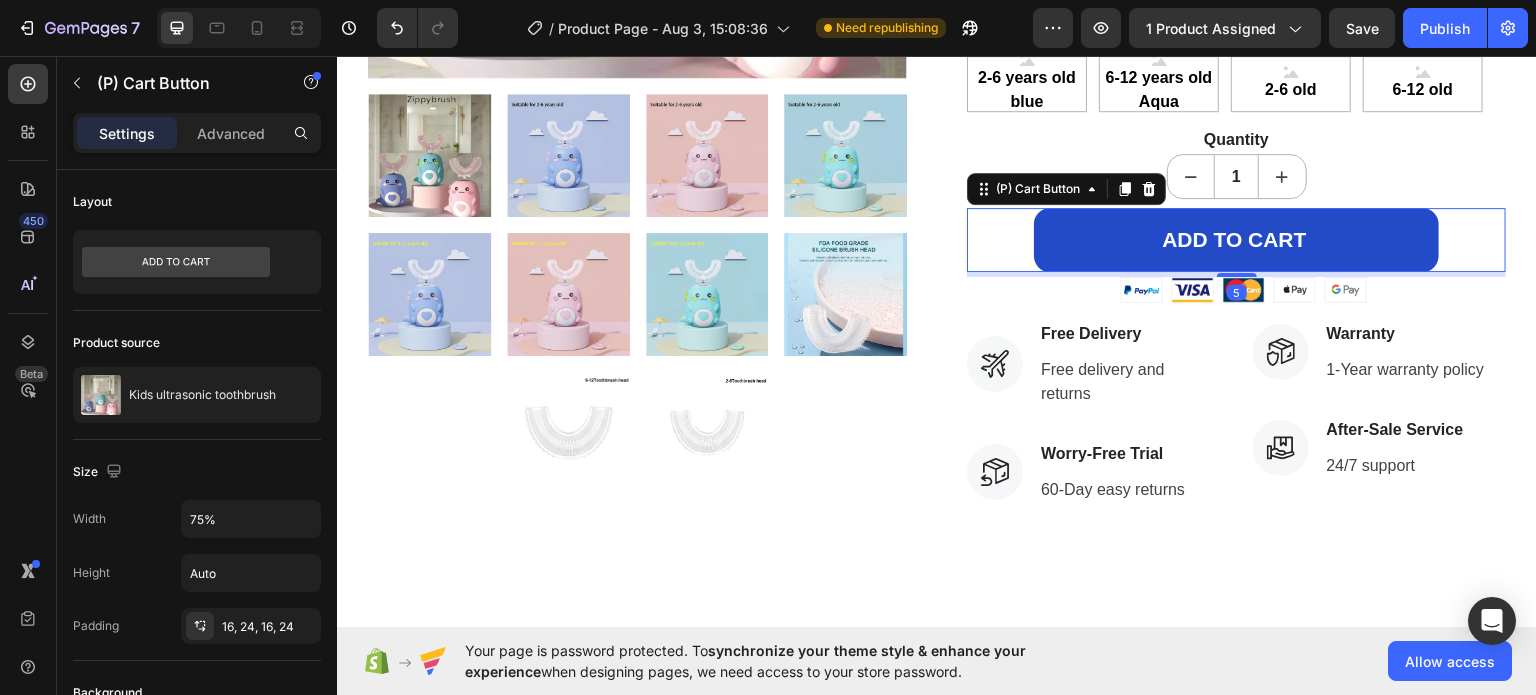 scroll, scrollTop: 672, scrollLeft: 0, axis: vertical 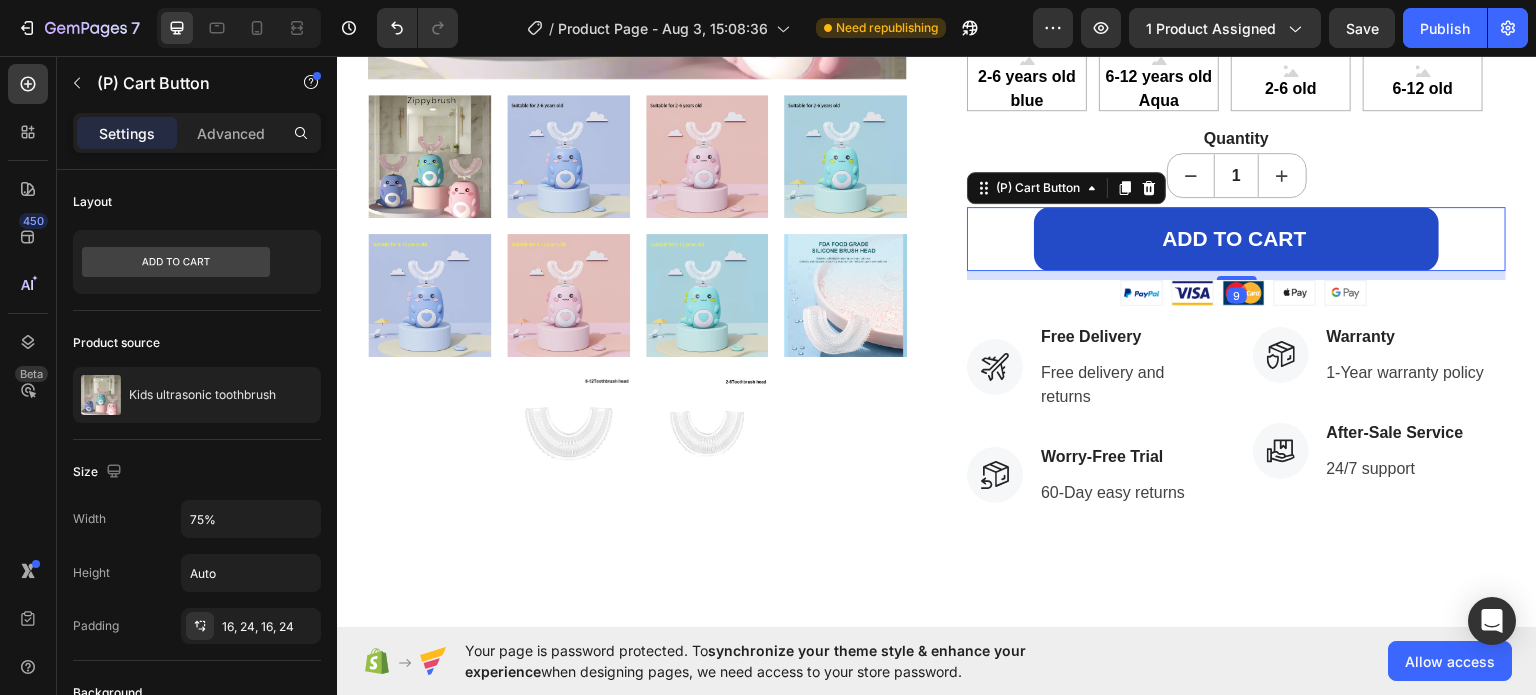 click on "Product Images Kids ultrasonic toothbrush (P) Title $79.98 (P) Price (P) Price $120.00 (P) Price (P) Price
Drop element here Row
Icon
Icon
Icon
Icon
Icon Icon List Hoz 915 reviews Text block Row Say goodbye to brushing battles! Our Kids’ U-Shaped Ultrasonic Toothbrush is designed to make oral hygiene fun and stress-free. Featuring a mouthpiece and gentle ultrasonic vibrations, it cleans all teeth at once—perfect for growing smiles.   (P) Description Full-Mouth Cleaning in Seconds  Fun & Engaging for Kids One-Touch Operation Quick & Time-Saving Routine Dentist-Recommended Design Item List Color: [AGE] [COLOR] [AGE] [COLOR] [AGE] [COLOR] [AGE] [COLOR] [AGE] [COLOR] [AGE] [COLOR] [AGE] [COLOR] [AGE] [COLOR] [AGE] [COLOR] [AGE] [COLOR] [AGE] [COLOR] [AGE] [COLOR] [AGE] [COLOR] [AGE] [COLOR] [AGE] [COLOR] [AGE] [COLOR] [AGE] [COLOR] 6-12 years old Aqua 1" at bounding box center (1236, 17) 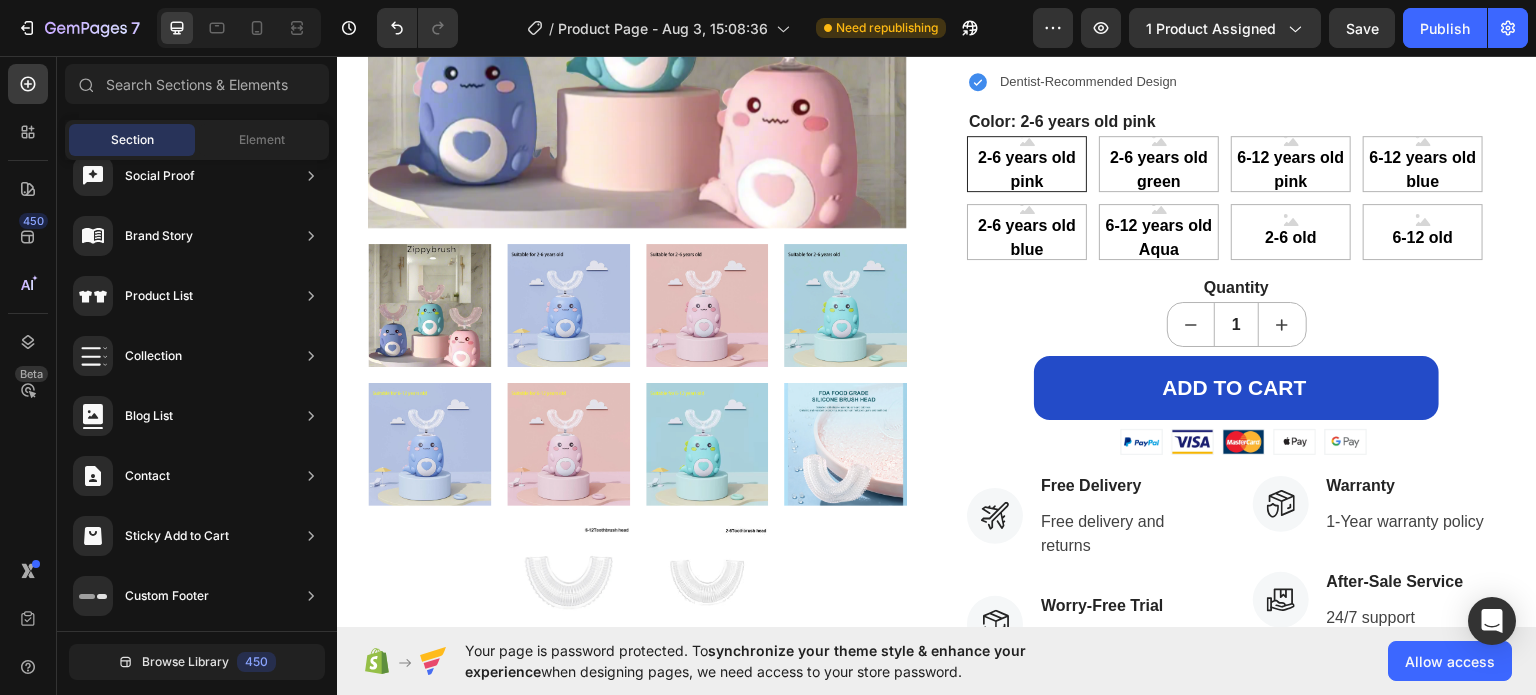 scroll, scrollTop: 546, scrollLeft: 0, axis: vertical 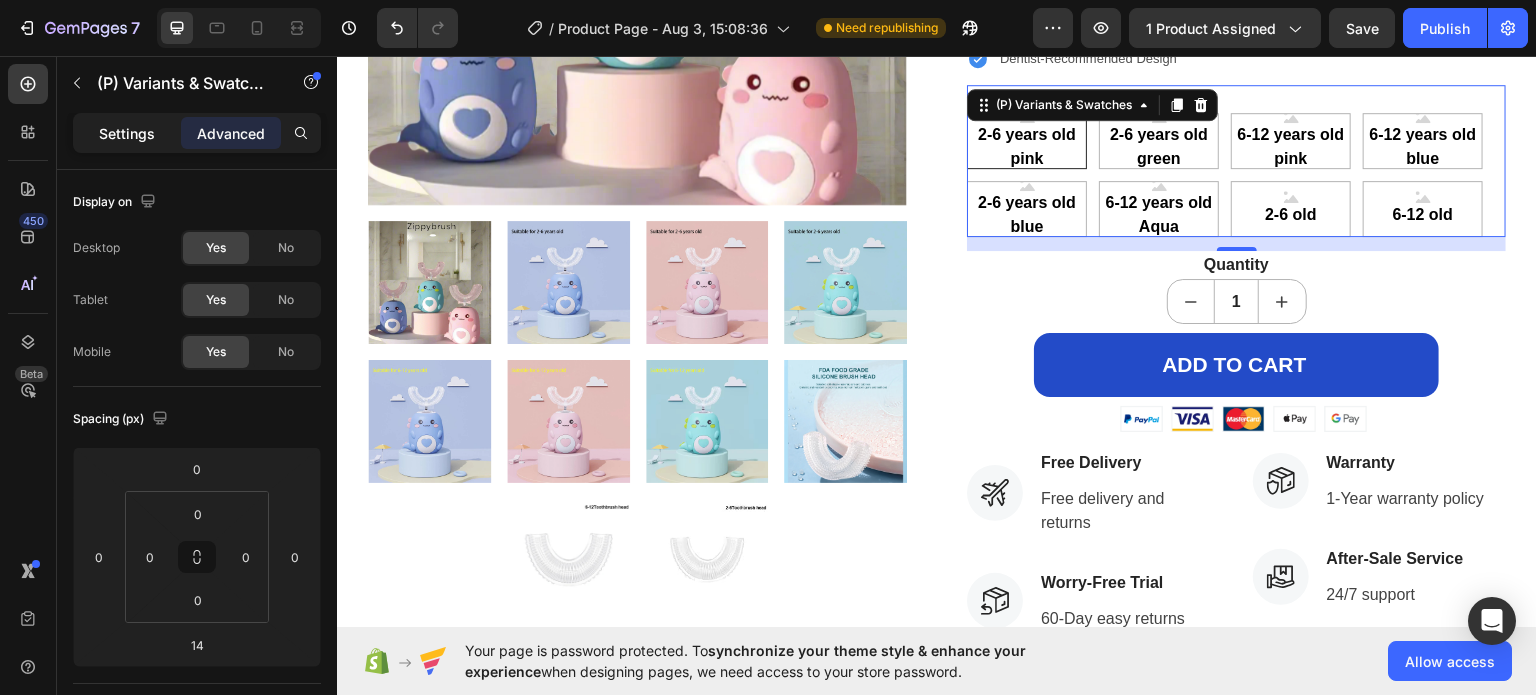 click on "Settings" at bounding box center (127, 133) 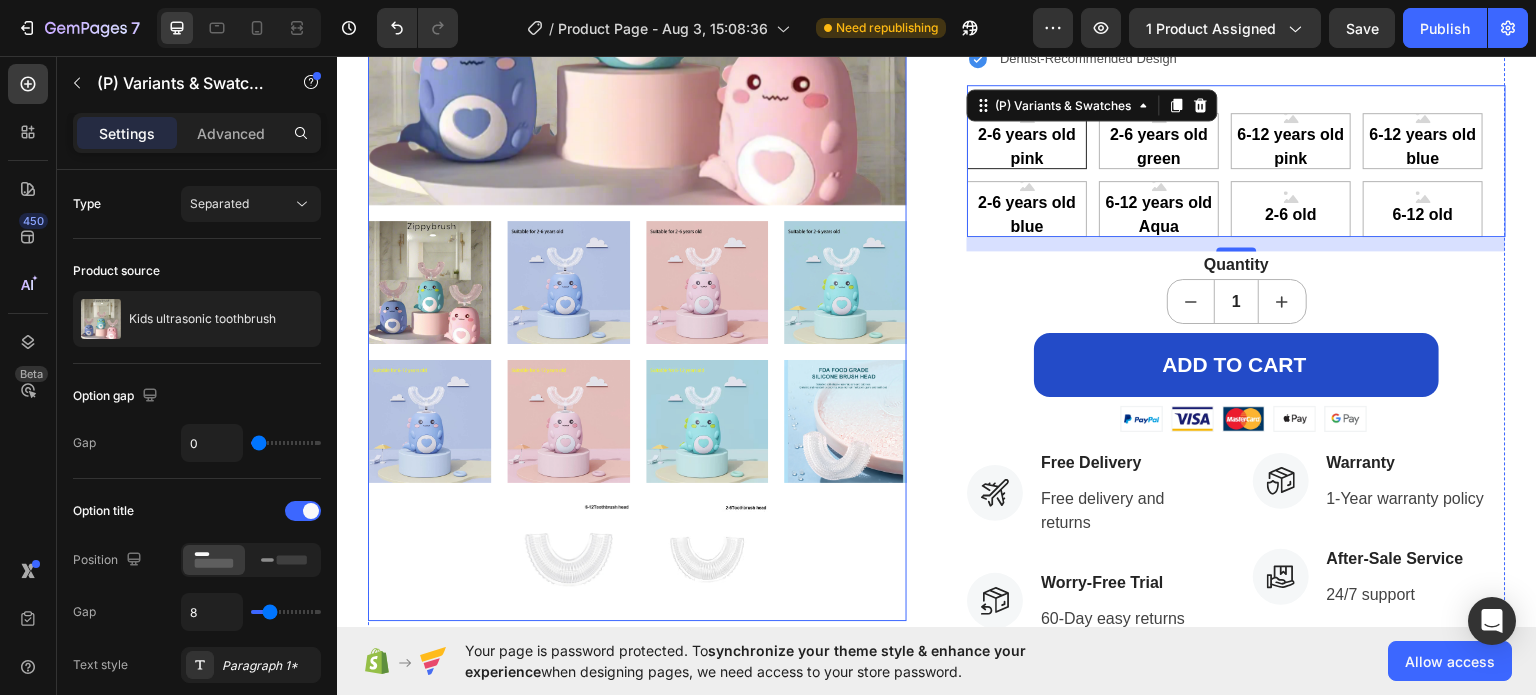 click on "2-6 years old pink" at bounding box center [1027, 146] 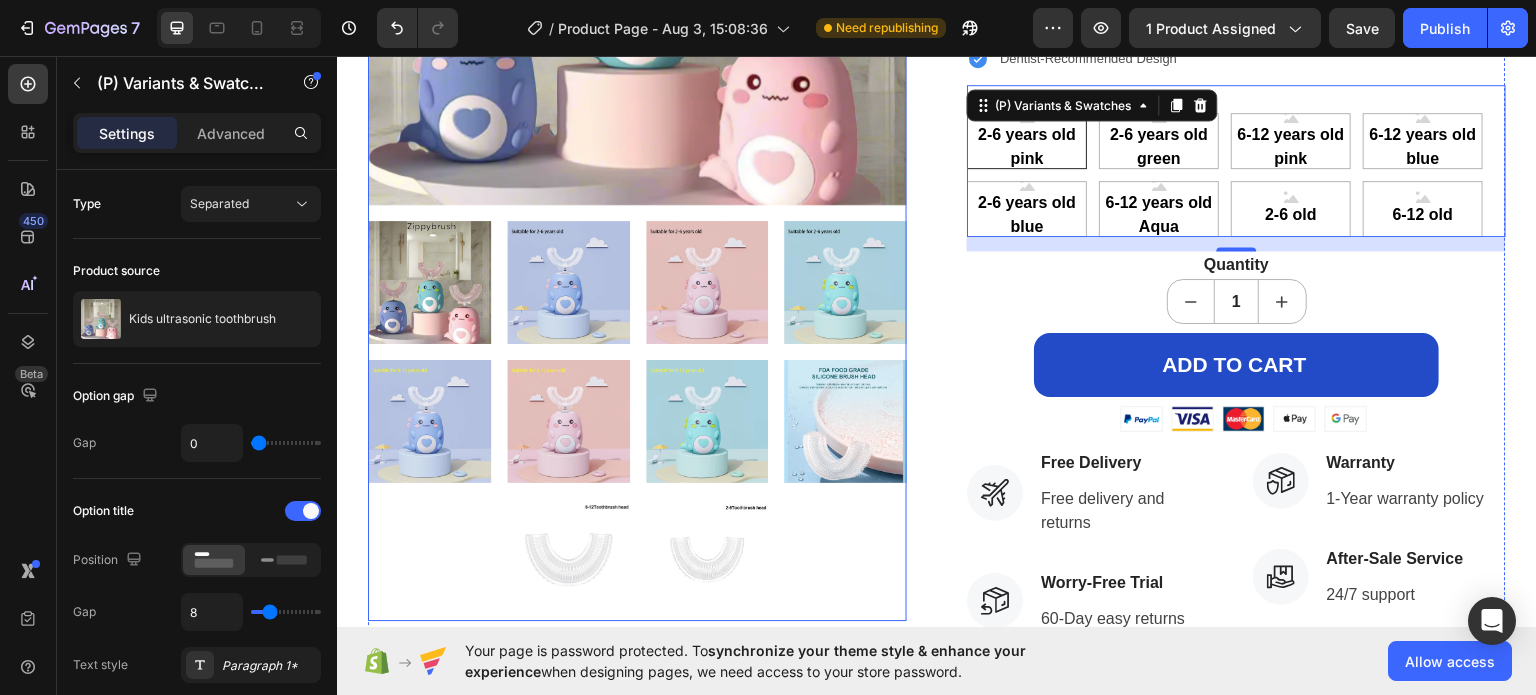 click on "2-6 years old pink 2-6 years old pink 2-6 years old pink" at bounding box center [966, 111] 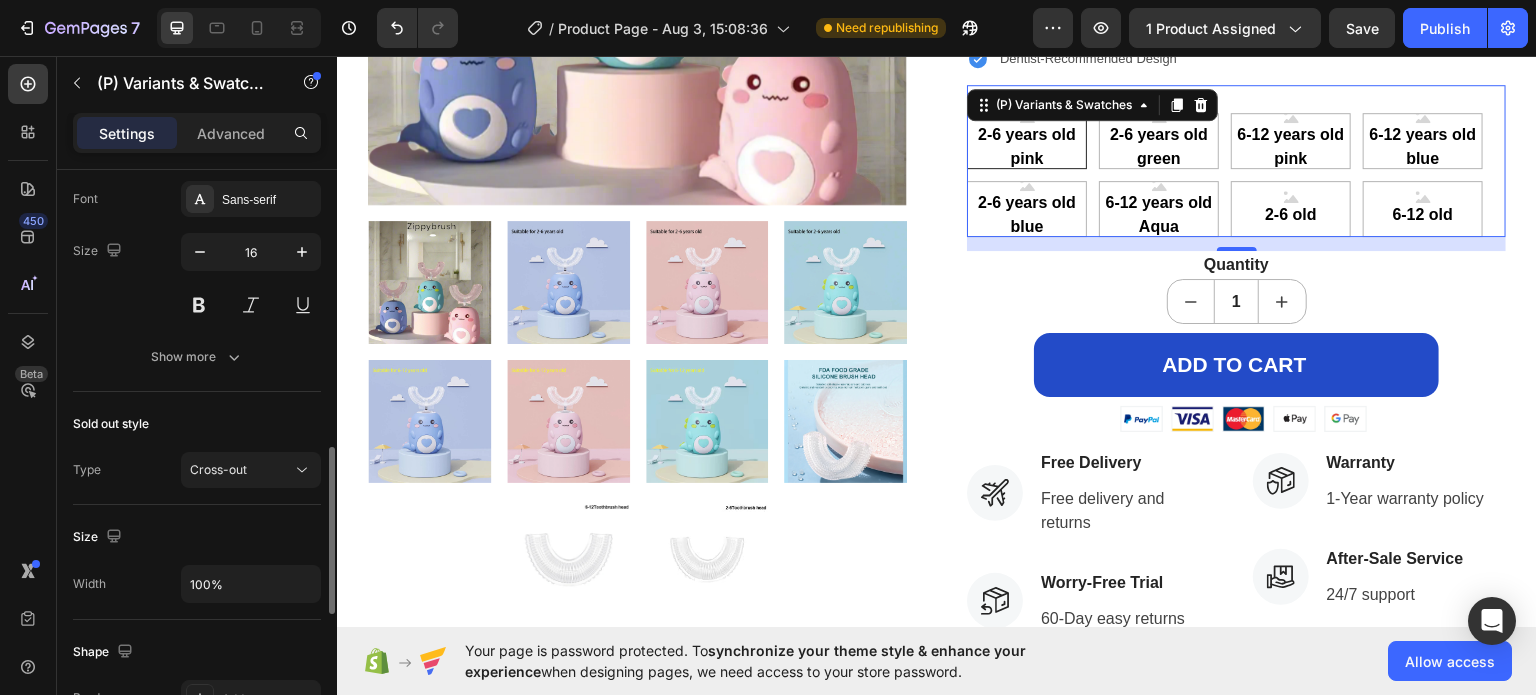 scroll, scrollTop: 985, scrollLeft: 0, axis: vertical 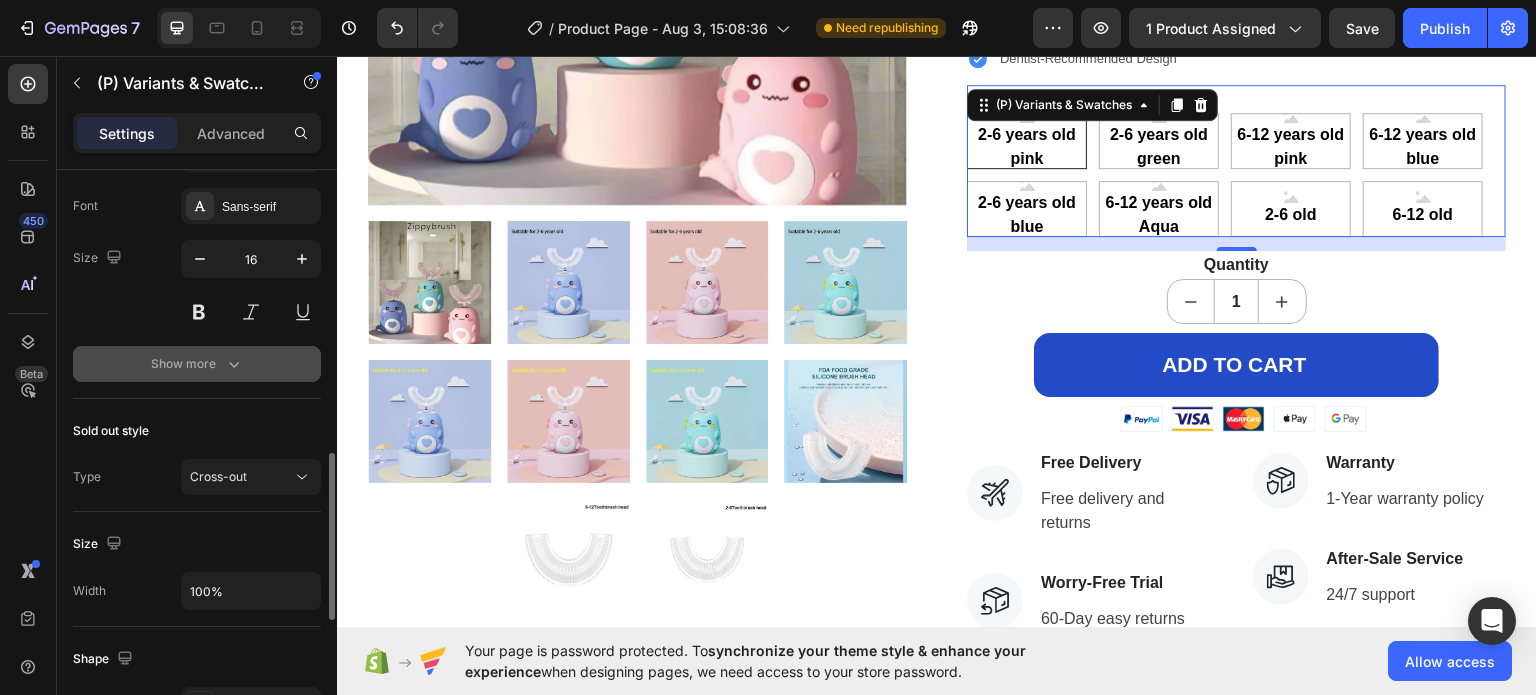 click on "Show more" at bounding box center [197, 364] 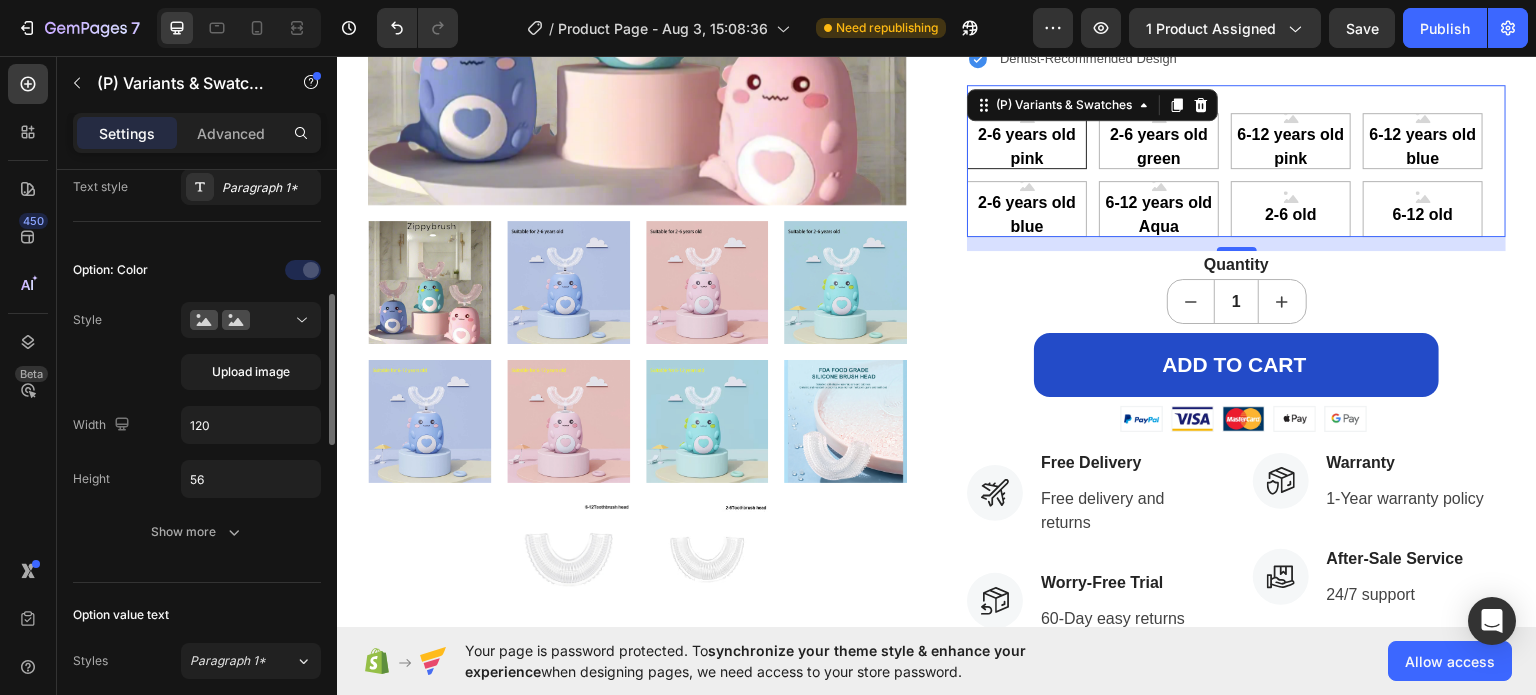 scroll, scrollTop: 483, scrollLeft: 0, axis: vertical 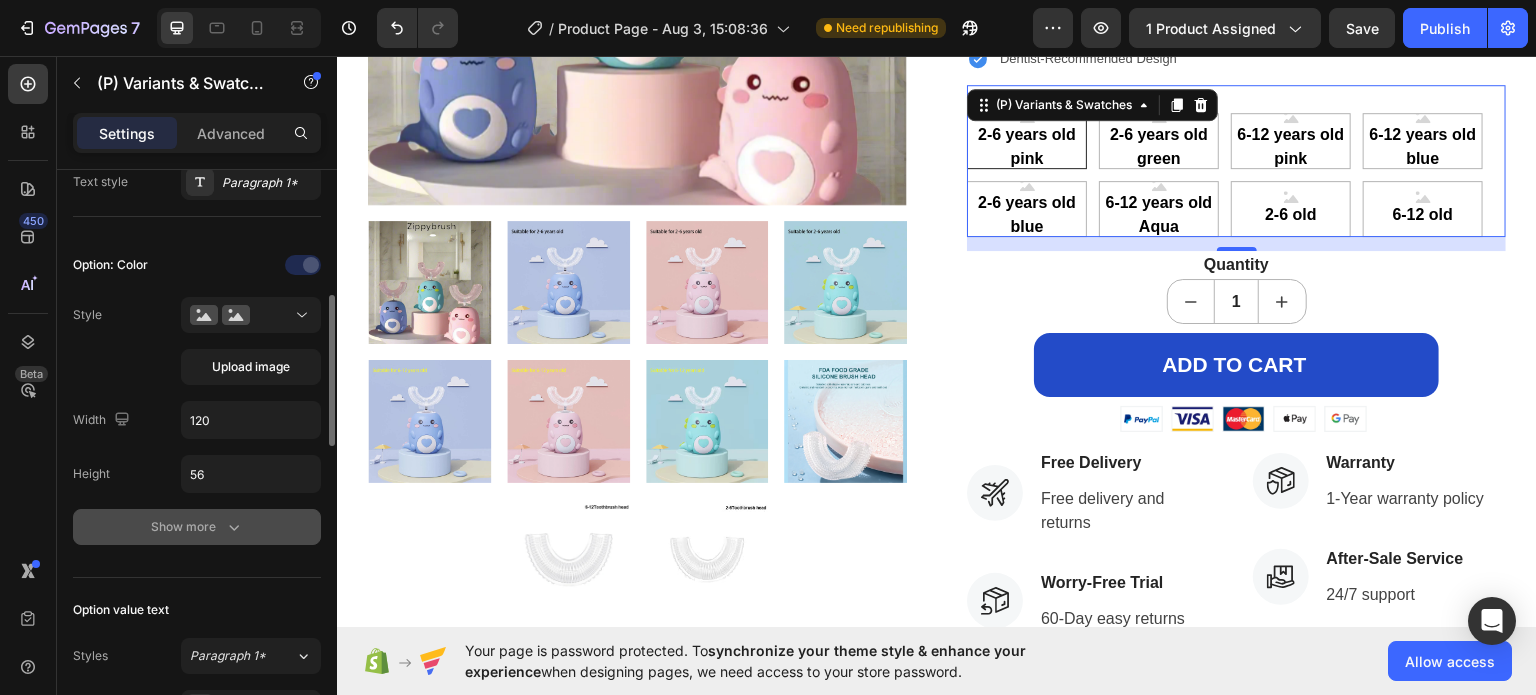click on "Show more" at bounding box center (197, 527) 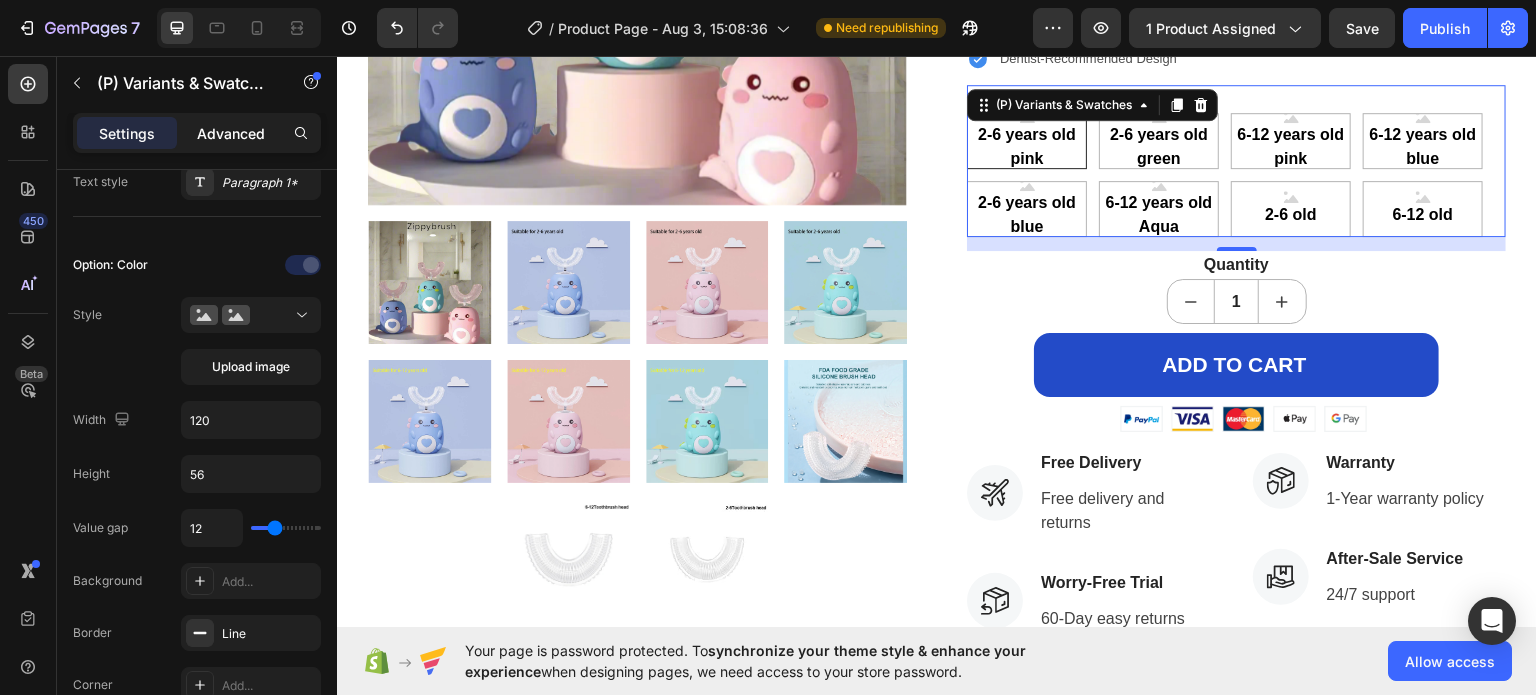 click on "Advanced" at bounding box center (231, 133) 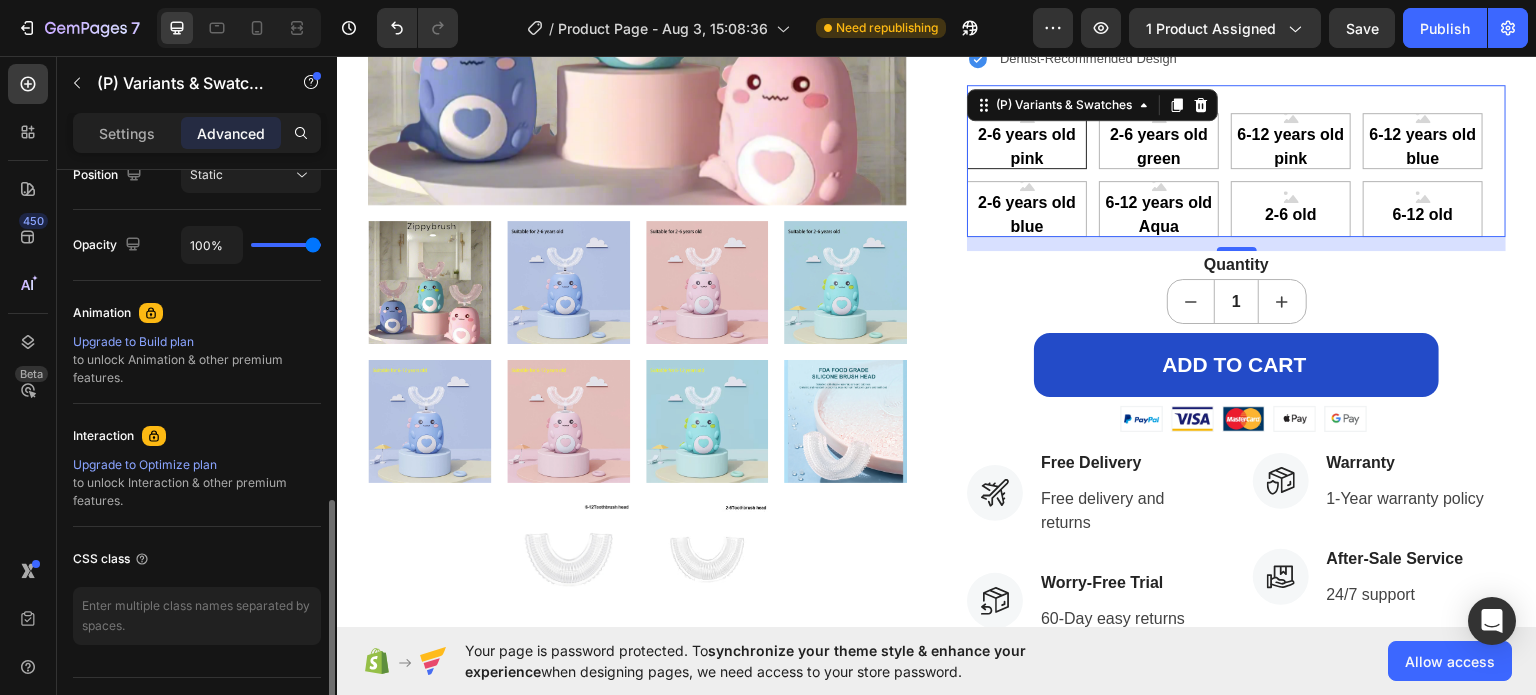 scroll, scrollTop: 804, scrollLeft: 0, axis: vertical 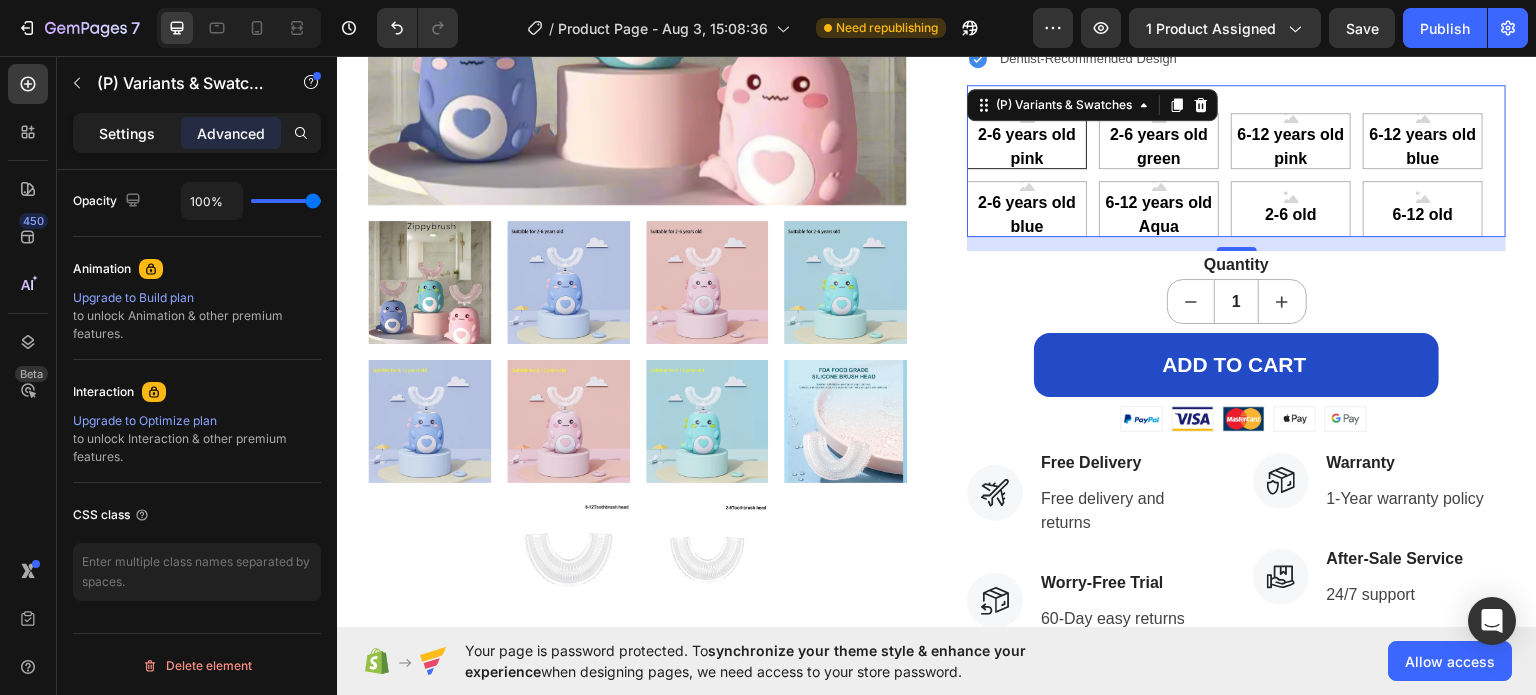 click on "Settings" at bounding box center (127, 133) 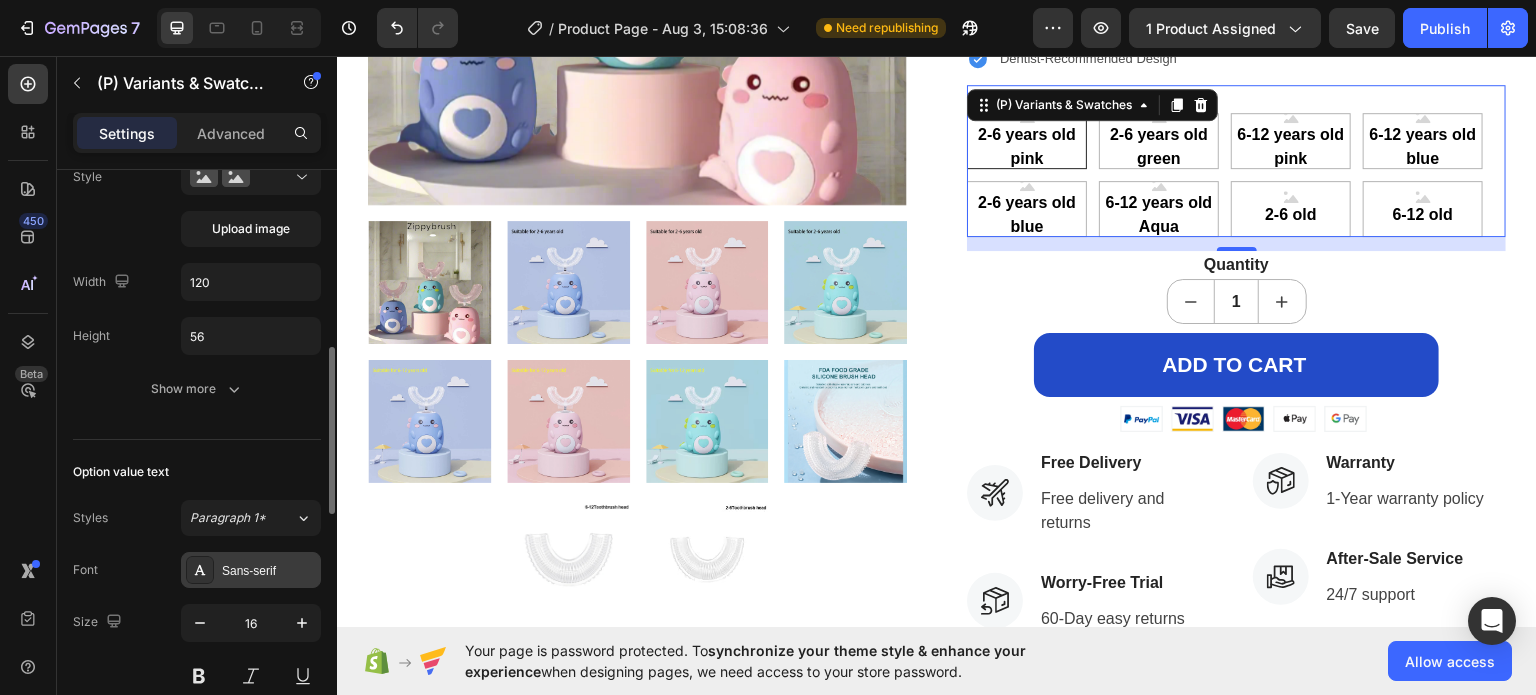 scroll, scrollTop: 620, scrollLeft: 0, axis: vertical 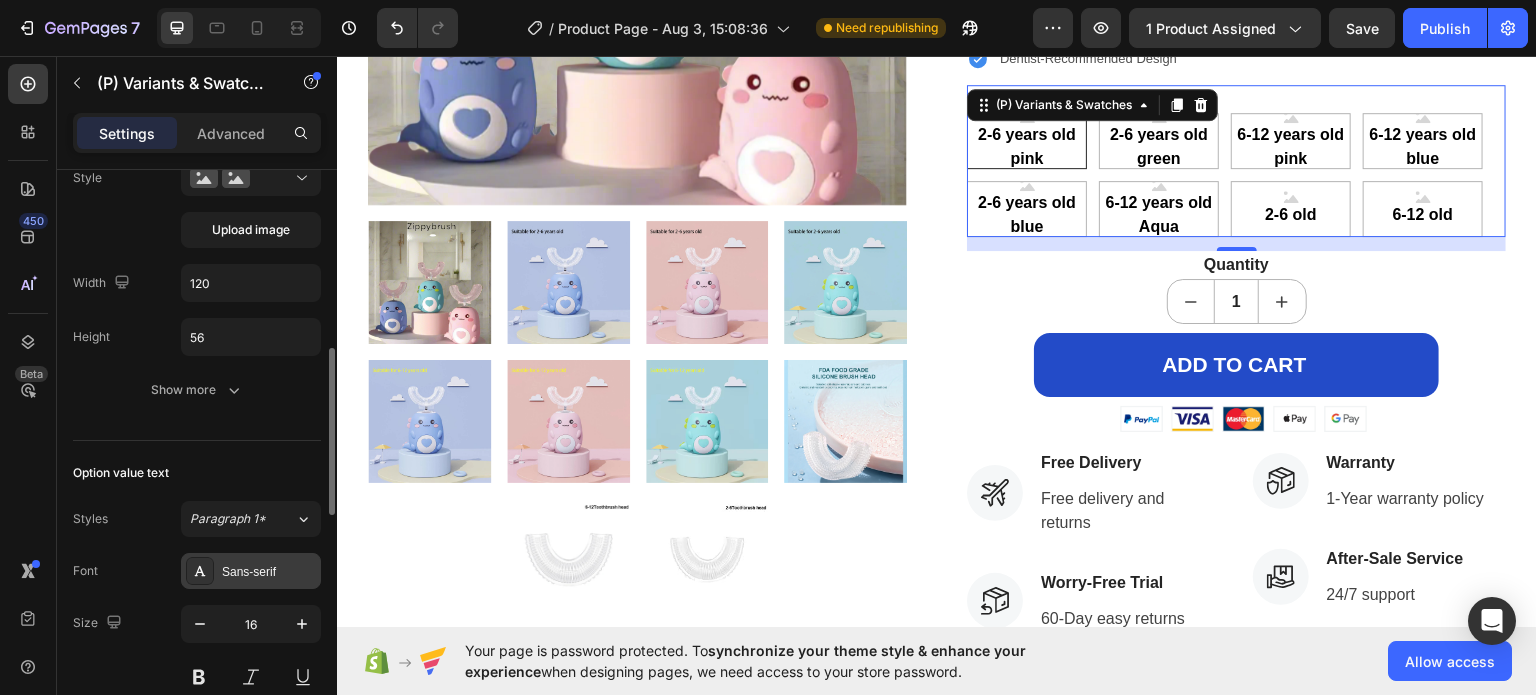 click on "Show more" at bounding box center [197, 390] 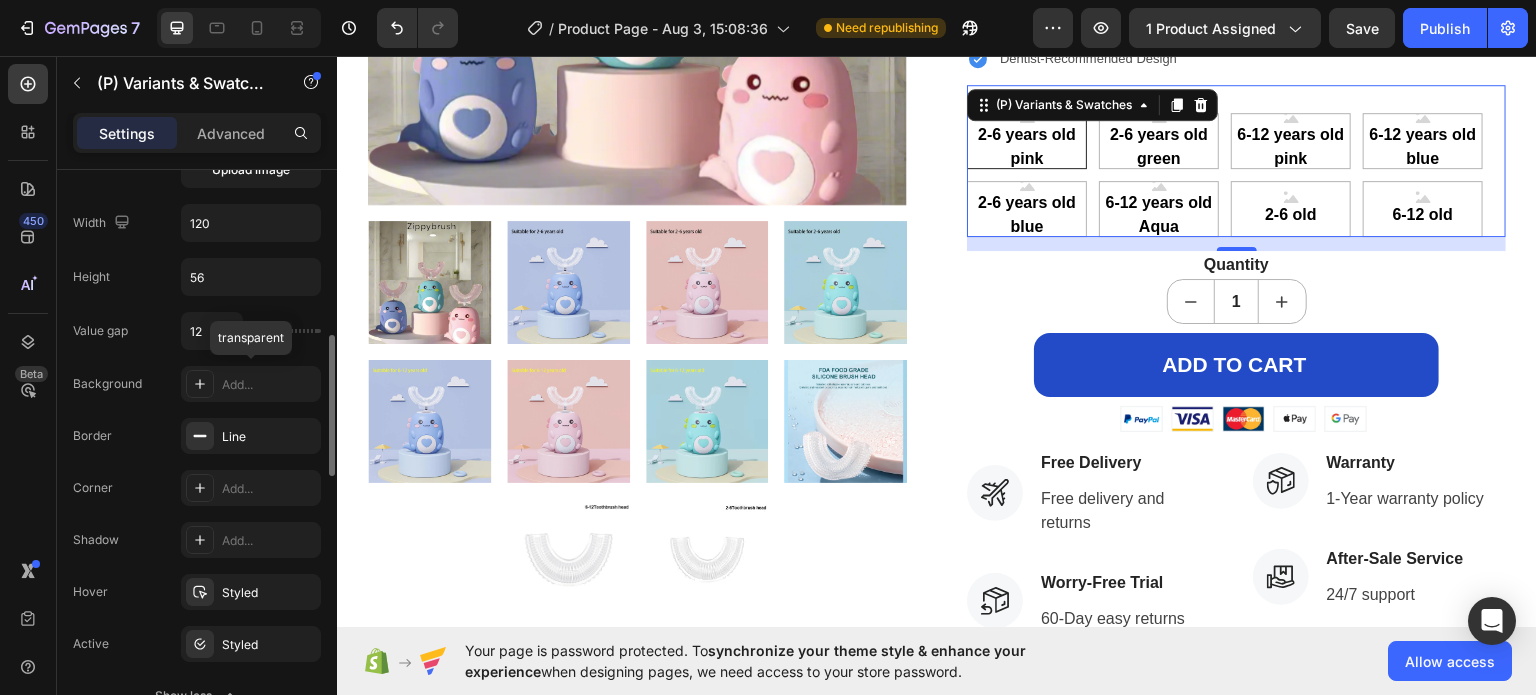 scroll, scrollTop: 686, scrollLeft: 0, axis: vertical 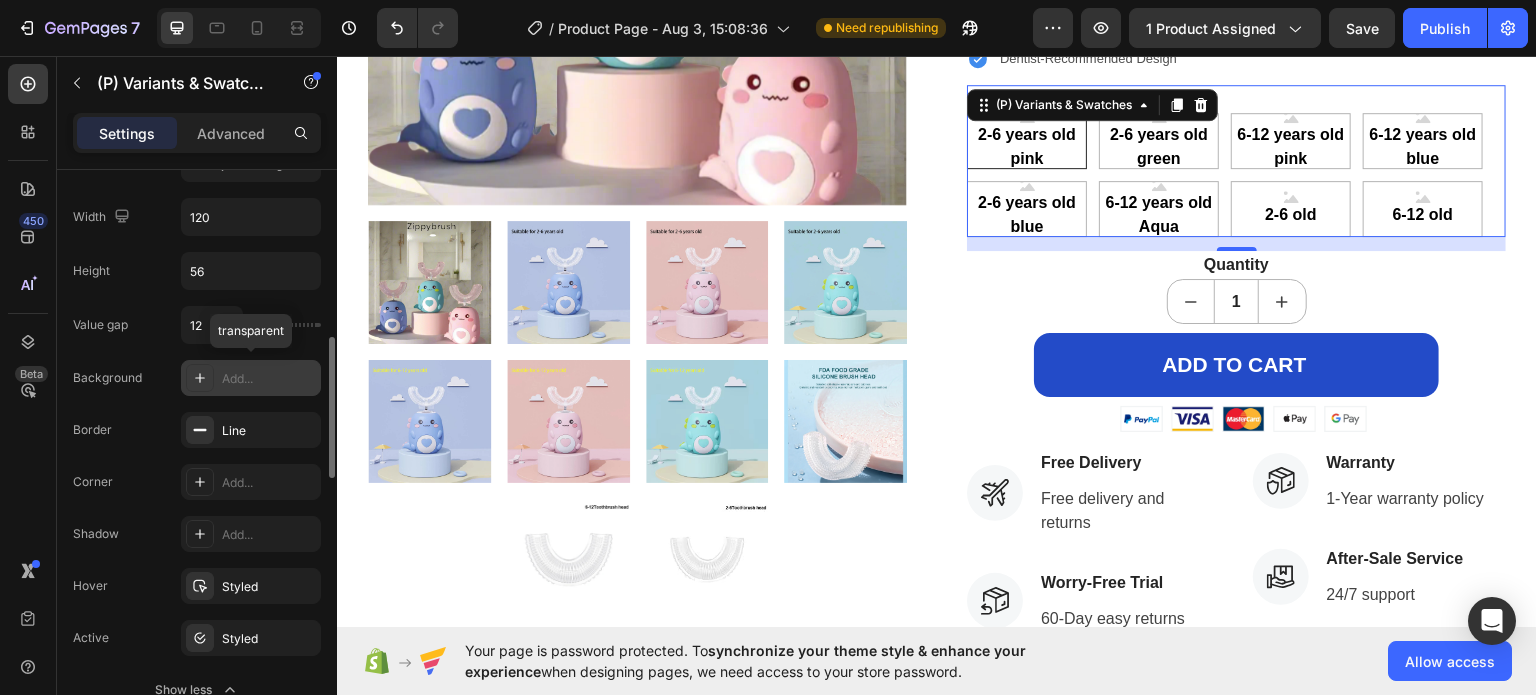 click on "Add..." at bounding box center [269, 379] 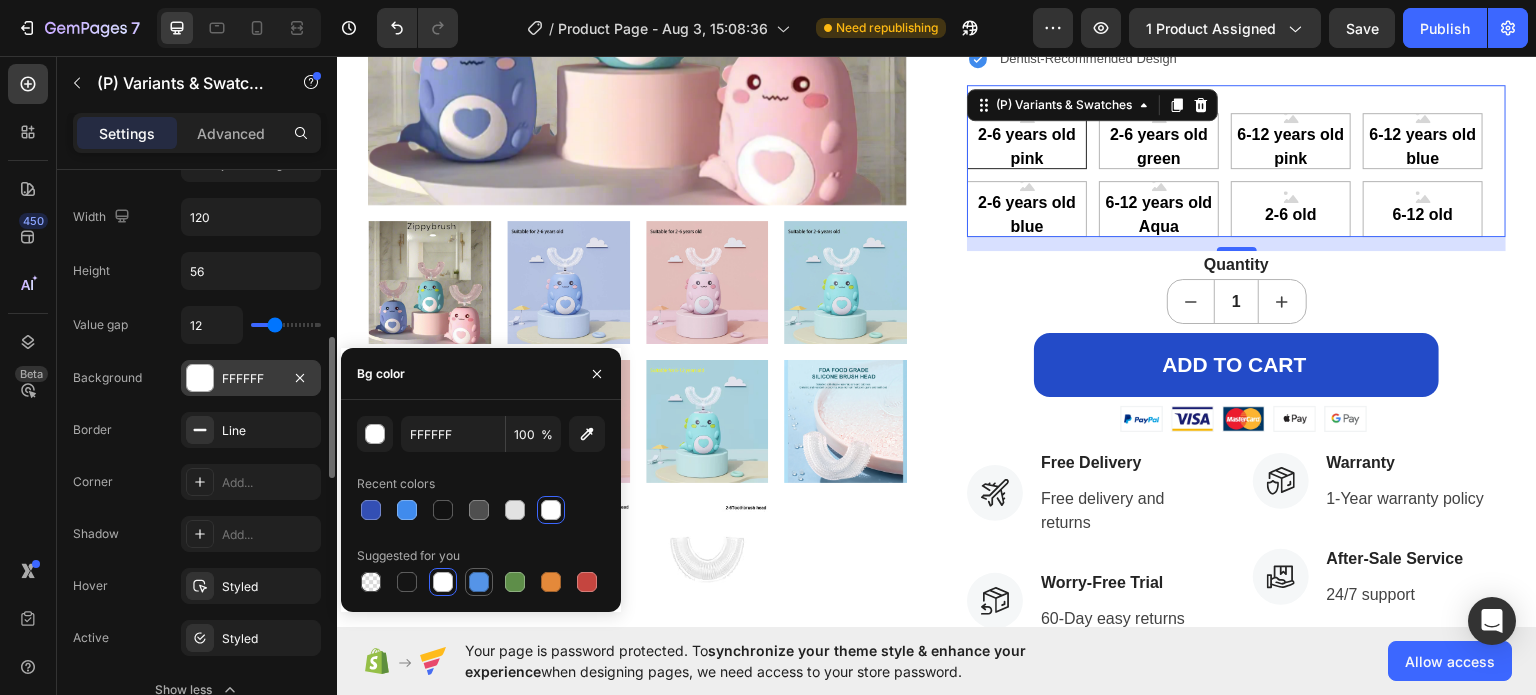 click at bounding box center (479, 582) 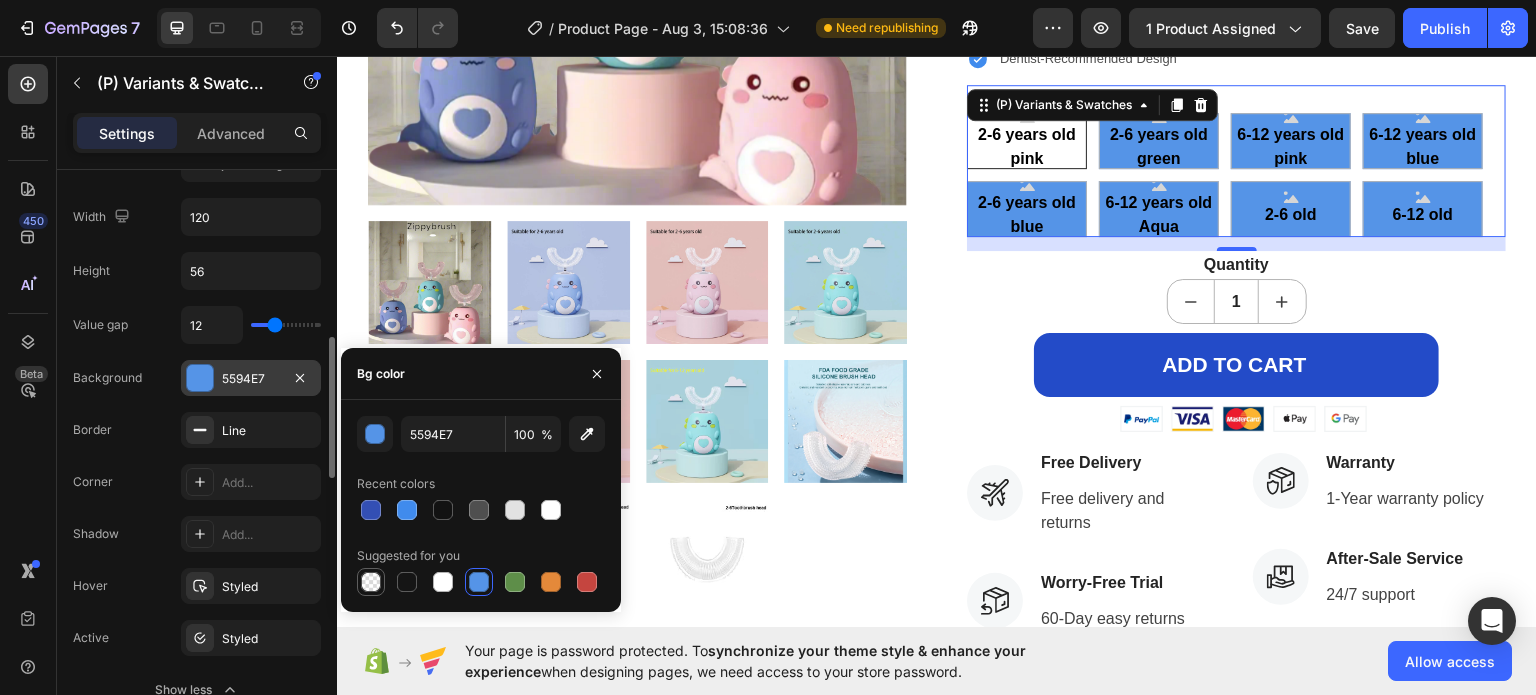 click at bounding box center (371, 582) 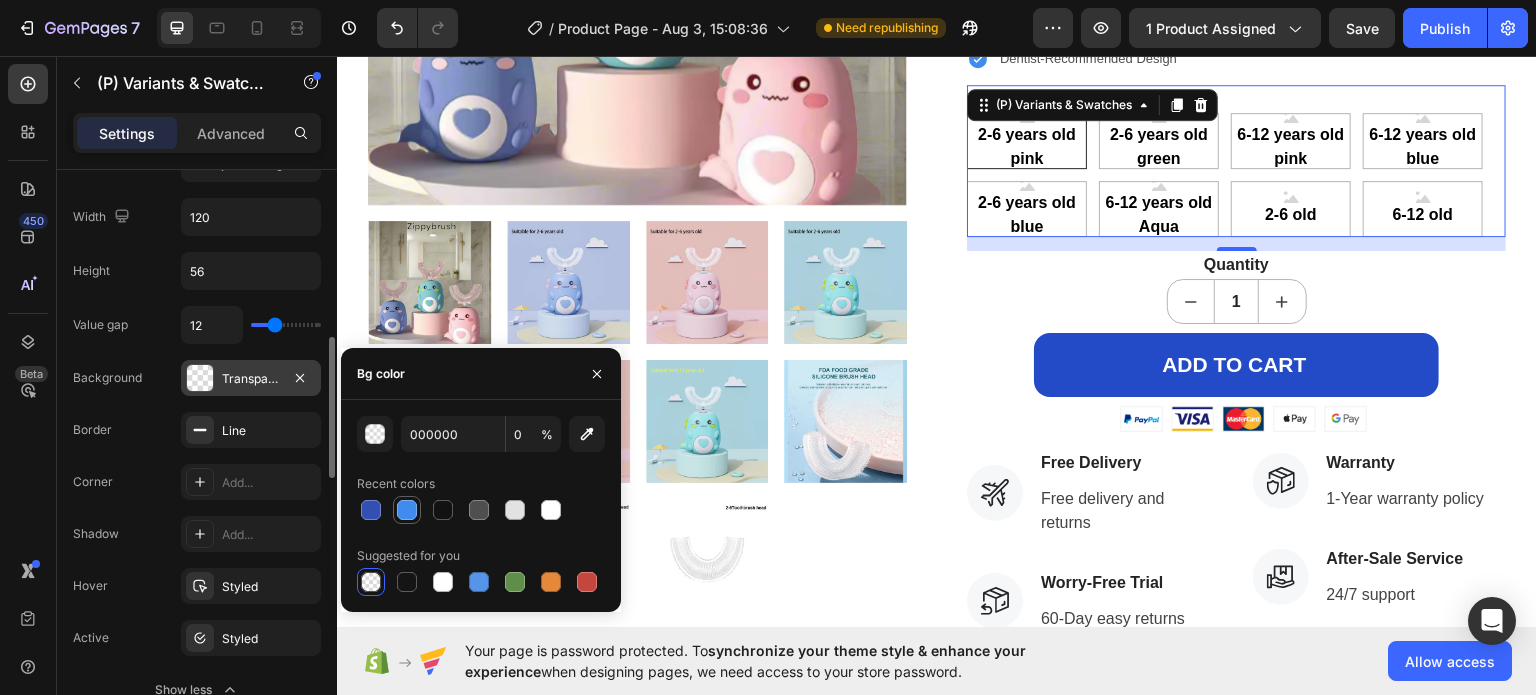 click at bounding box center [407, 510] 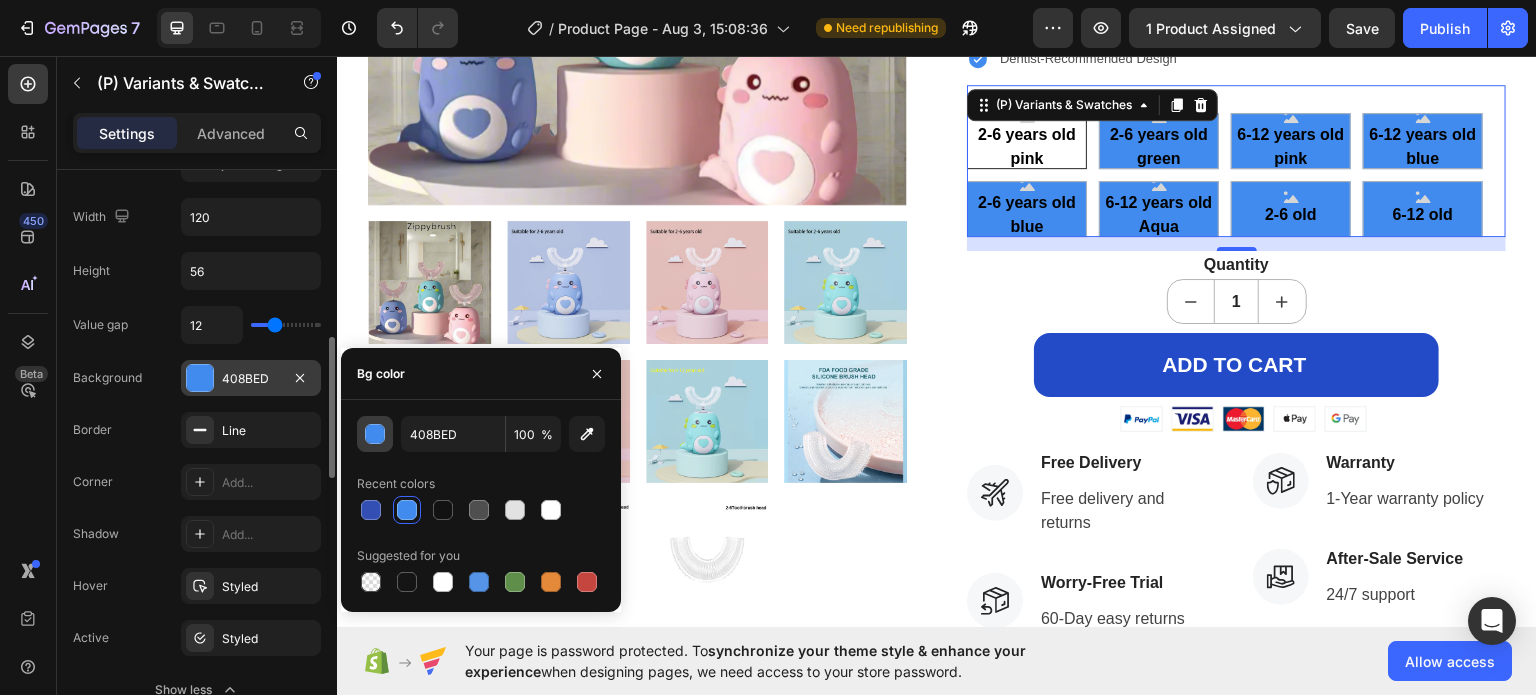 click at bounding box center (376, 435) 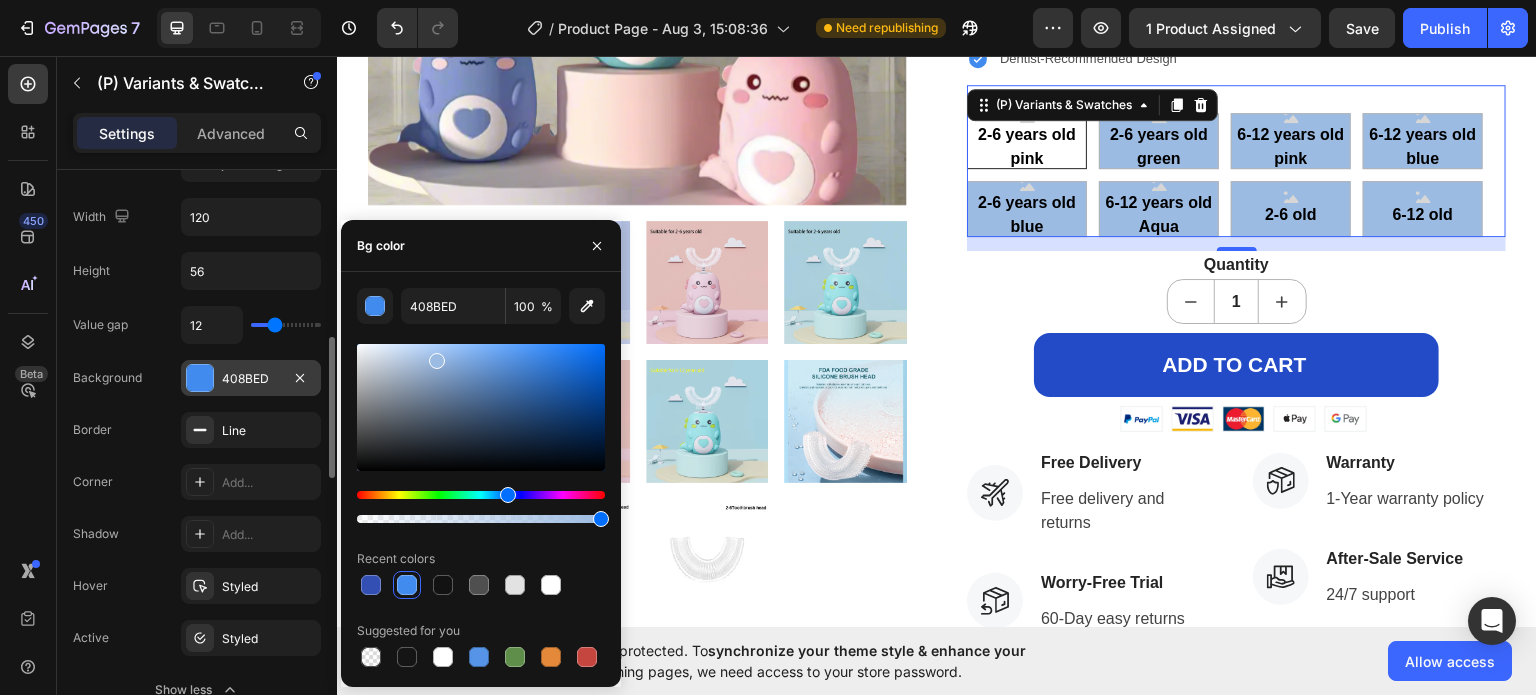 click at bounding box center (481, 407) 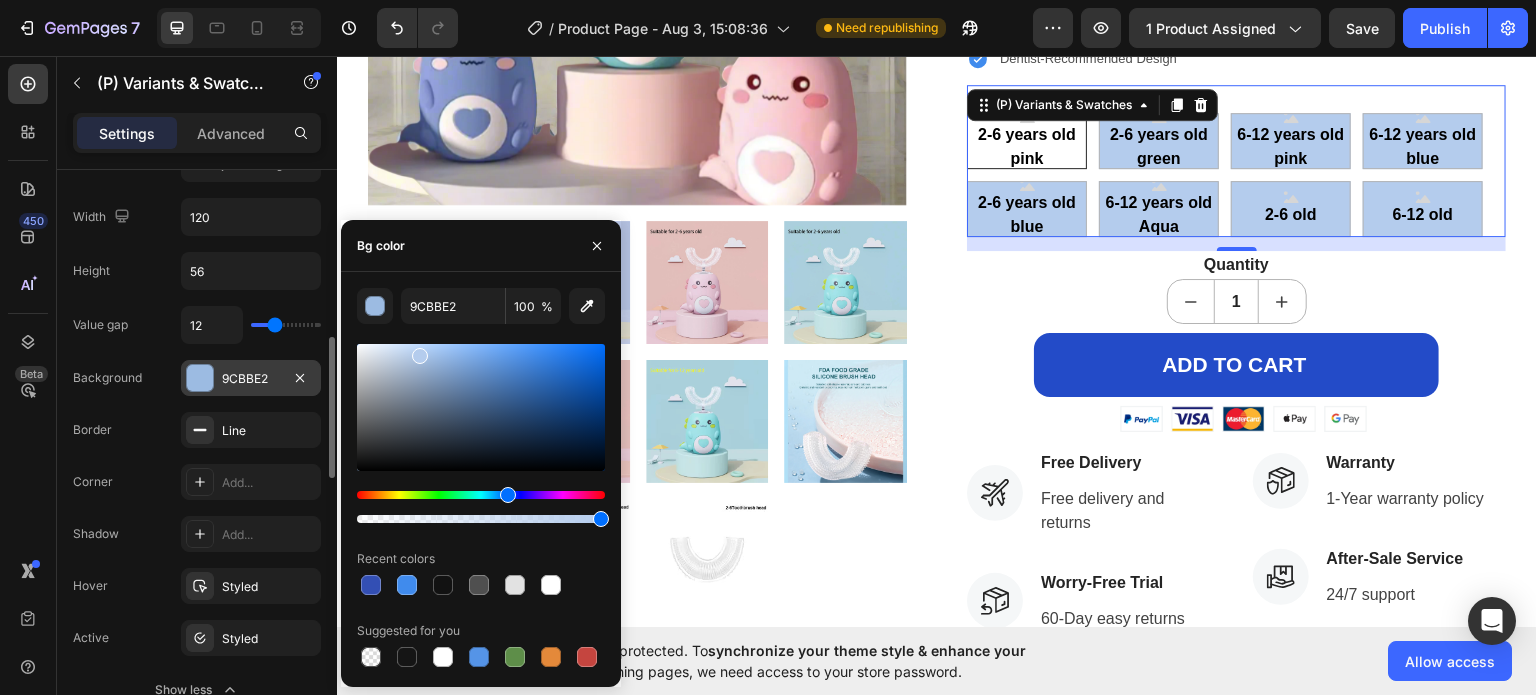 click at bounding box center (481, 407) 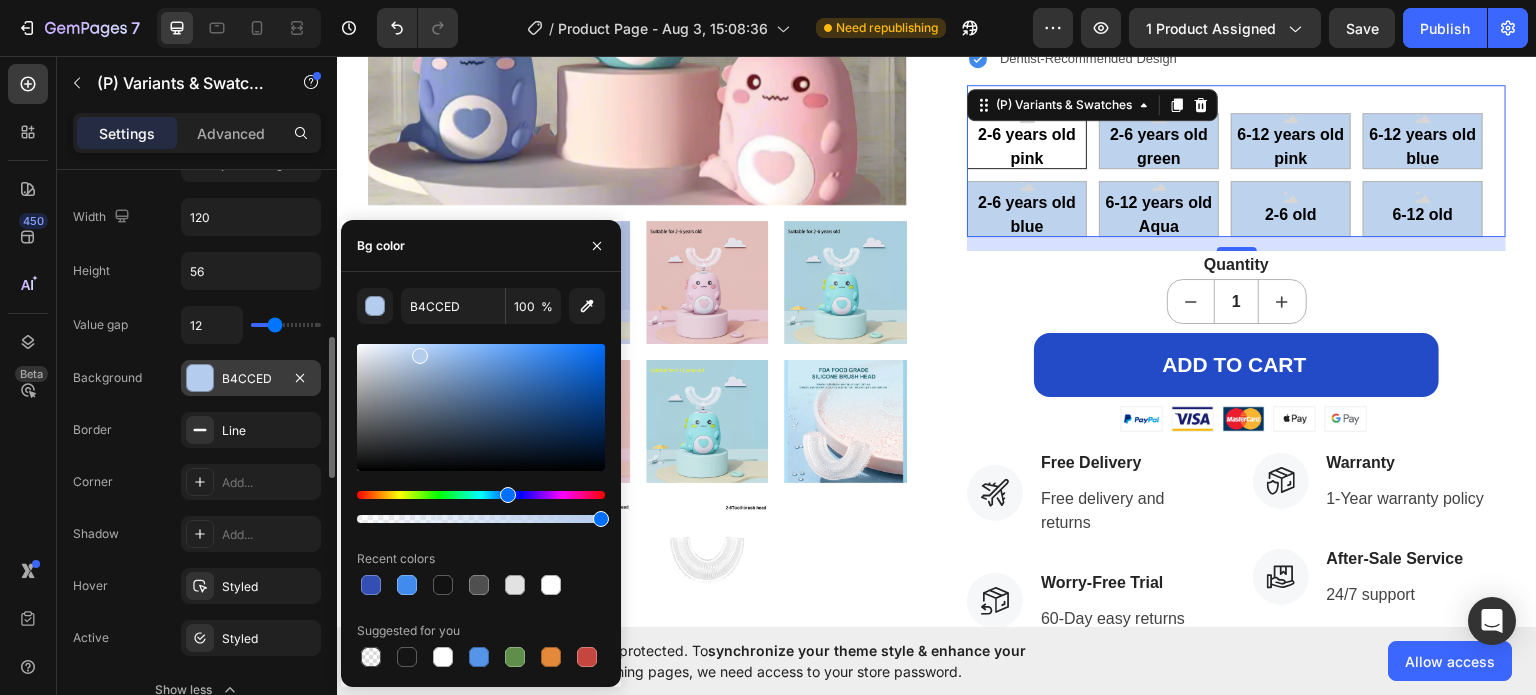 click at bounding box center (481, 407) 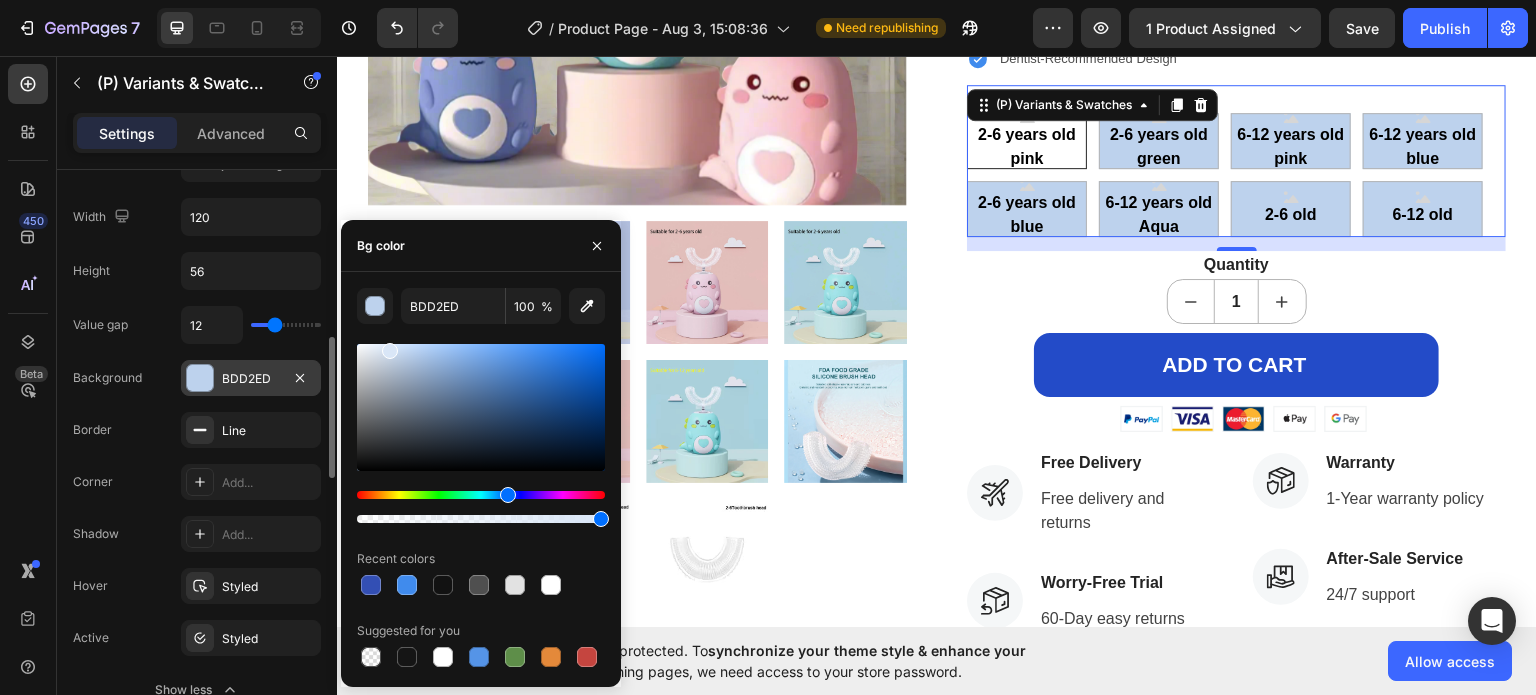 click at bounding box center (481, 407) 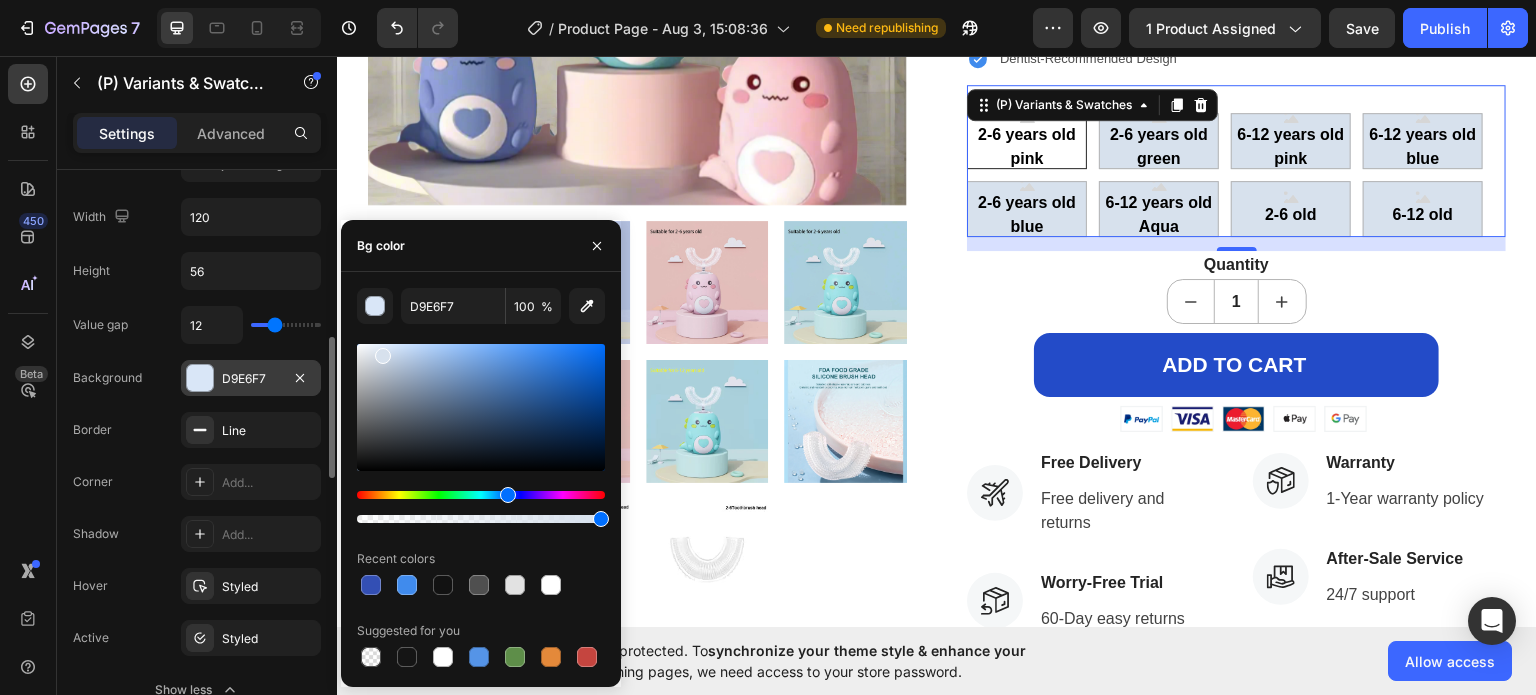 click at bounding box center [481, 407] 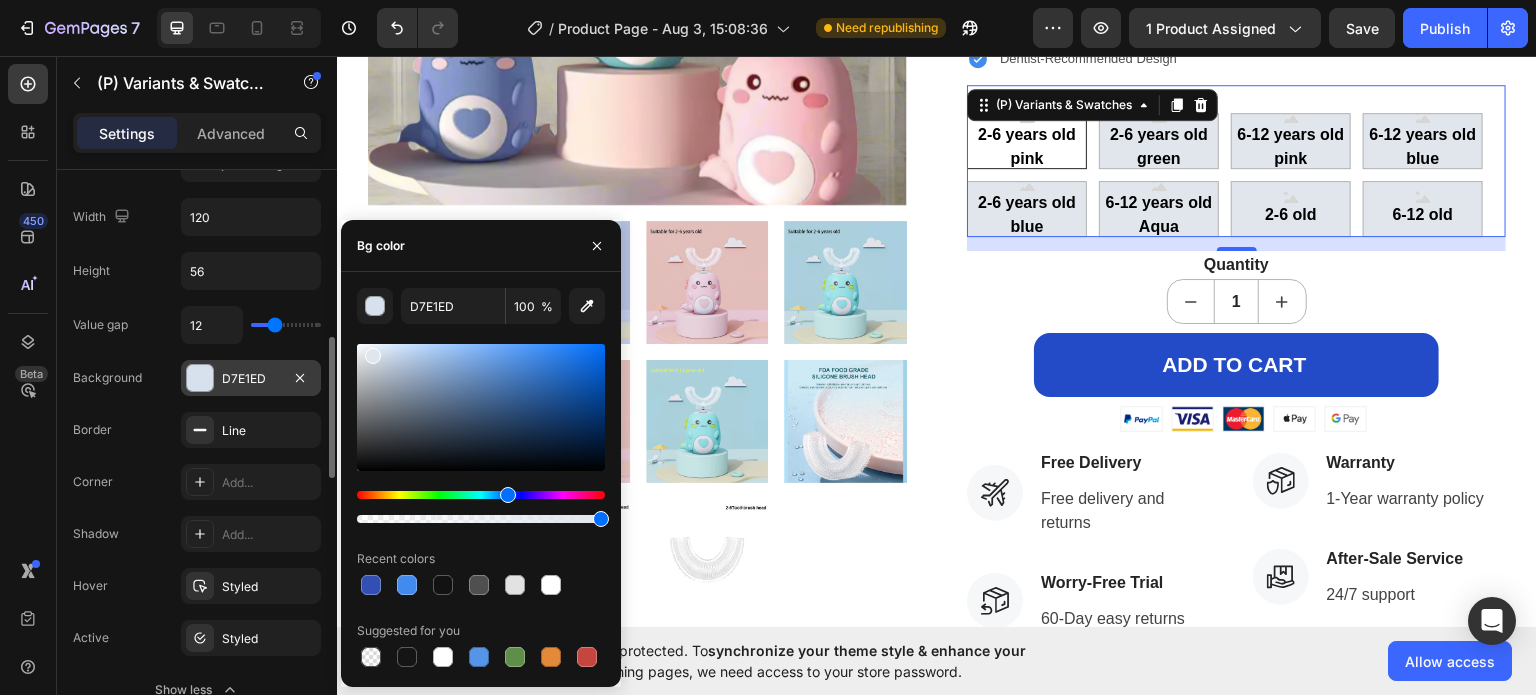 click at bounding box center (481, 407) 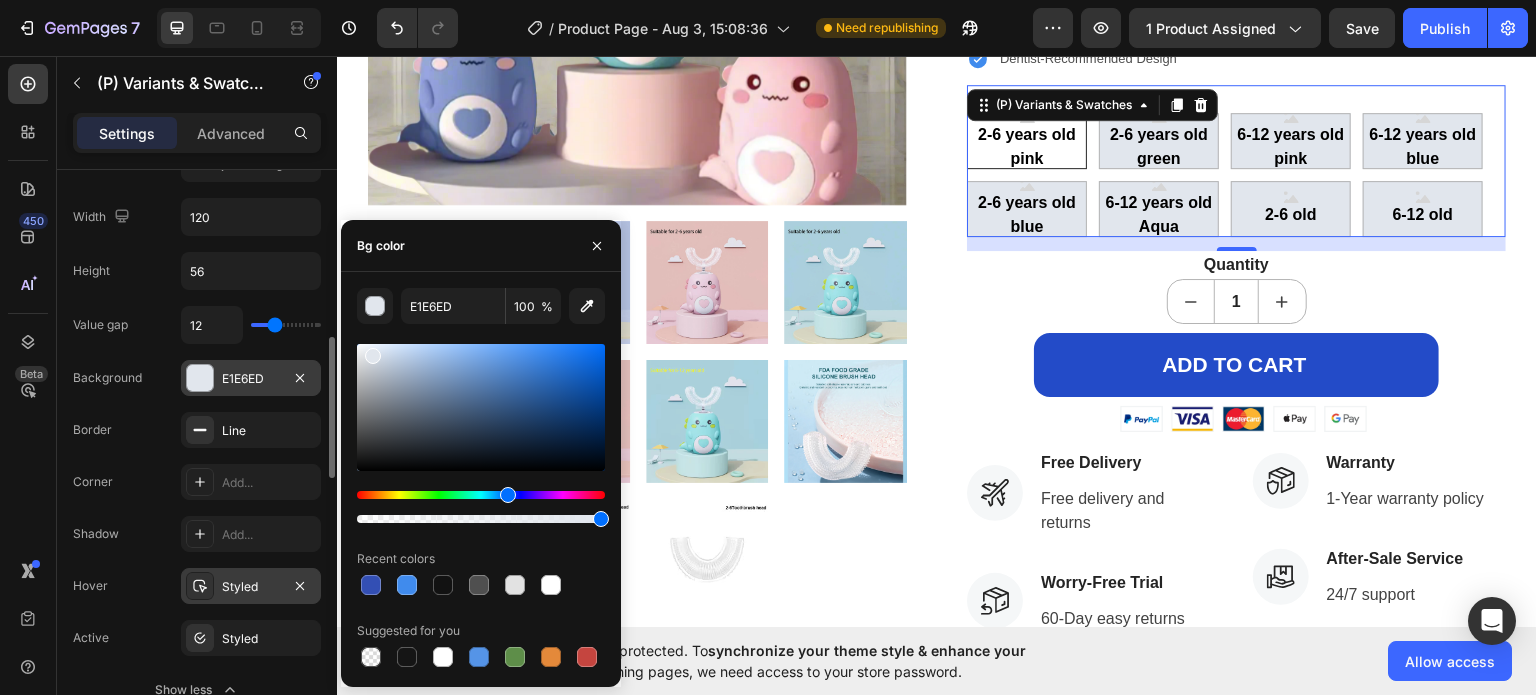 click on "Styled" at bounding box center [251, 587] 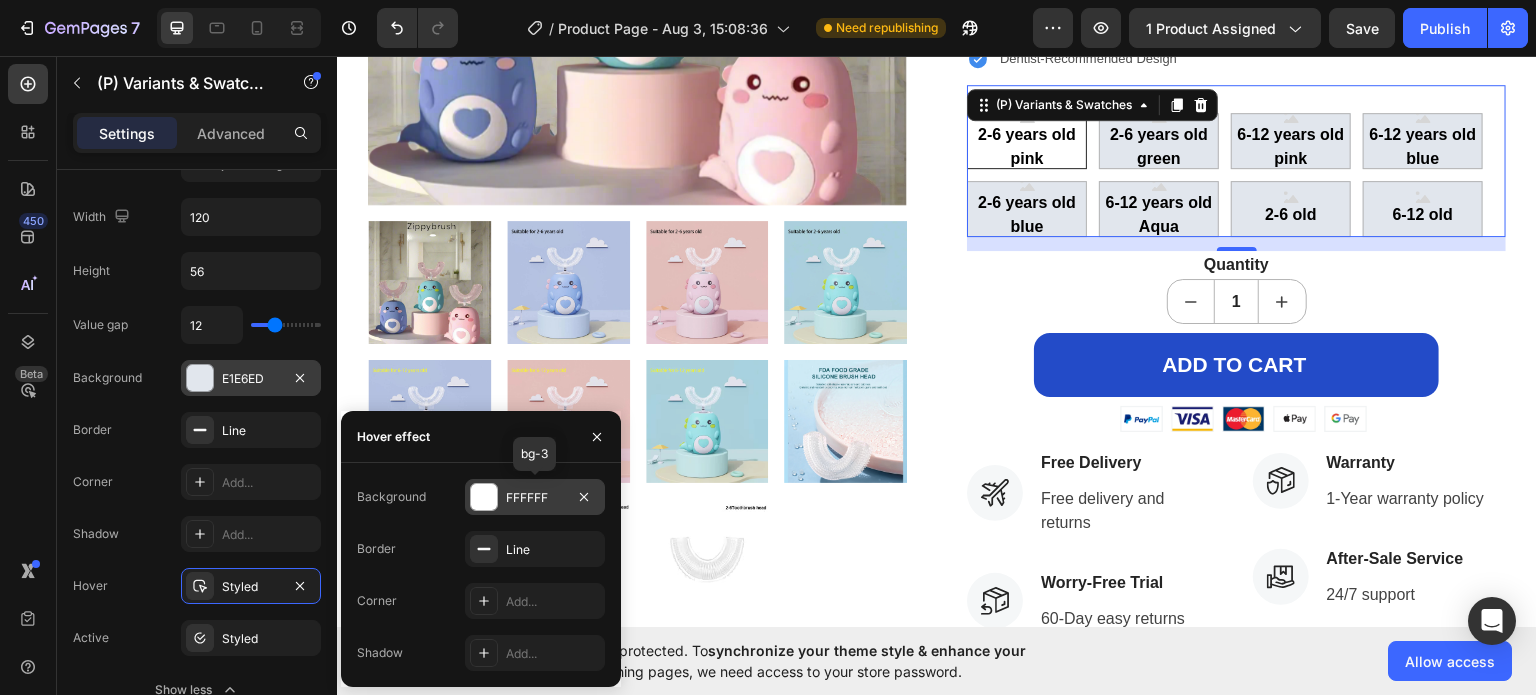 click on "FFFFFF" at bounding box center [535, 498] 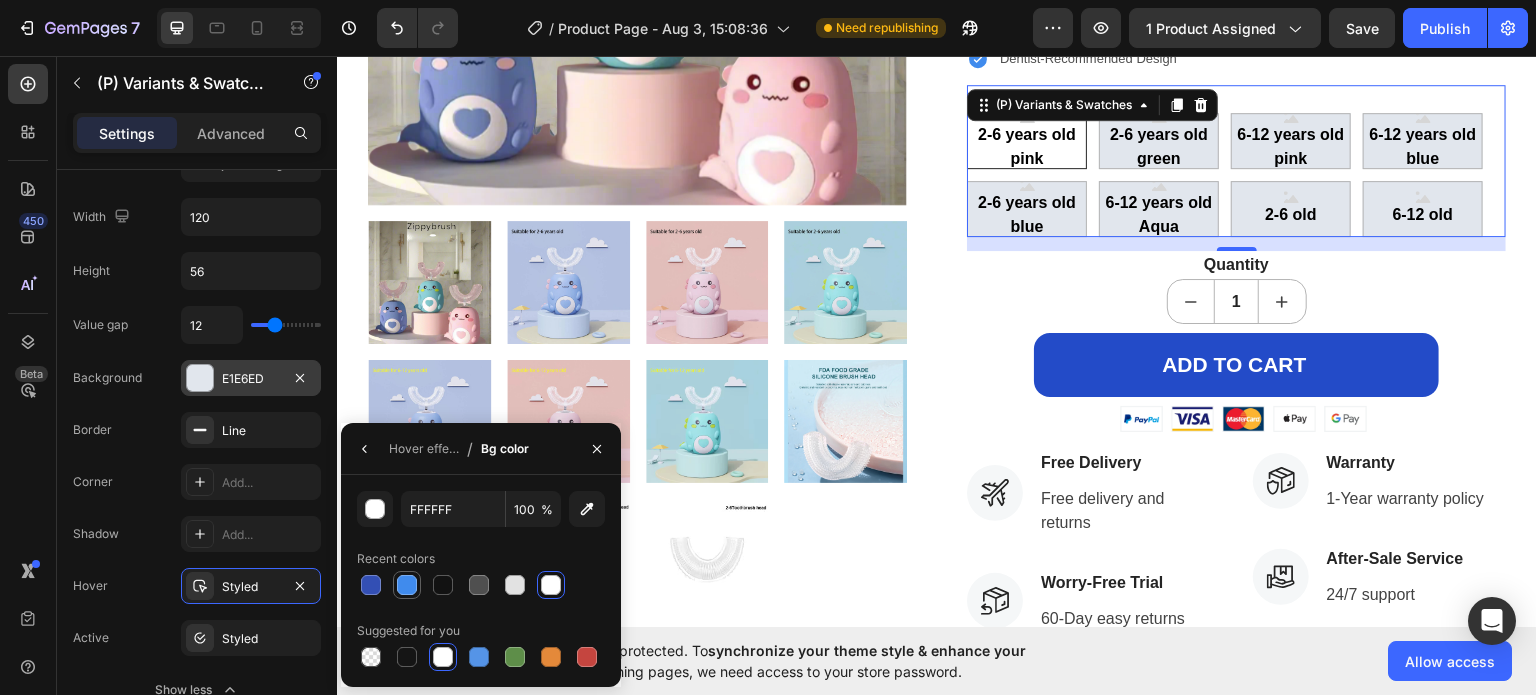 click at bounding box center (407, 585) 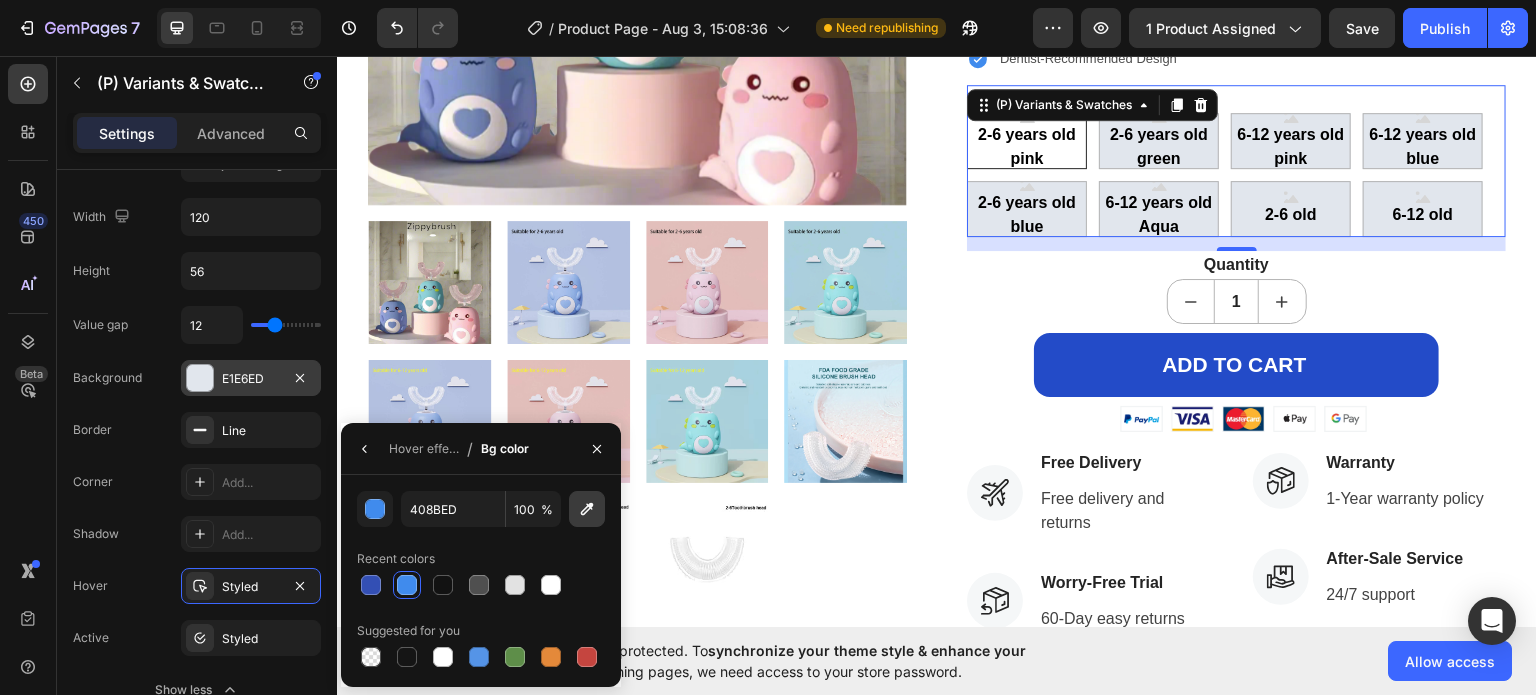 click 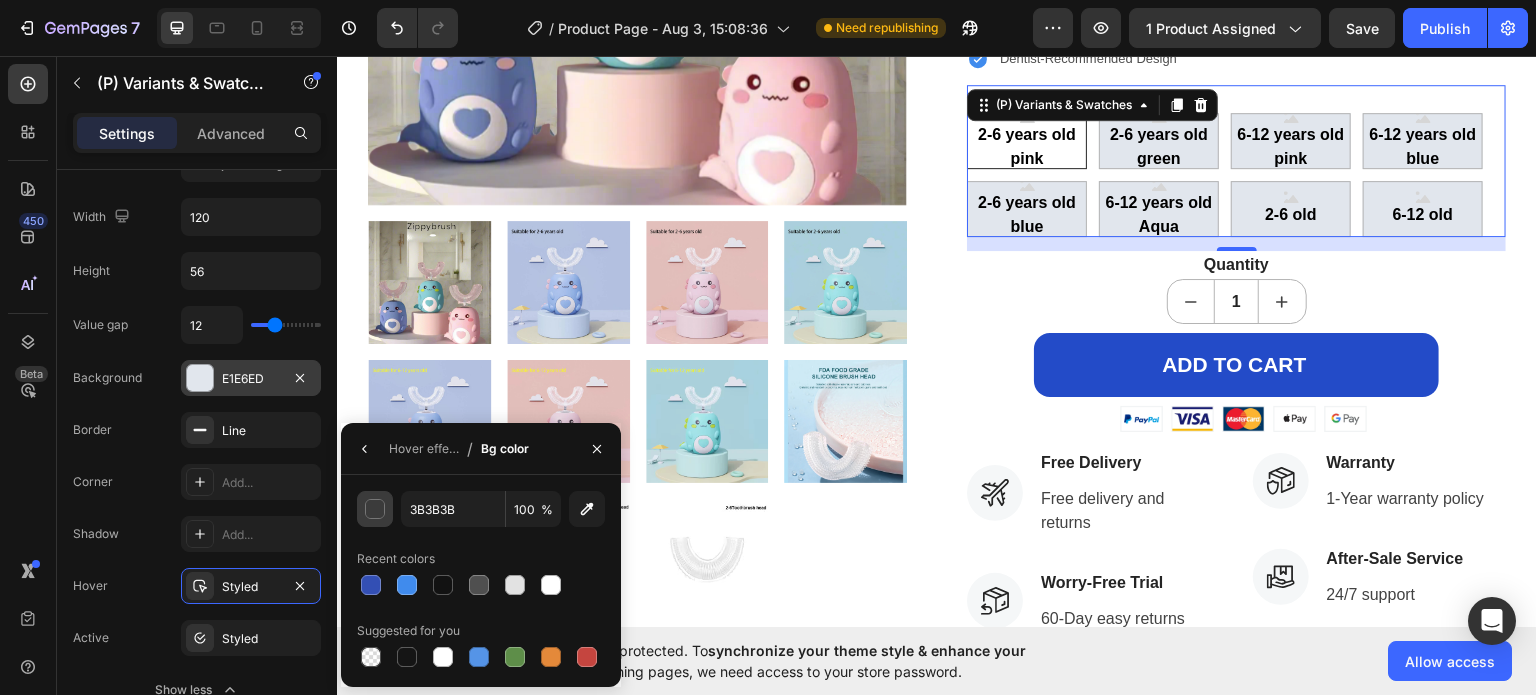 click at bounding box center [376, 510] 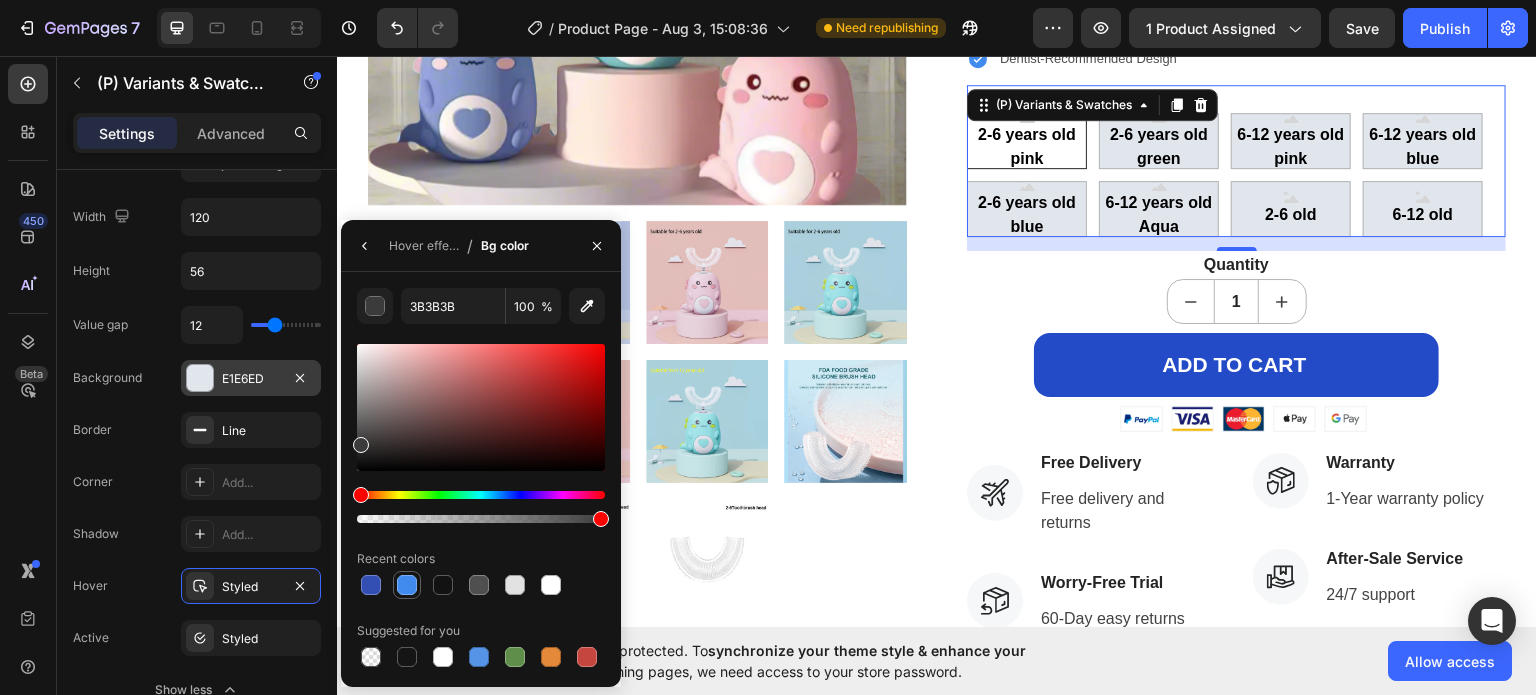 click at bounding box center (407, 585) 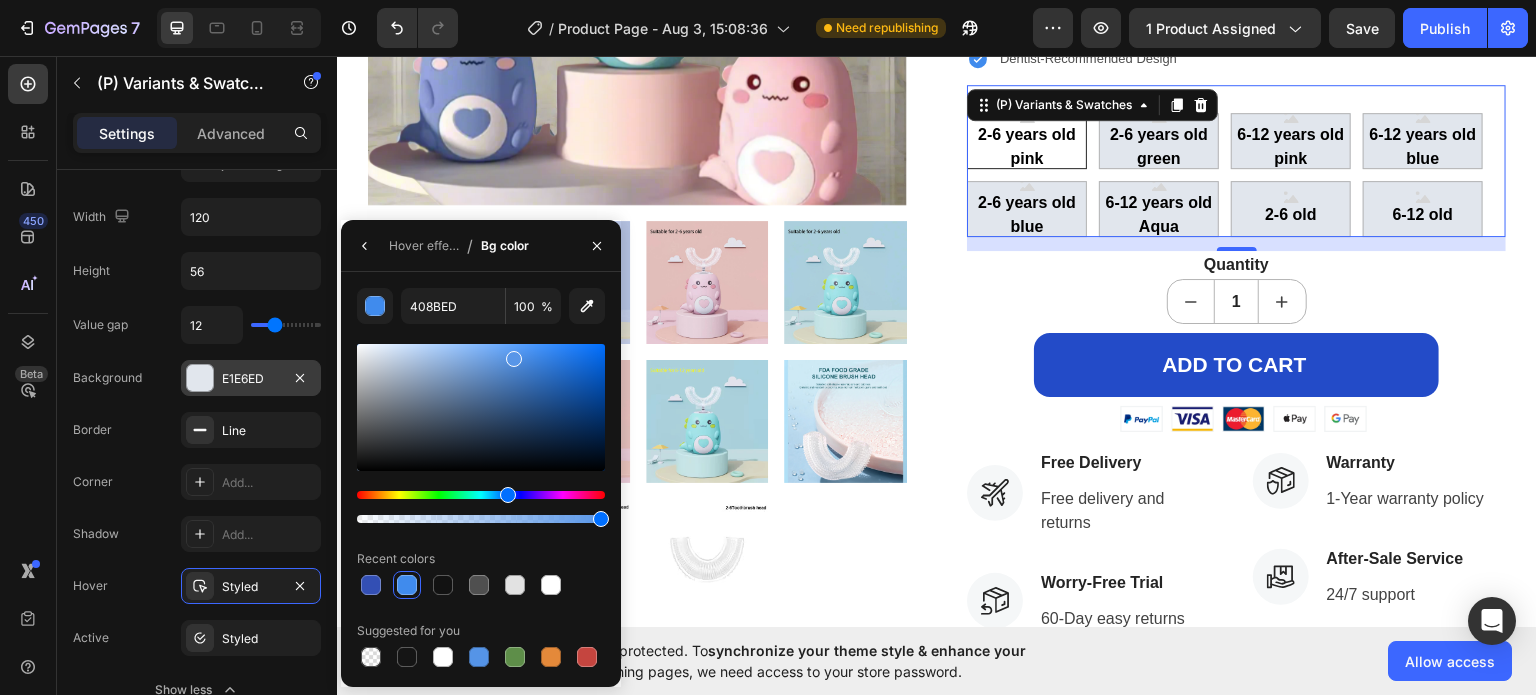 click at bounding box center (481, 407) 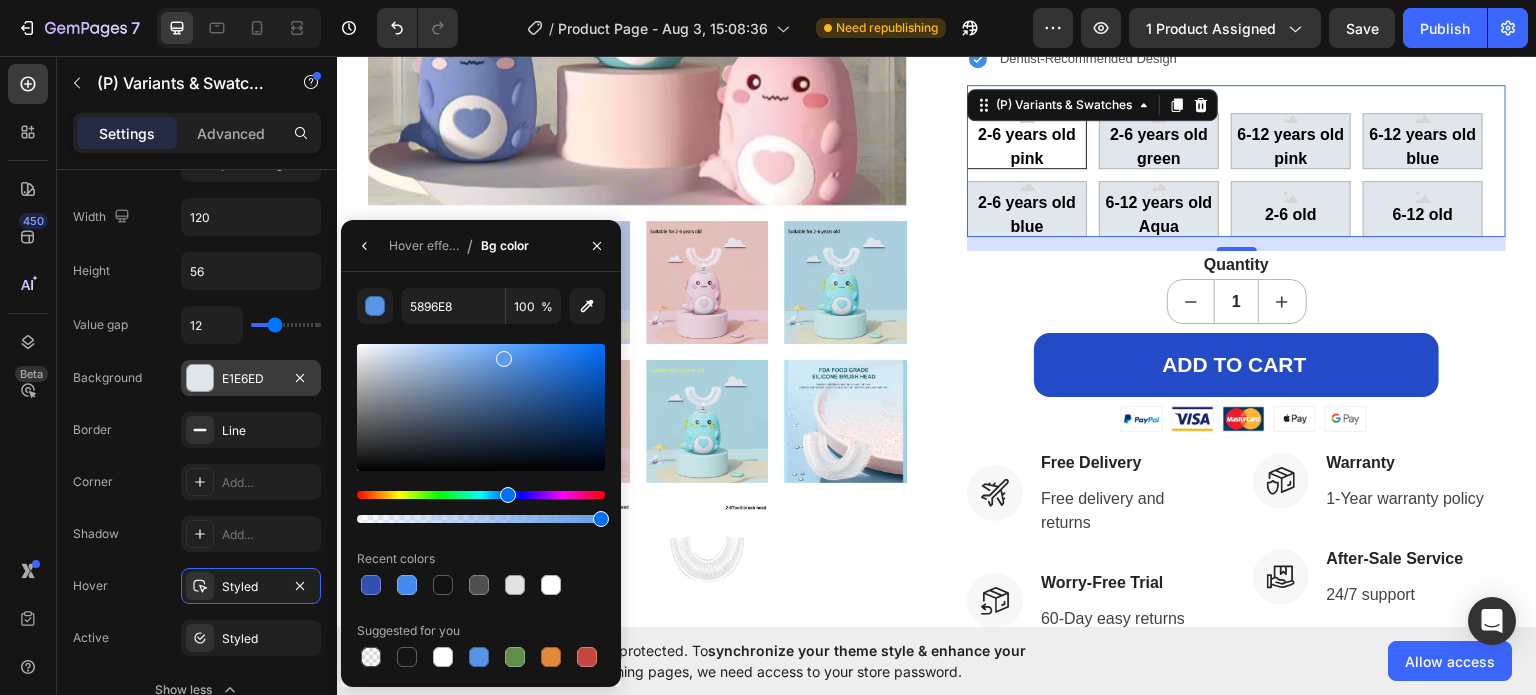 click at bounding box center (481, 407) 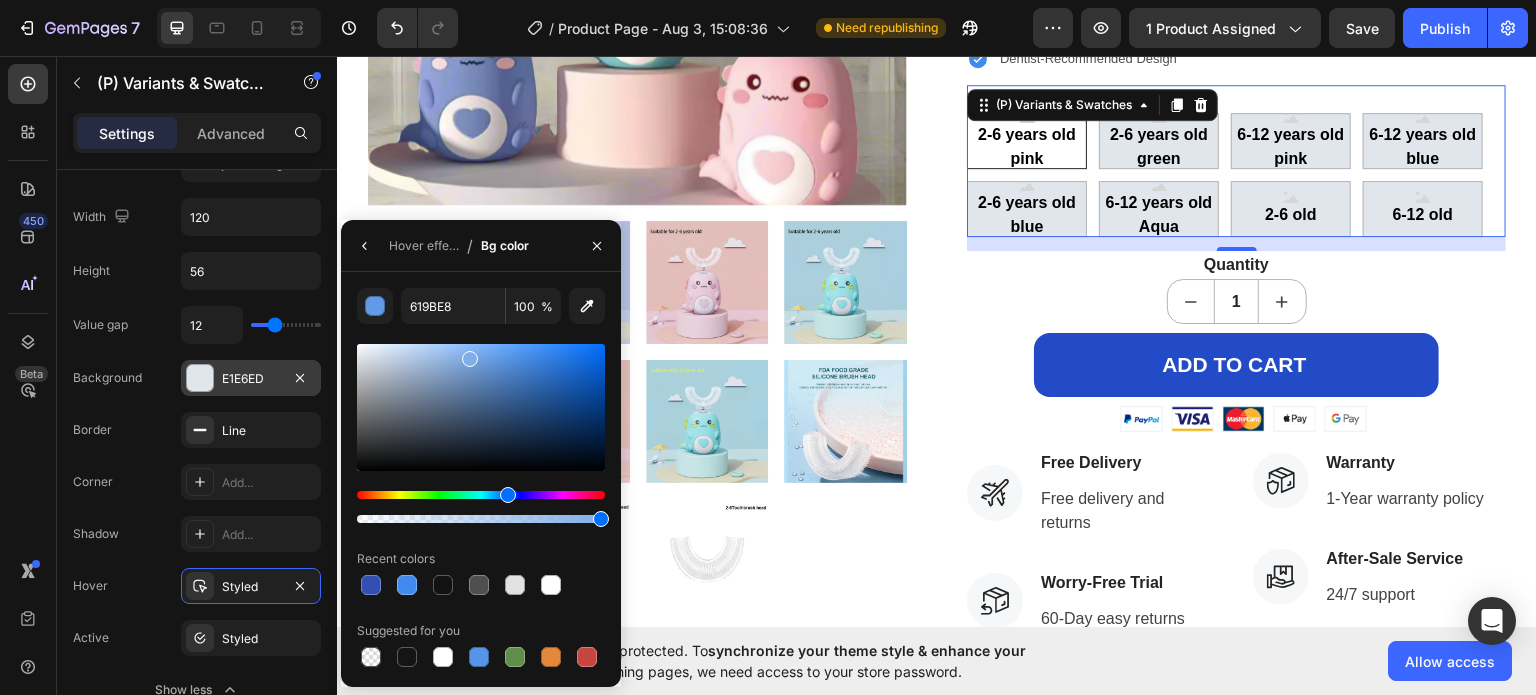 click at bounding box center (481, 407) 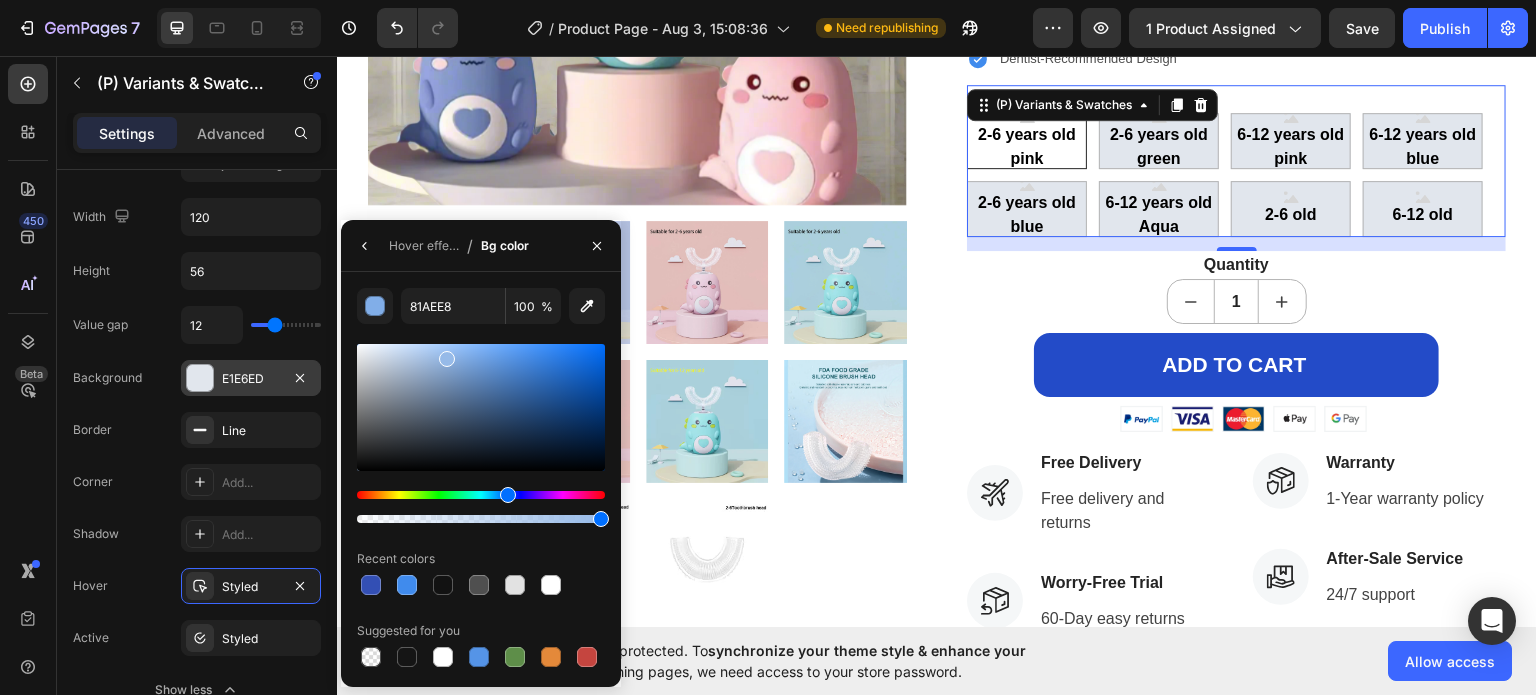 click at bounding box center (481, 407) 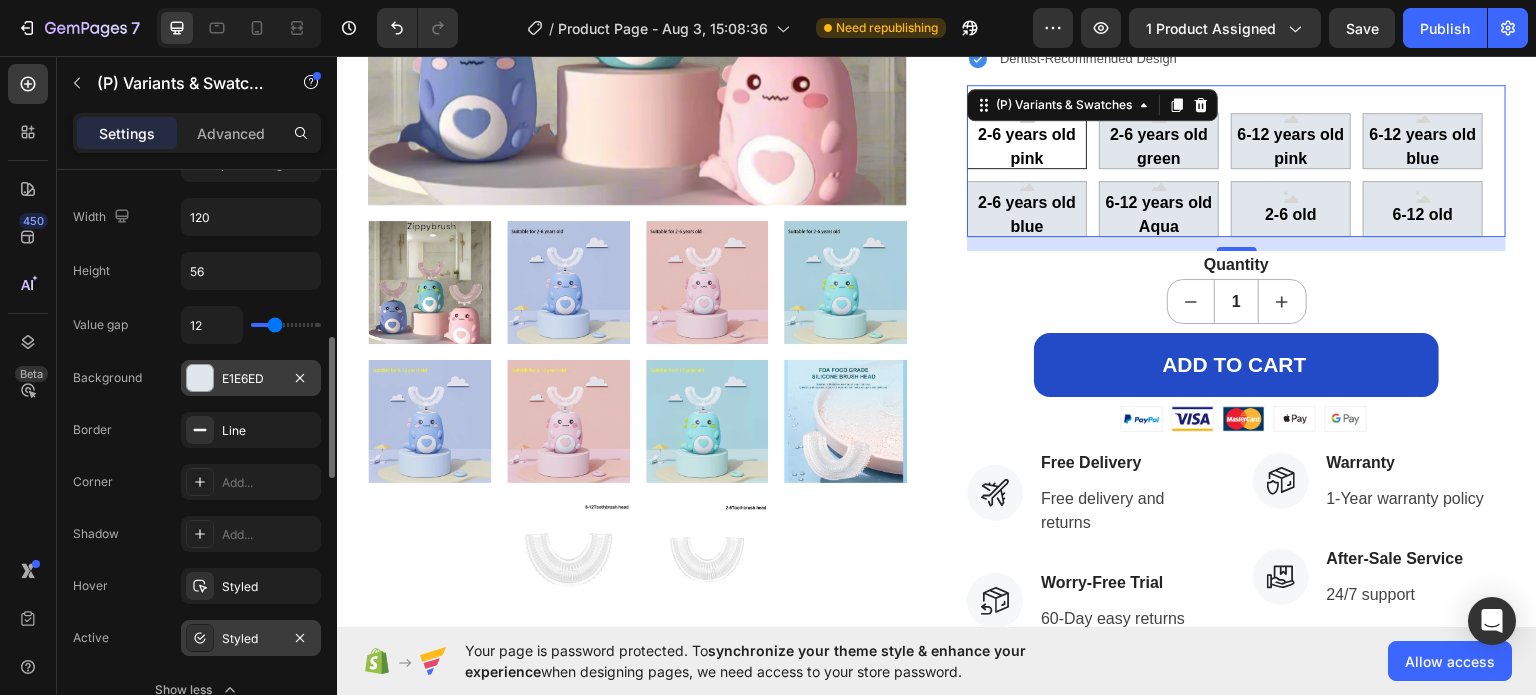 click on "Styled" at bounding box center [251, 639] 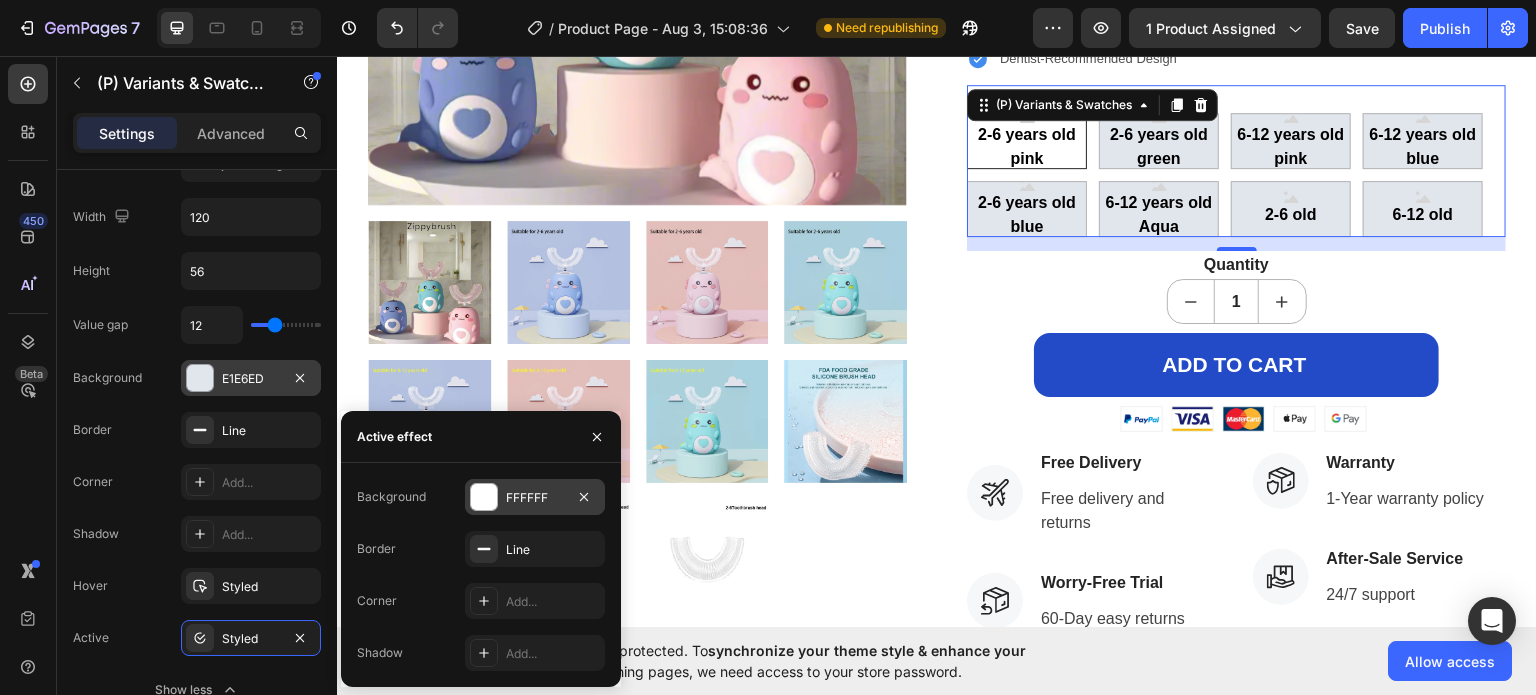 click on "FFFFFF" at bounding box center (535, 498) 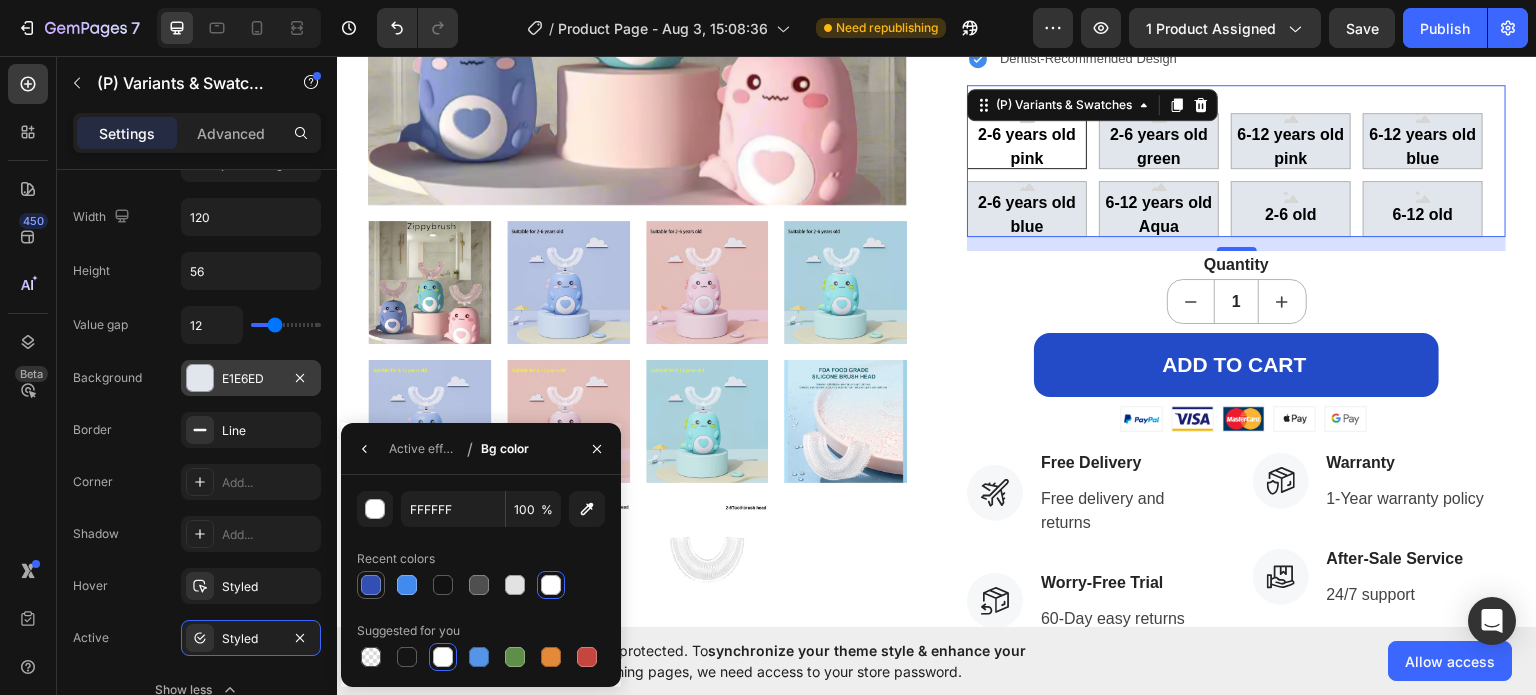 click at bounding box center [371, 585] 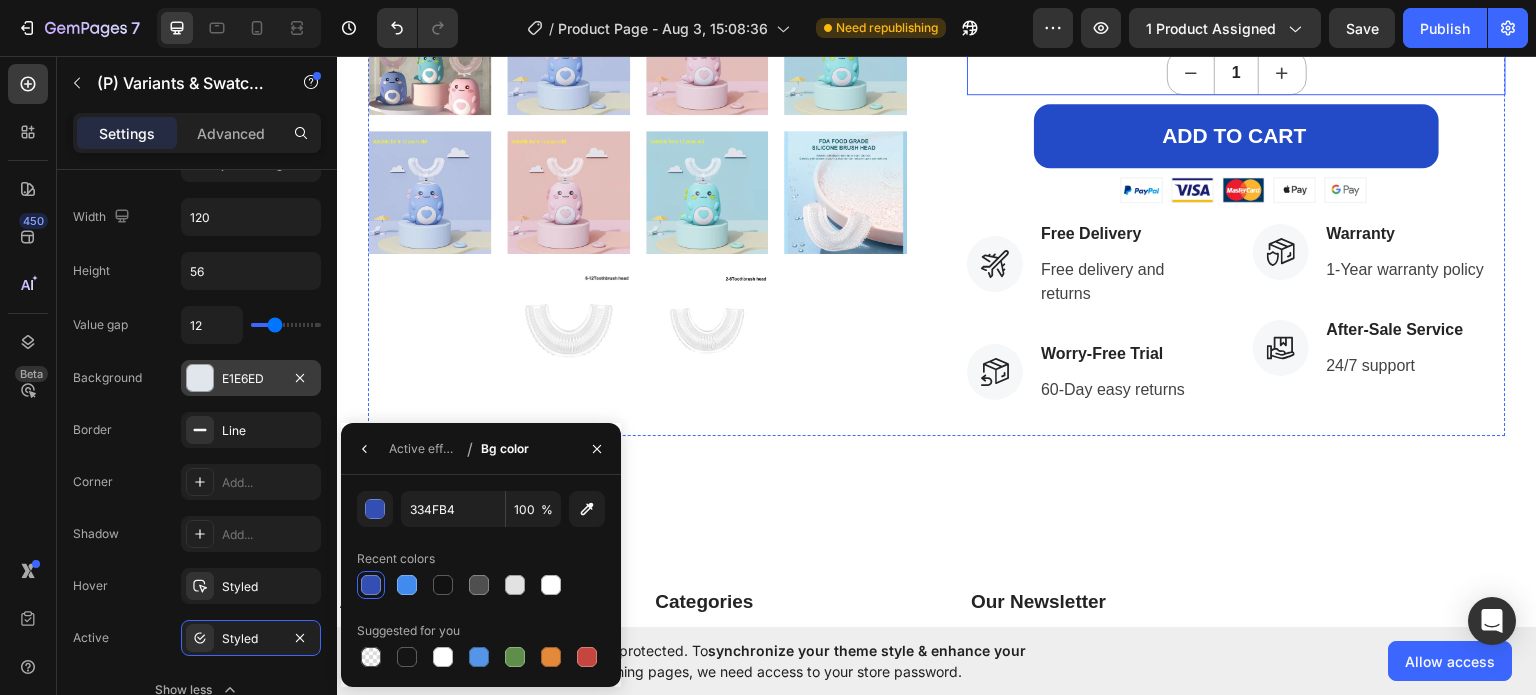 scroll, scrollTop: 782, scrollLeft: 0, axis: vertical 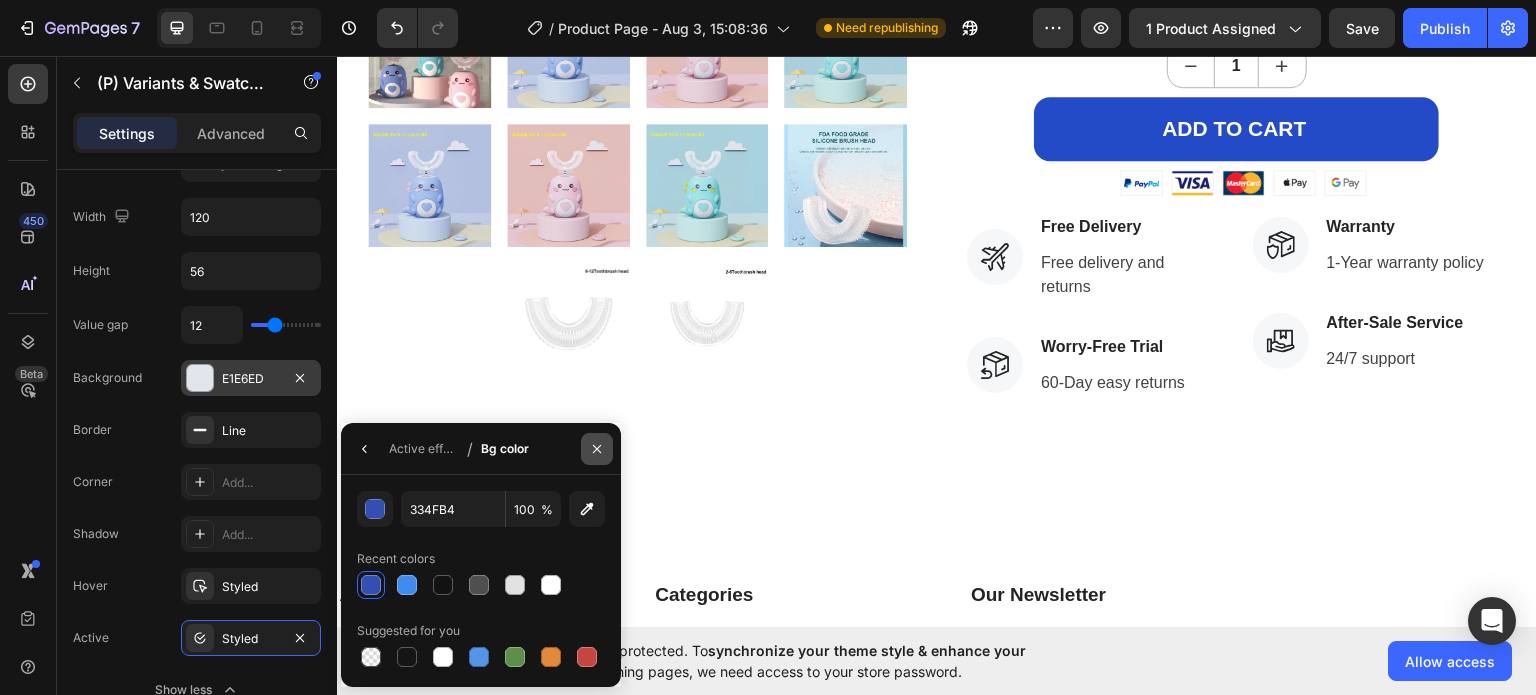 click 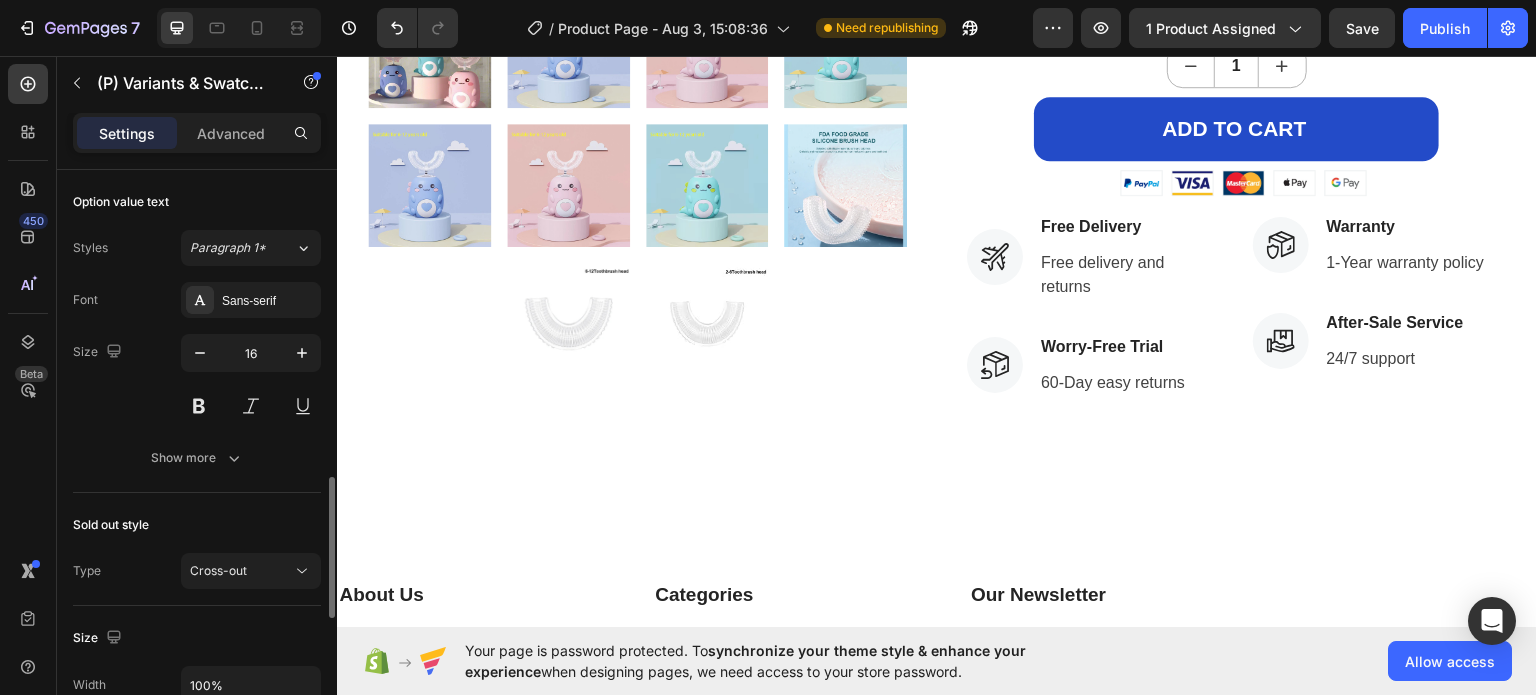 scroll, scrollTop: 1258, scrollLeft: 0, axis: vertical 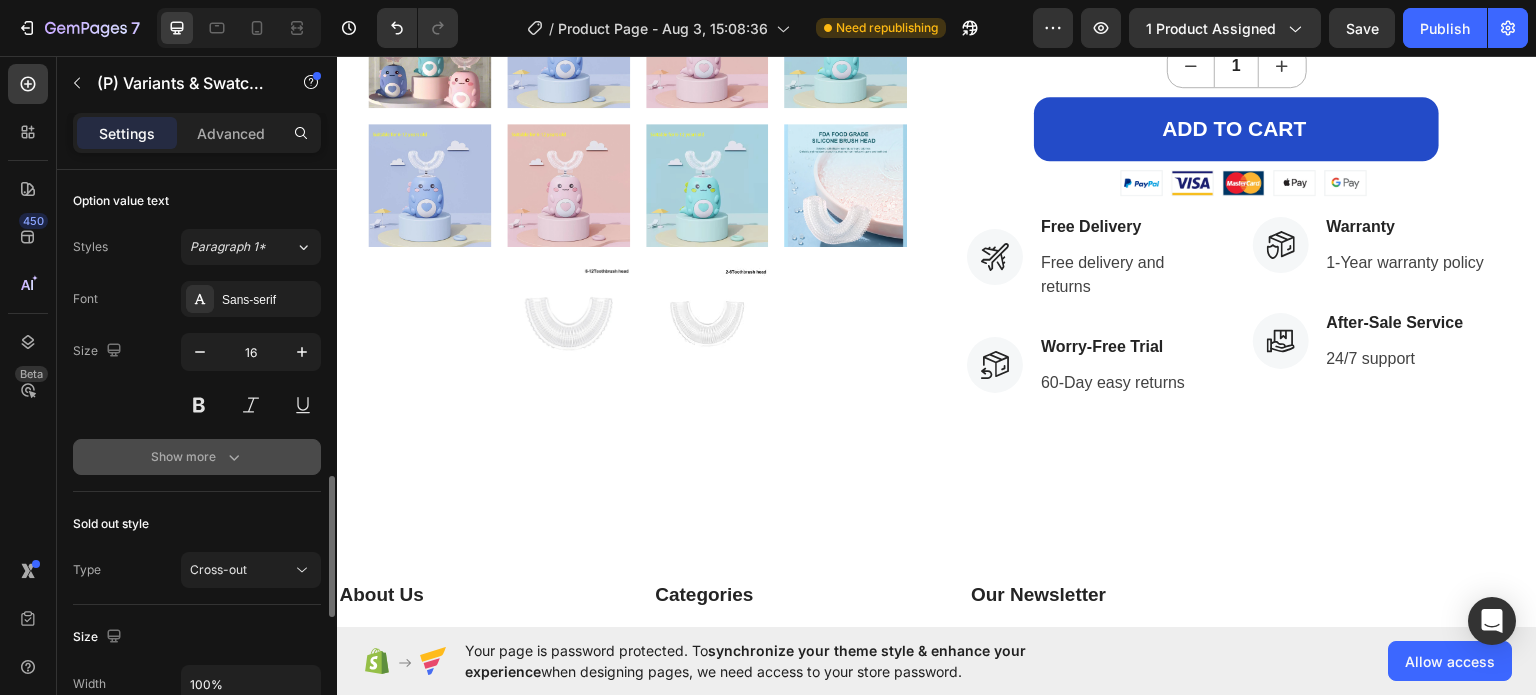 click on "Show more" at bounding box center (197, 457) 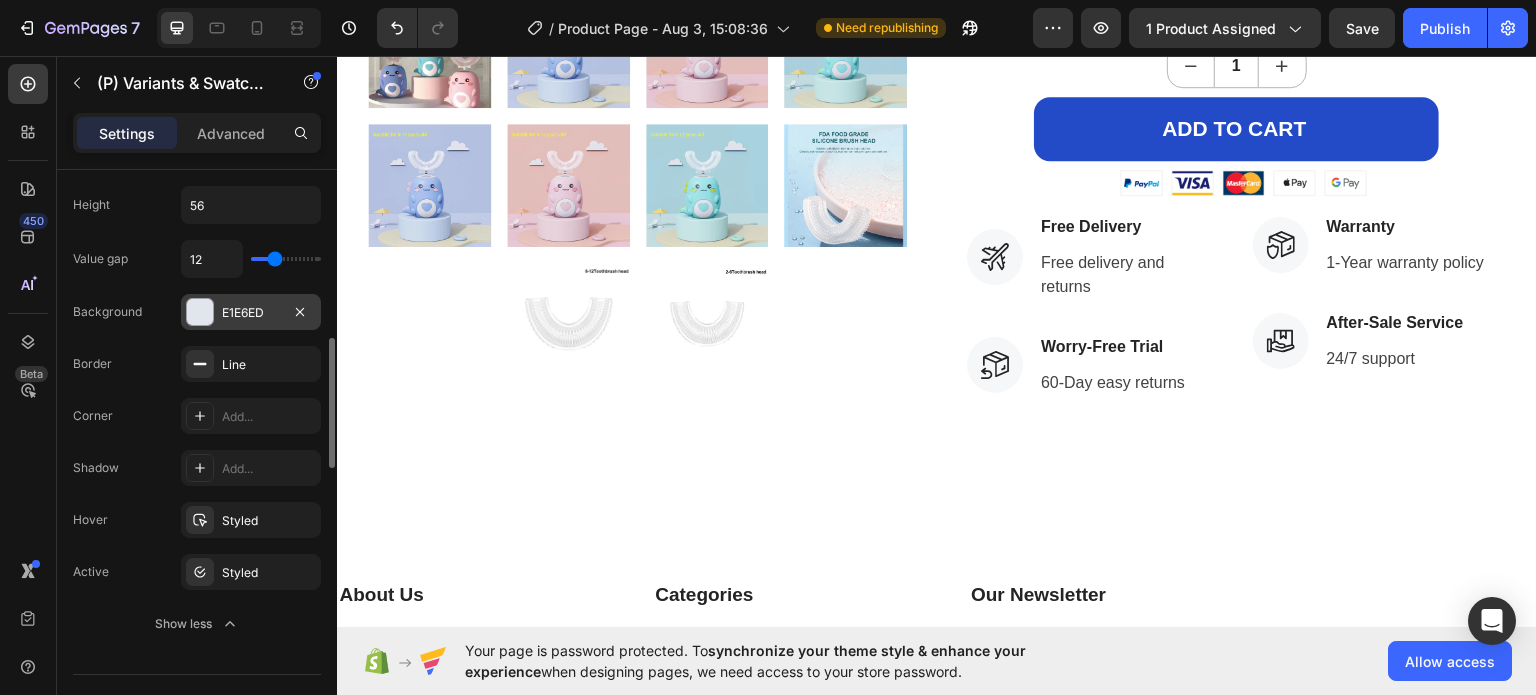 scroll, scrollTop: 745, scrollLeft: 0, axis: vertical 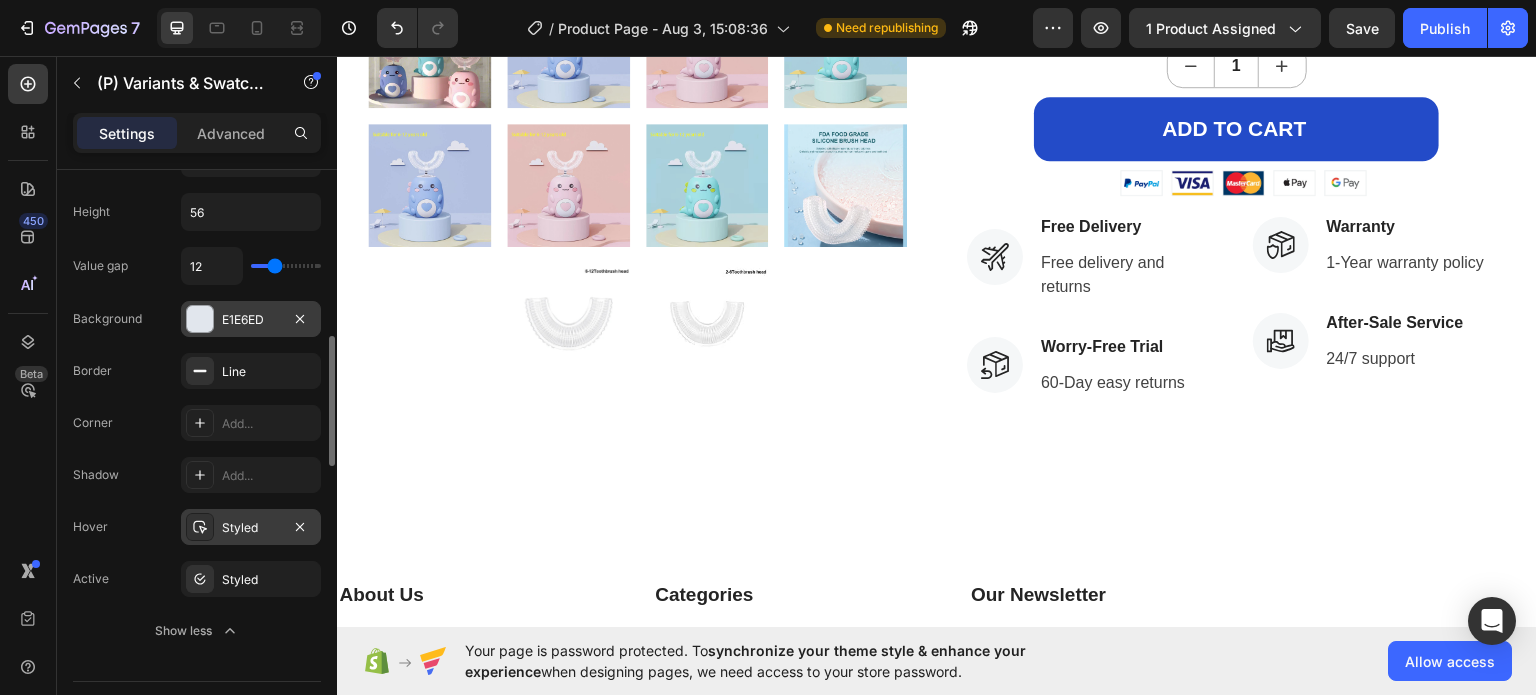 click on "Styled" at bounding box center [251, 527] 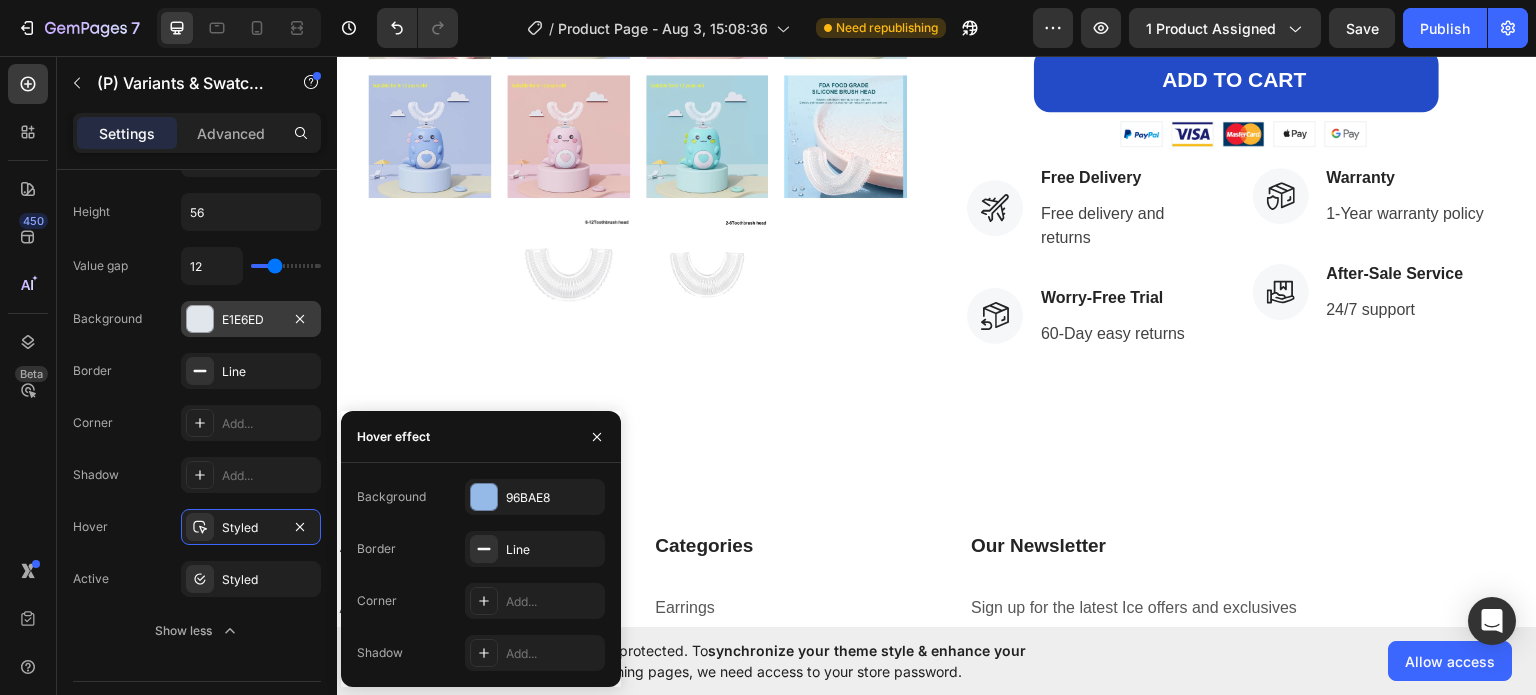 scroll, scrollTop: 828, scrollLeft: 0, axis: vertical 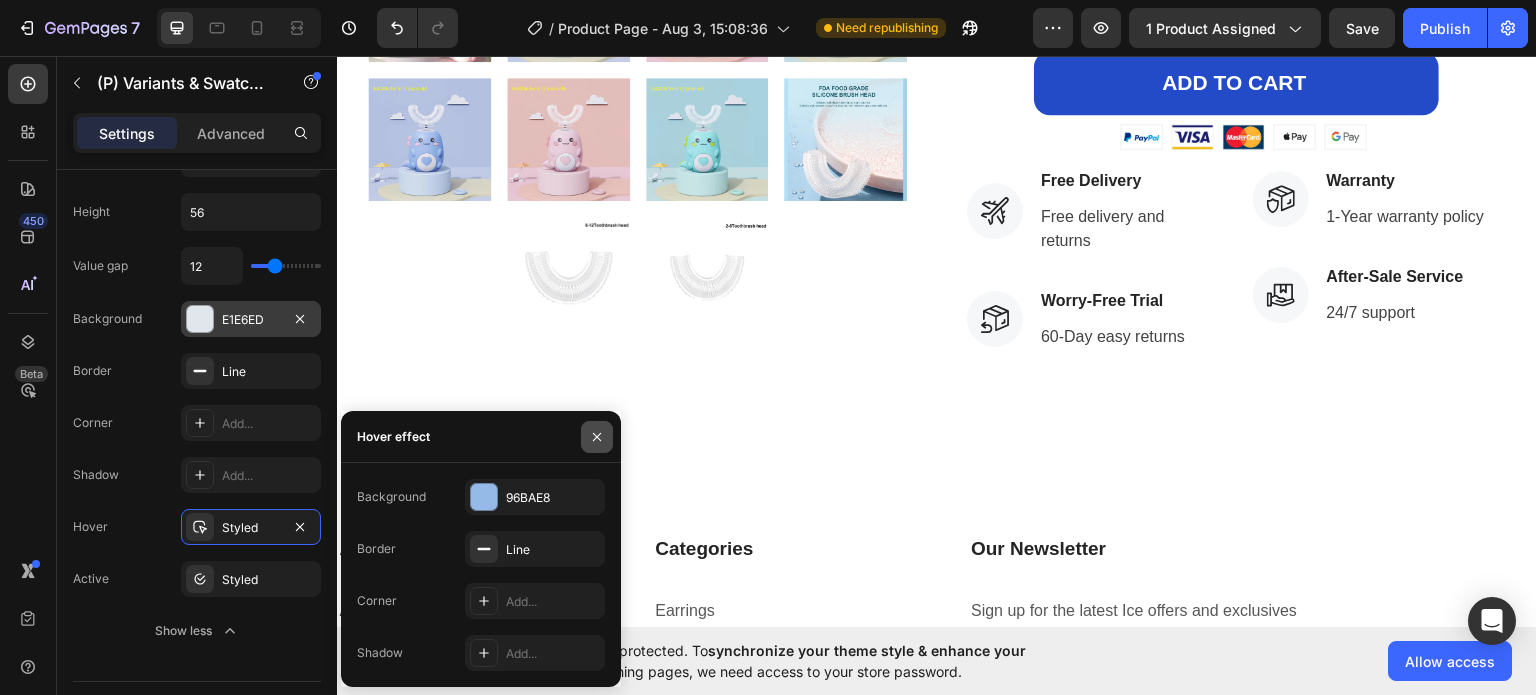 click 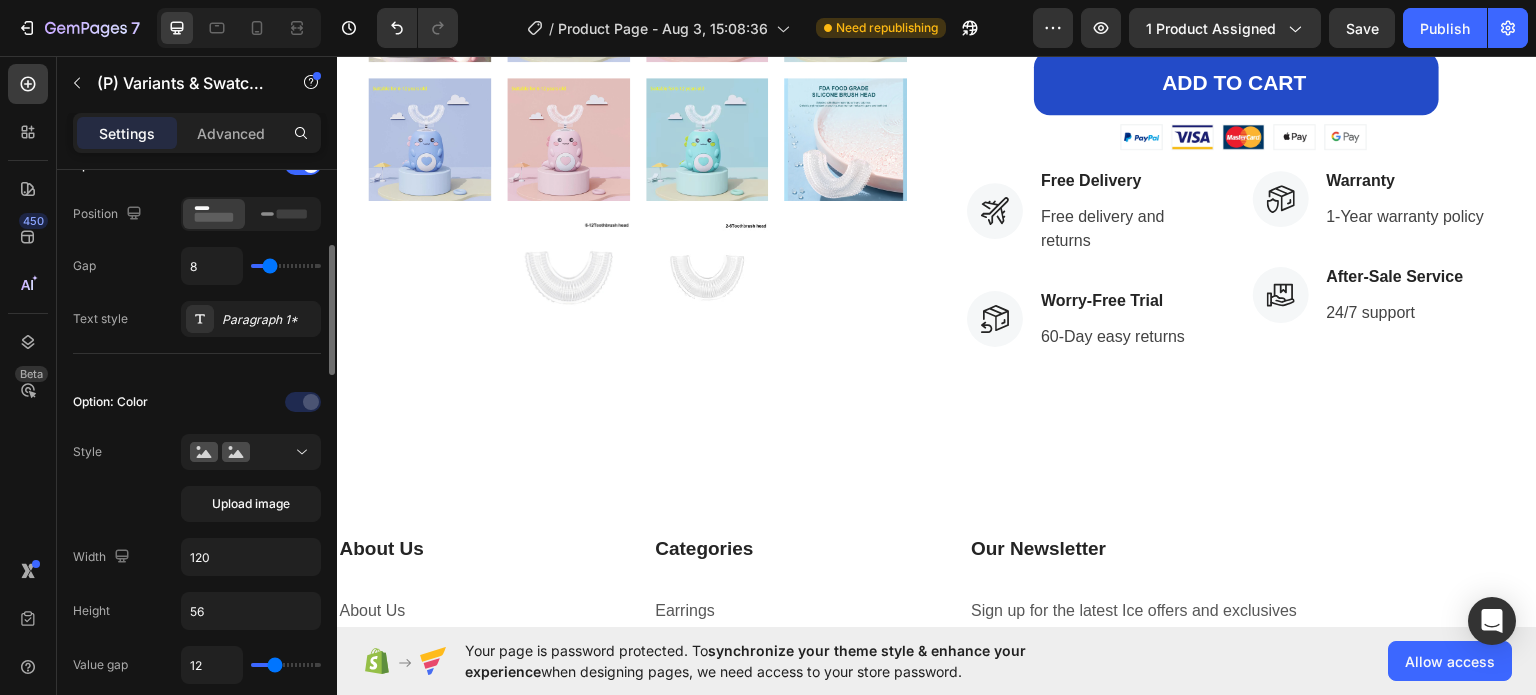 scroll, scrollTop: 344, scrollLeft: 0, axis: vertical 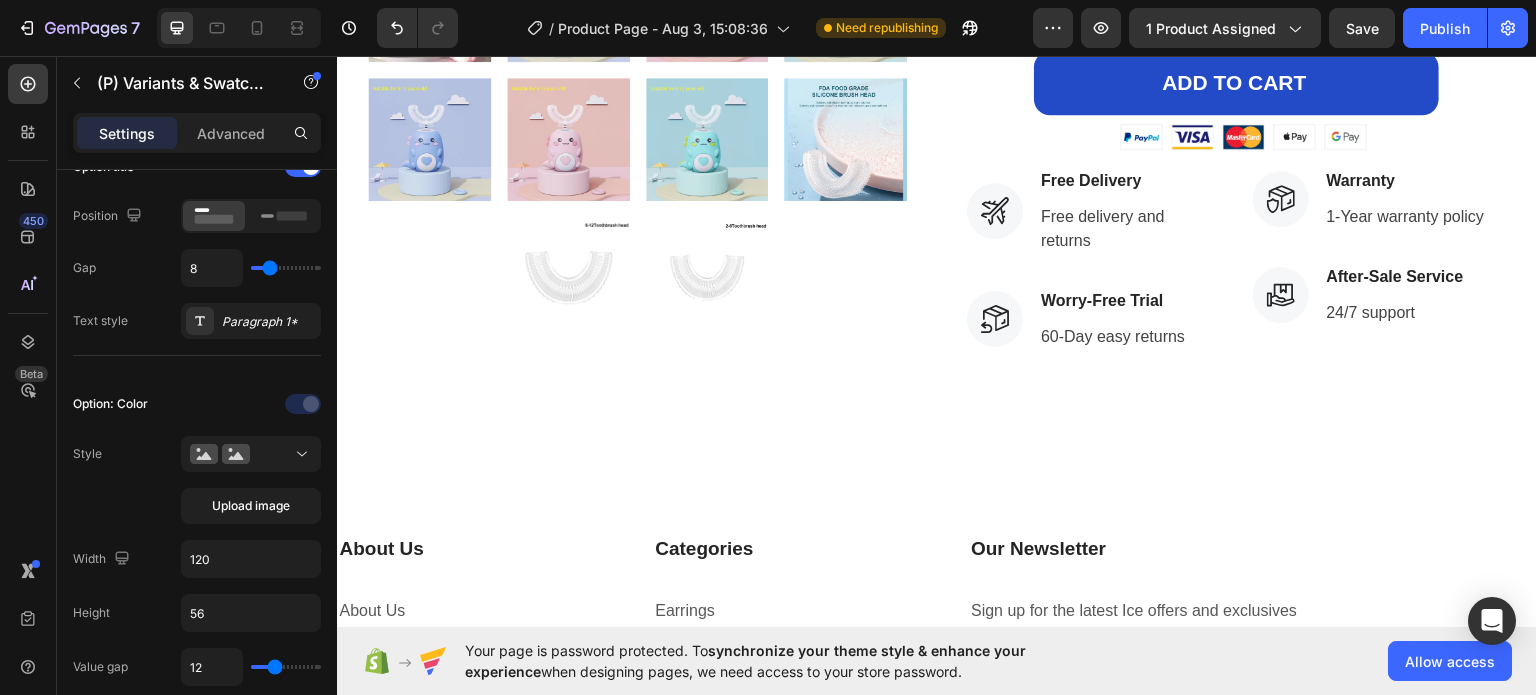 drag, startPoint x: 134, startPoint y: 469, endPoint x: 45, endPoint y: 505, distance: 96.00521 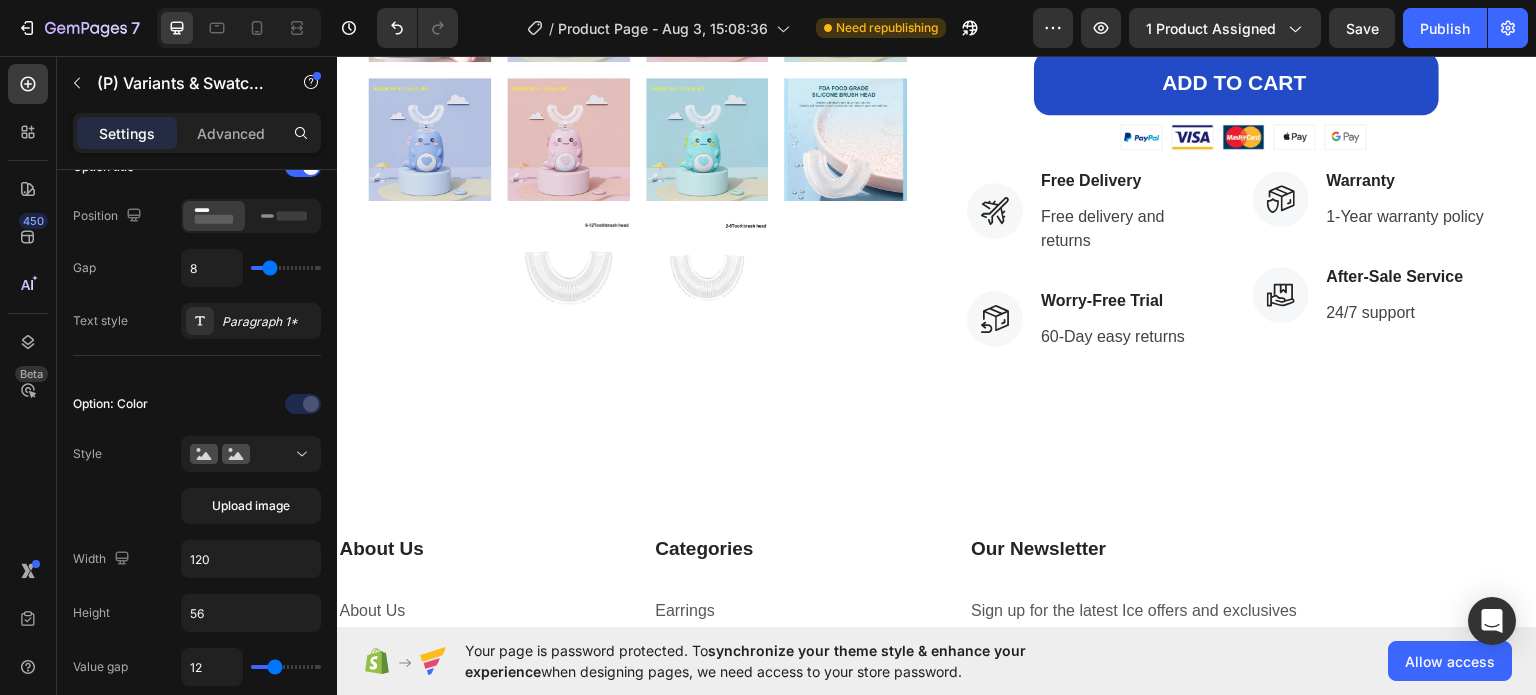 click on "450 Beta" at bounding box center (28, 307) 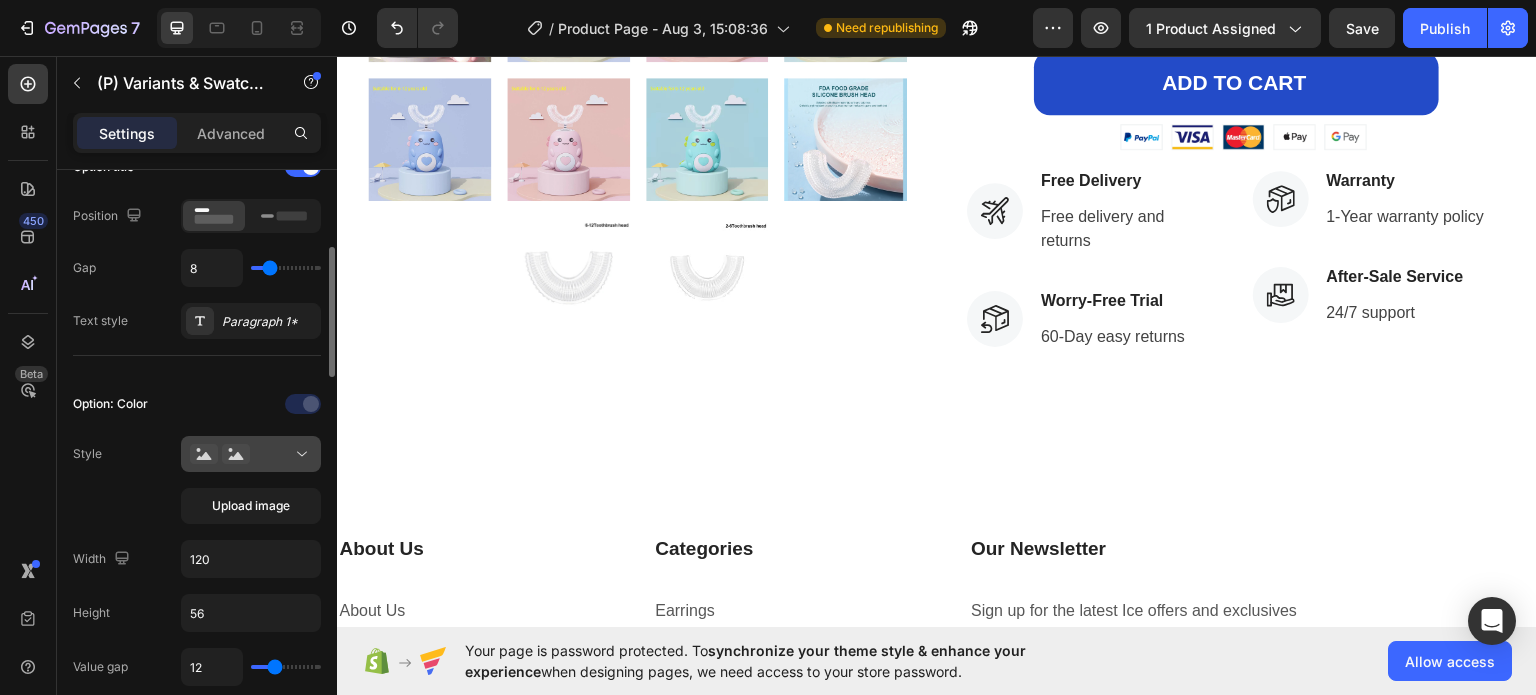 click 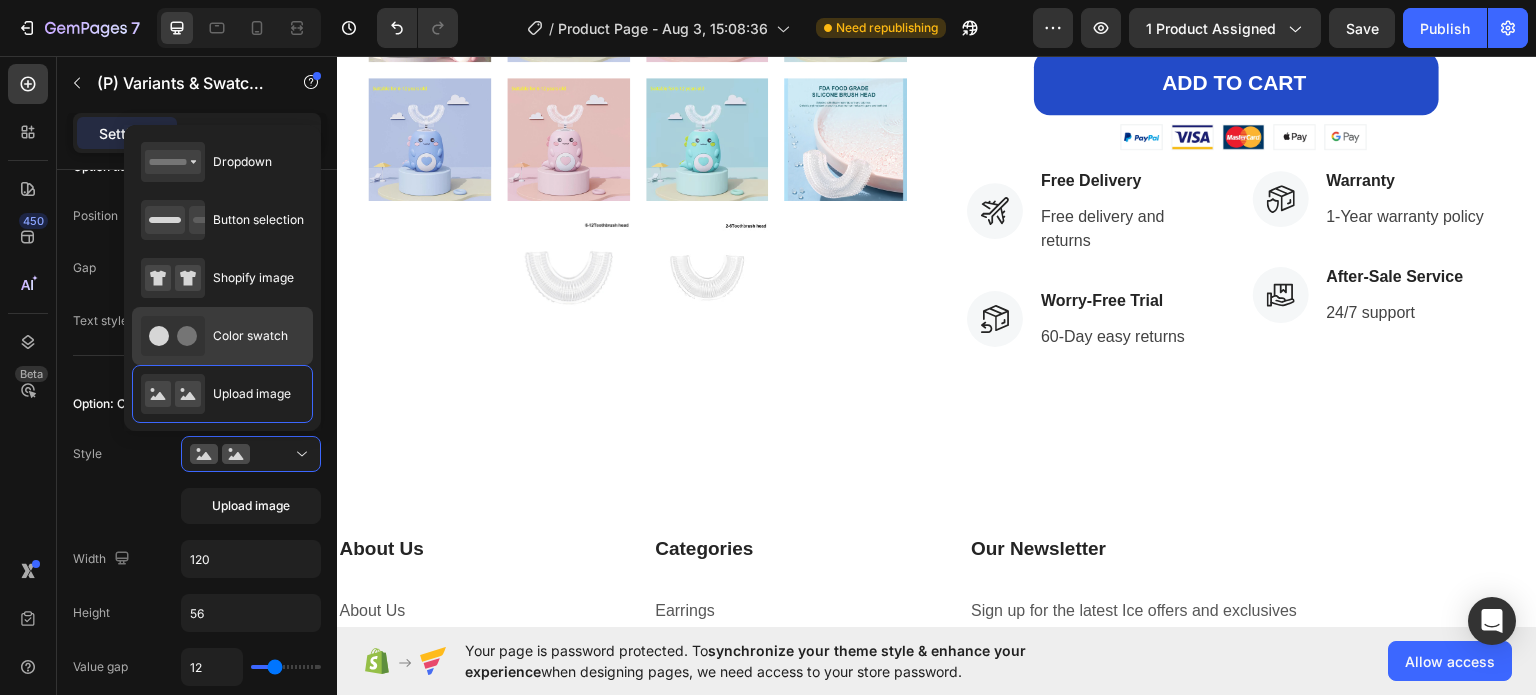 click on "Color swatch" at bounding box center [250, 336] 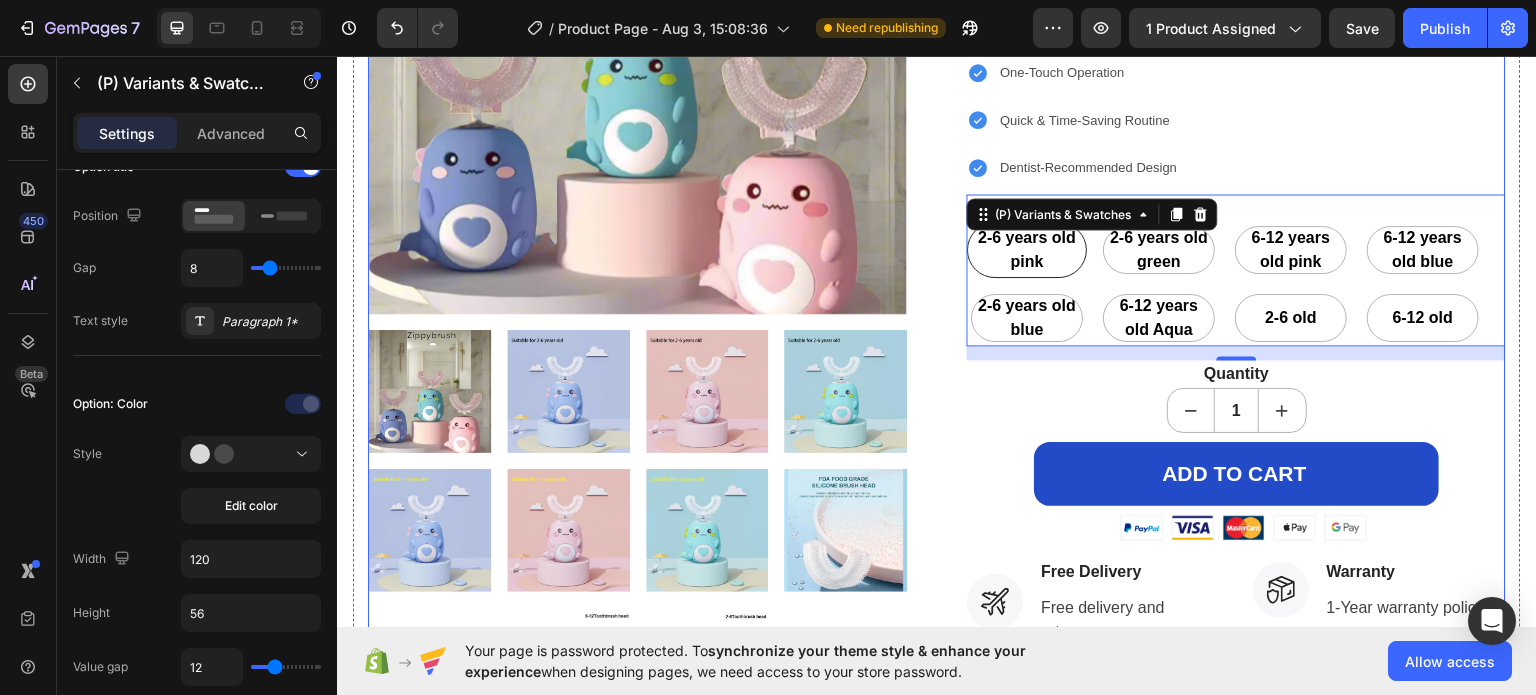 scroll, scrollTop: 428, scrollLeft: 0, axis: vertical 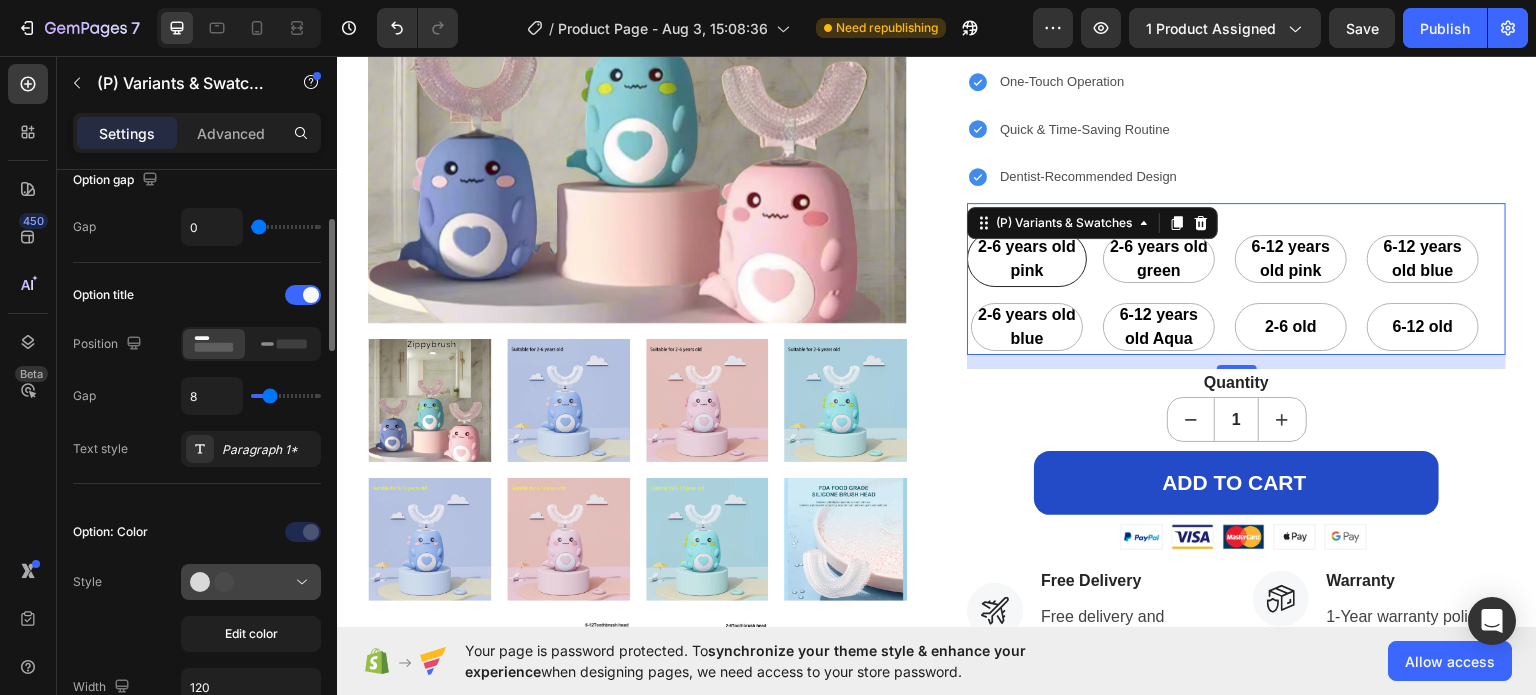 click 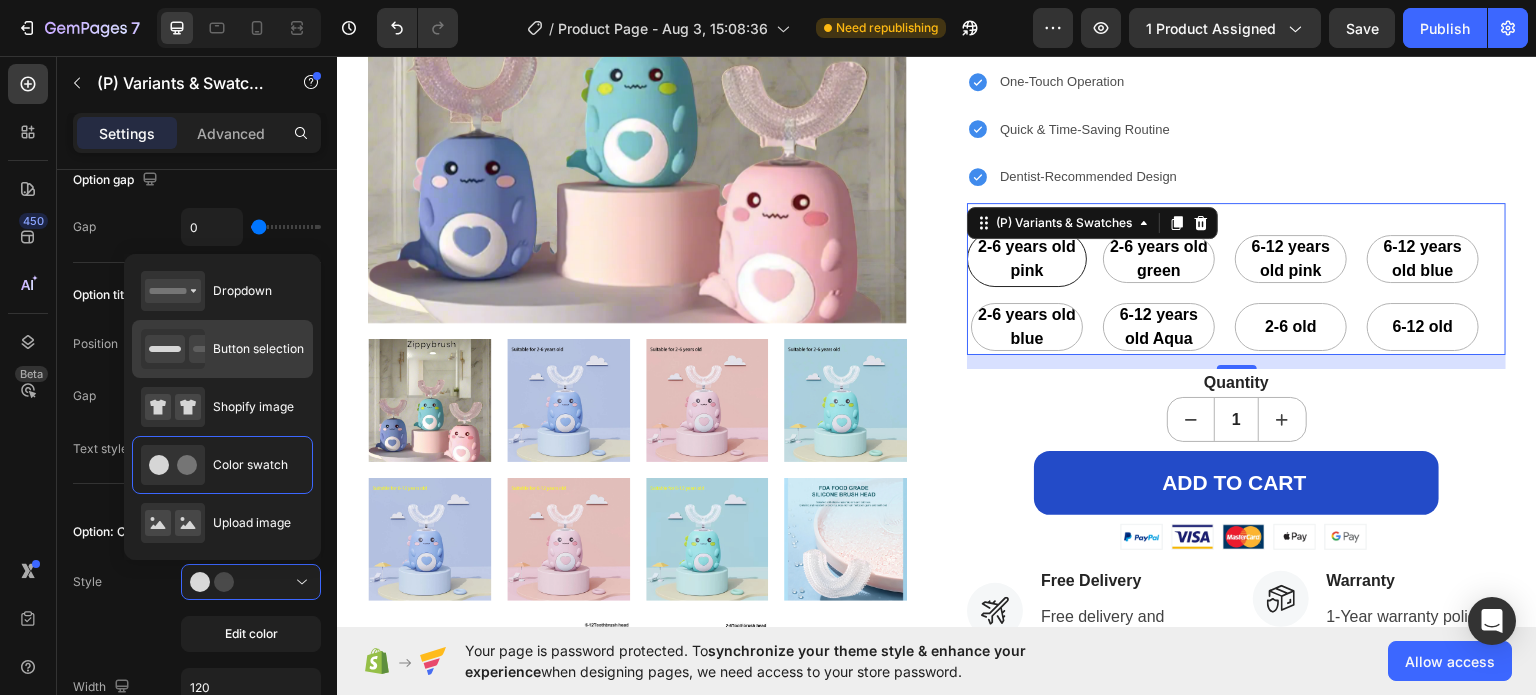 click on "Button selection" at bounding box center (222, 349) 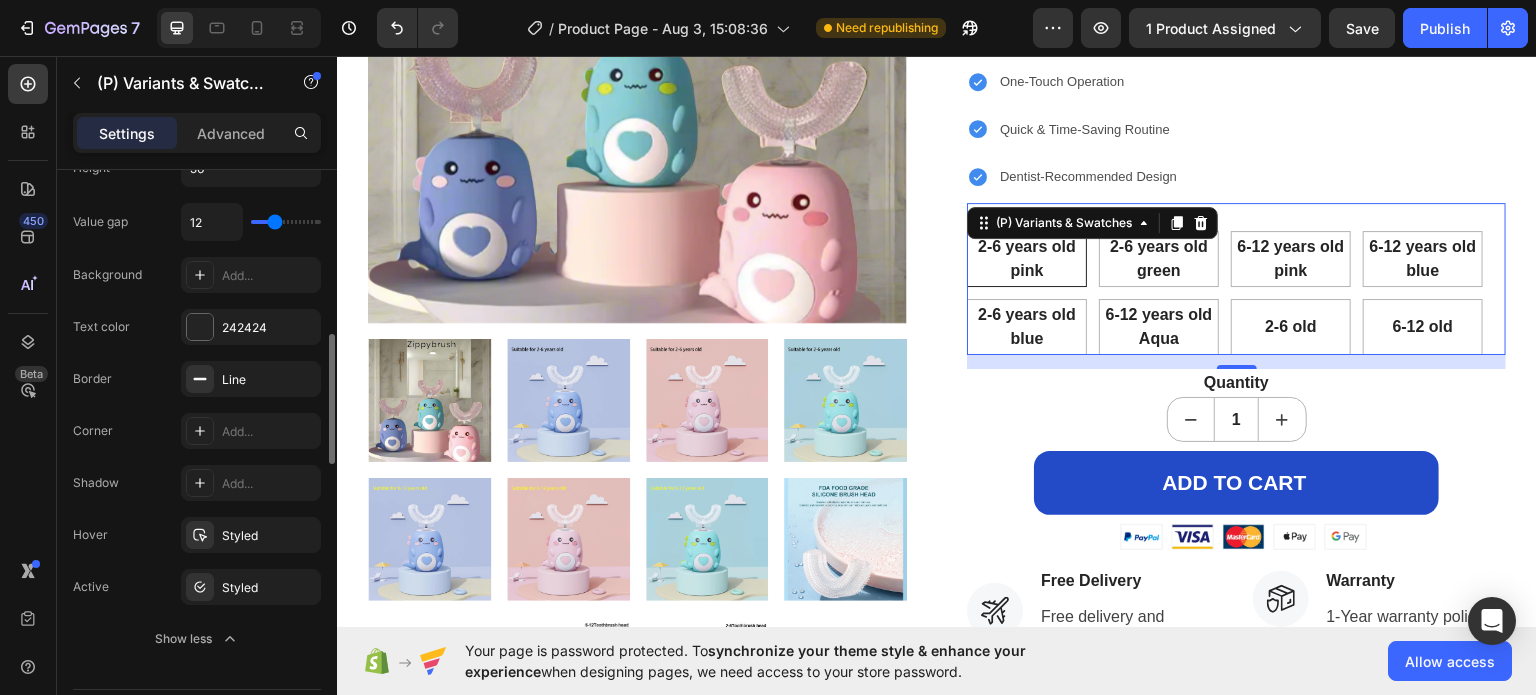 scroll, scrollTop: 736, scrollLeft: 0, axis: vertical 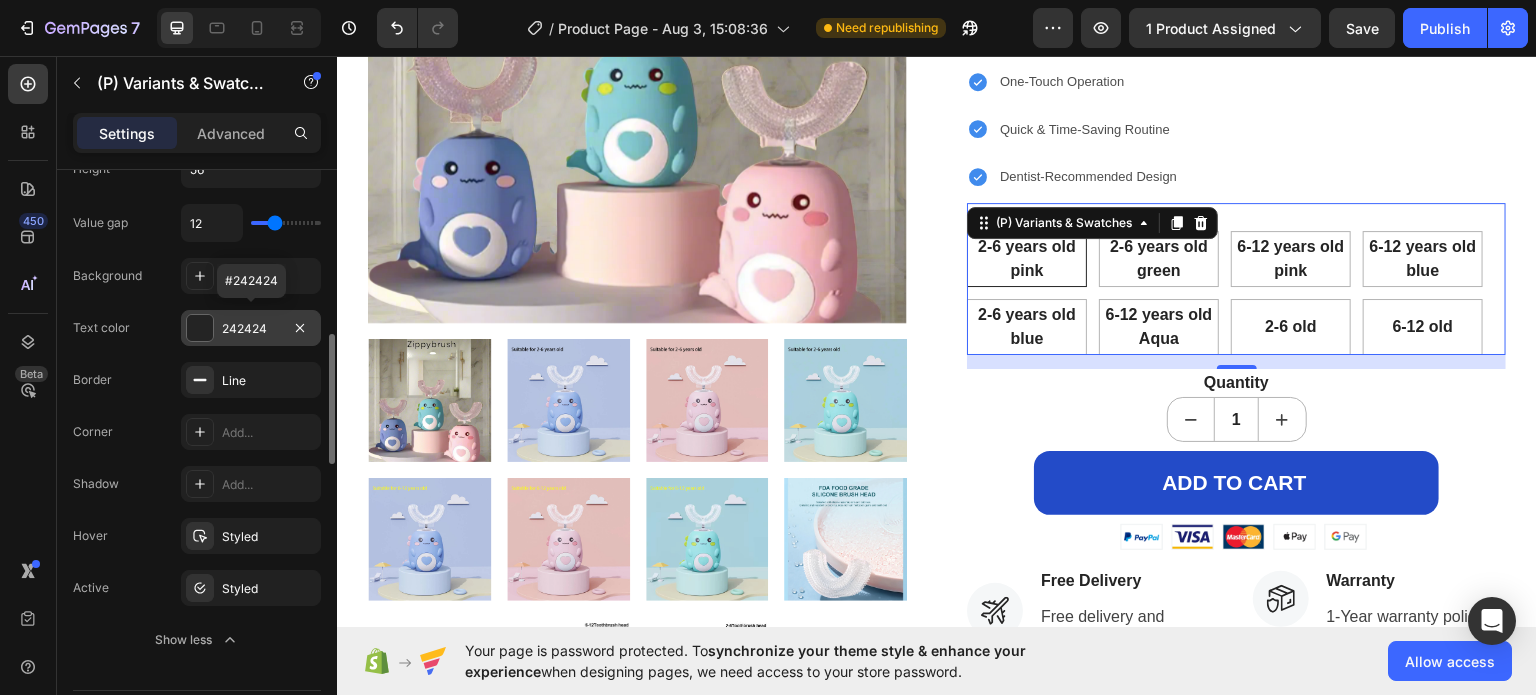 click at bounding box center [200, 328] 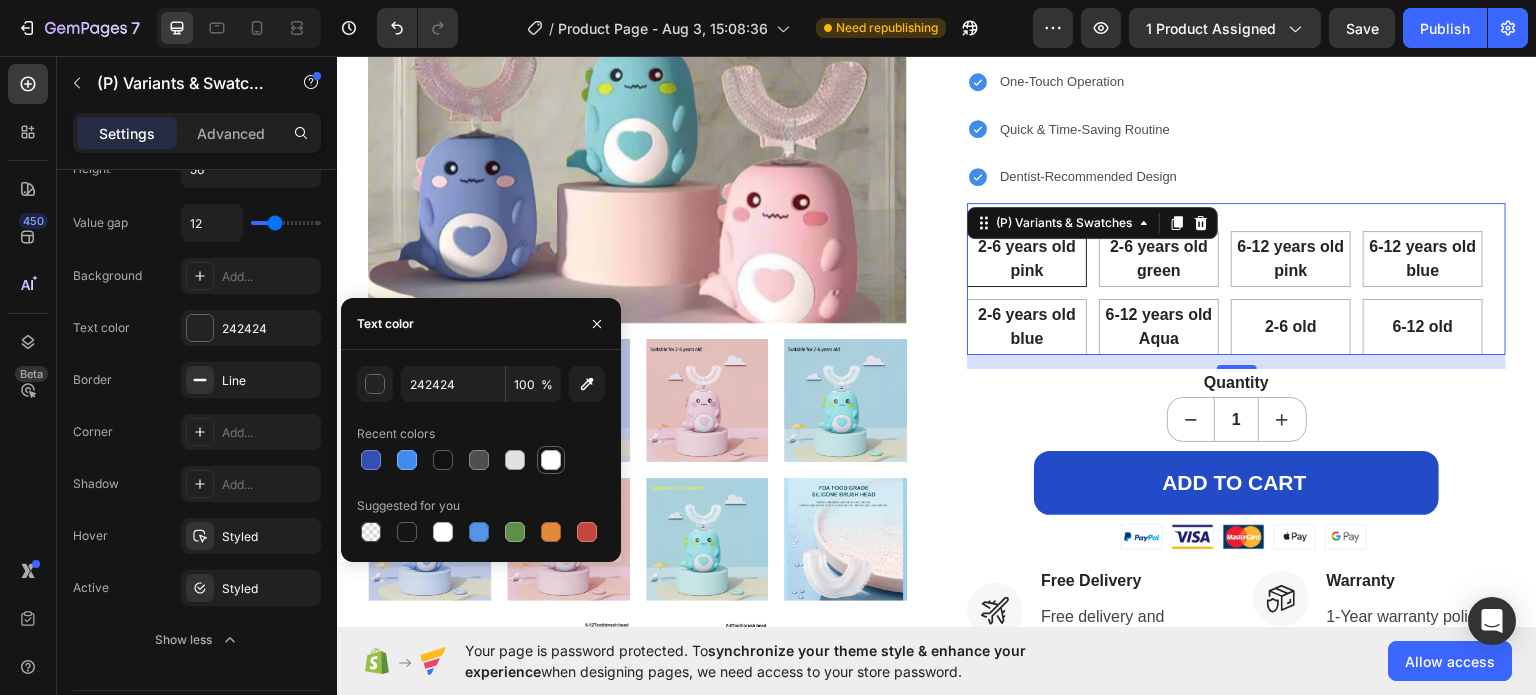 click at bounding box center [551, 460] 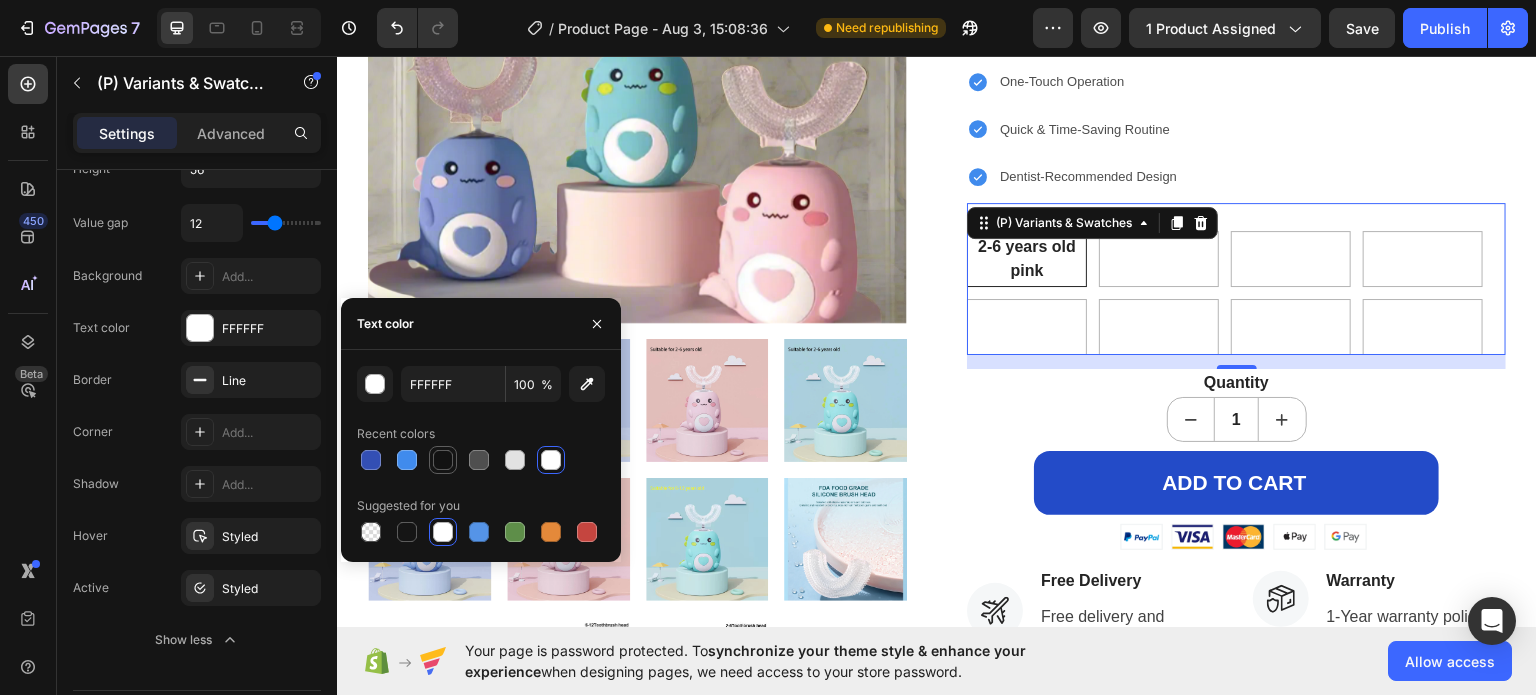 click at bounding box center [443, 460] 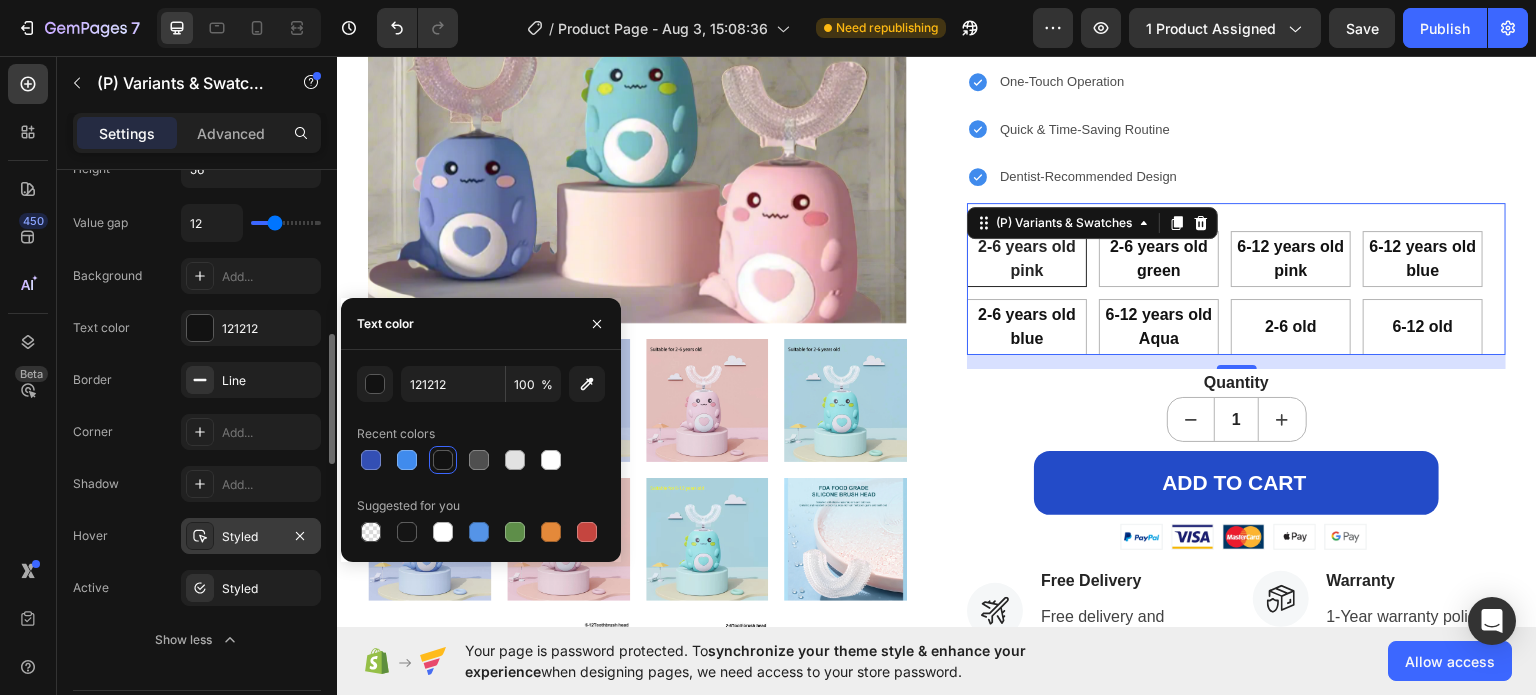 click at bounding box center (200, 536) 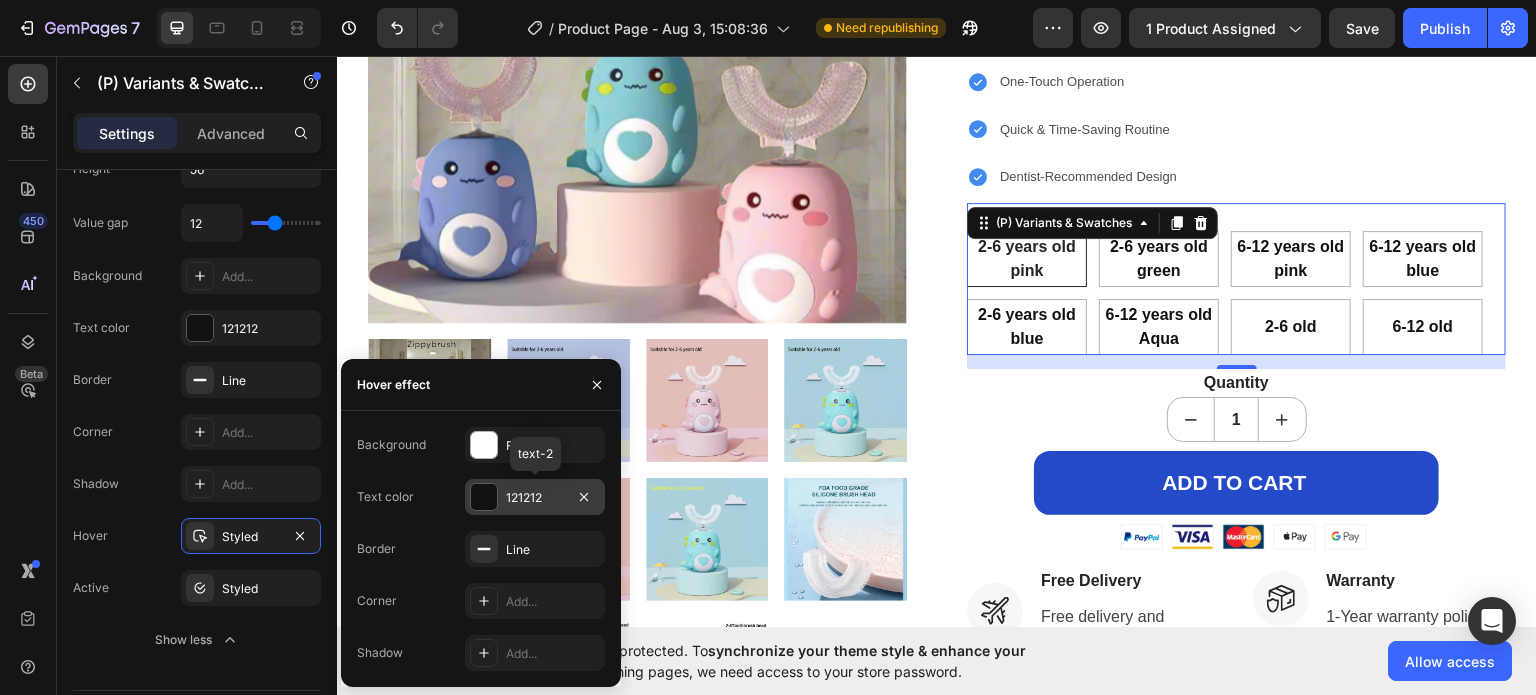 click on "121212" at bounding box center [535, 497] 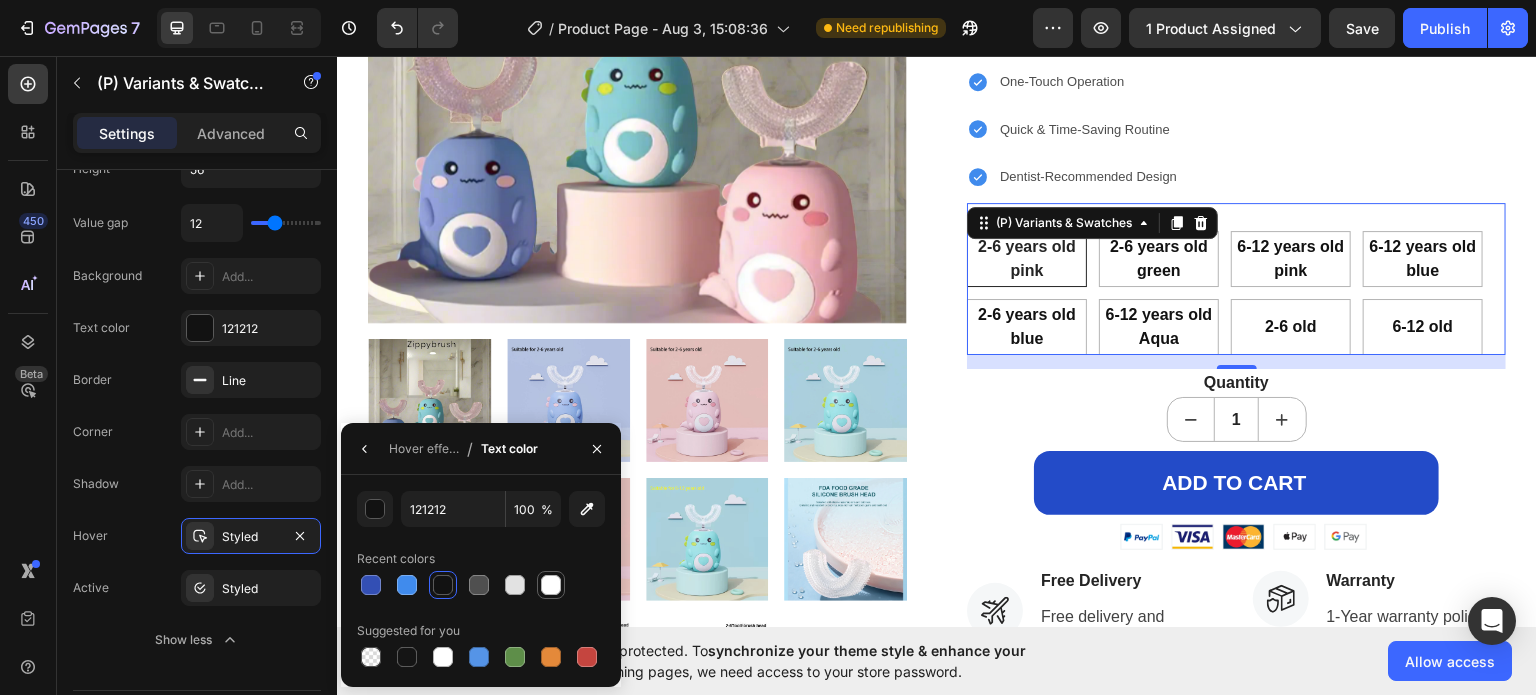 click at bounding box center [551, 585] 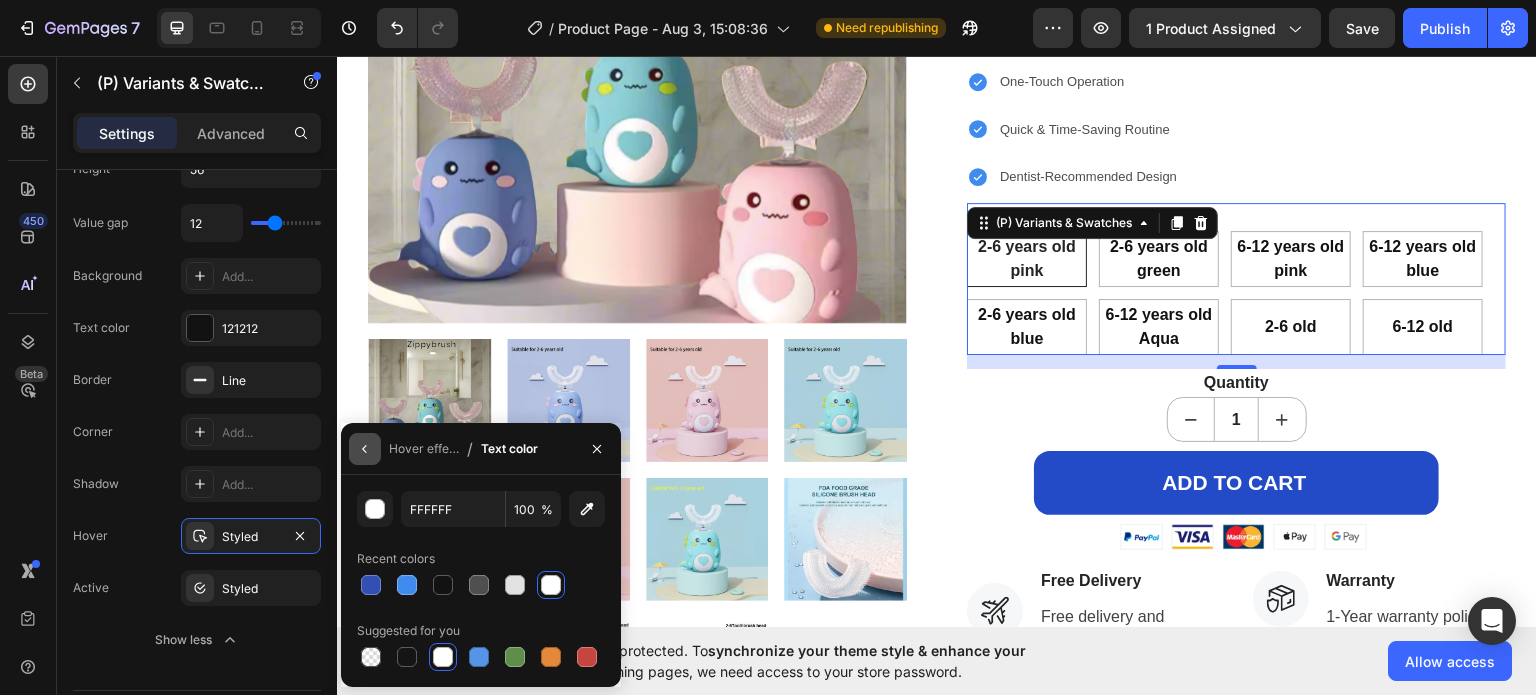 click 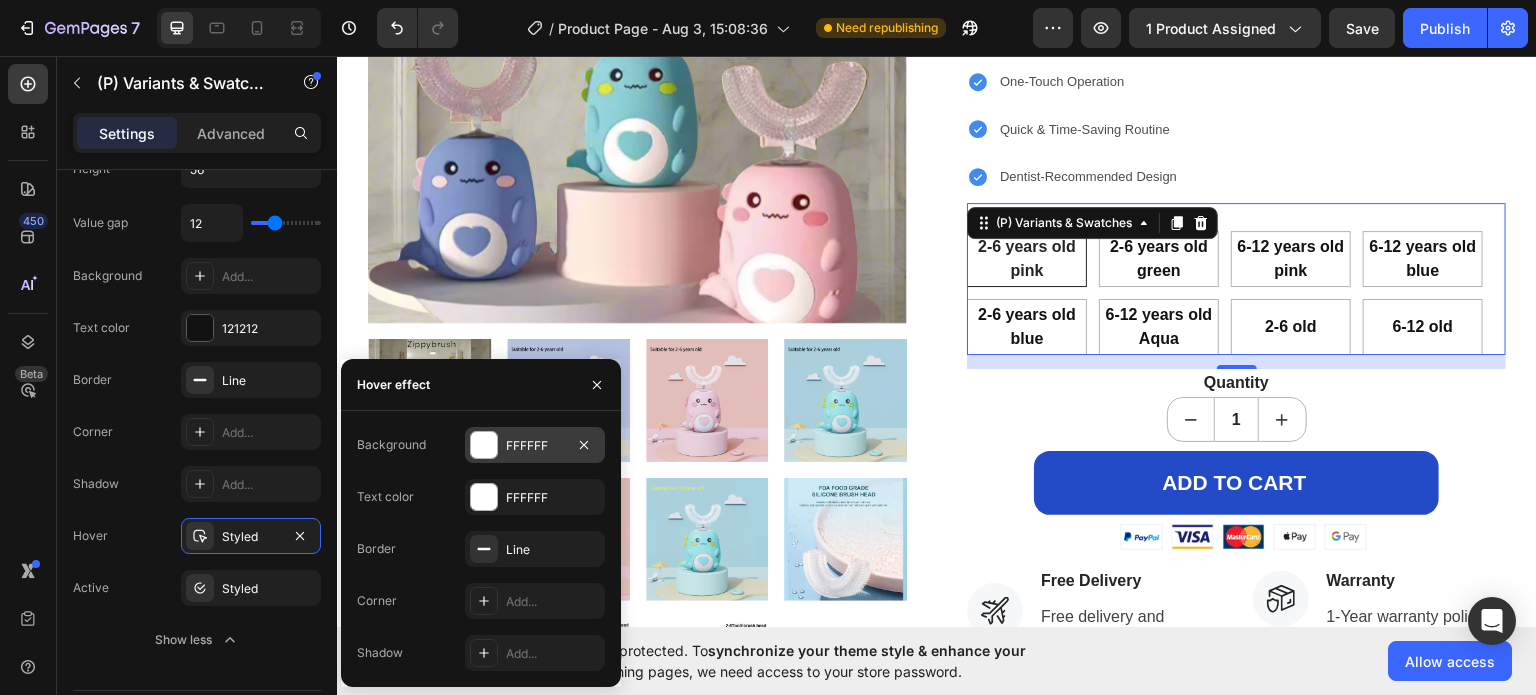 click at bounding box center [484, 445] 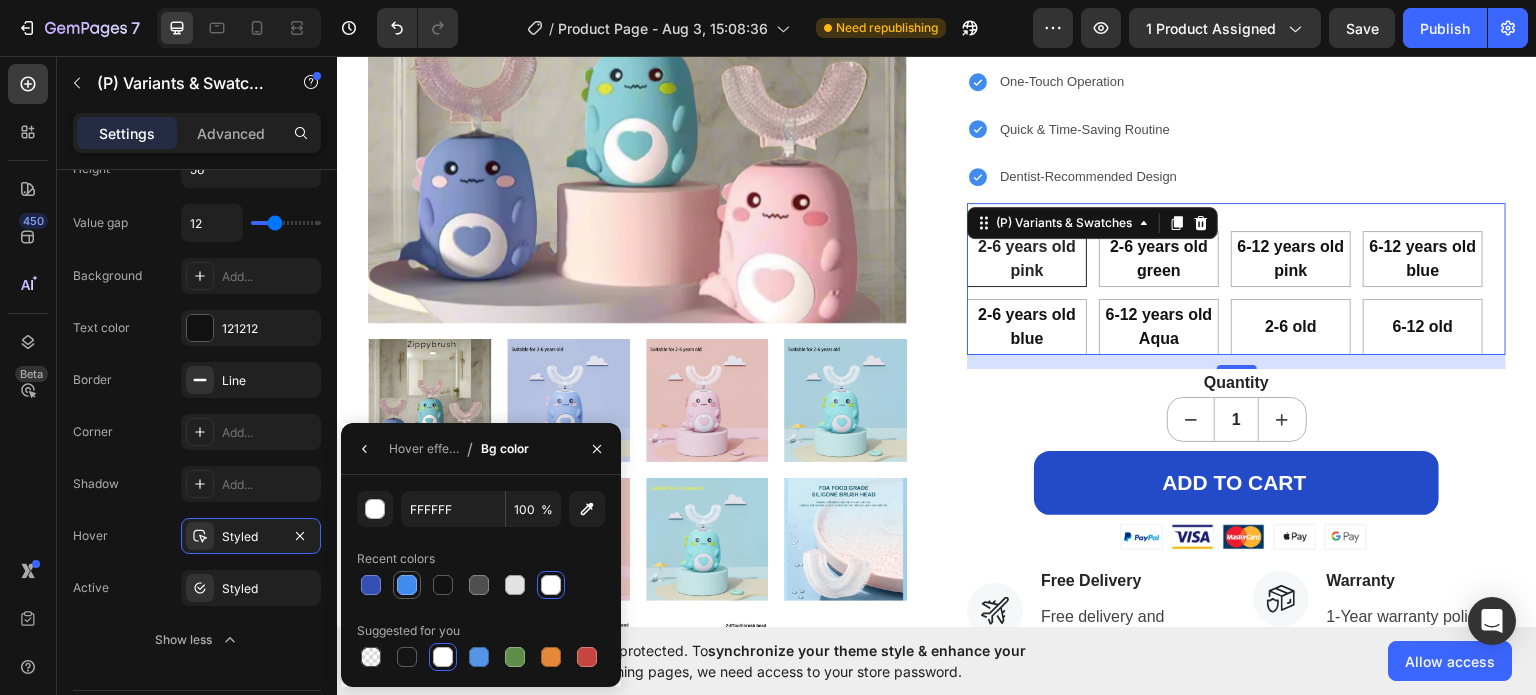 click at bounding box center [407, 585] 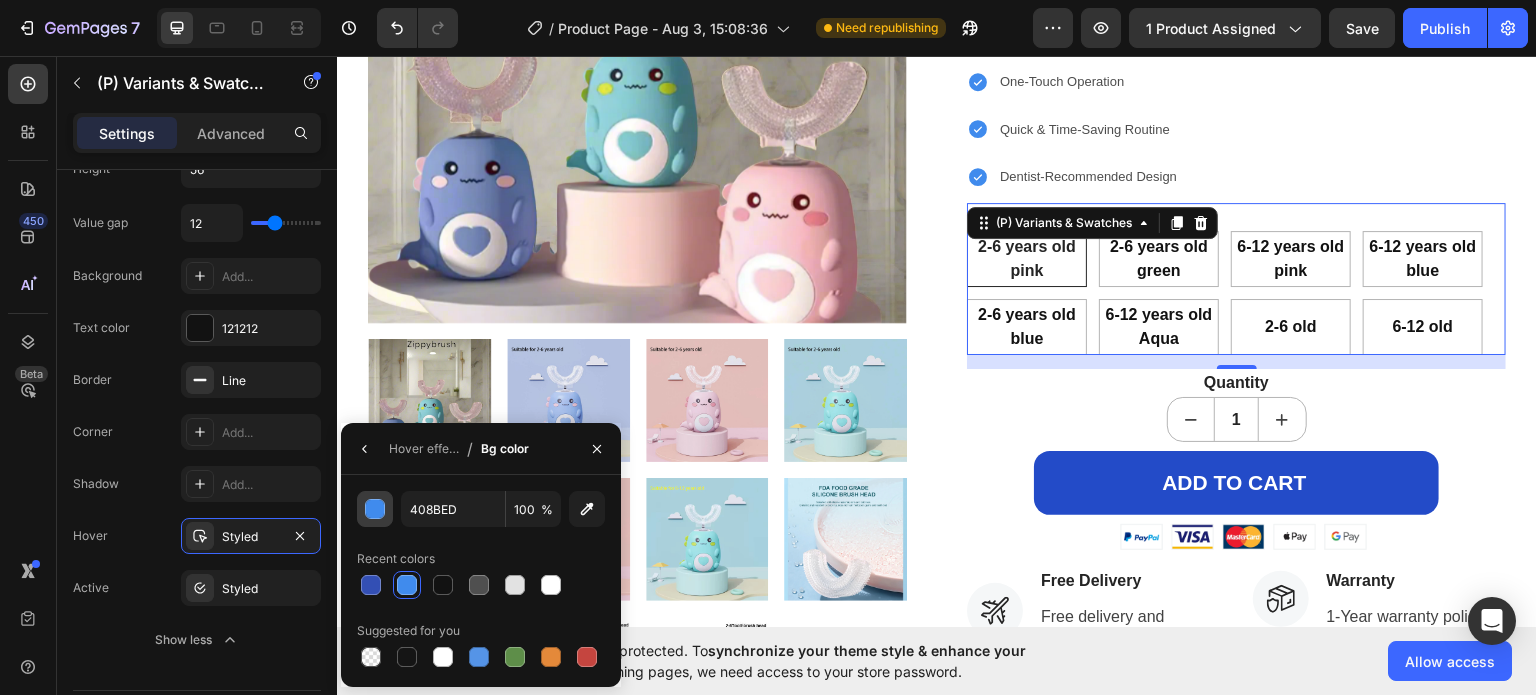 click at bounding box center [376, 510] 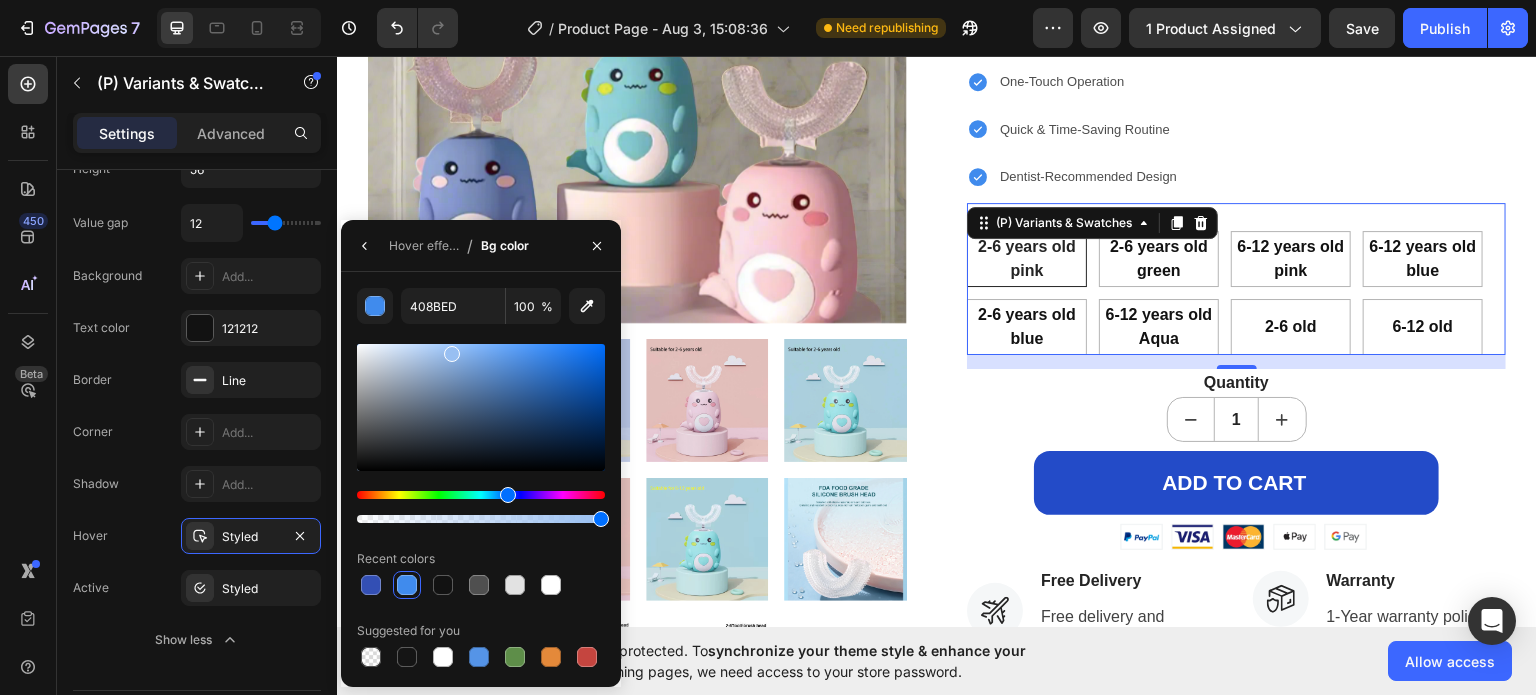 click at bounding box center [481, 407] 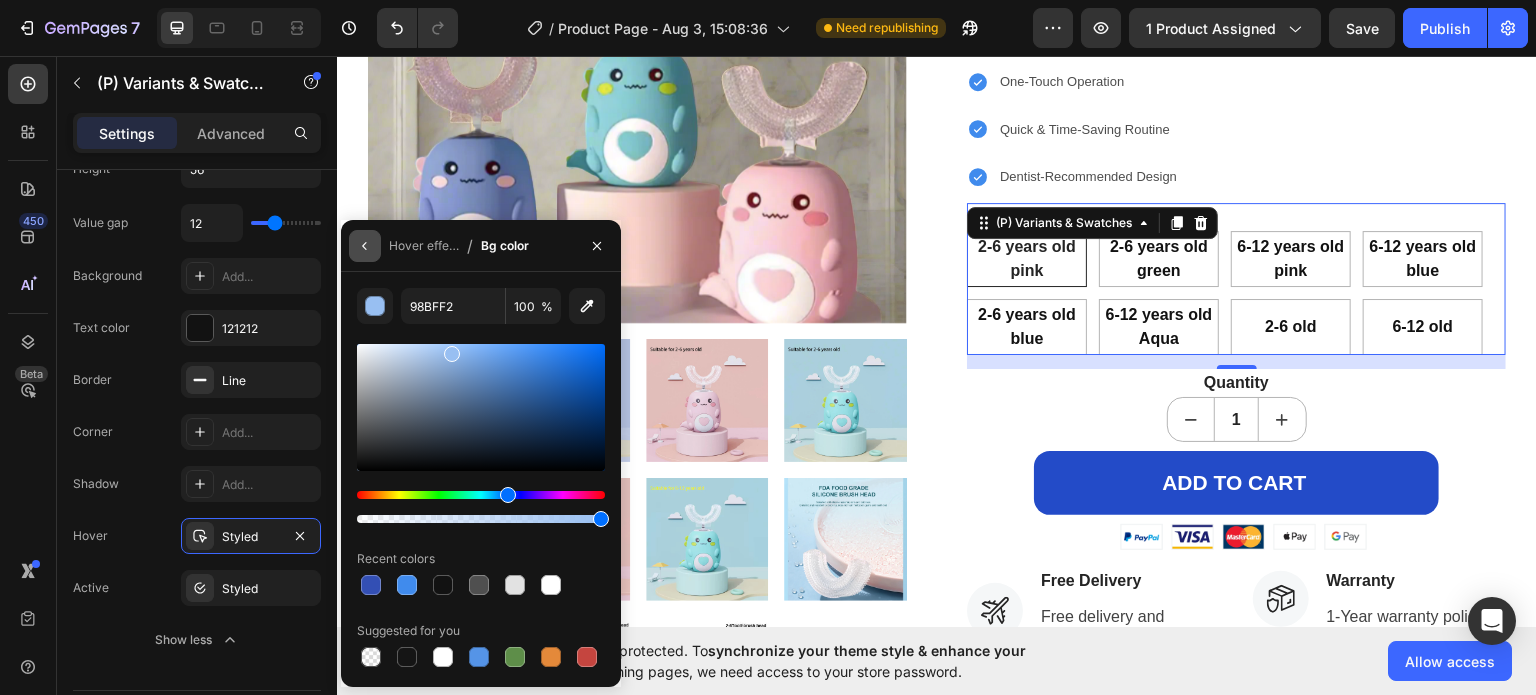 click 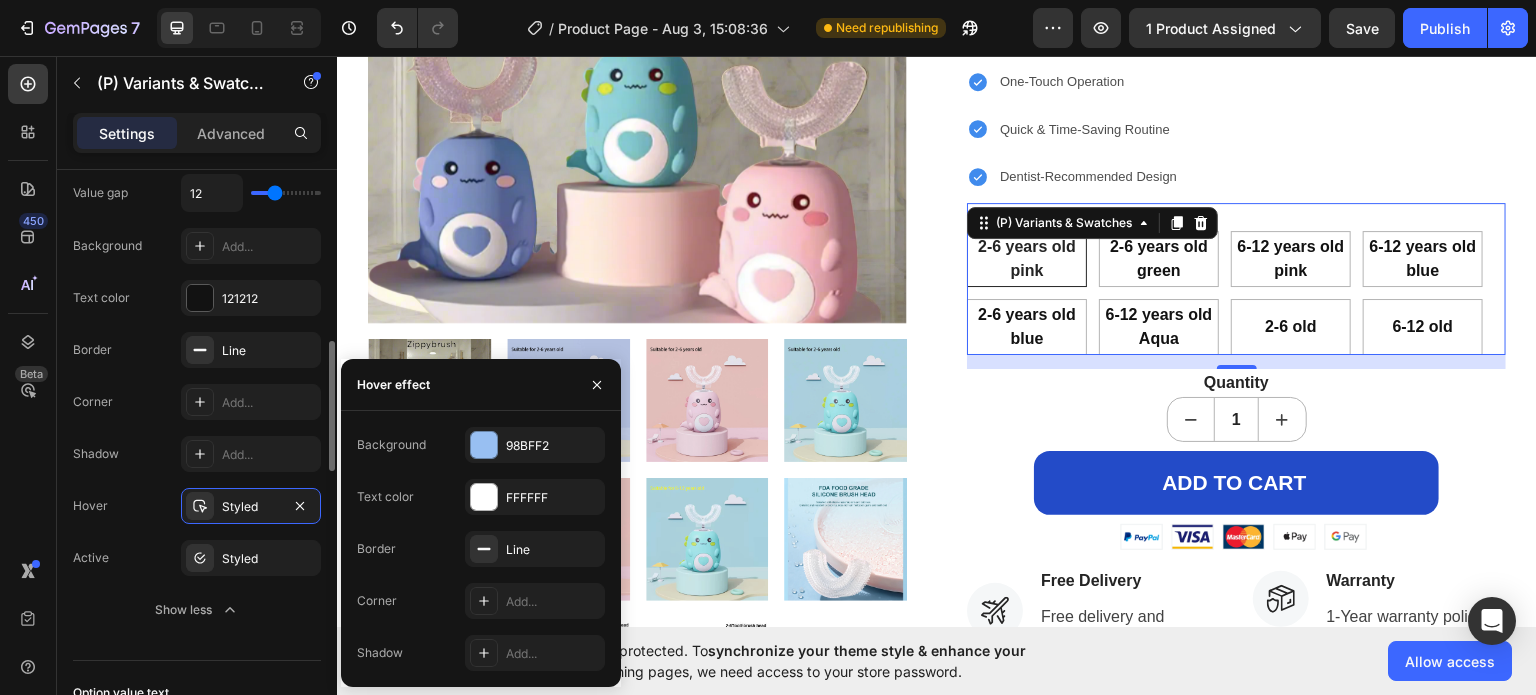 scroll, scrollTop: 764, scrollLeft: 0, axis: vertical 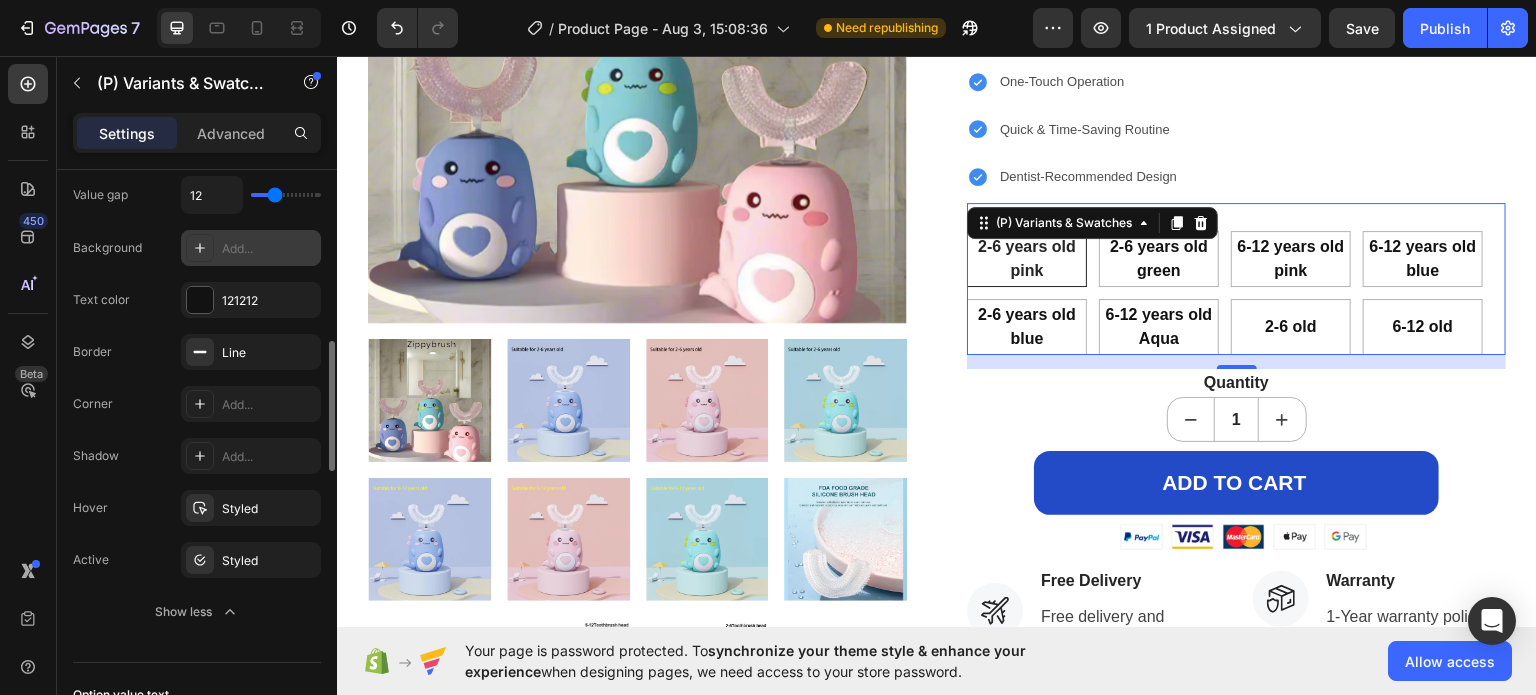 click on "Add..." at bounding box center [251, 248] 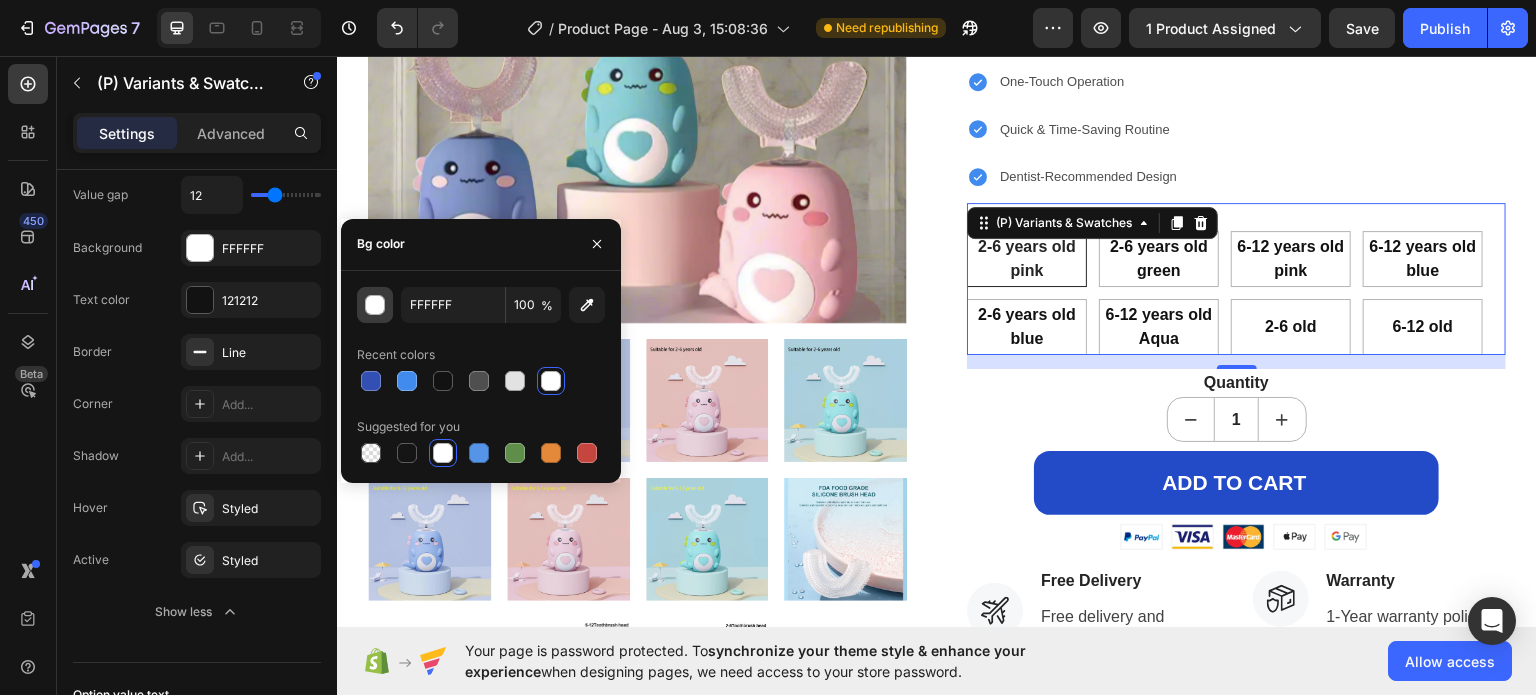 click at bounding box center (376, 306) 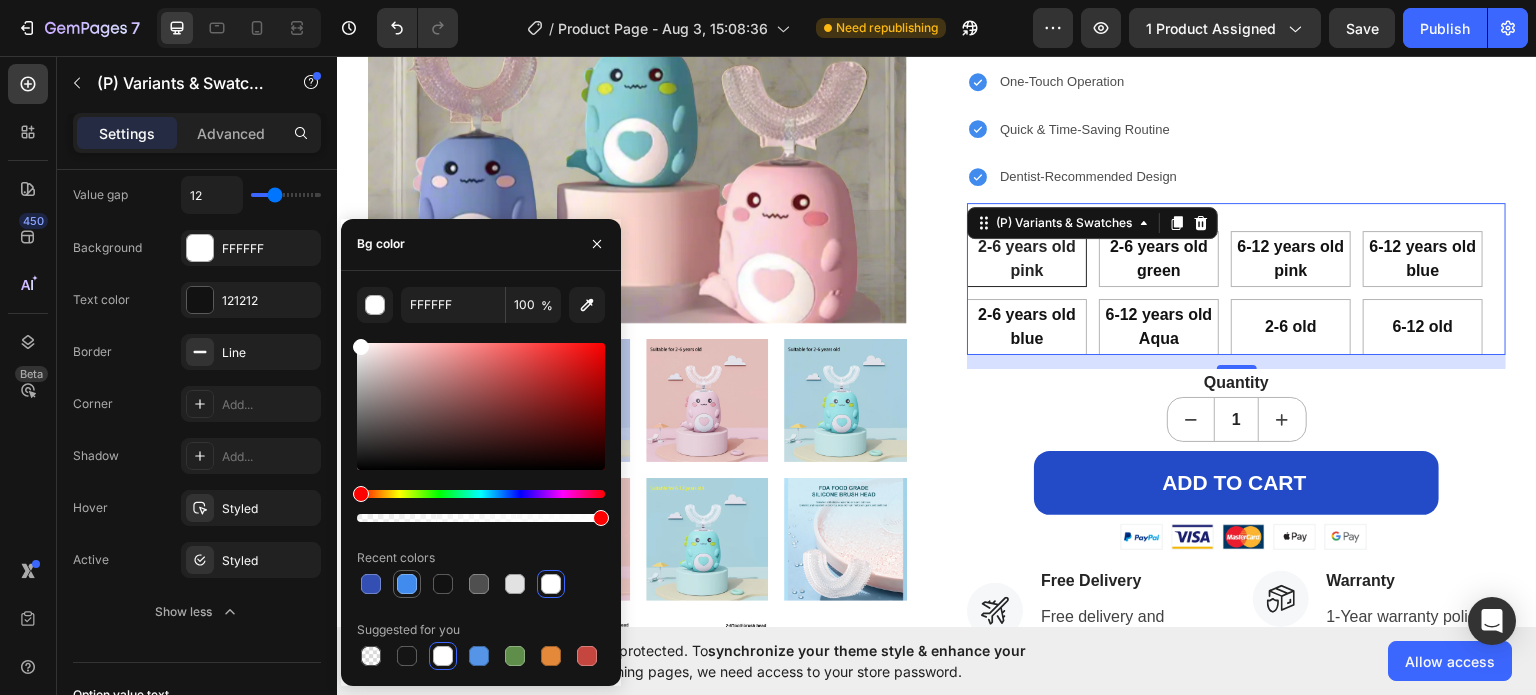 click at bounding box center (407, 584) 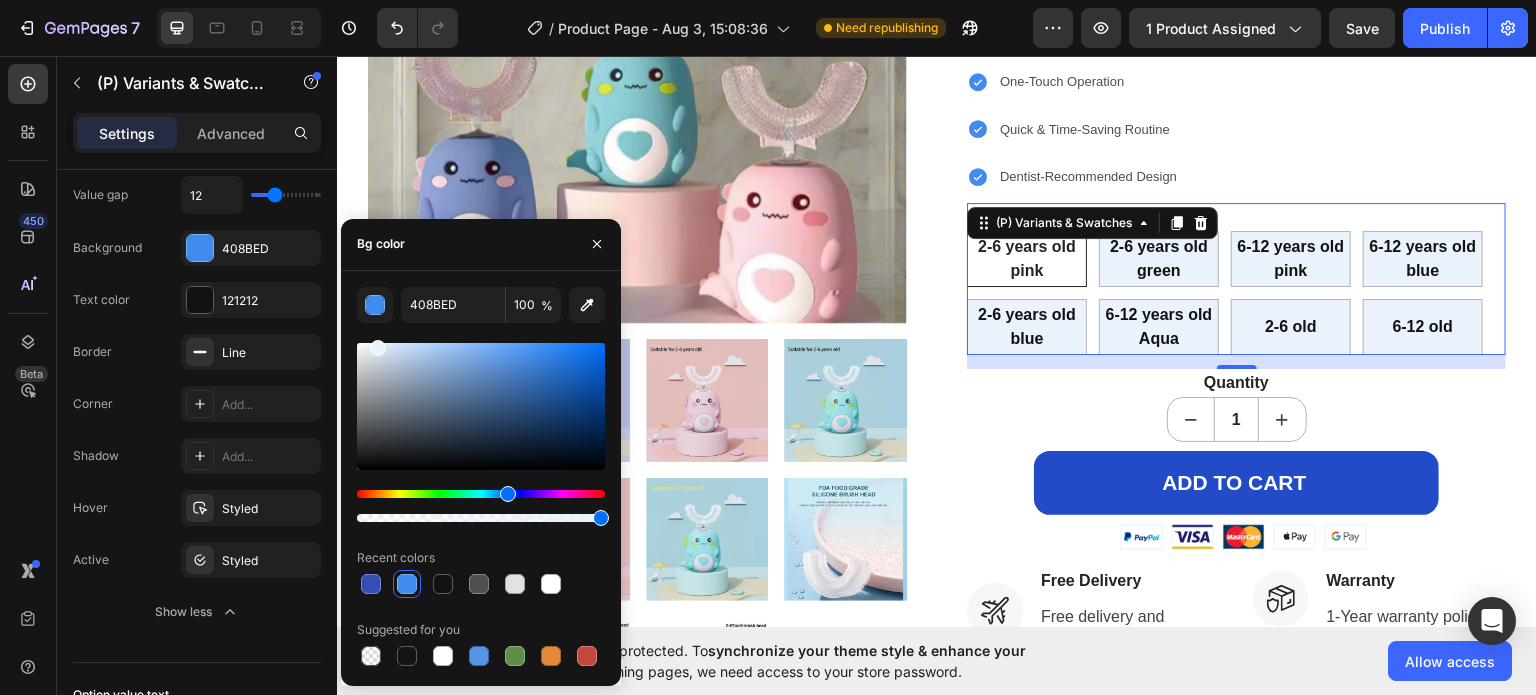 click at bounding box center (481, 406) 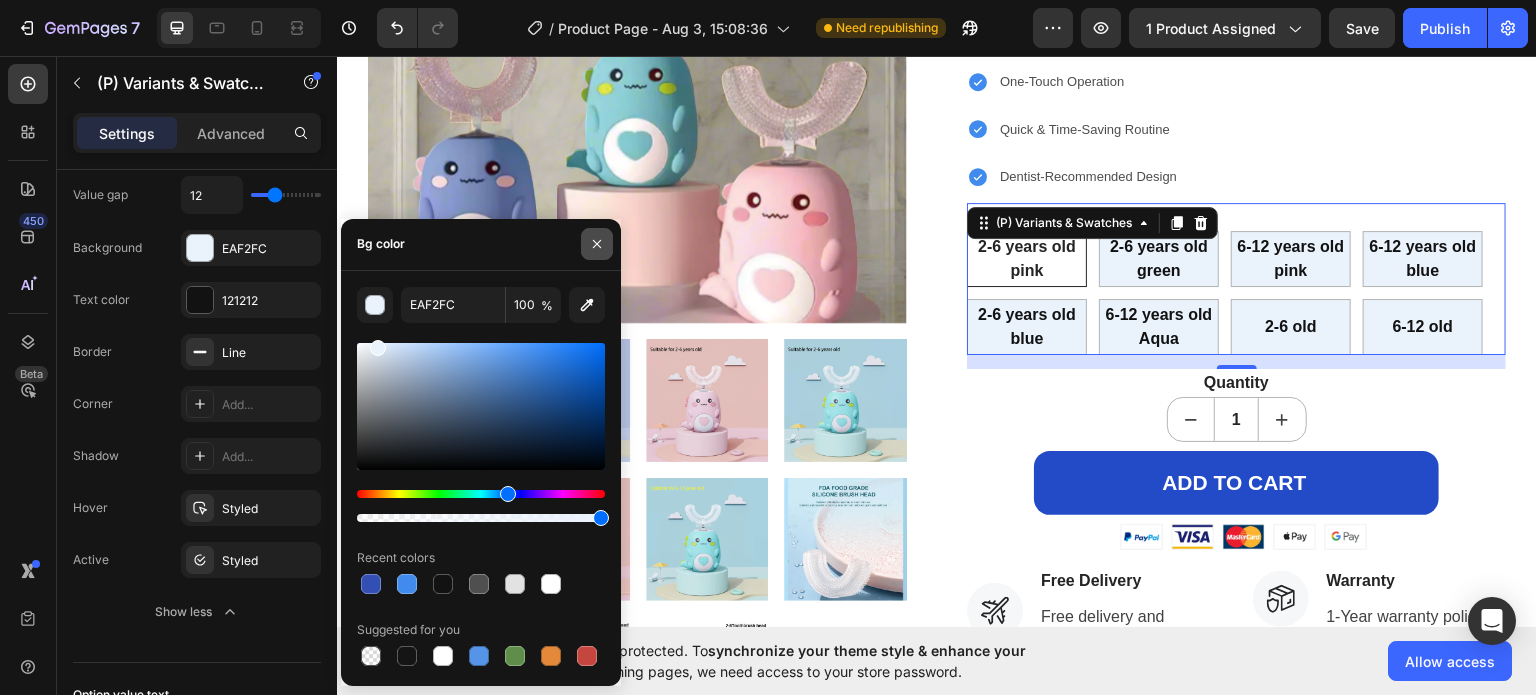 click 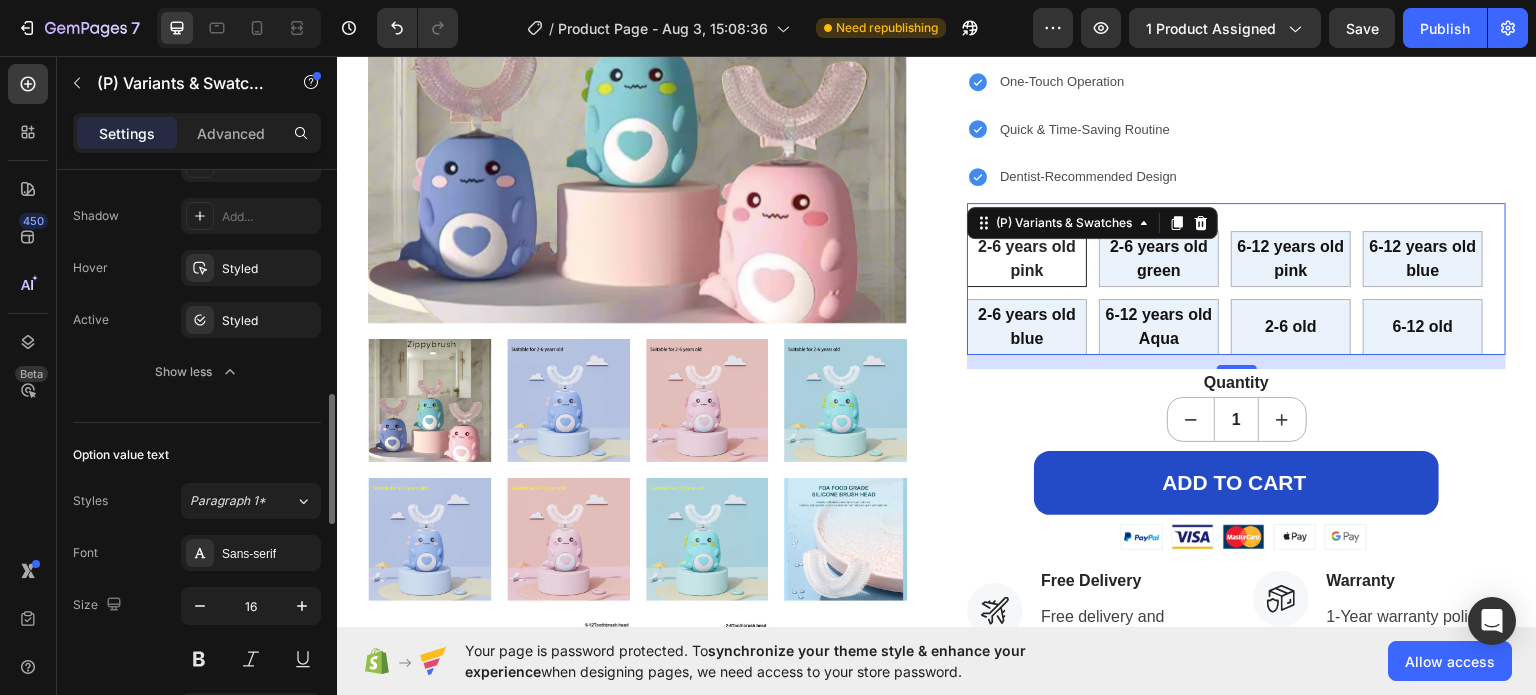 scroll, scrollTop: 938, scrollLeft: 0, axis: vertical 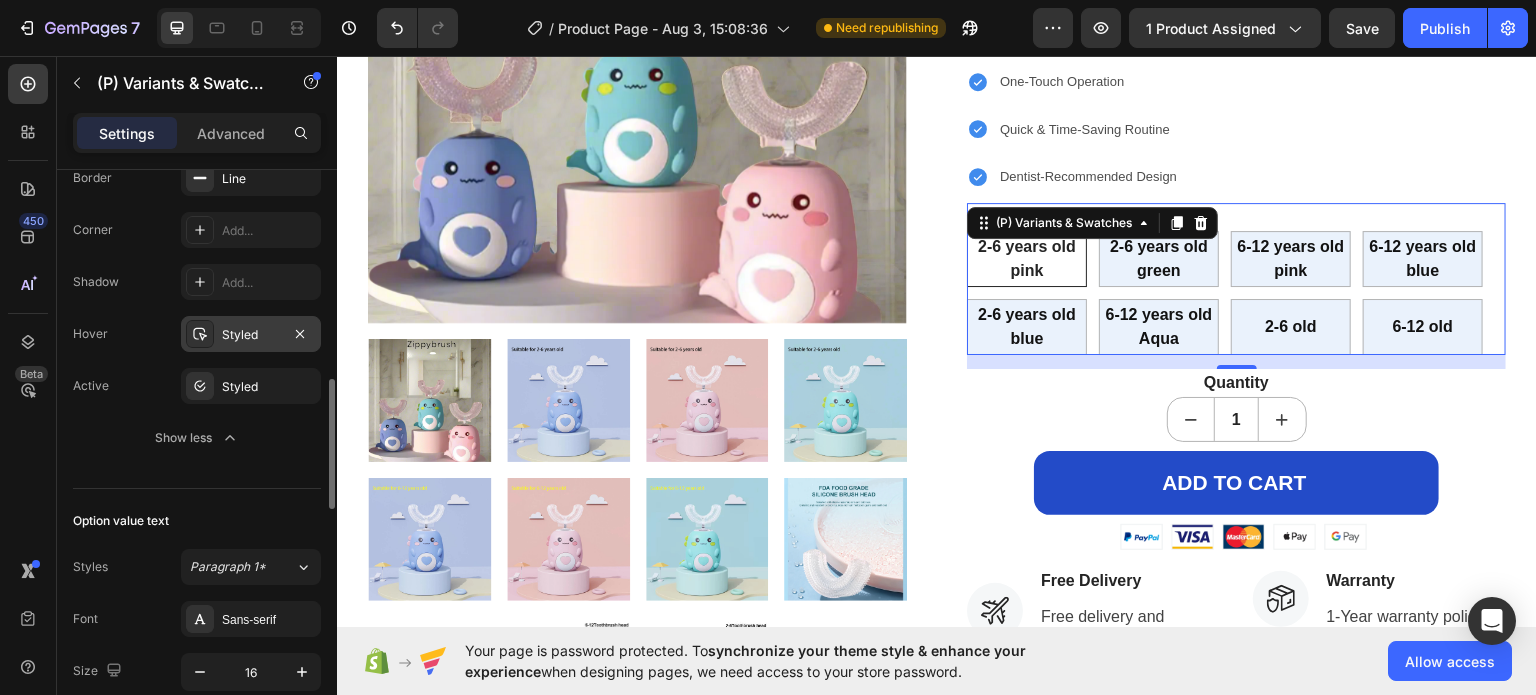 click on "Styled" at bounding box center [251, 335] 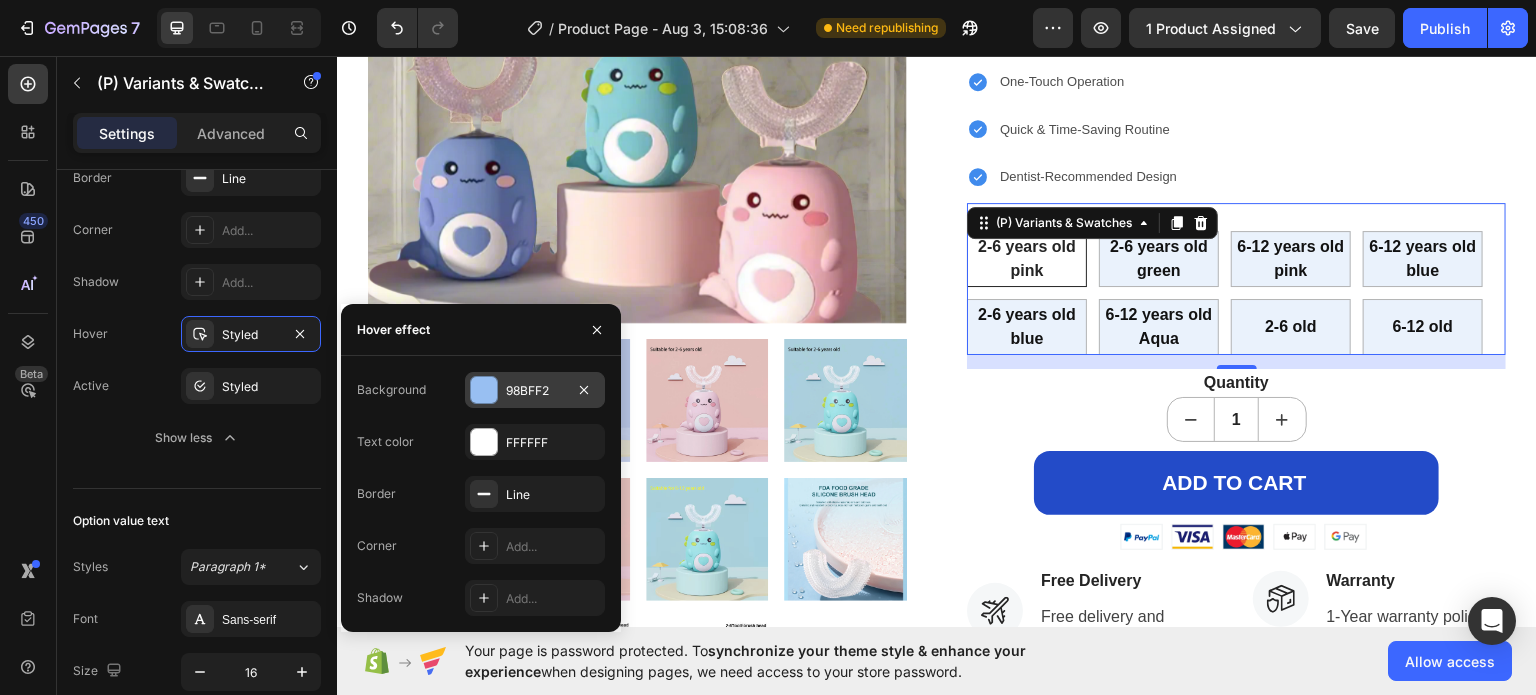 click at bounding box center (484, 390) 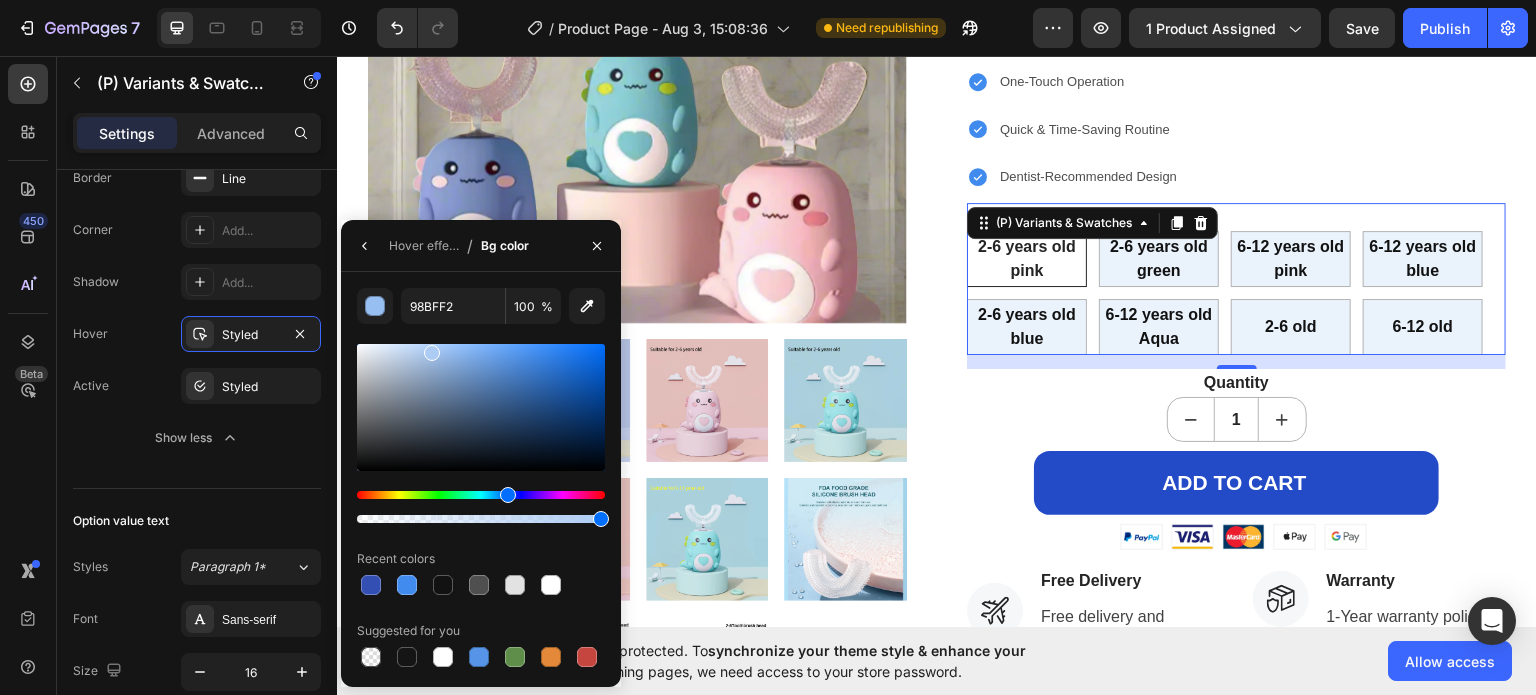 click at bounding box center [481, 407] 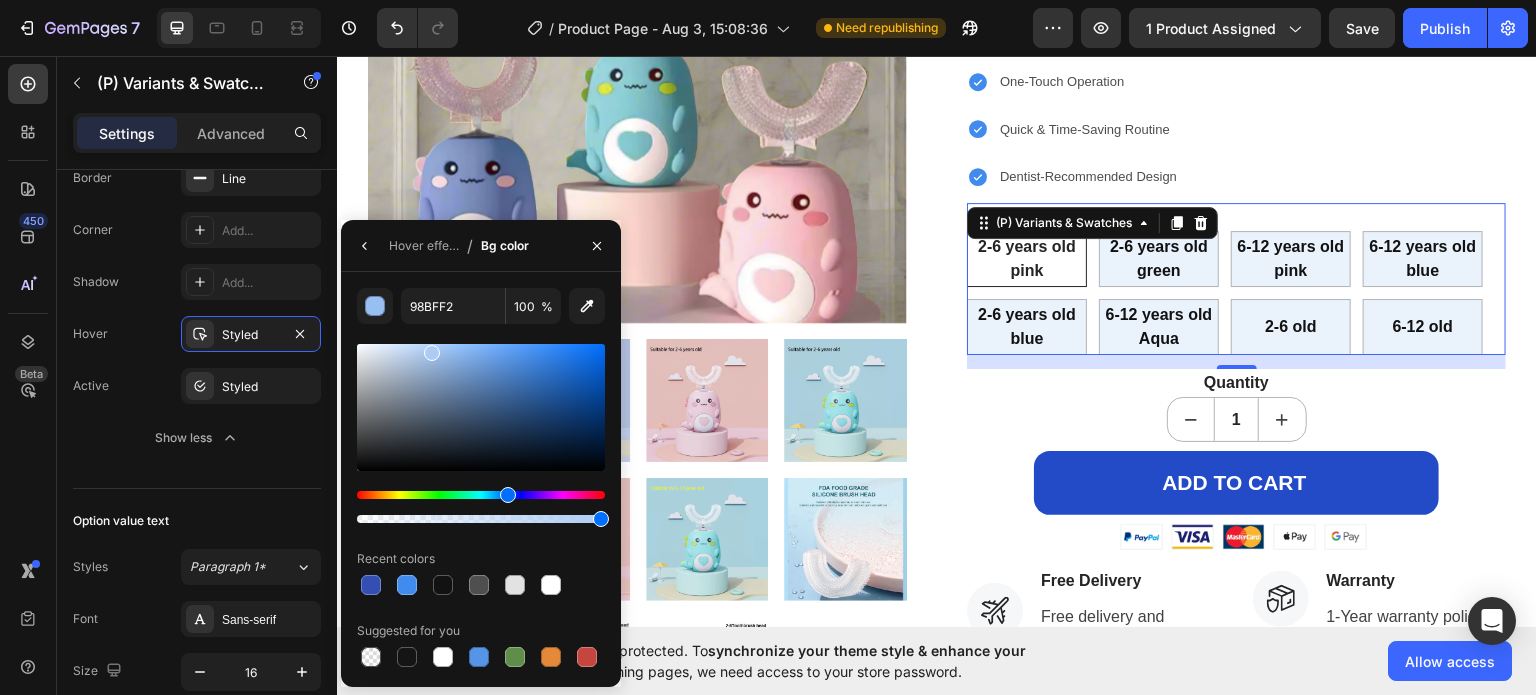 type on "ADCCF4" 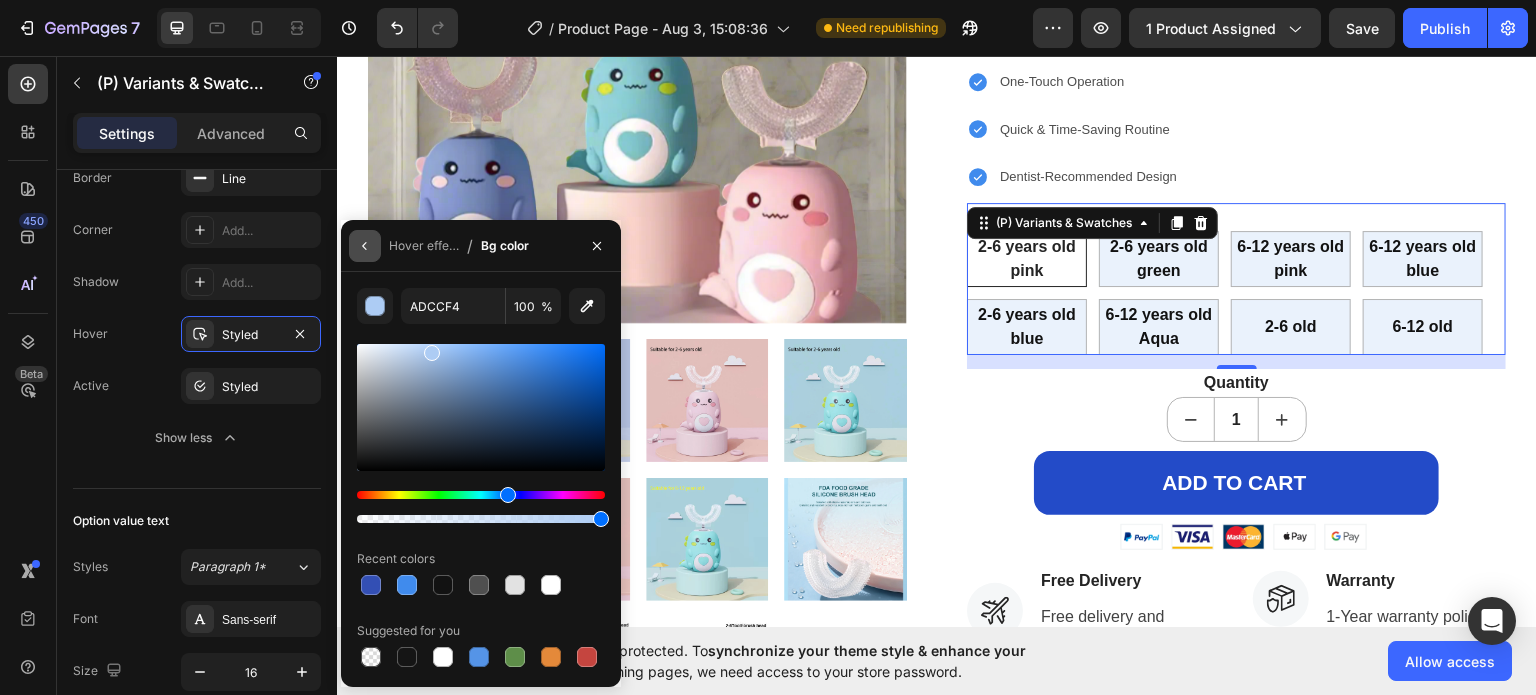 click 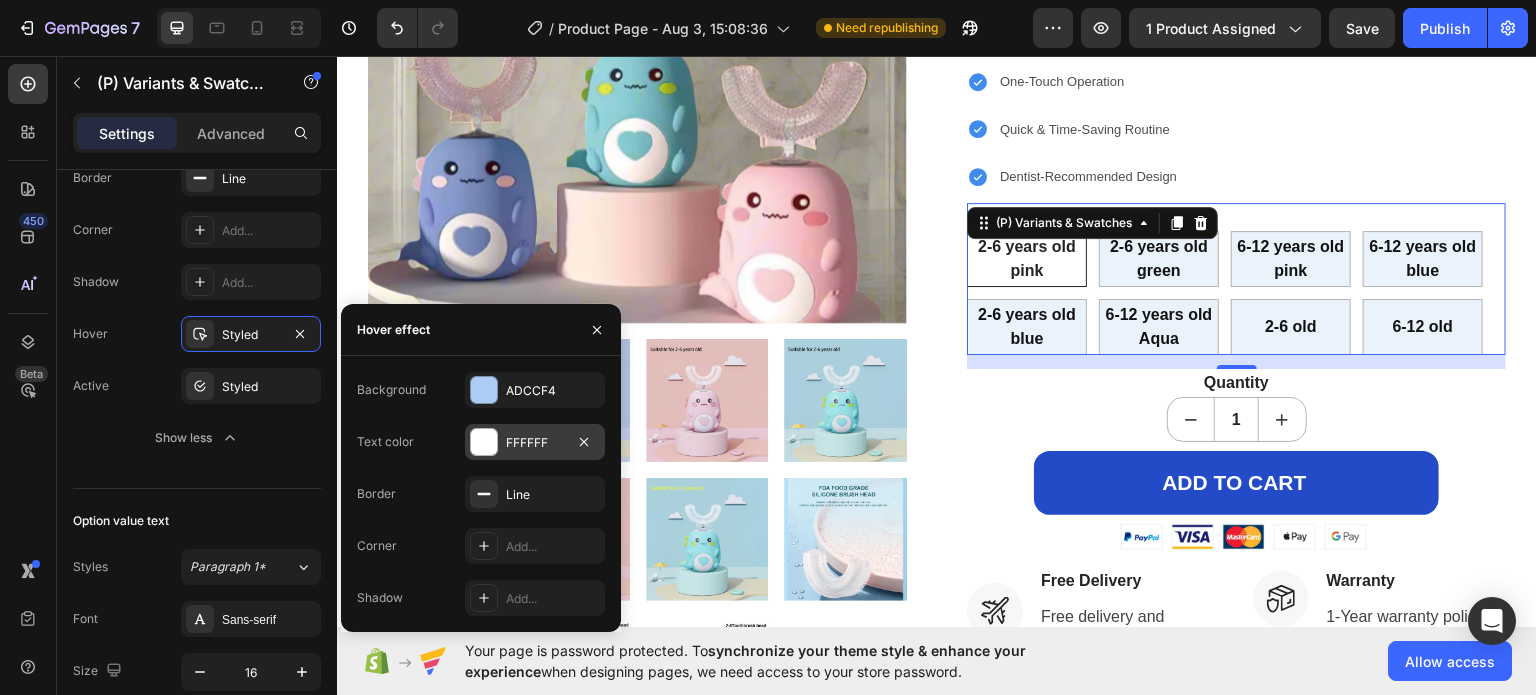 click at bounding box center (484, 442) 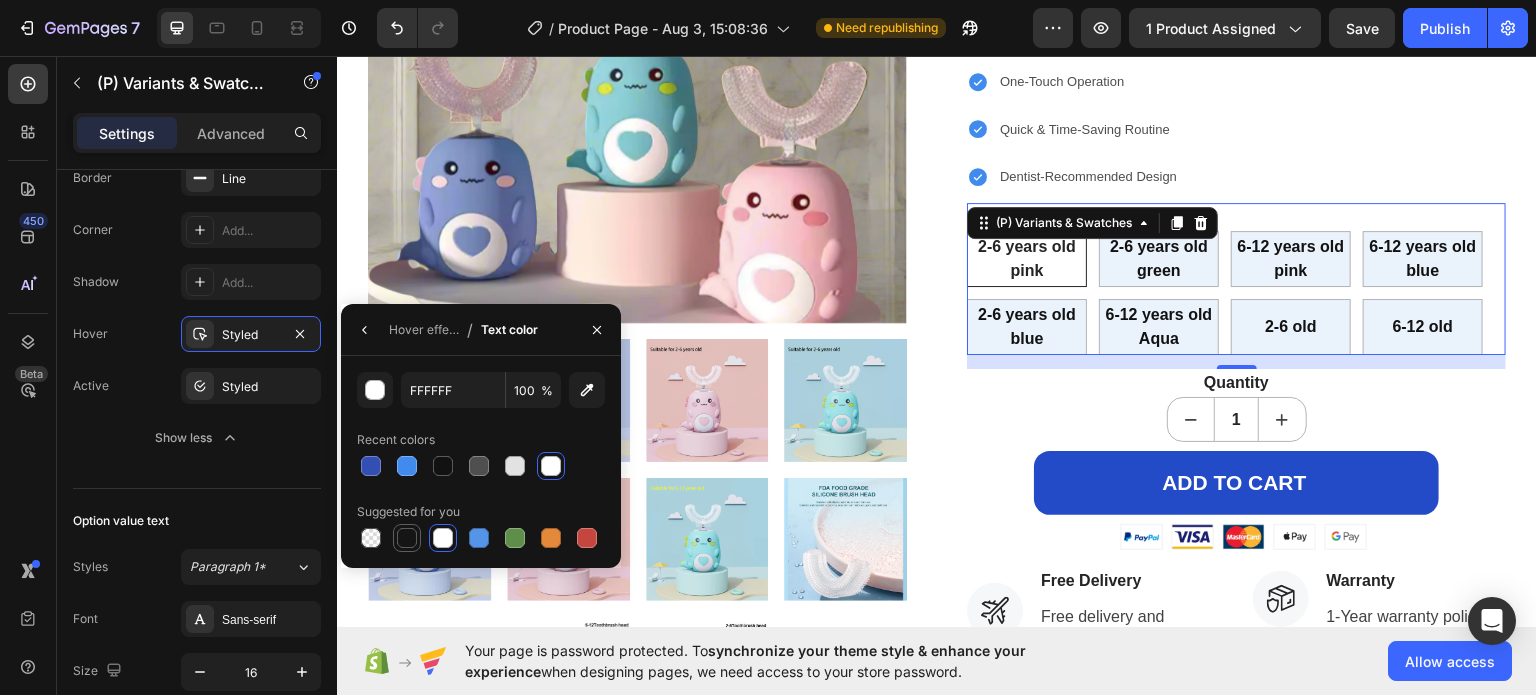click at bounding box center [407, 538] 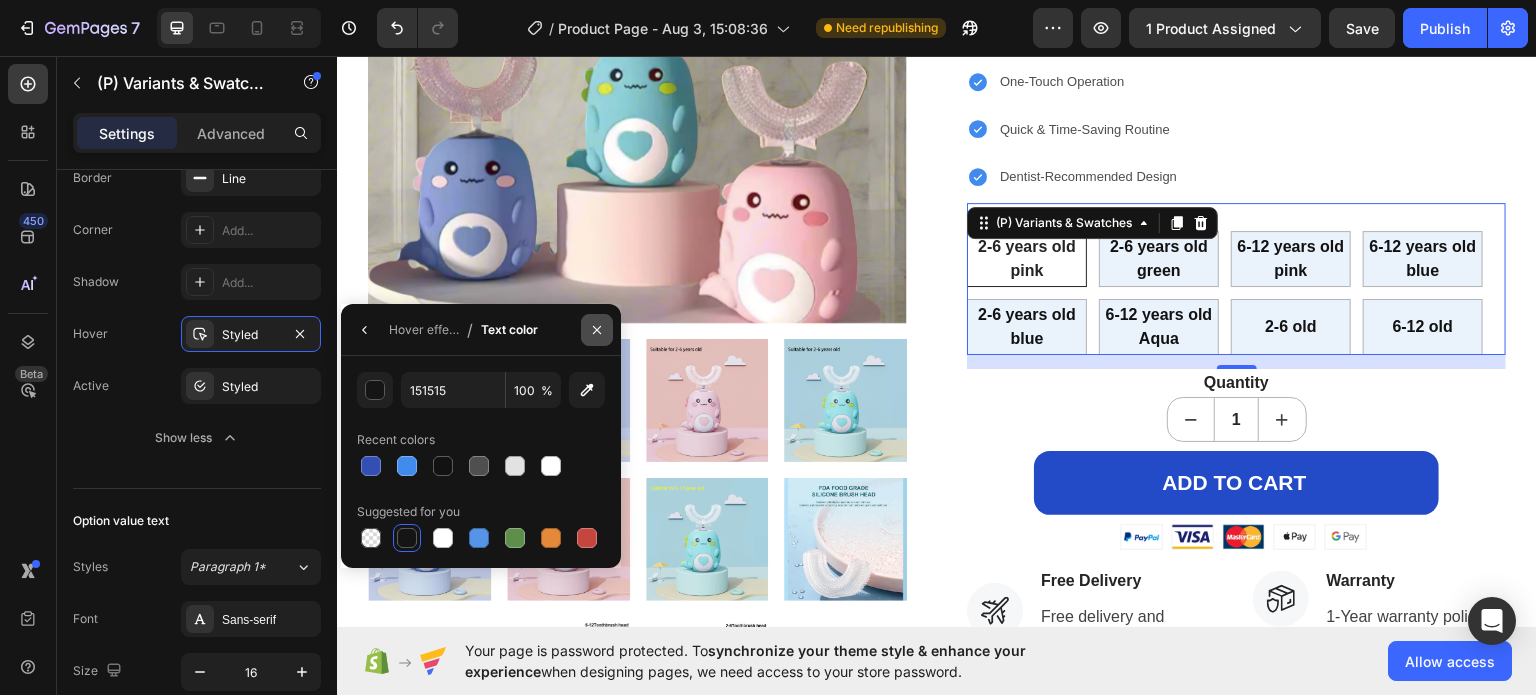click at bounding box center [597, 330] 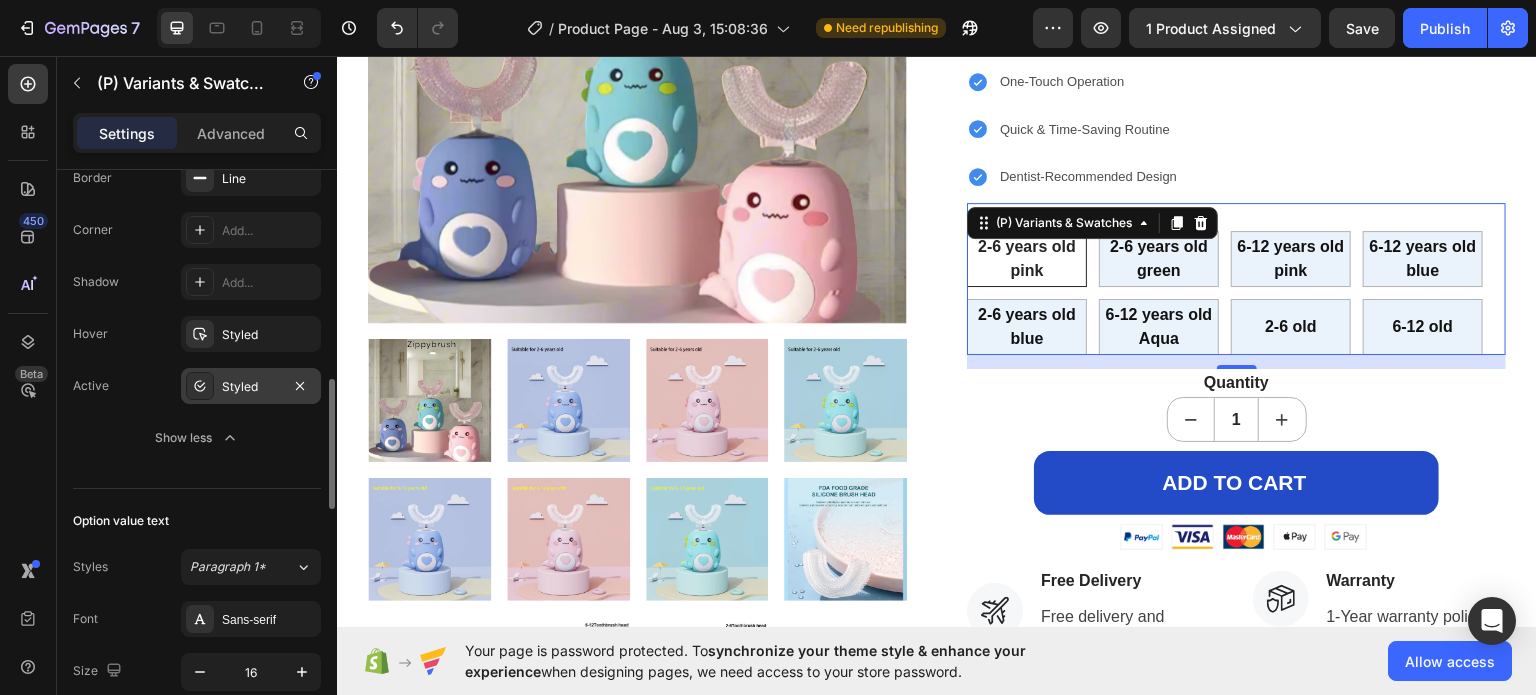 click on "Styled" at bounding box center [251, 387] 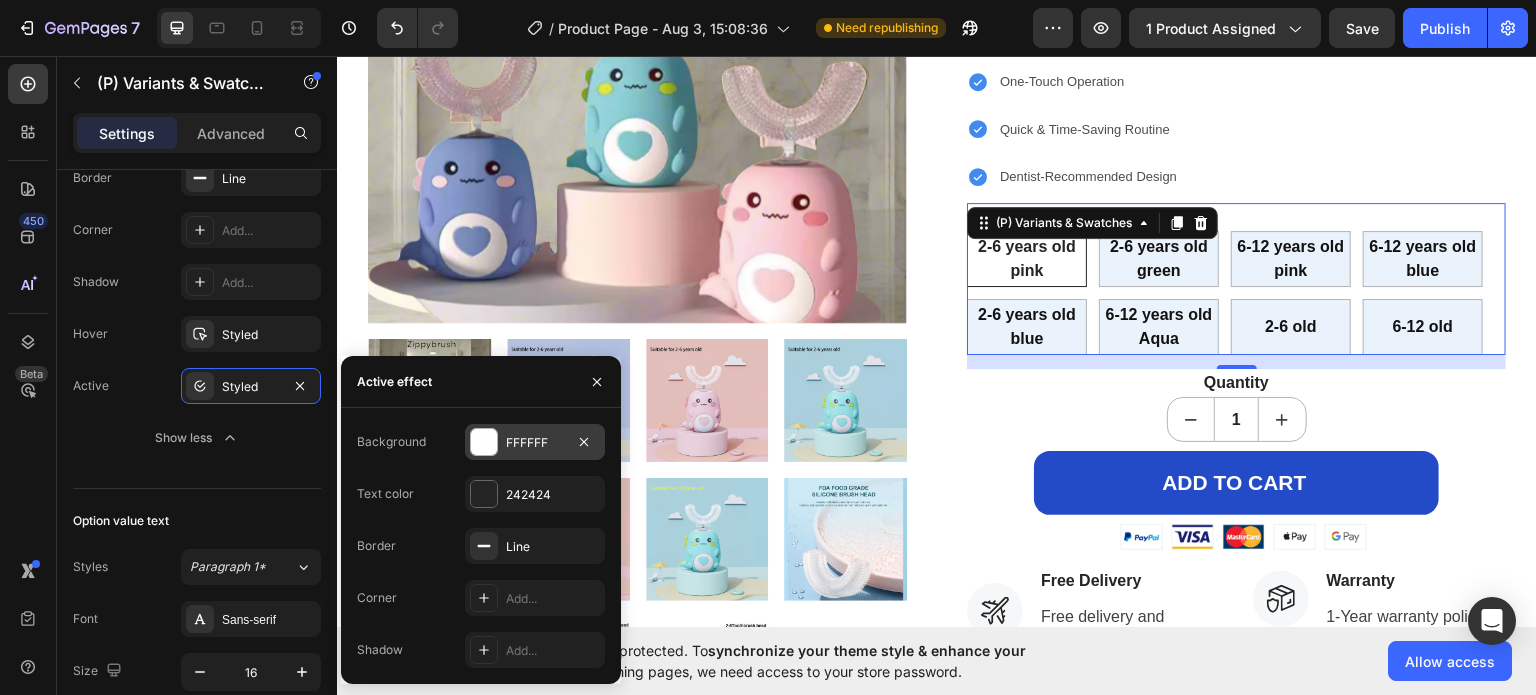 click at bounding box center (484, 442) 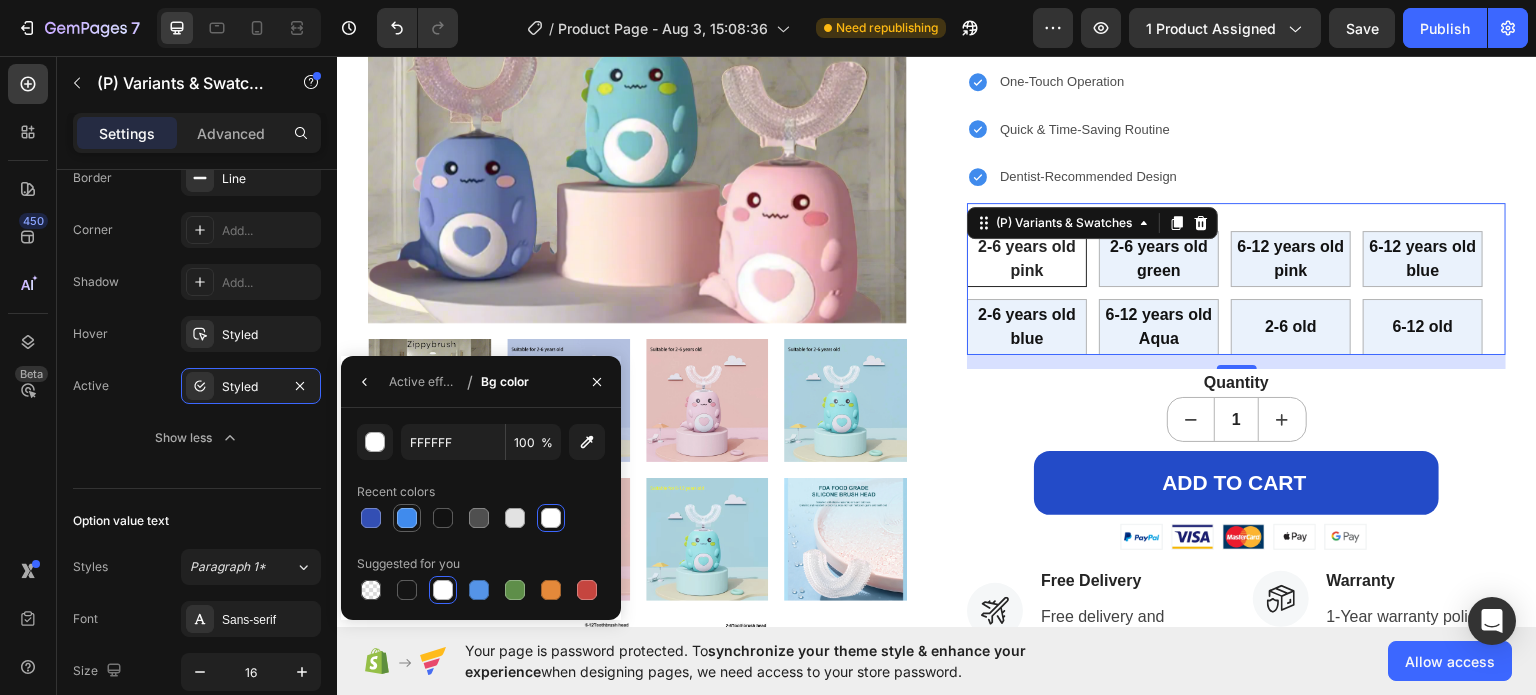 click at bounding box center (407, 518) 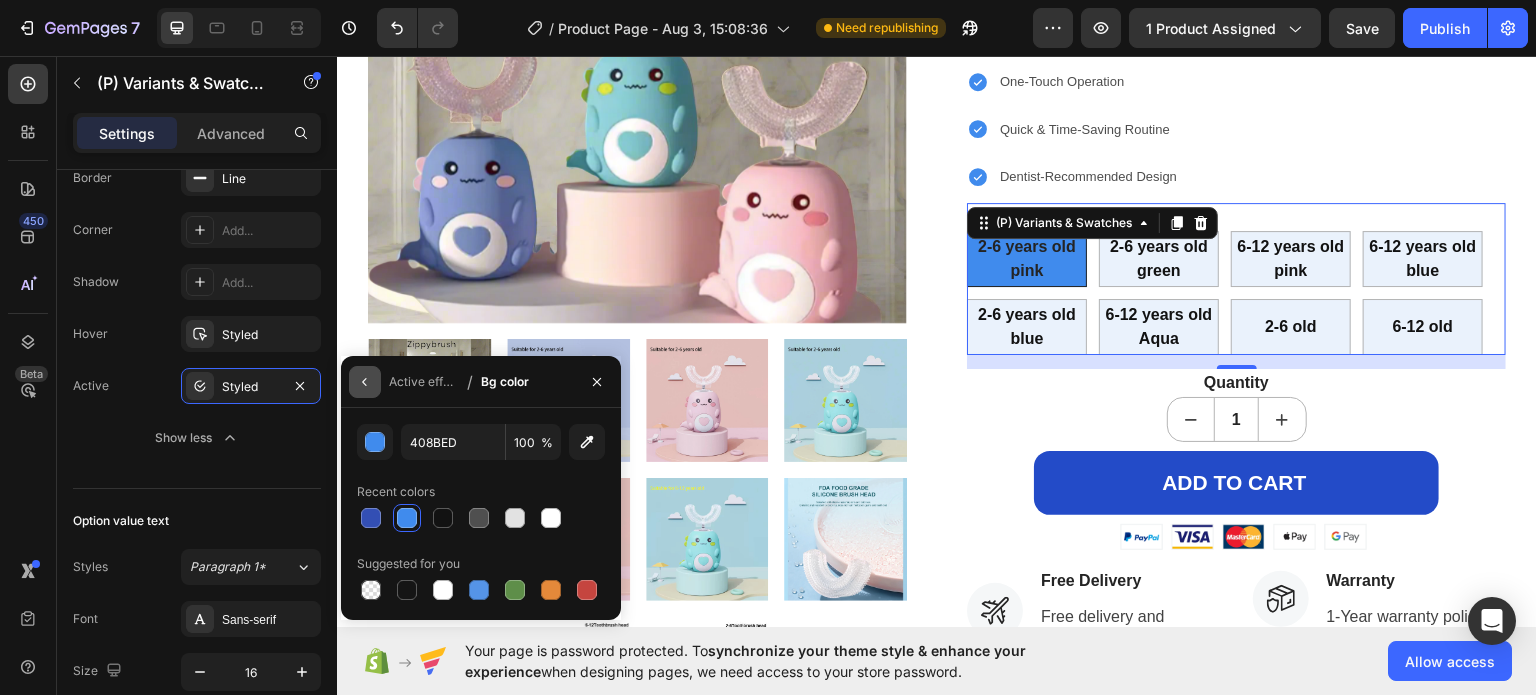 click 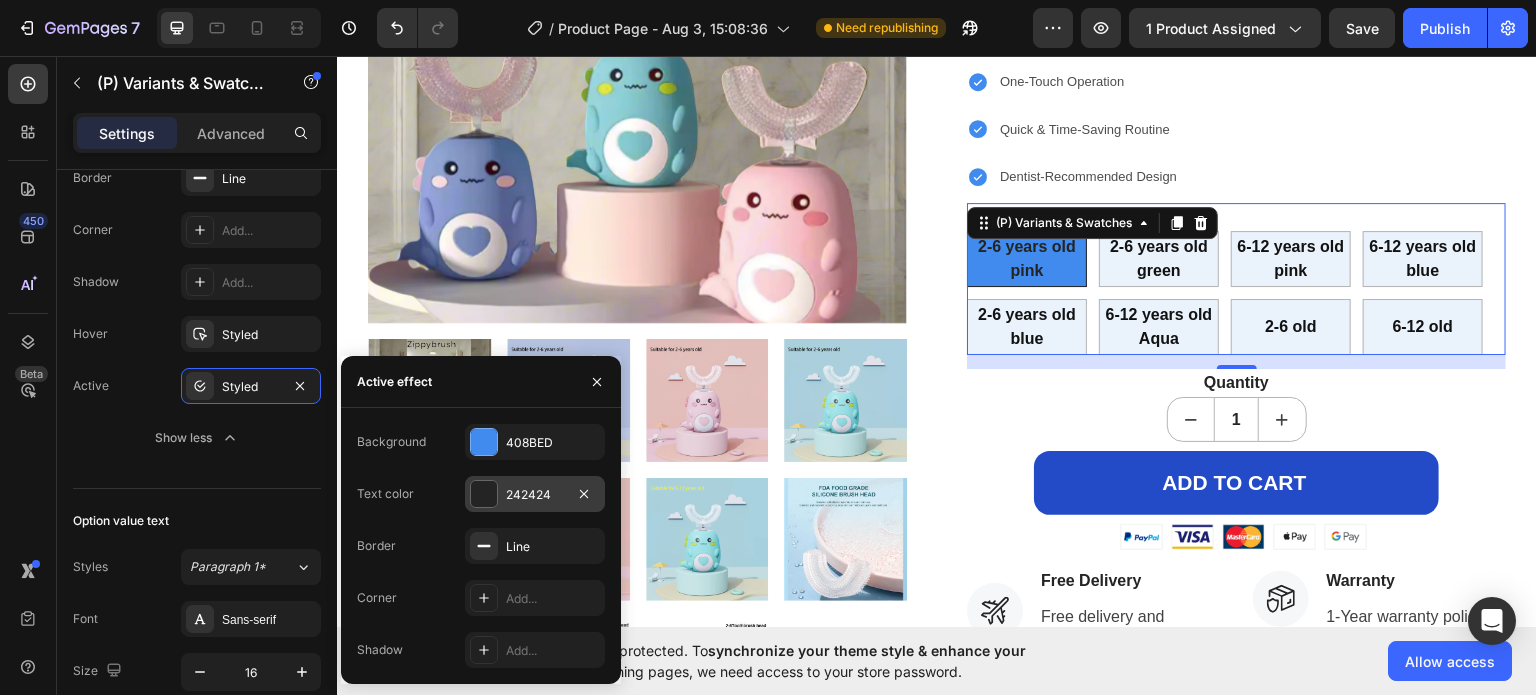 click at bounding box center (484, 494) 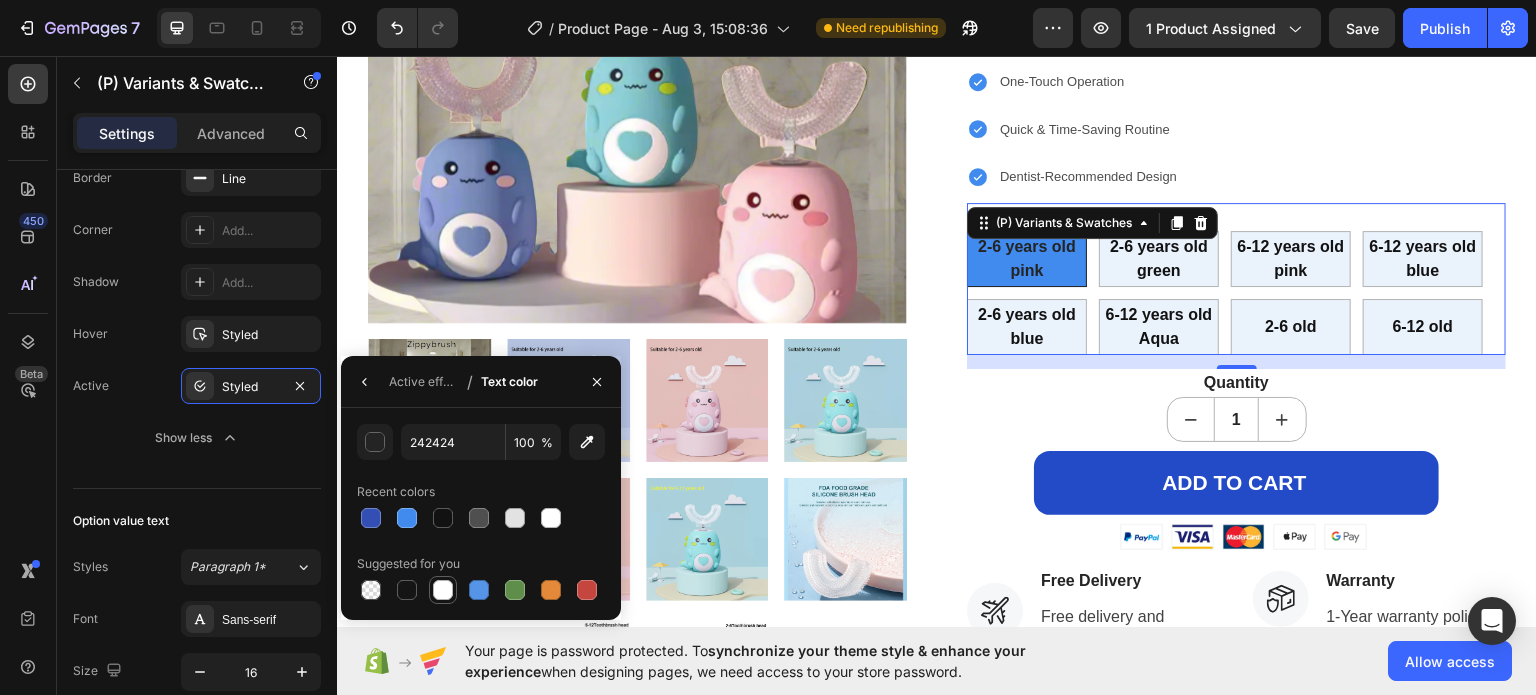 click at bounding box center (443, 590) 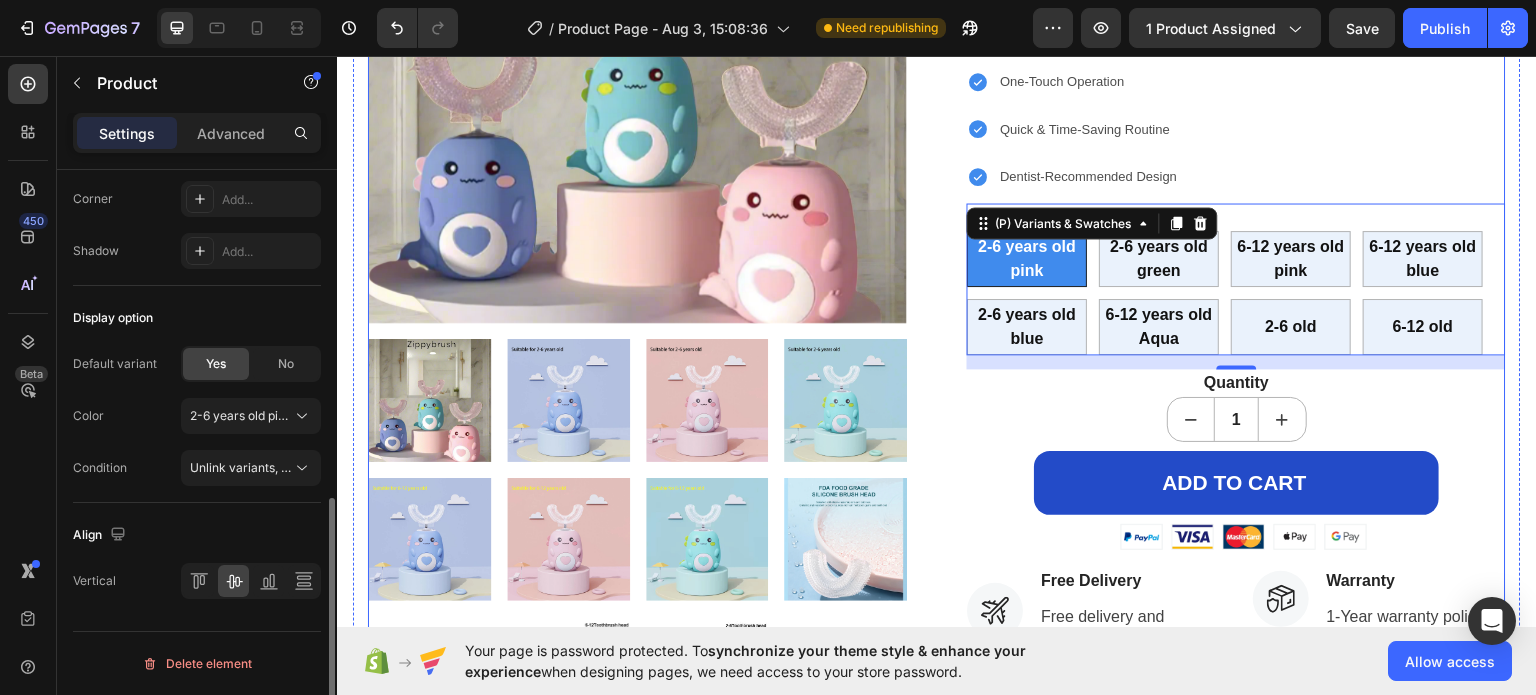 click on "Product Images Kids ultrasonic toothbrush (P) Title $79.98 (P) Price (P) Price $120.00 (P) Price (P) Price
Drop element here Row
Icon
Icon
Icon
Icon
Icon Icon List Hoz 915 reviews Text block Row Say goodbye to brushing battles! Our Kids’ U-Shaped Ultrasonic Toothbrush is designed to make oral hygiene fun and stress-free. Featuring a mouthpiece and gentle ultrasonic vibrations, it cleans all teeth at once—perfect for growing smiles.   (P) Description Full-Mouth Cleaning in Seconds  Fun & Engaging for Kids One-Touch Operation Quick & Time-Saving Routine Dentist-Recommended Design Item List Color: [AGE] [COLOR] [AGE] [COLOR] [AGE] [COLOR] [AGE] [COLOR] [AGE] [COLOR] [AGE] [COLOR] [AGE] [COLOR] [AGE] [COLOR] [AGE] [COLOR] [AGE] [COLOR] [AGE] [COLOR] [AGE] [COLOR] [AGE] [COLOR] [AGE] [COLOR] [AGE] [COLOR]   14 1" at bounding box center [937, 261] 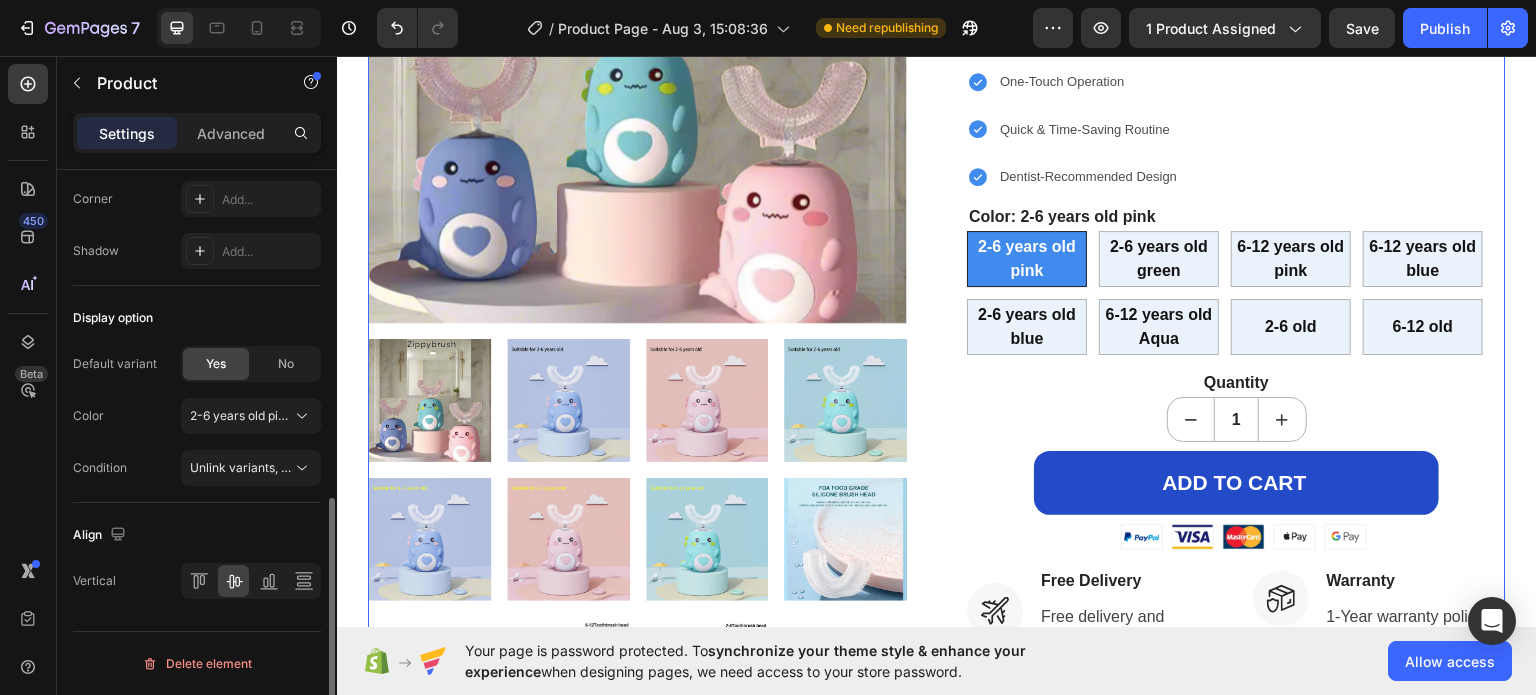 scroll, scrollTop: 0, scrollLeft: 0, axis: both 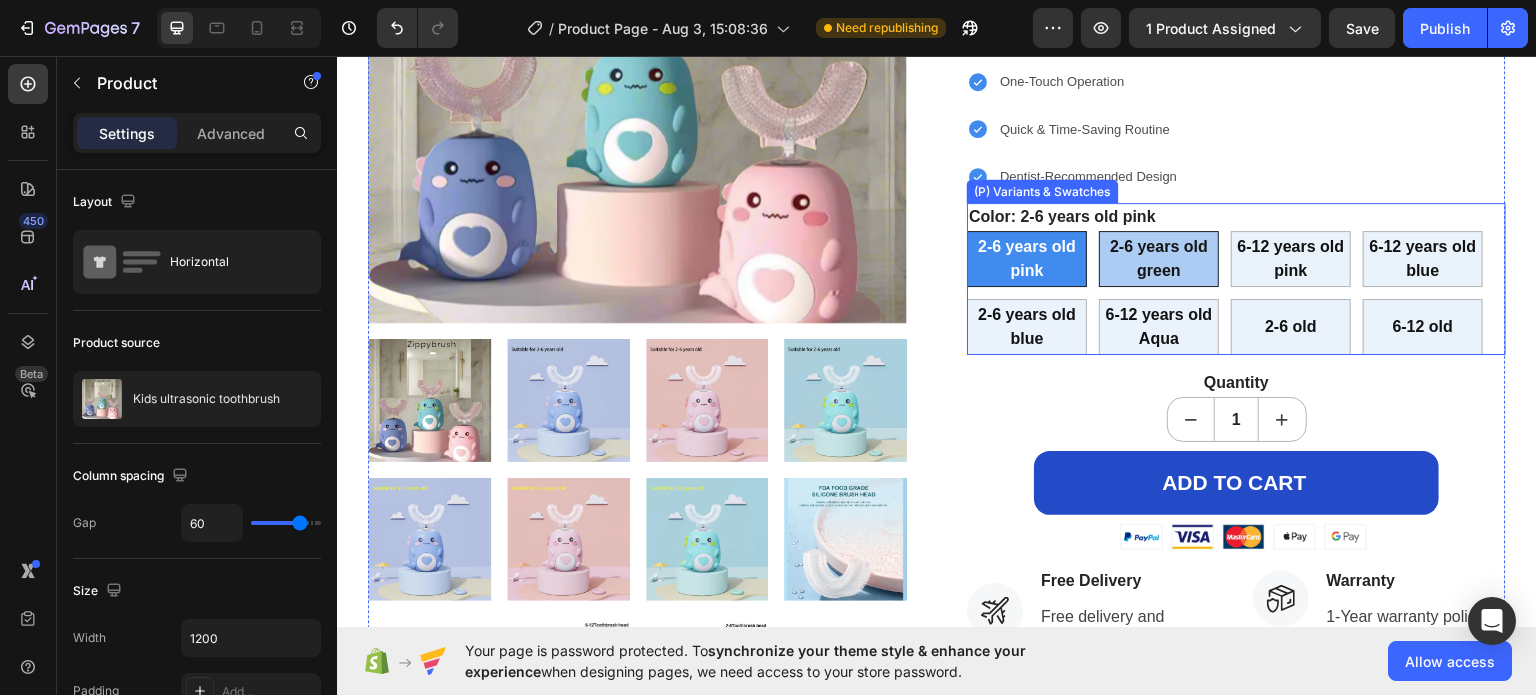 click on "2-6 years old green" at bounding box center (1159, 258) 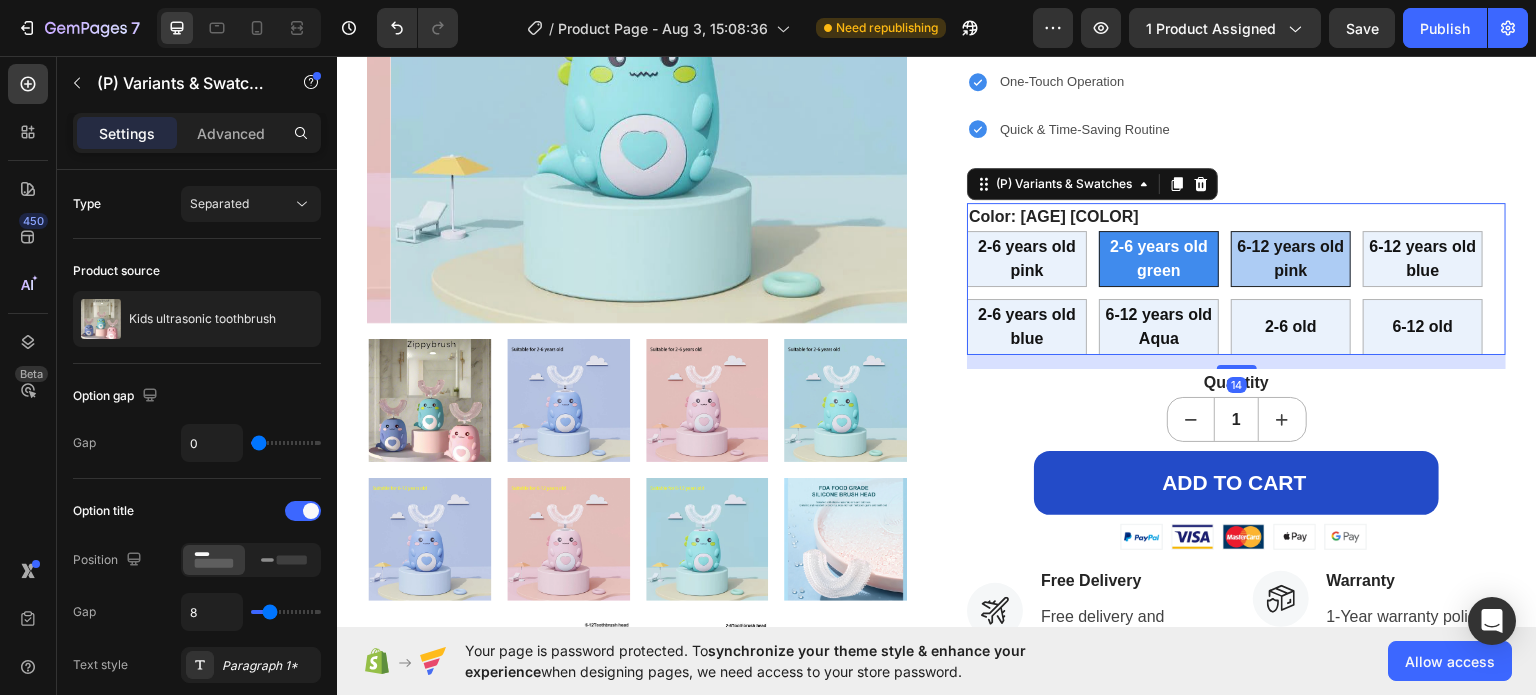 click on "6-12 years old pink" at bounding box center [1291, 258] 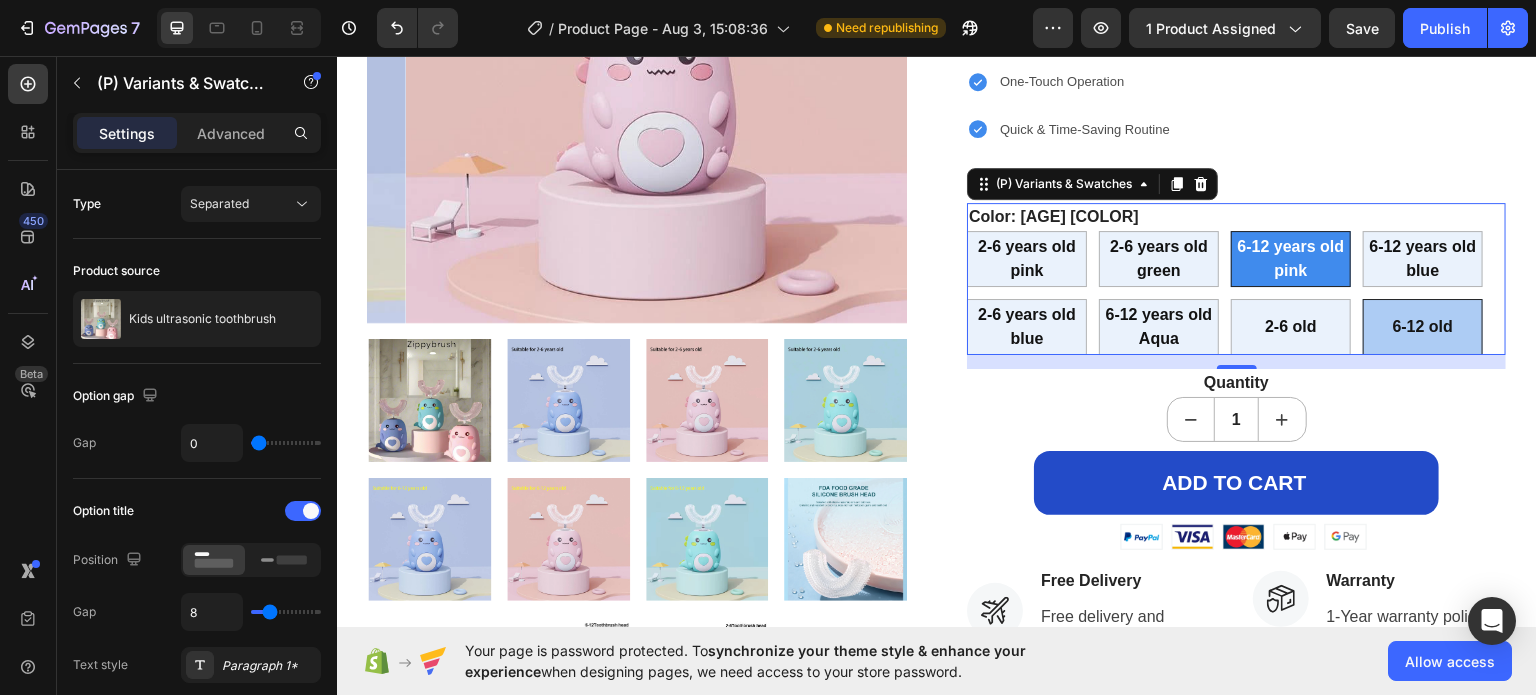 click on "6-12 old" at bounding box center [1423, 326] 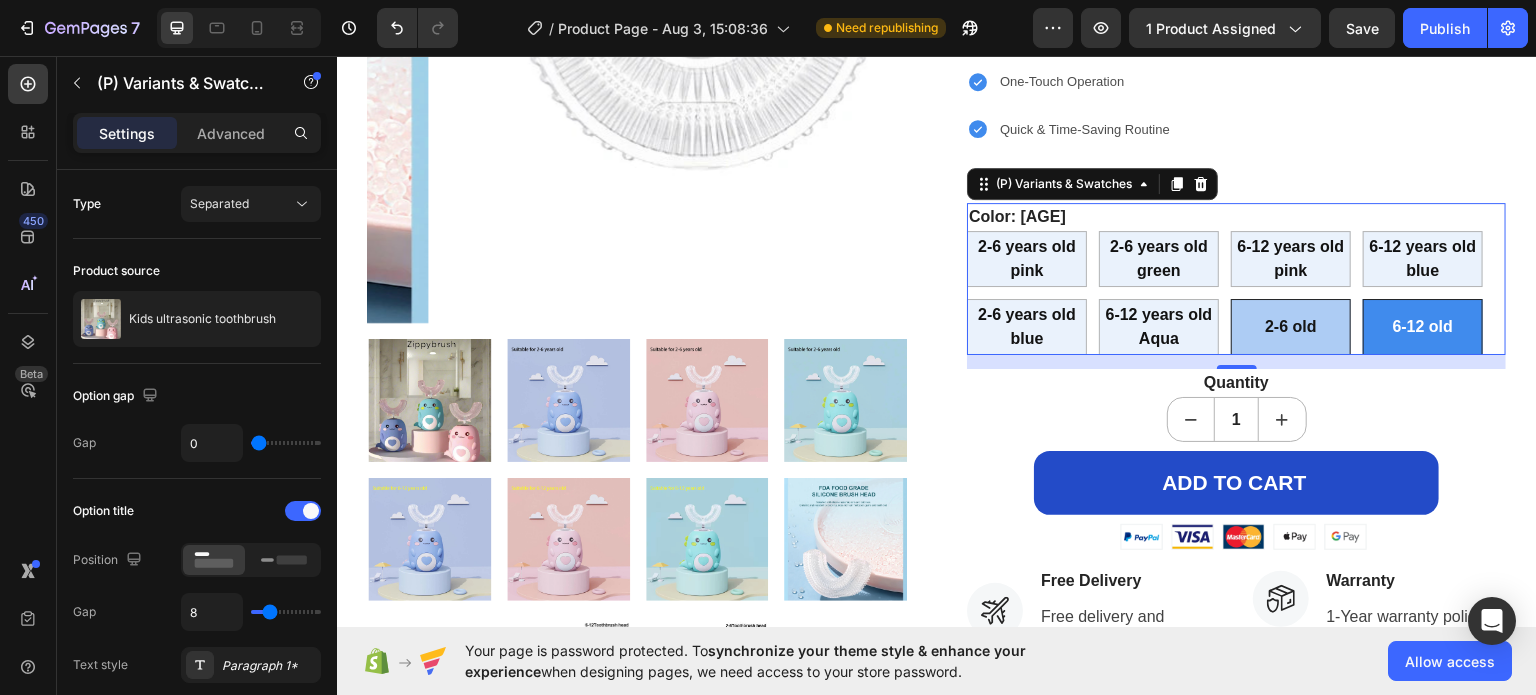 click on "2-6 old" at bounding box center [1291, 326] 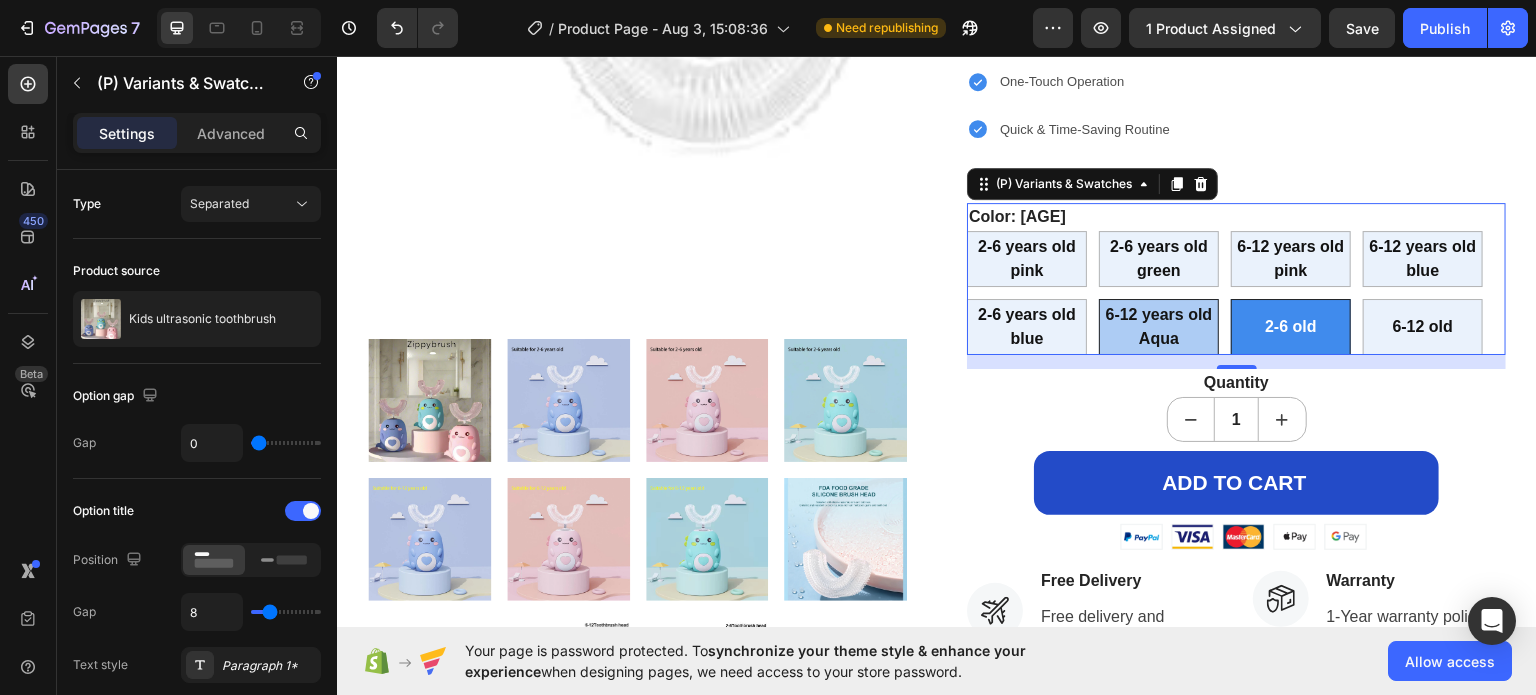click on "6-12 years old Aqua" at bounding box center (1159, 325) 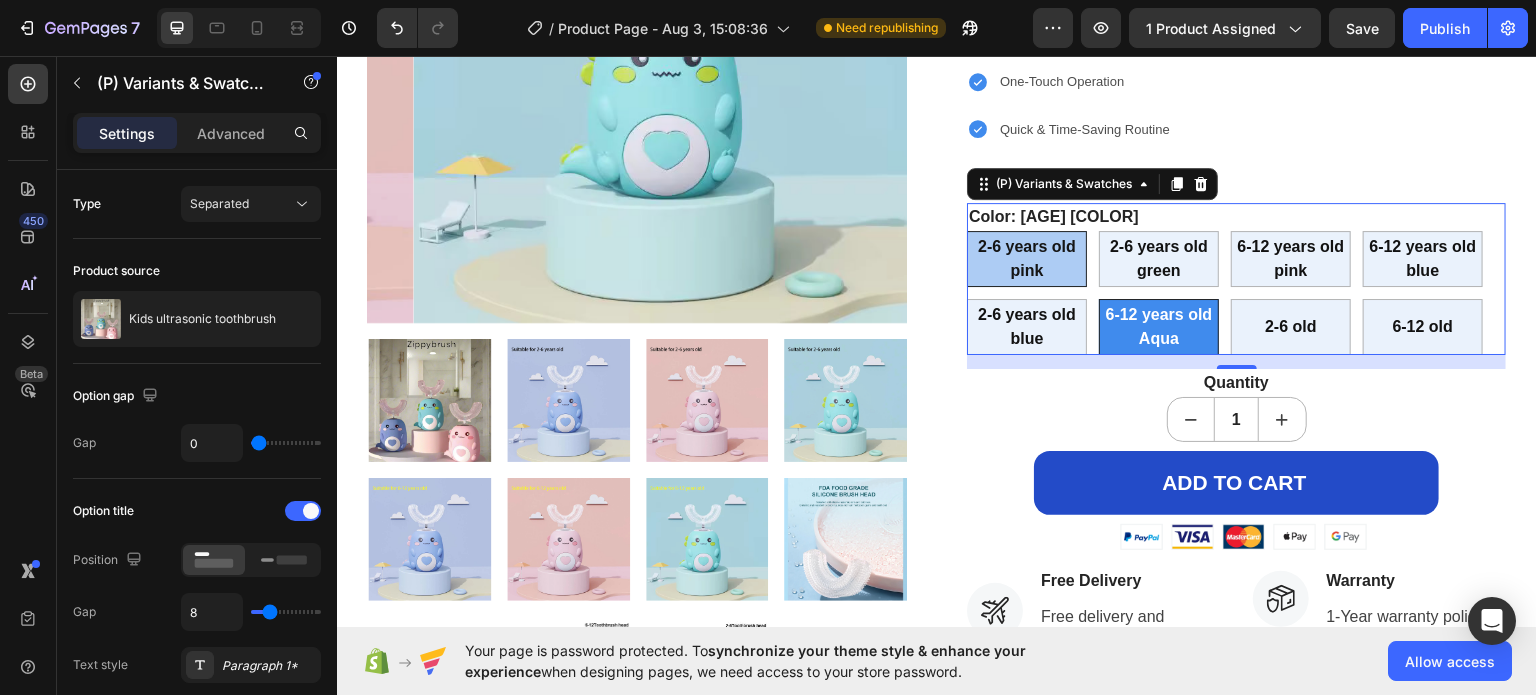 click on "2-6 years old pink" at bounding box center [1027, 258] 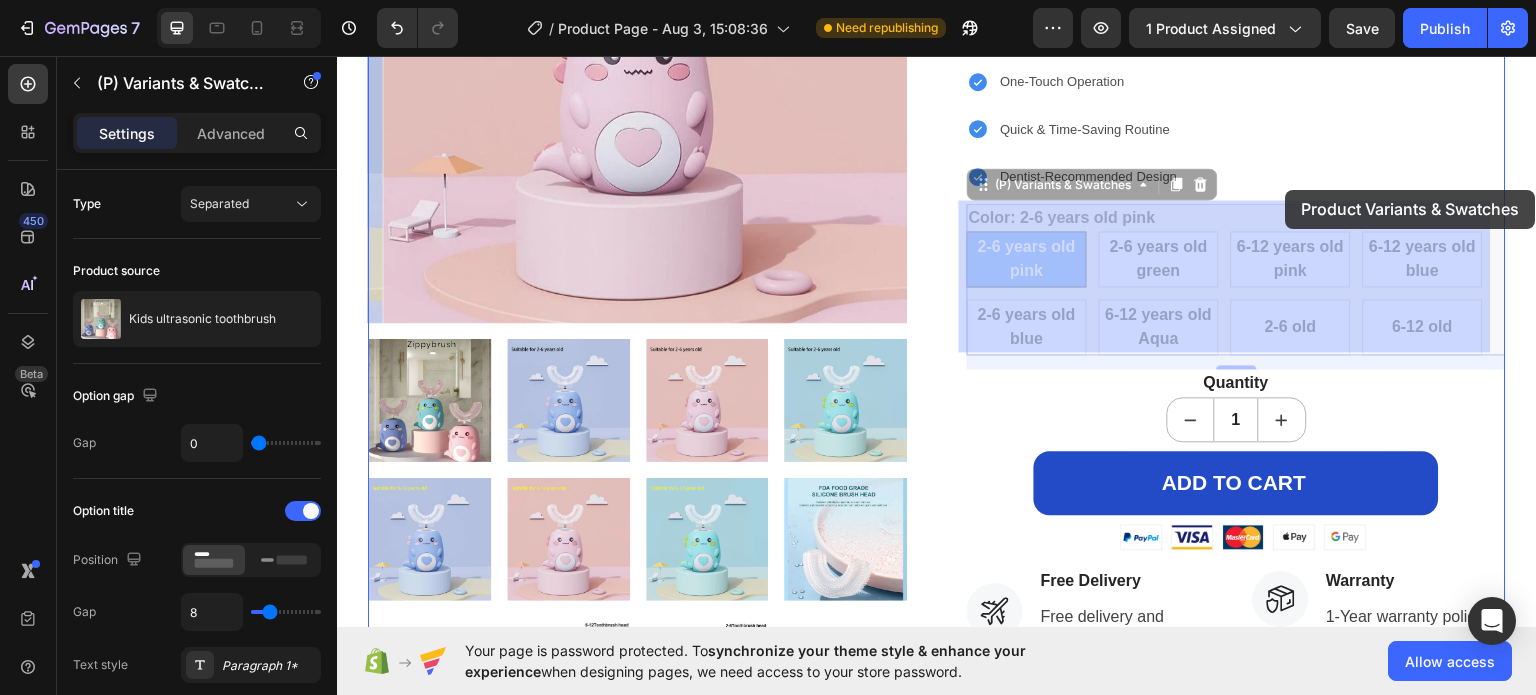 drag, startPoint x: 1045, startPoint y: 272, endPoint x: 1308, endPoint y: 280, distance: 263.12164 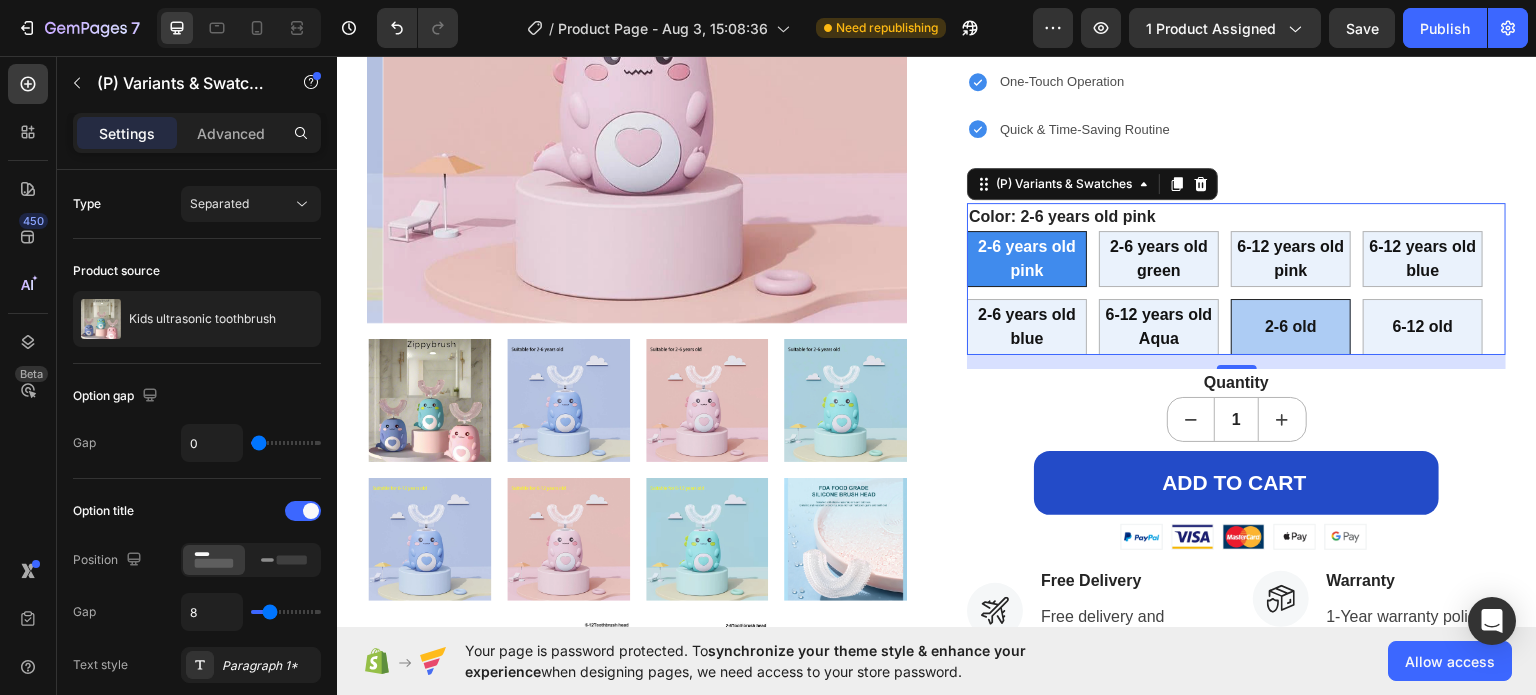 click on "2-6 old" at bounding box center [1291, 326] 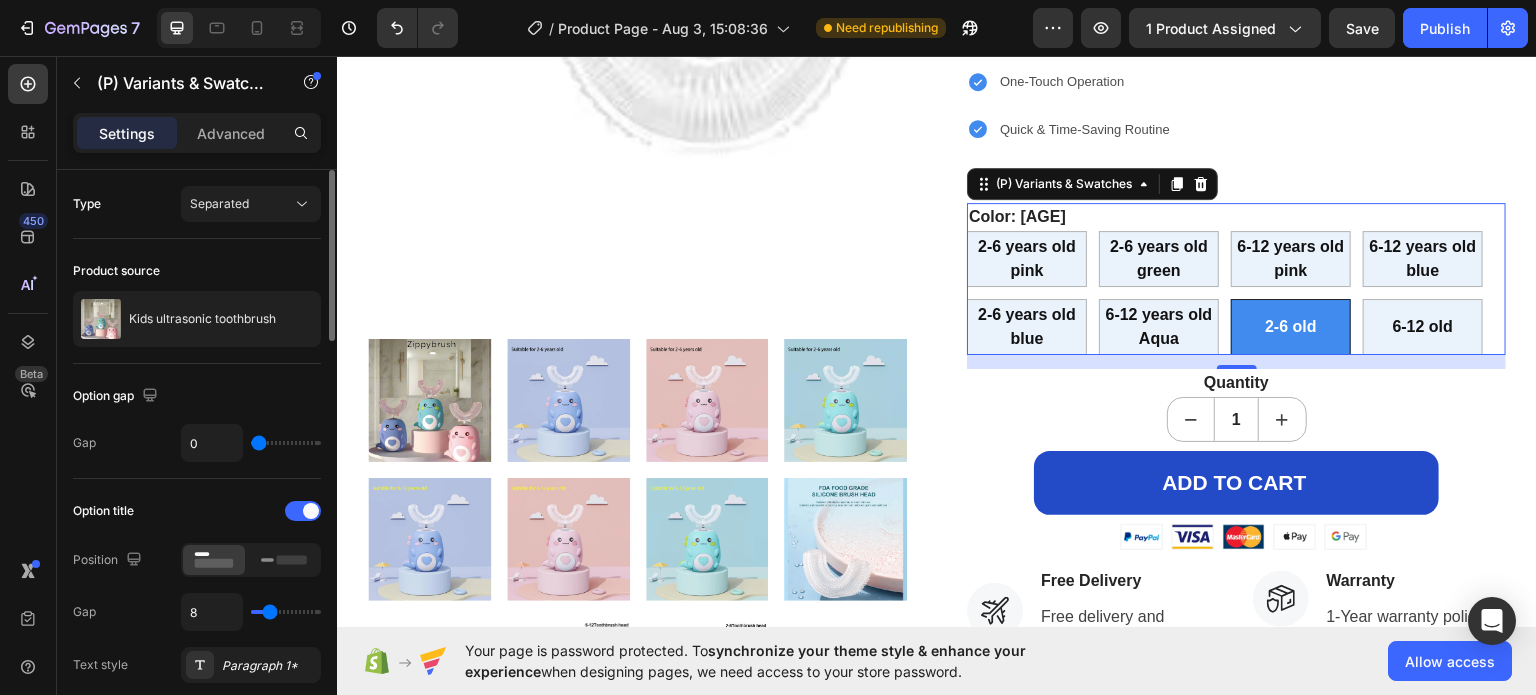 click on "0" at bounding box center [251, 443] 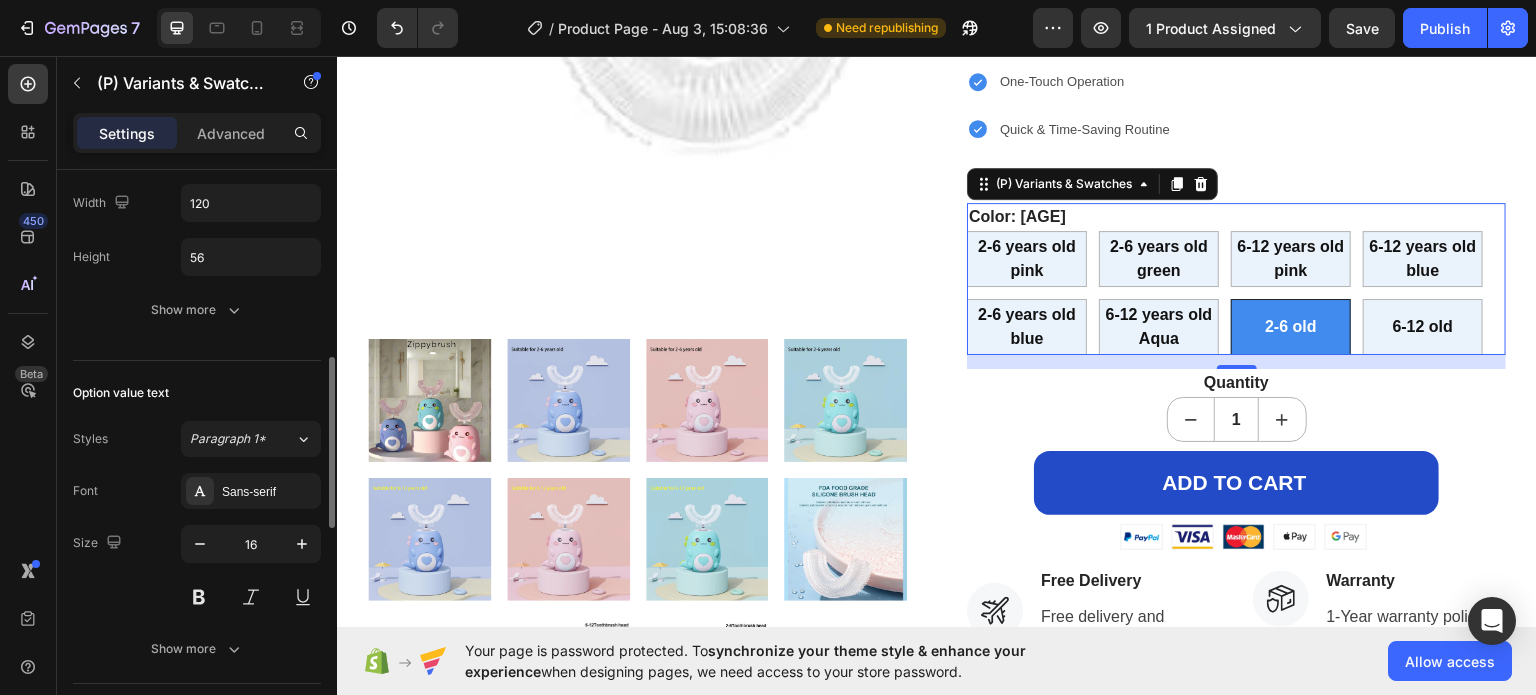 scroll, scrollTop: 658, scrollLeft: 0, axis: vertical 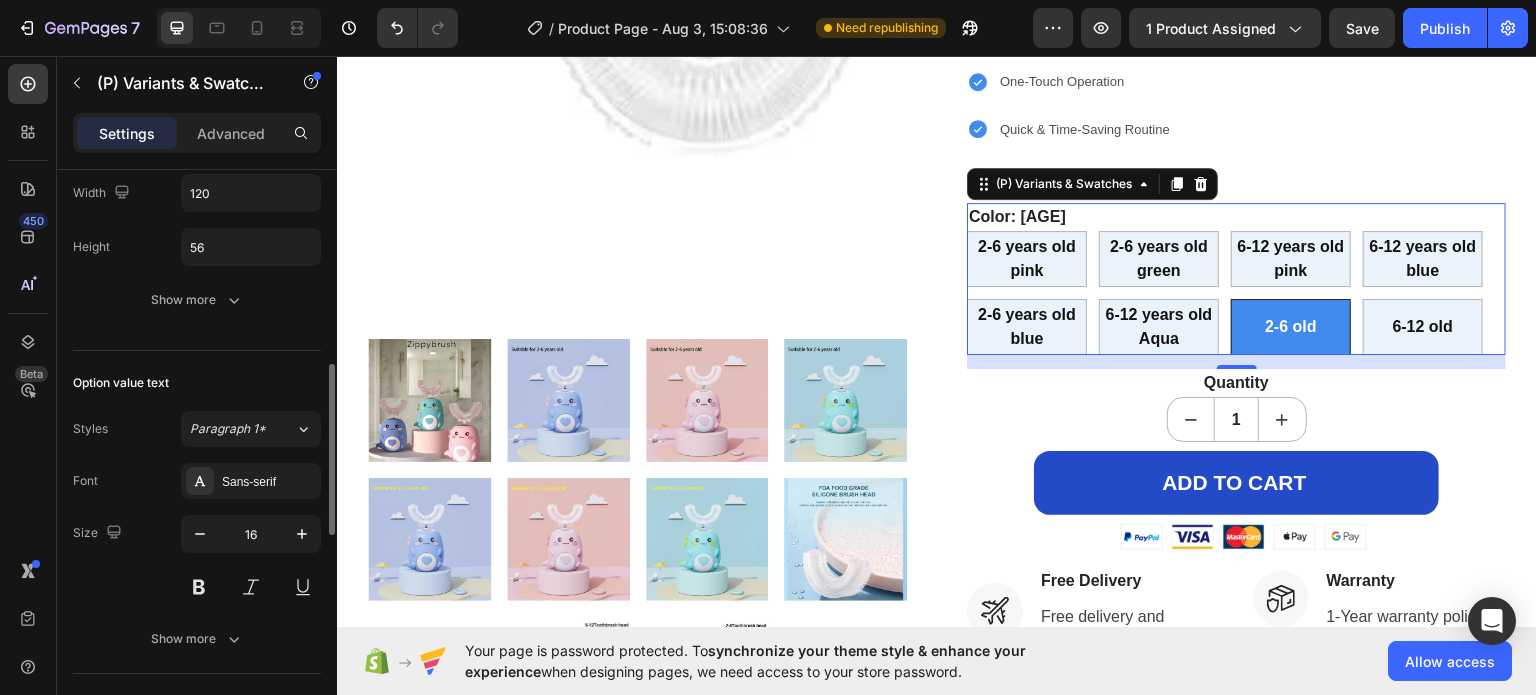 click on "Sans-serif" at bounding box center (251, 481) 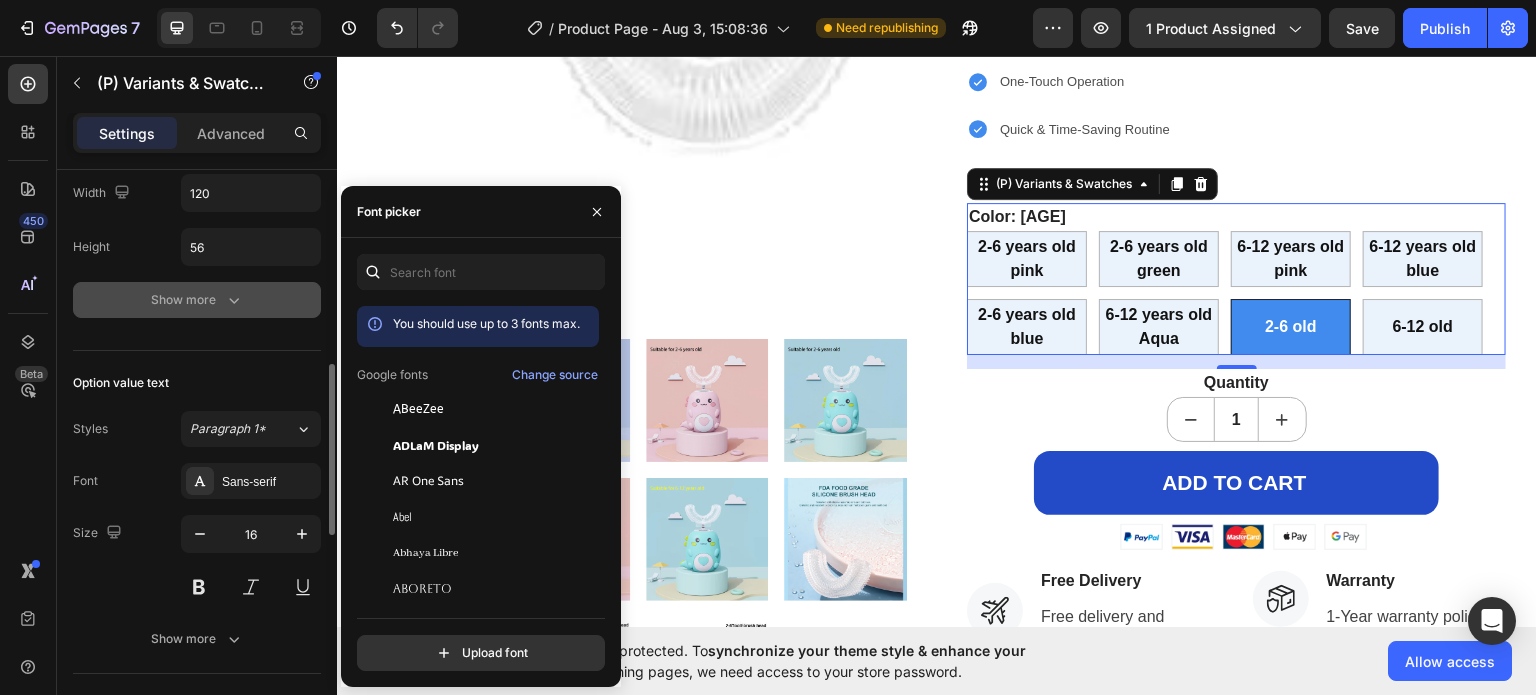 click 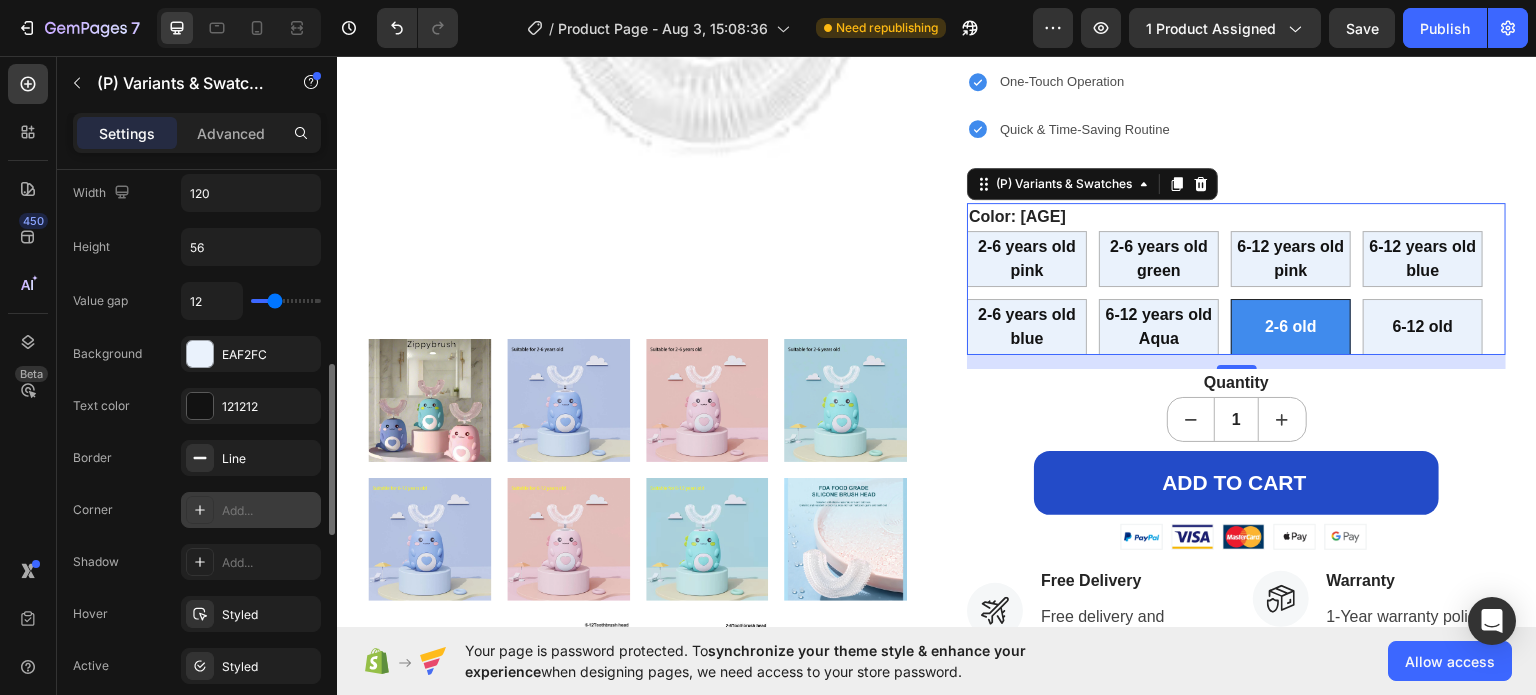 click on "Add..." at bounding box center (269, 511) 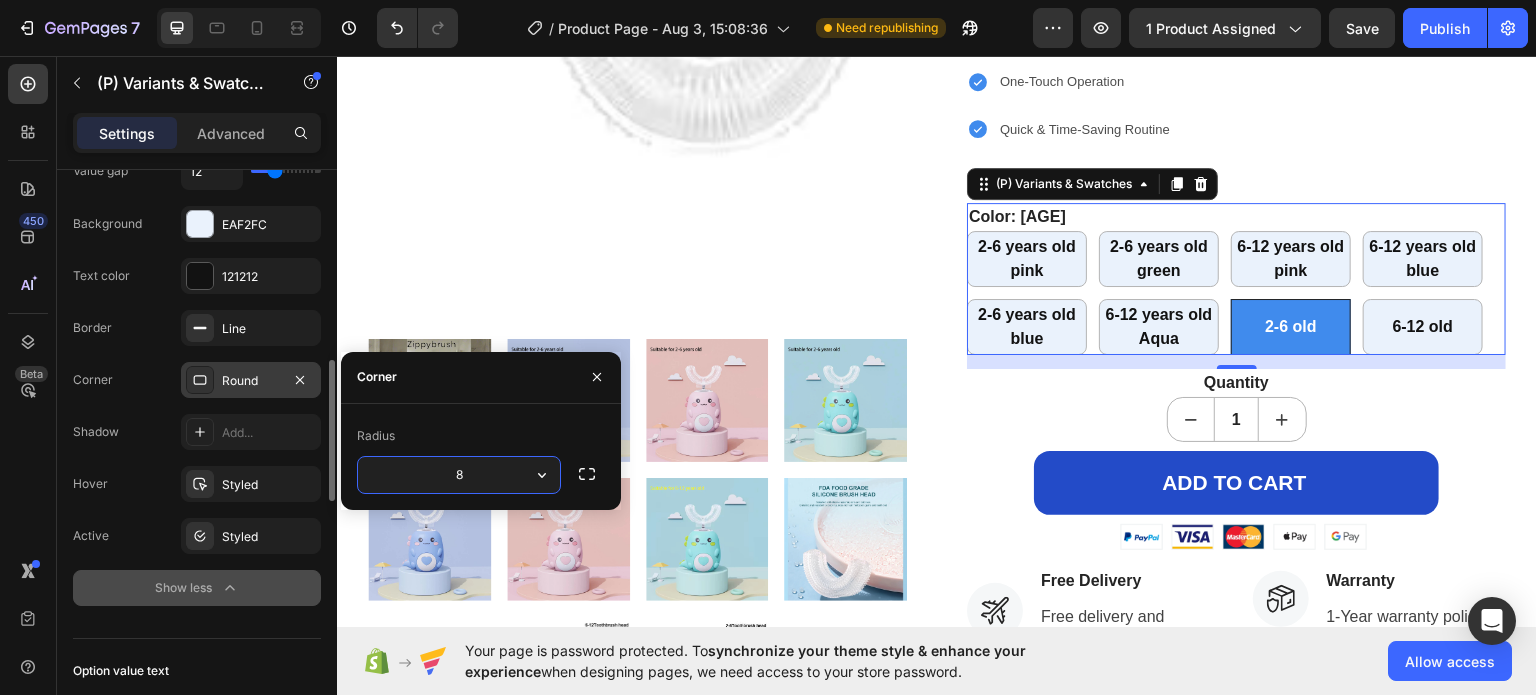 scroll, scrollTop: 789, scrollLeft: 0, axis: vertical 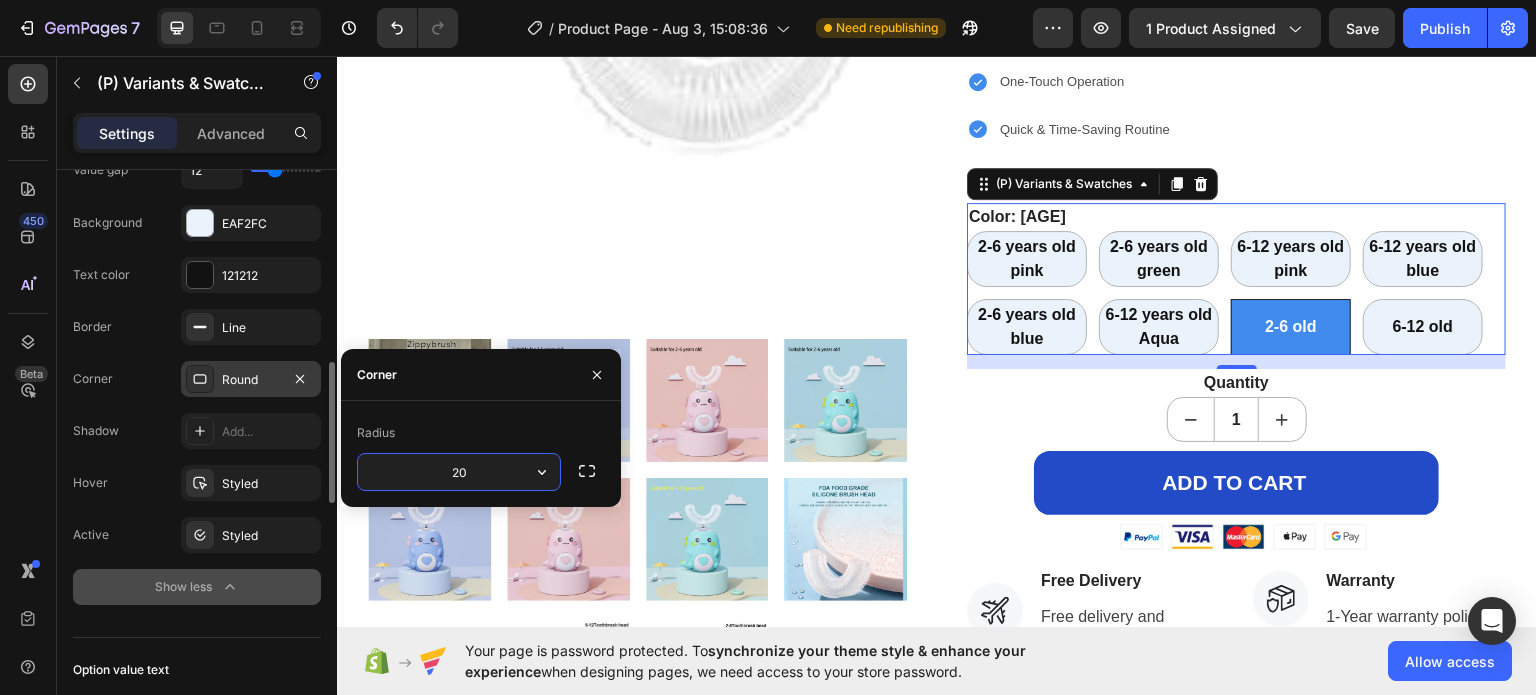 type on "2" 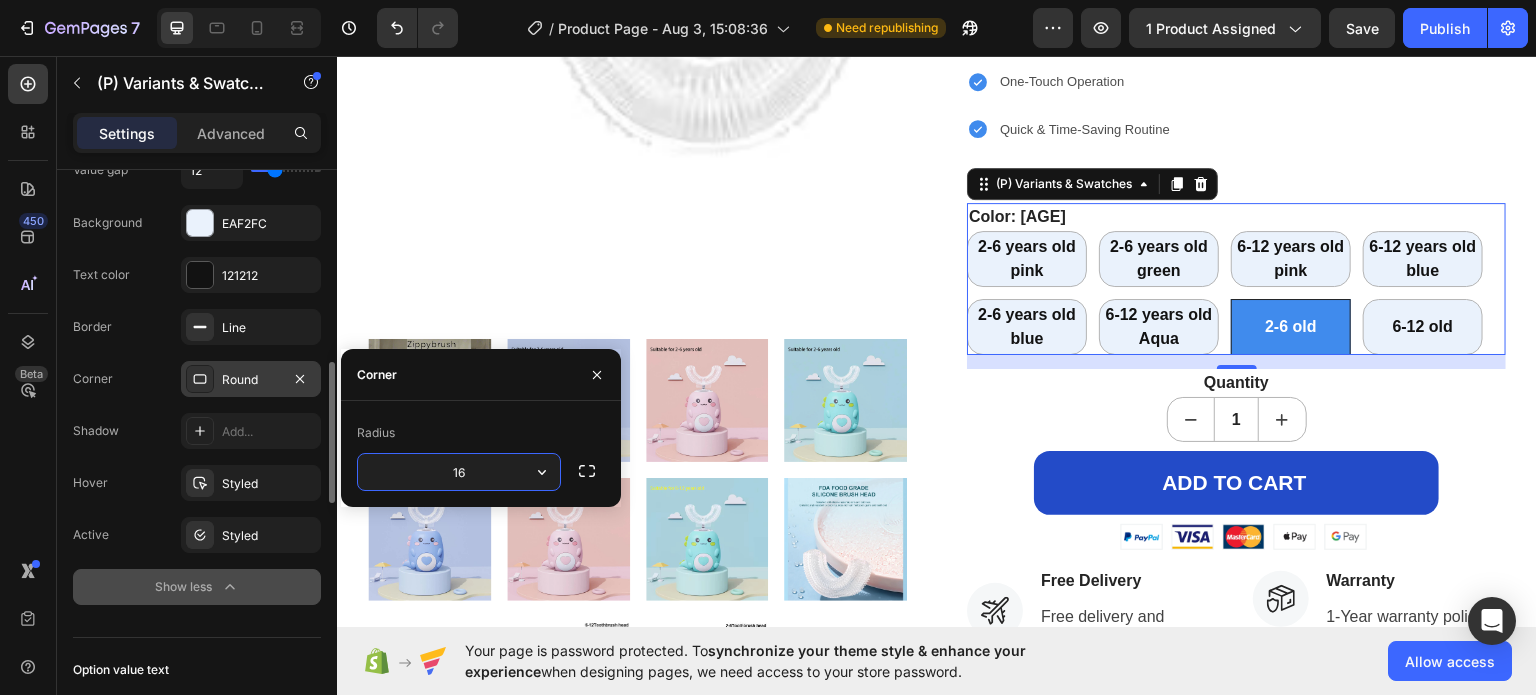 type on "1" 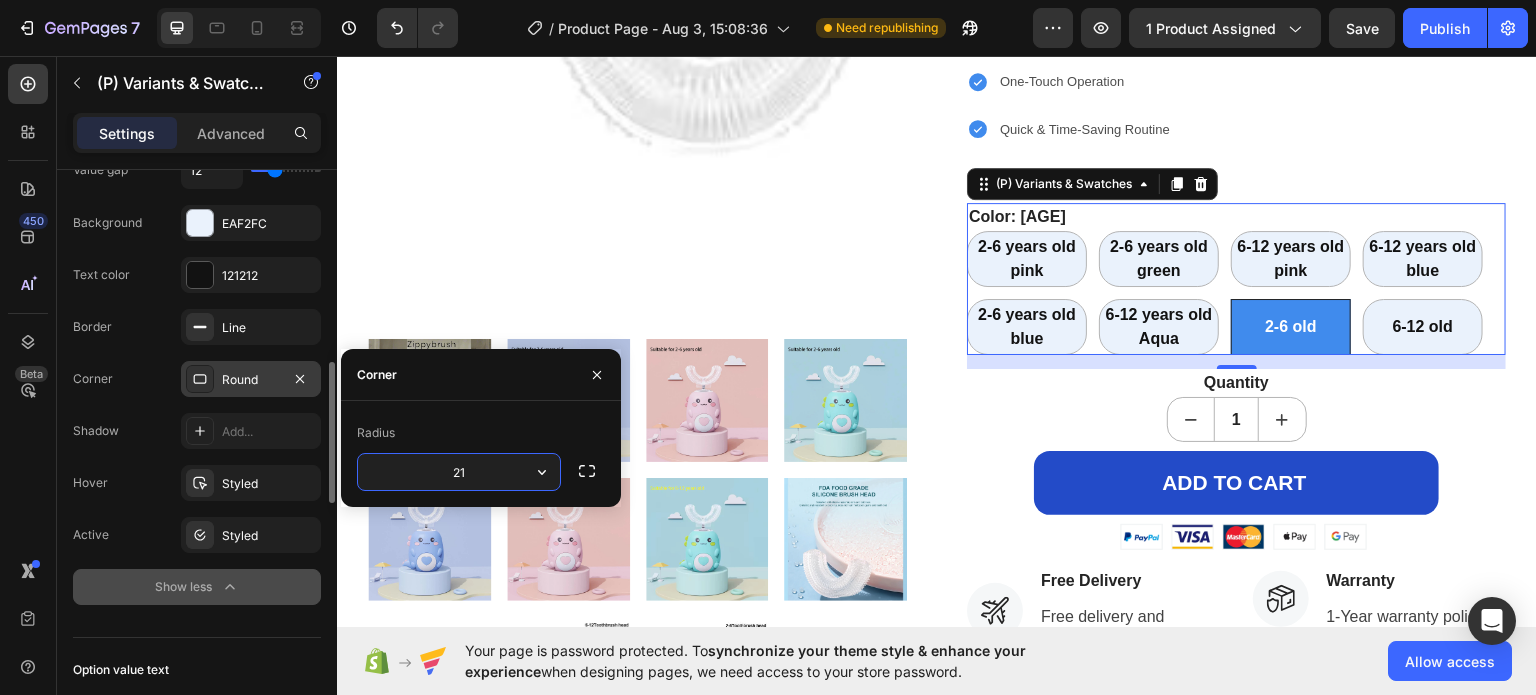 type on "2" 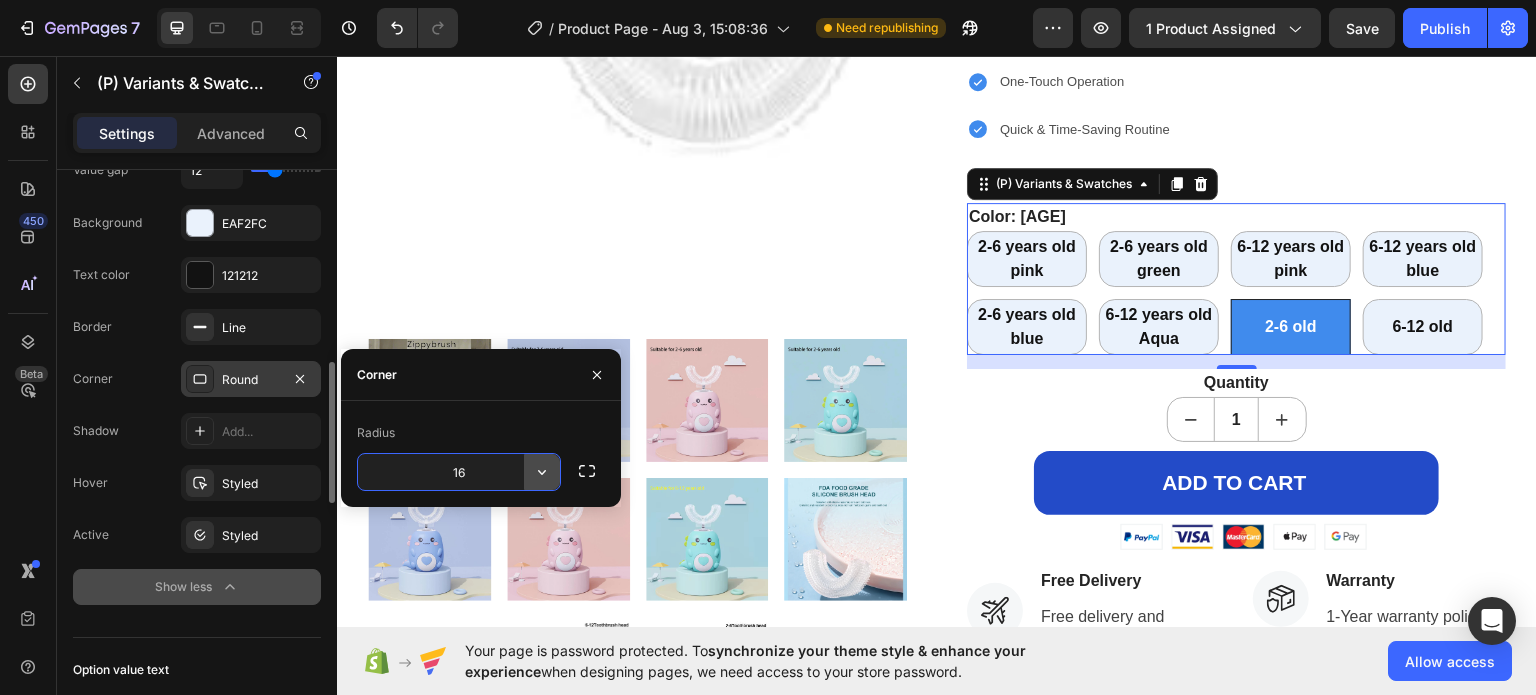 click 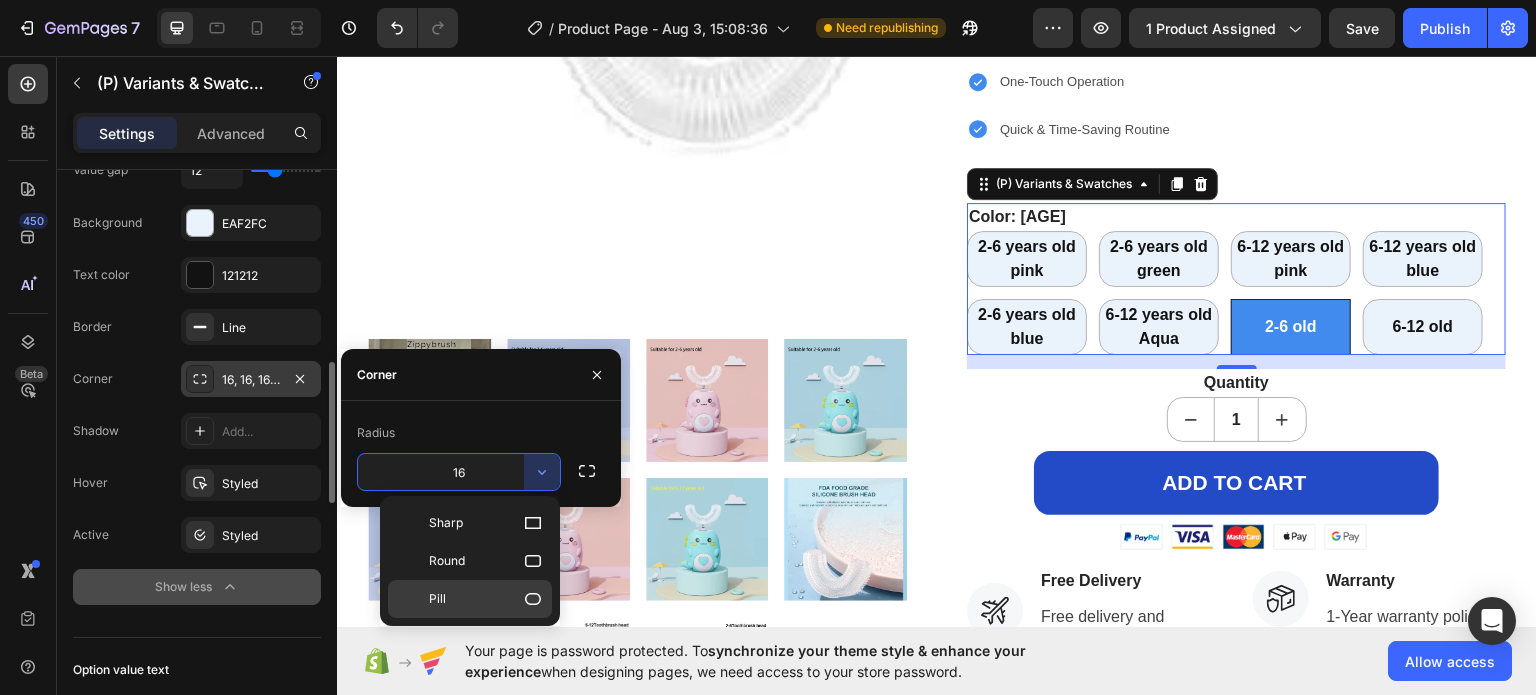 click on "Pill" at bounding box center (486, 599) 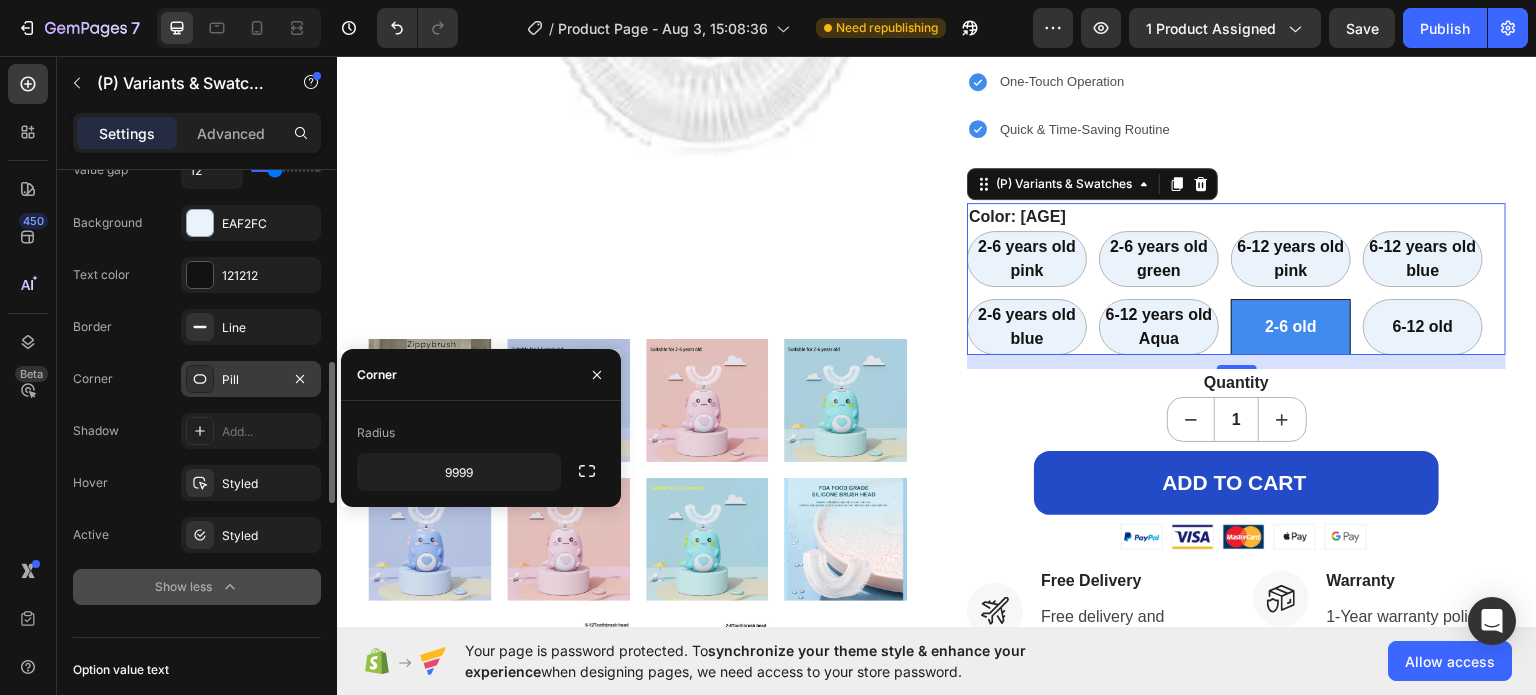 click on "Corner" at bounding box center [481, 375] 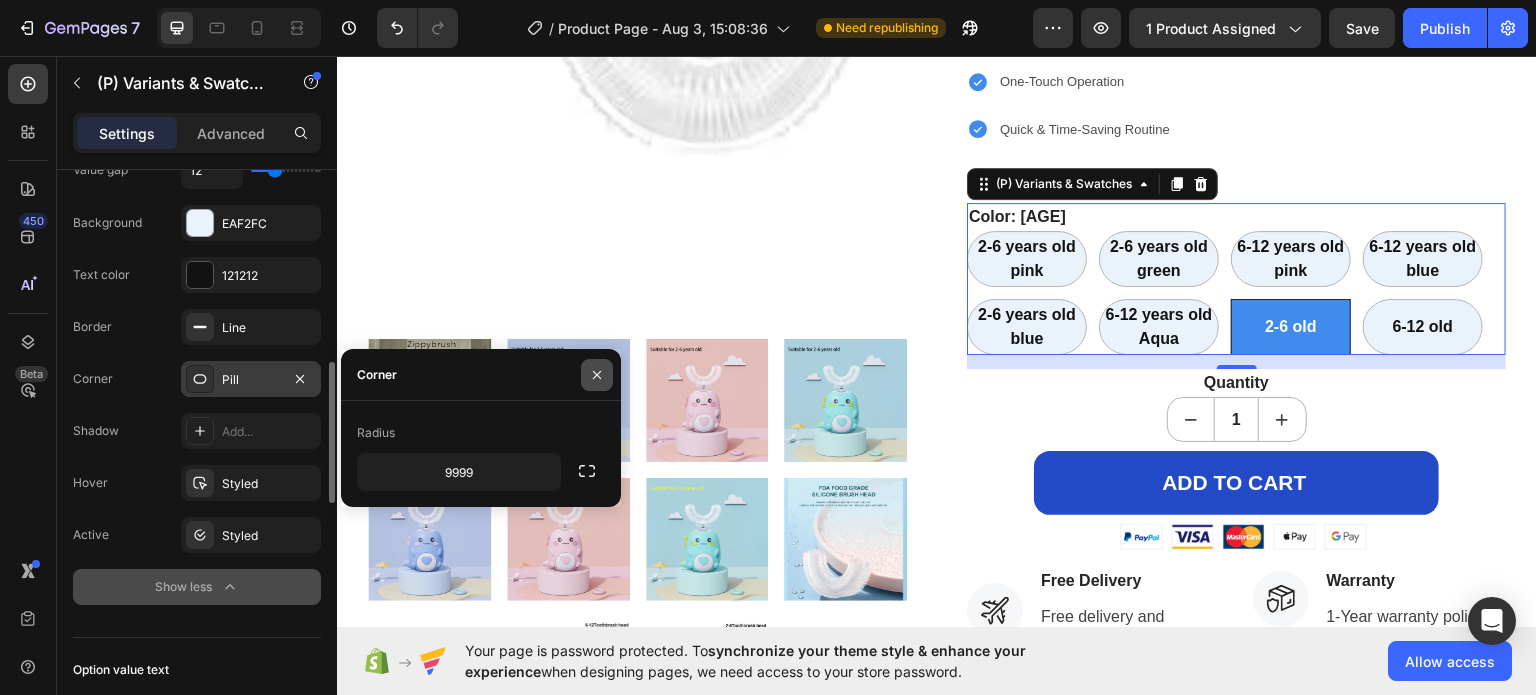 click 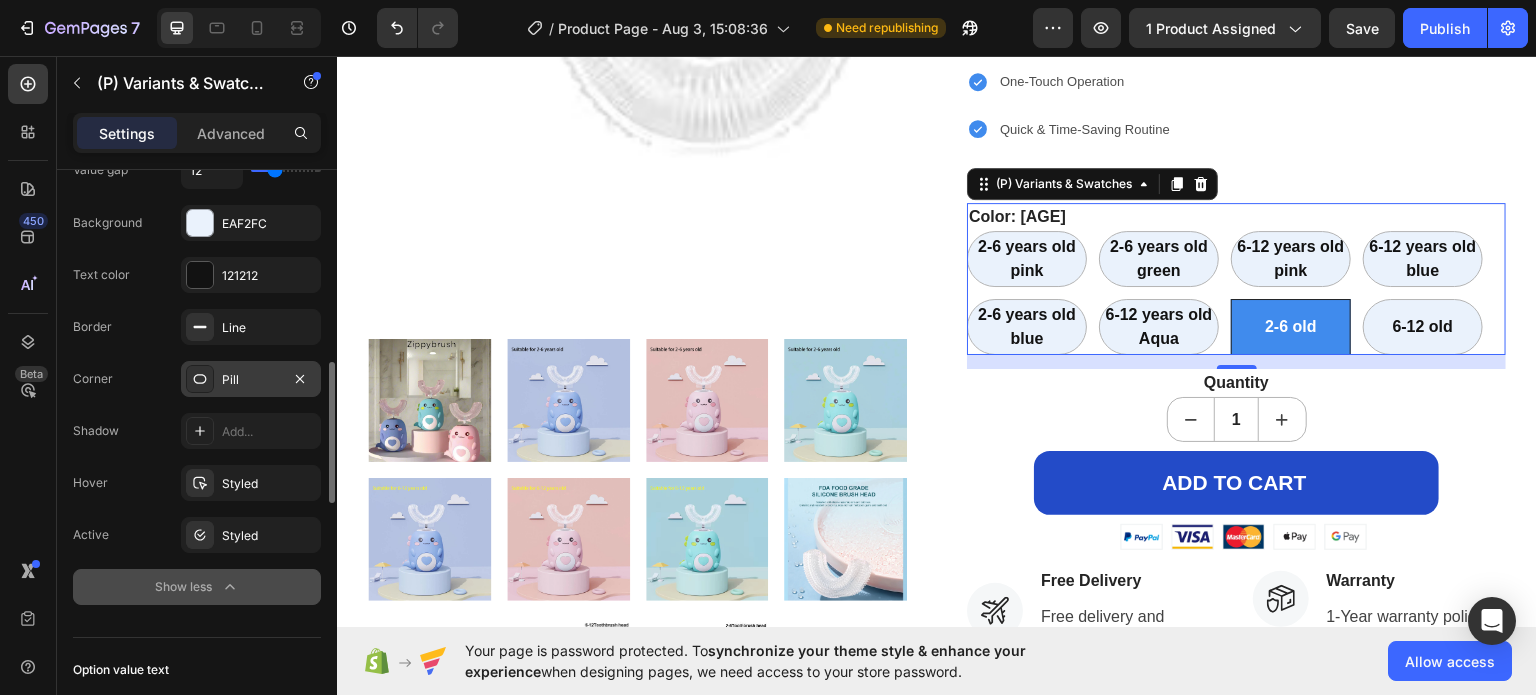 click on "Pill" at bounding box center (251, 380) 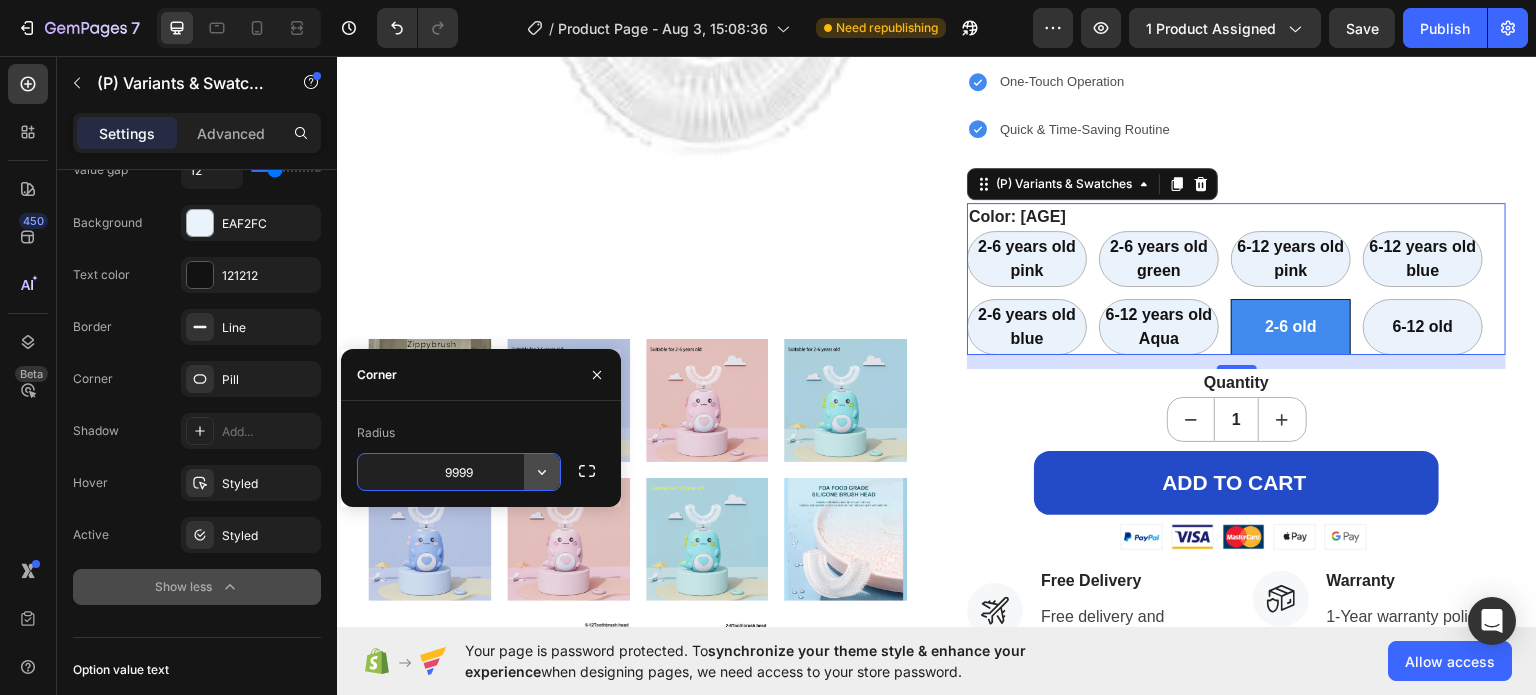 click 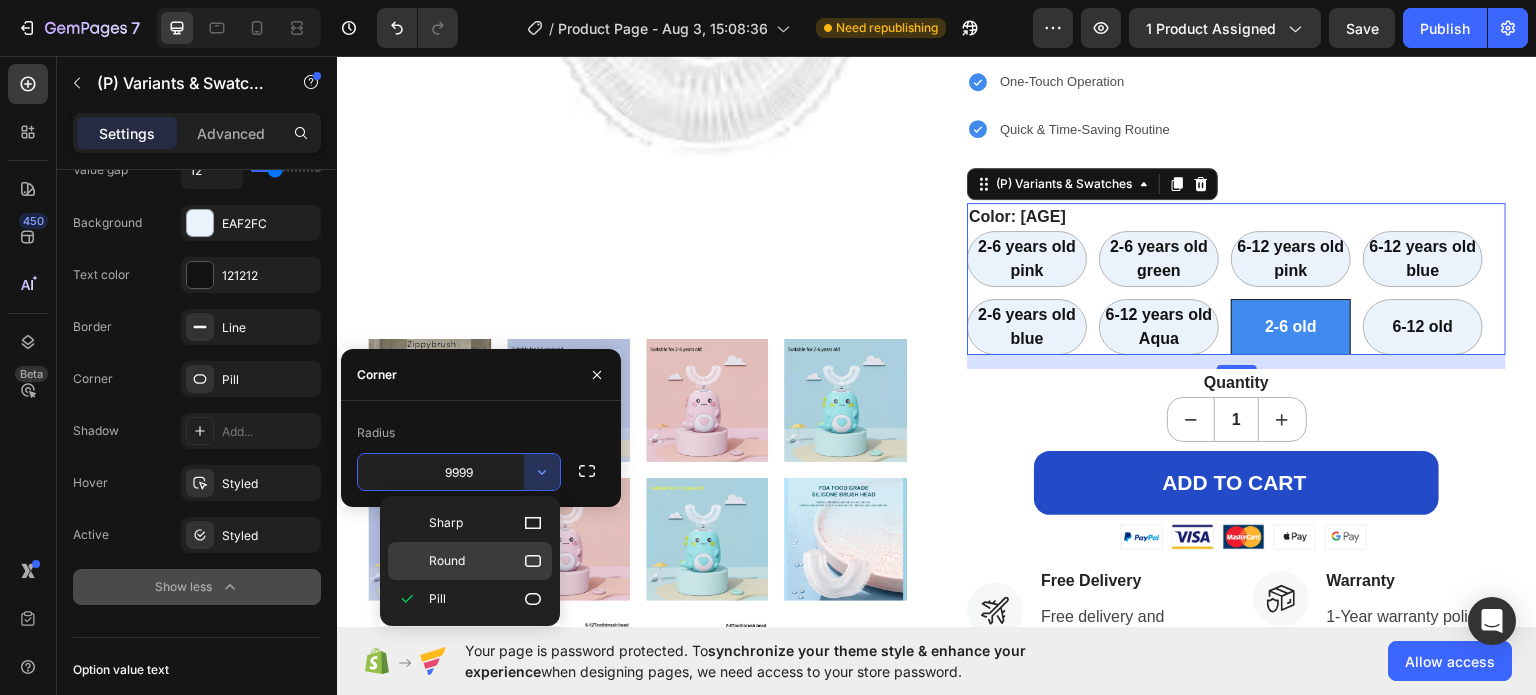 click on "Round" at bounding box center (447, 561) 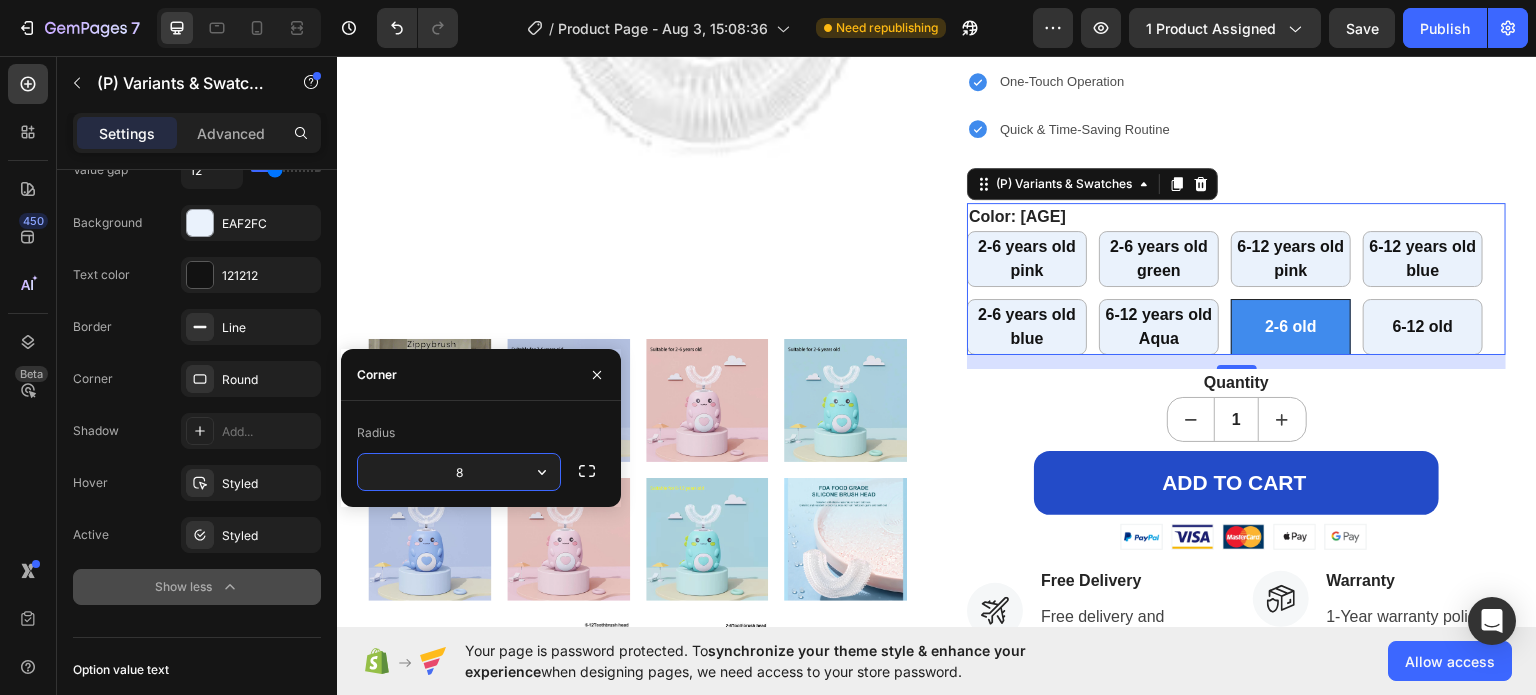 click on "8" at bounding box center (459, 472) 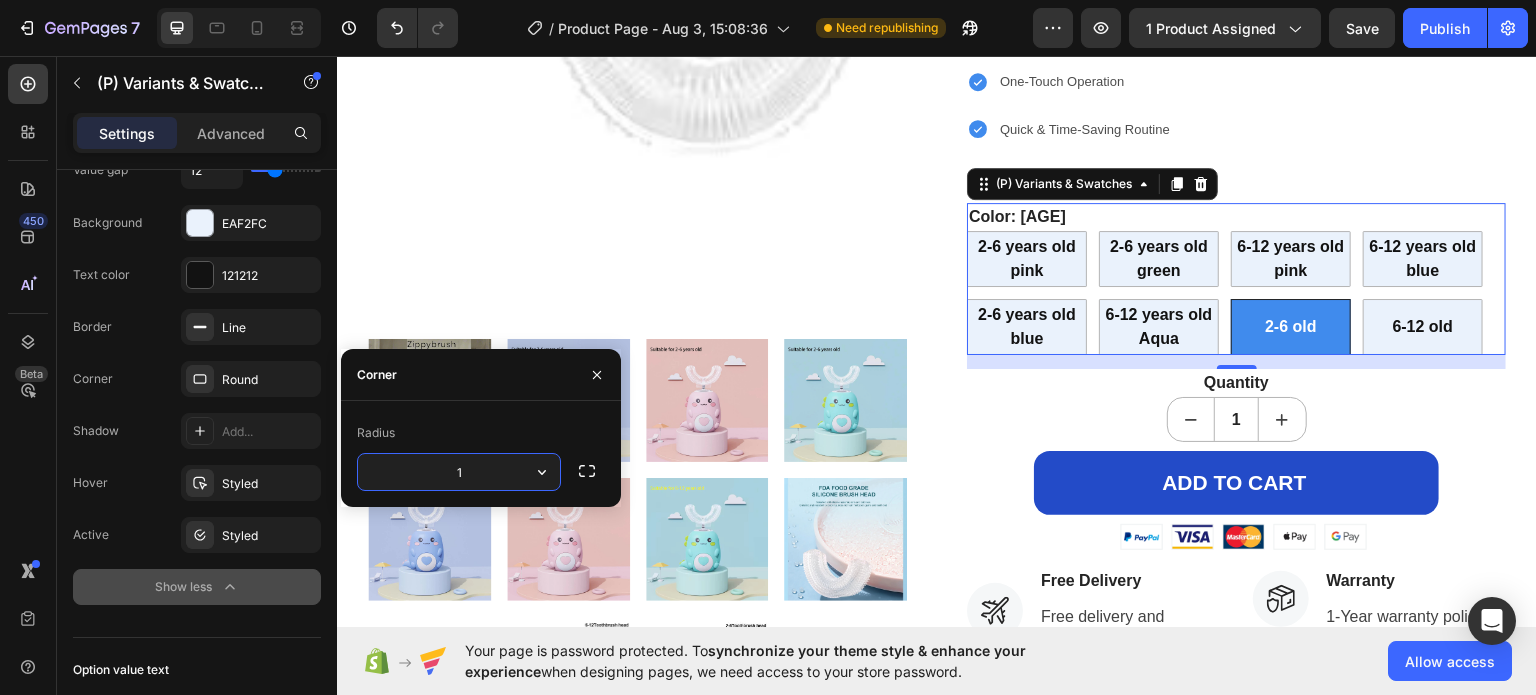 type on "16" 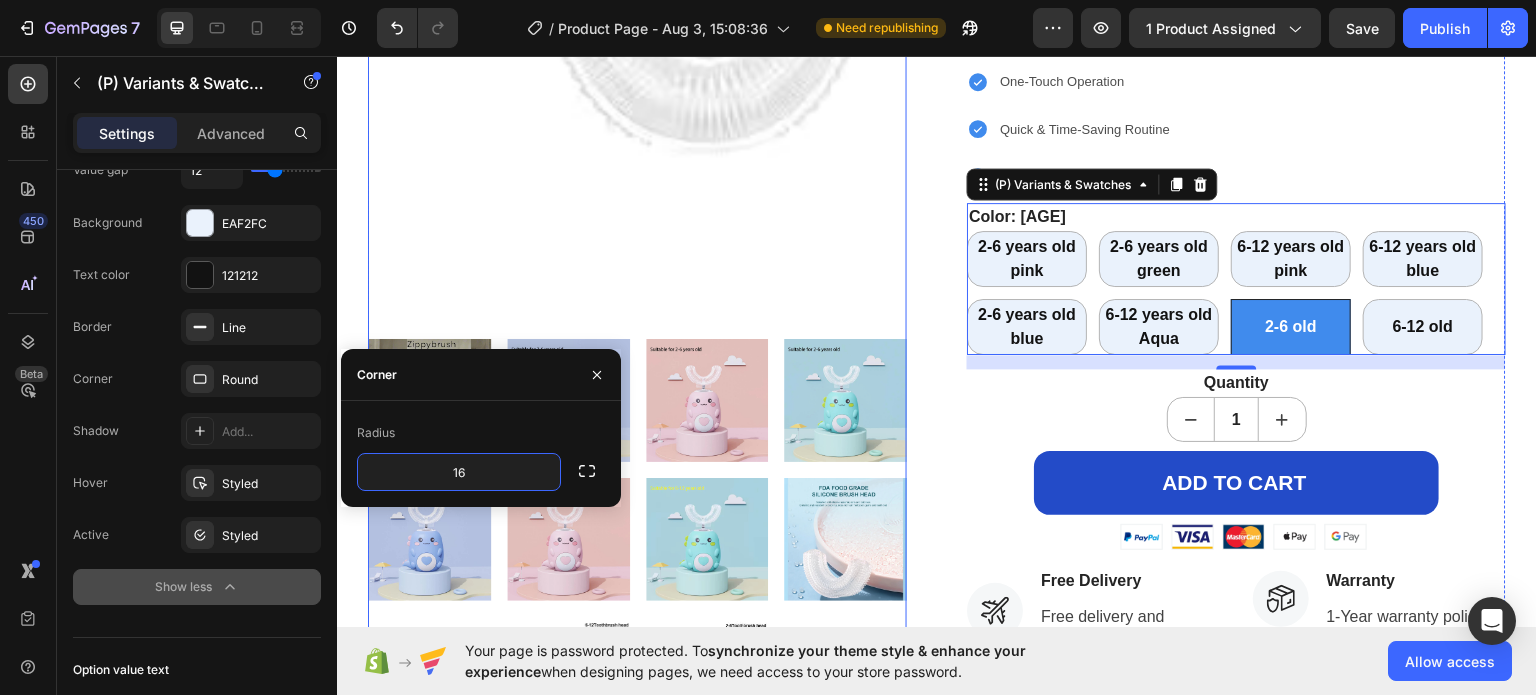 click at bounding box center [705, 52] 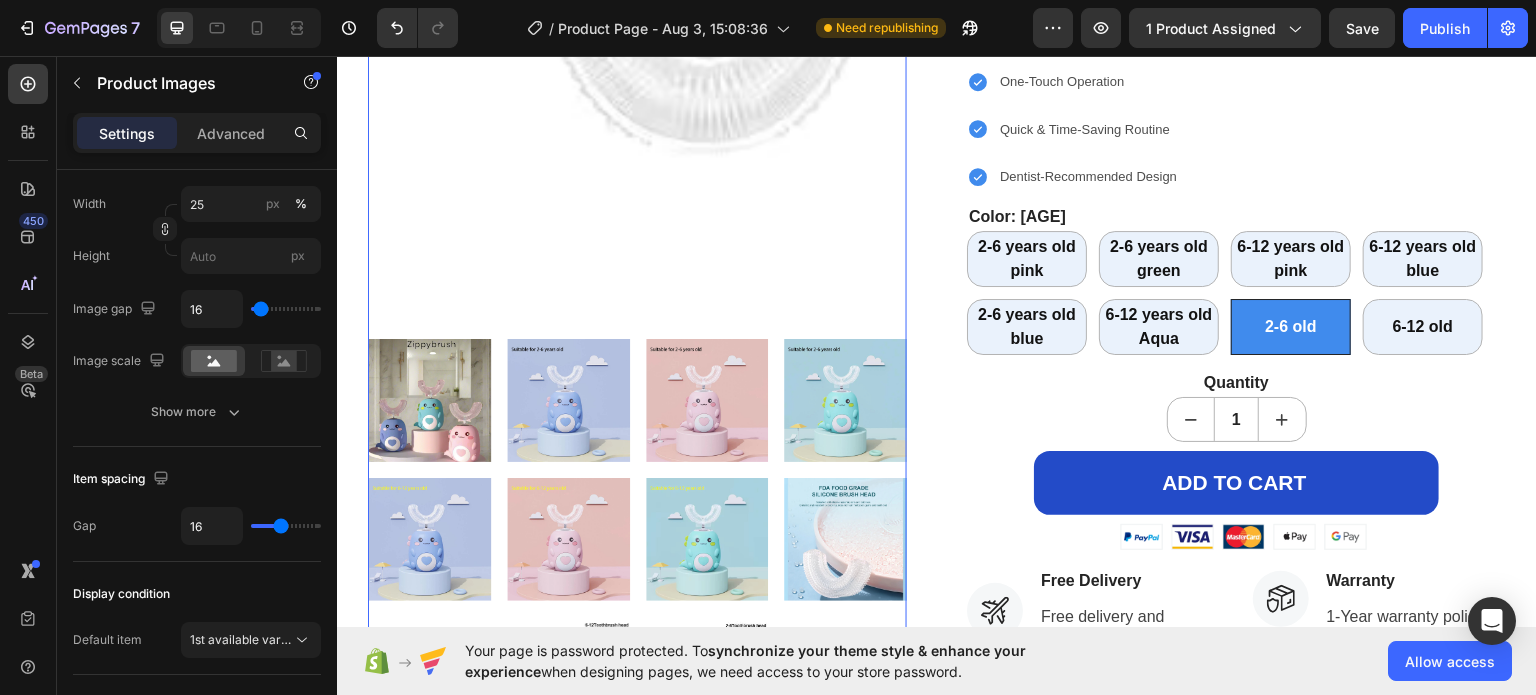 scroll, scrollTop: 0, scrollLeft: 0, axis: both 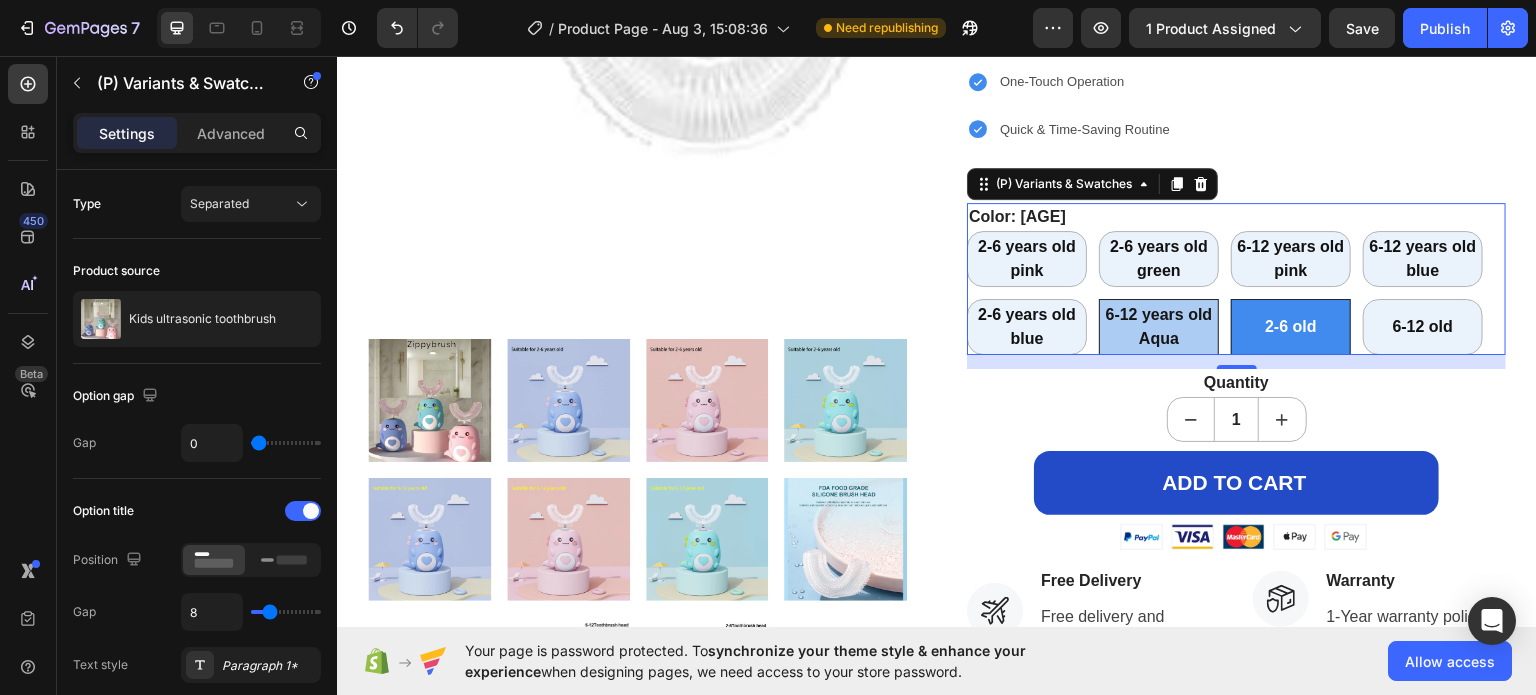 click on "6-12 years old Aqua" at bounding box center [1159, 326] 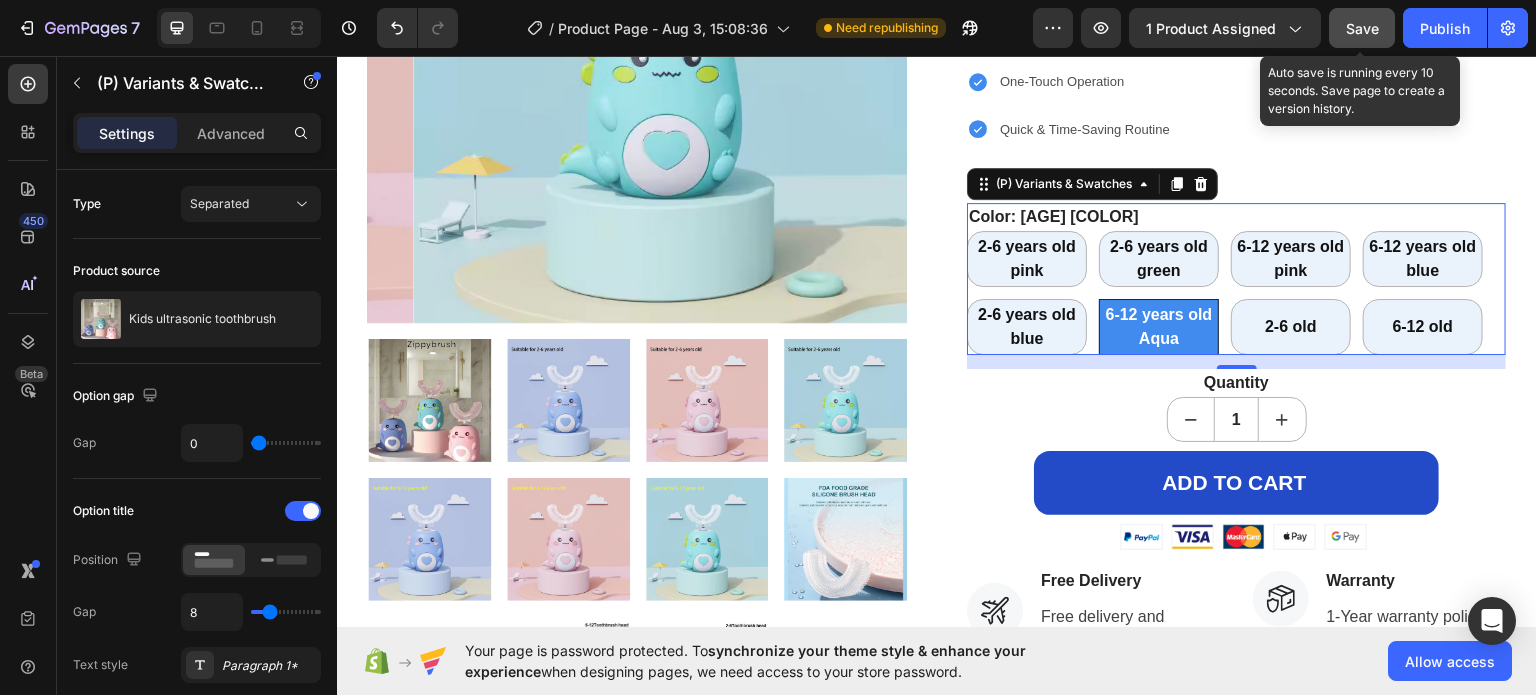 click on "Save" at bounding box center (1362, 28) 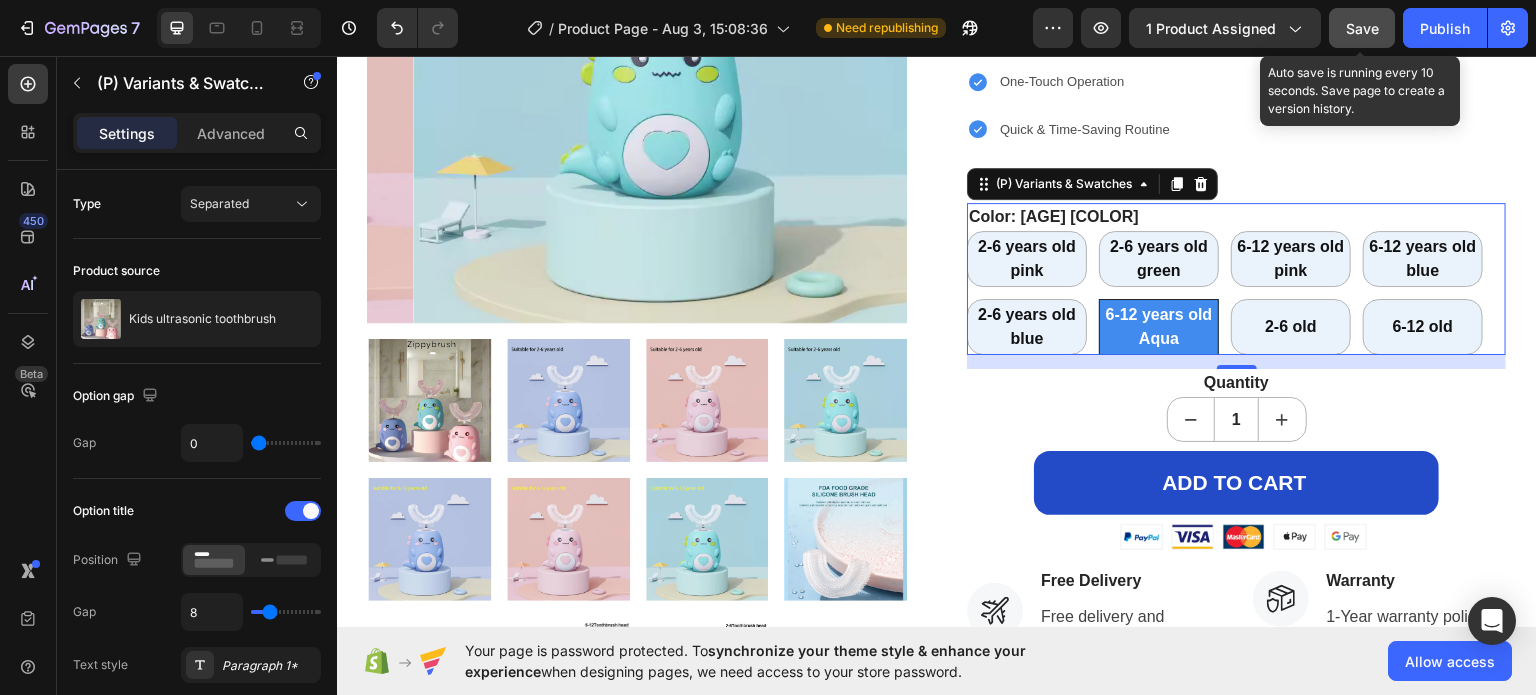 click on "Save" at bounding box center [1362, 28] 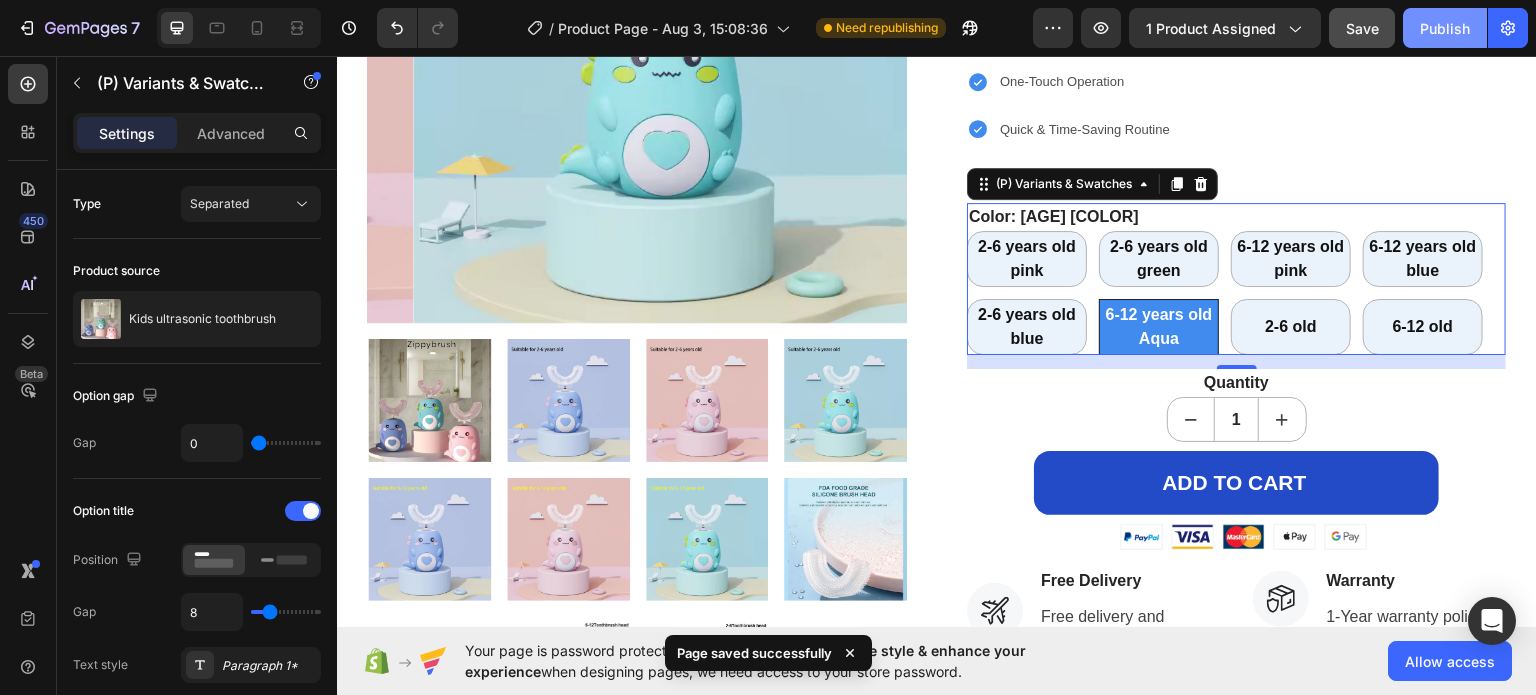 click on "Publish" at bounding box center [1445, 28] 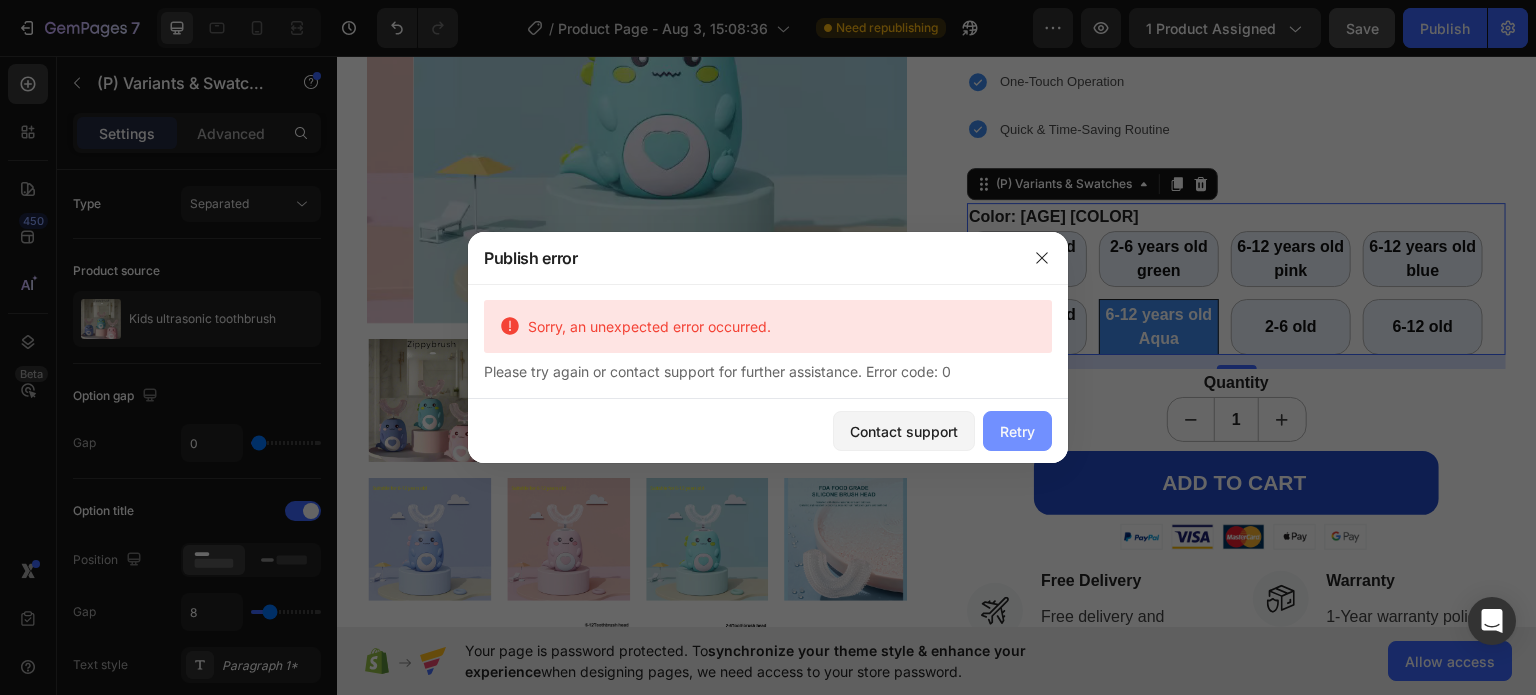 click on "Retry" at bounding box center (1017, 431) 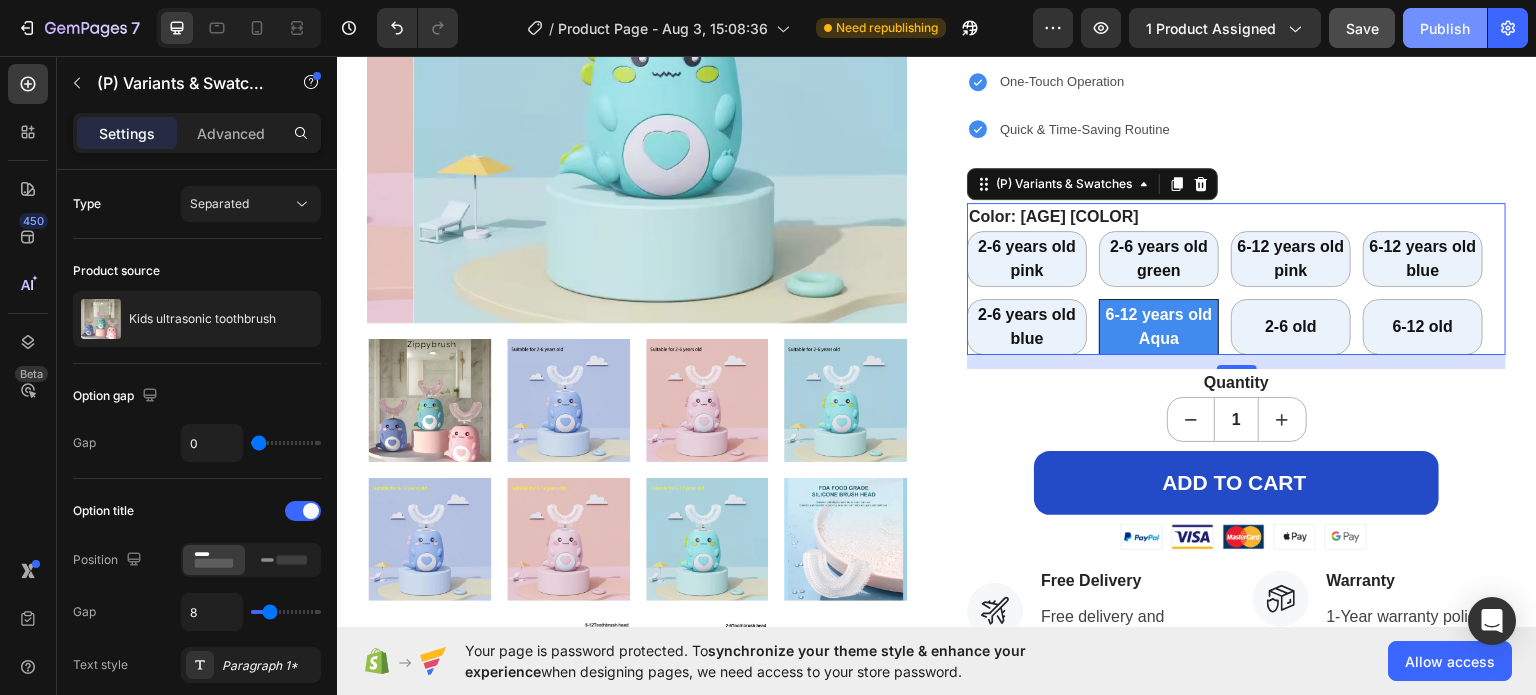 click on "Publish" at bounding box center [1445, 28] 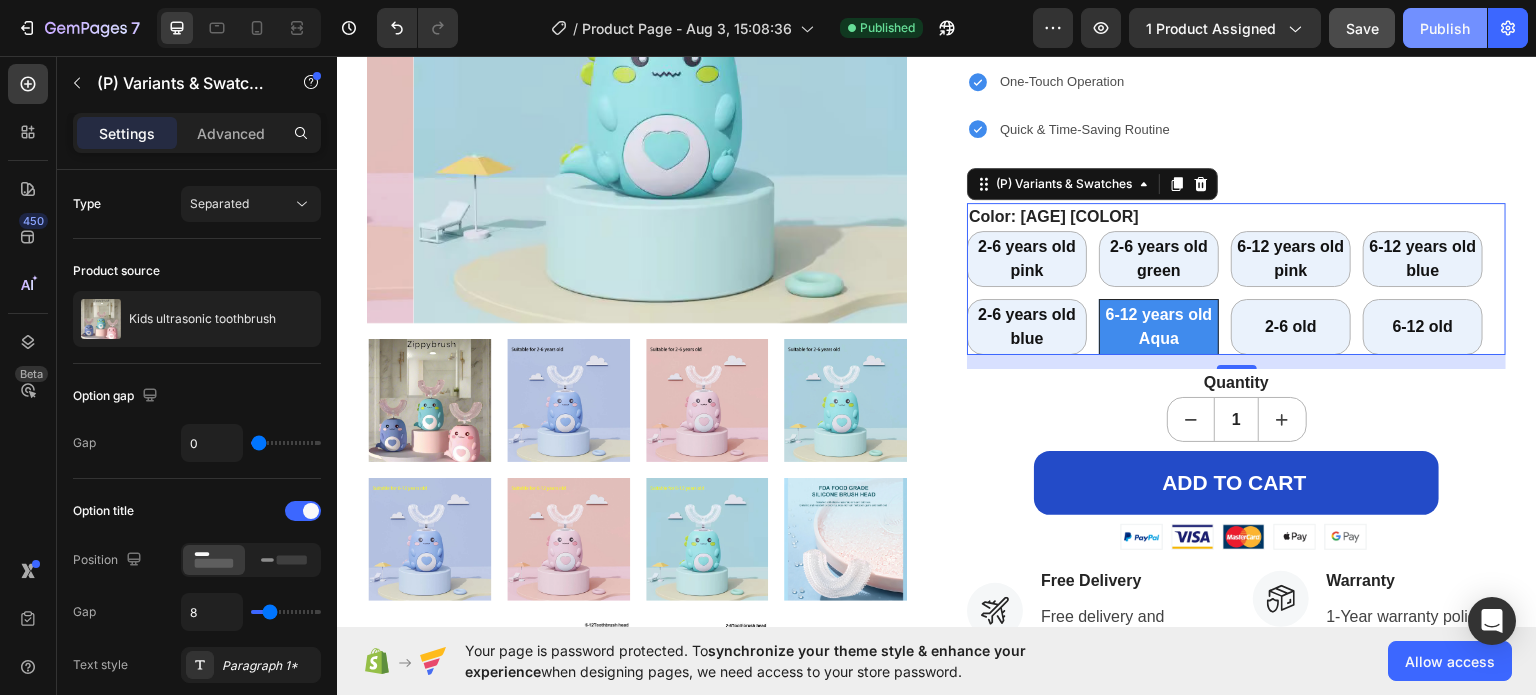 click on "Publish" at bounding box center [1445, 28] 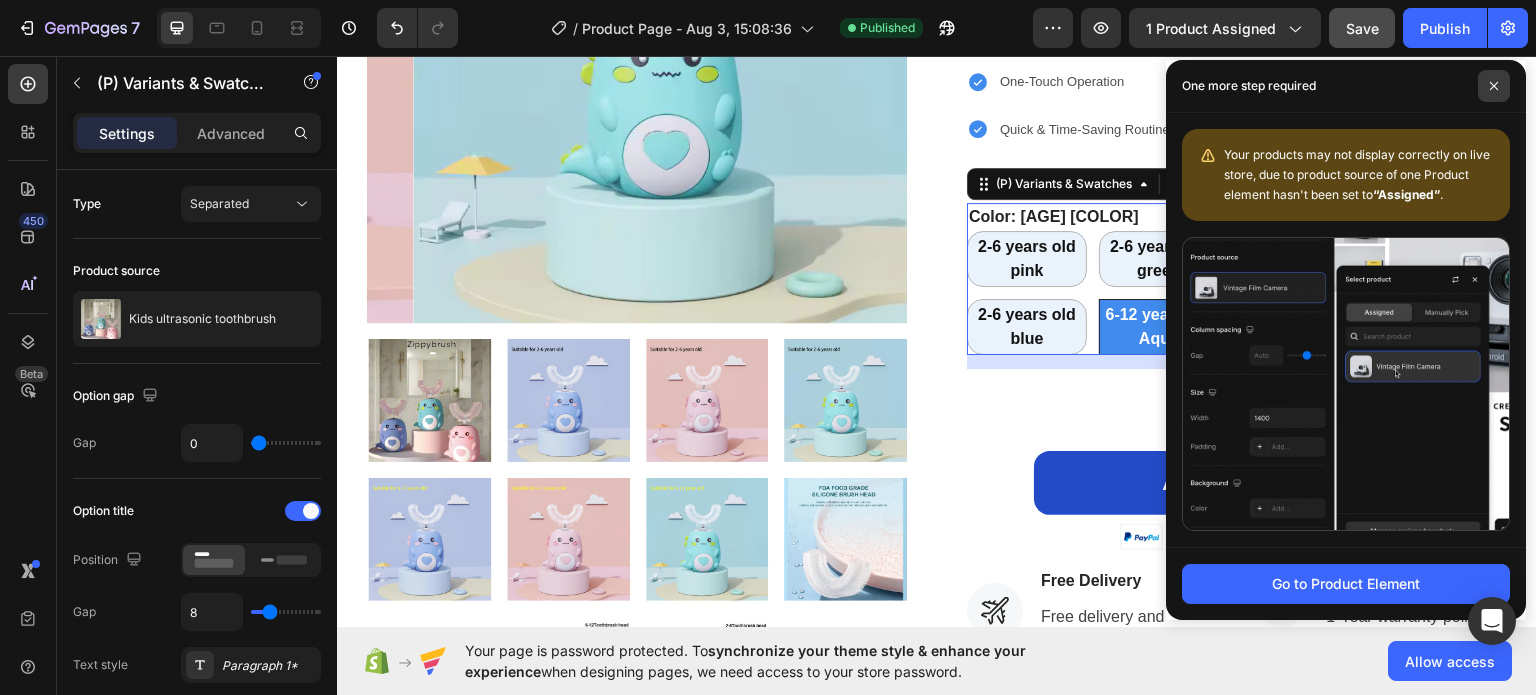click 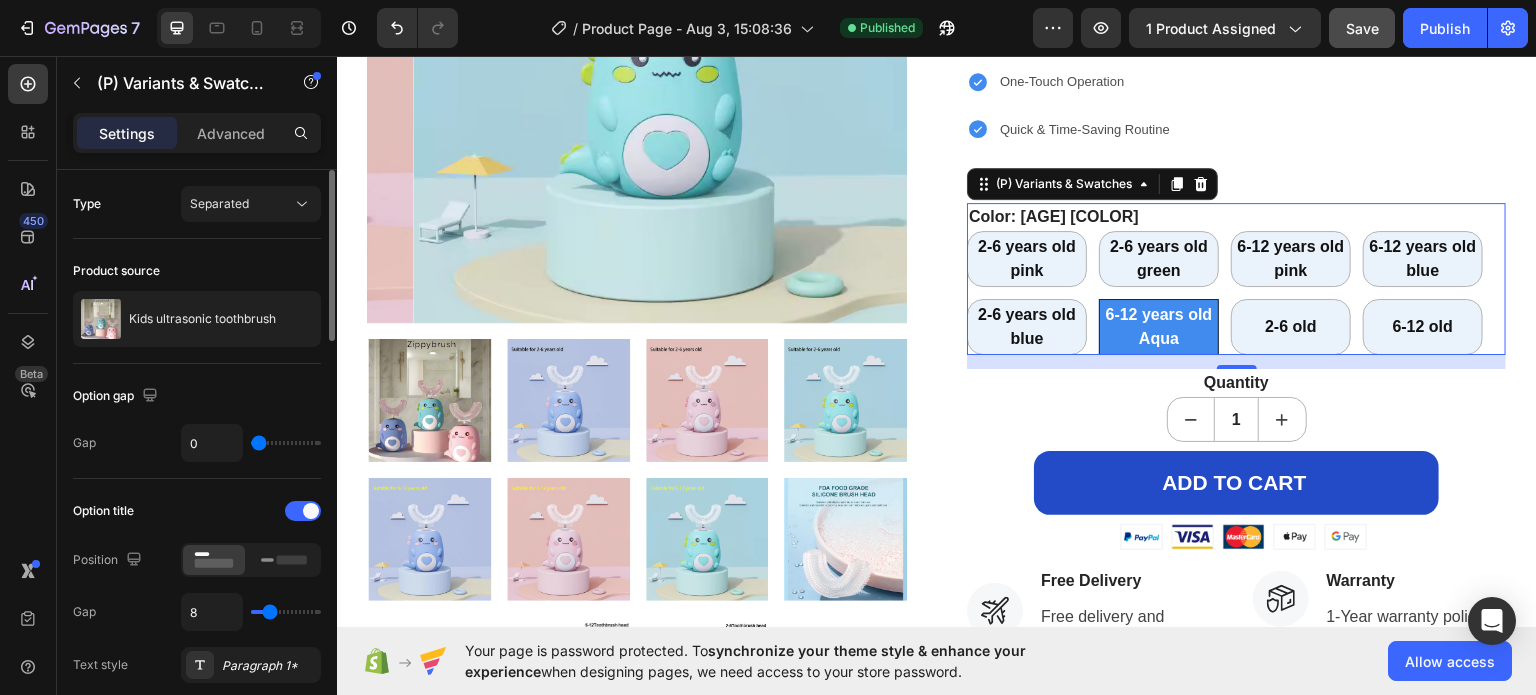 click on "Product source Kids ultrasonic toothbrush" 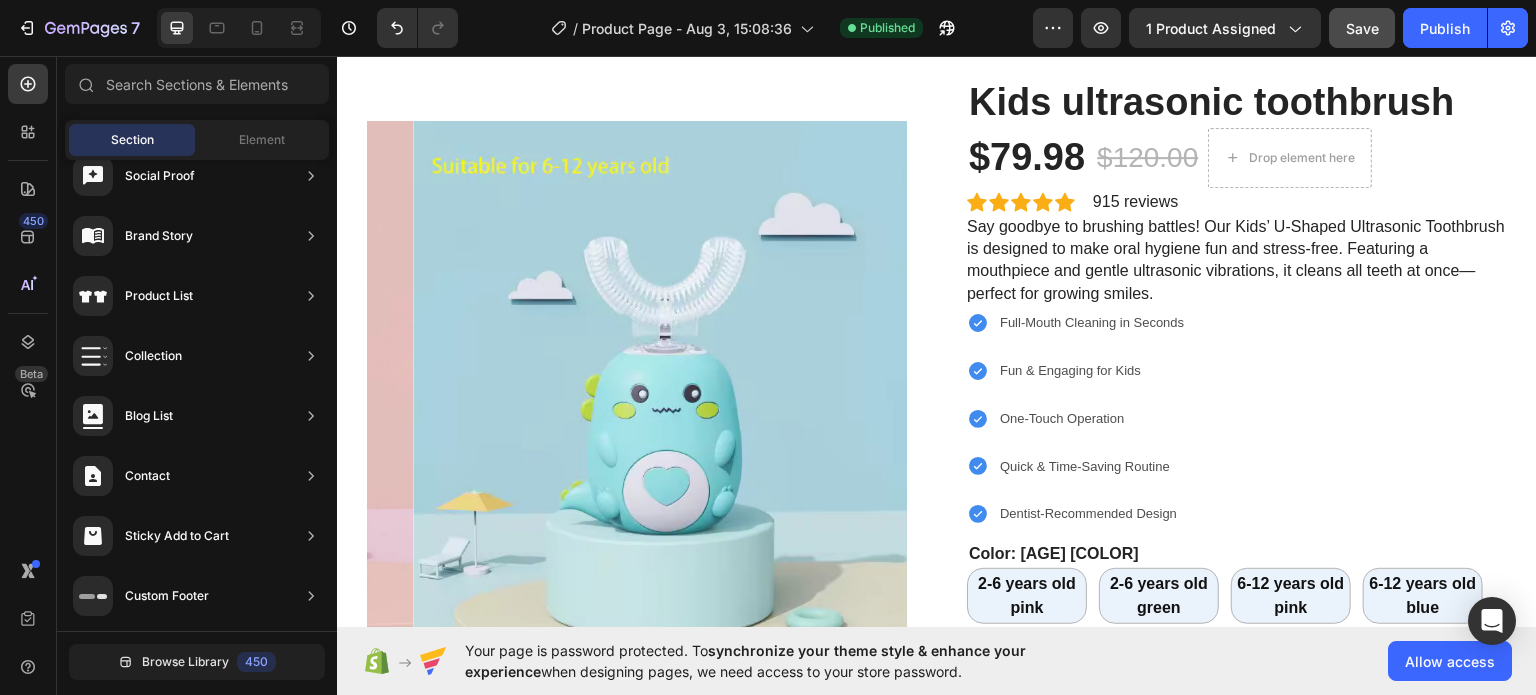 scroll, scrollTop: 0, scrollLeft: 0, axis: both 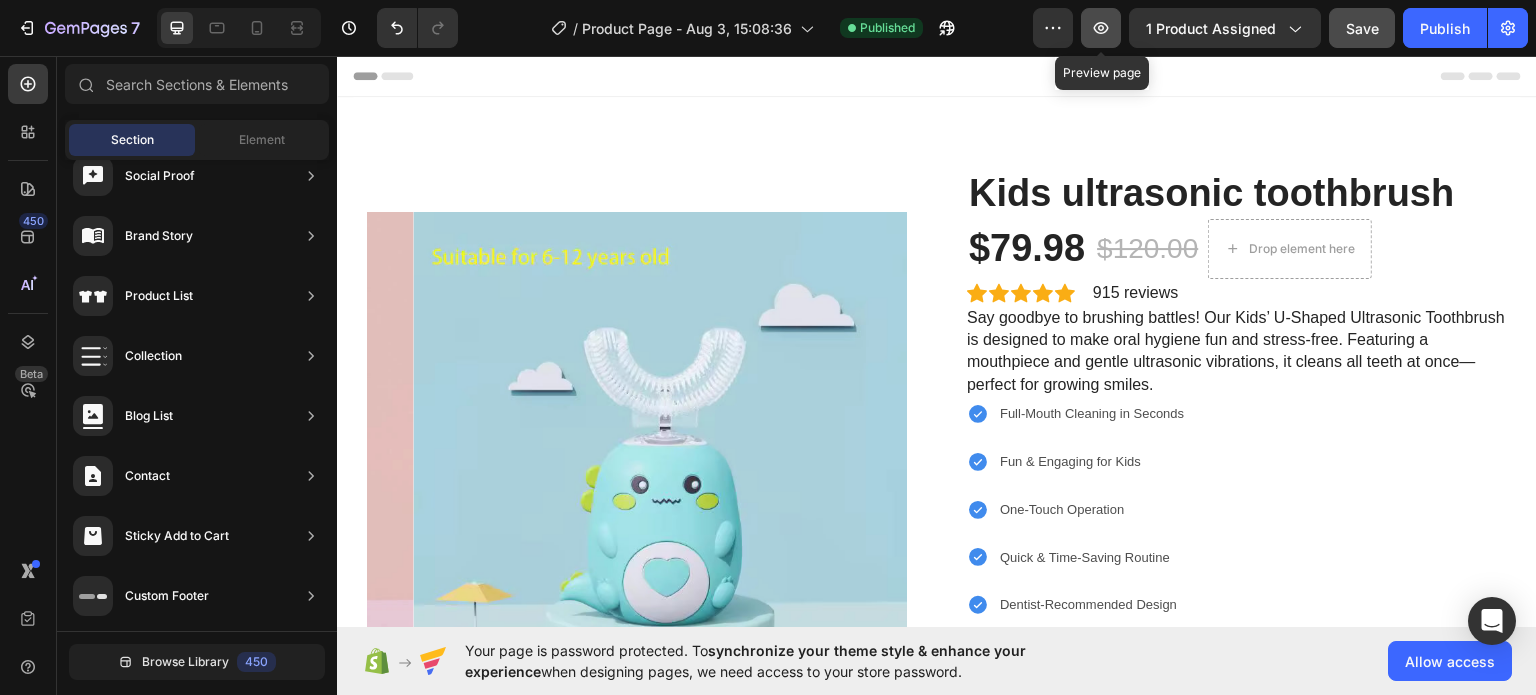 click 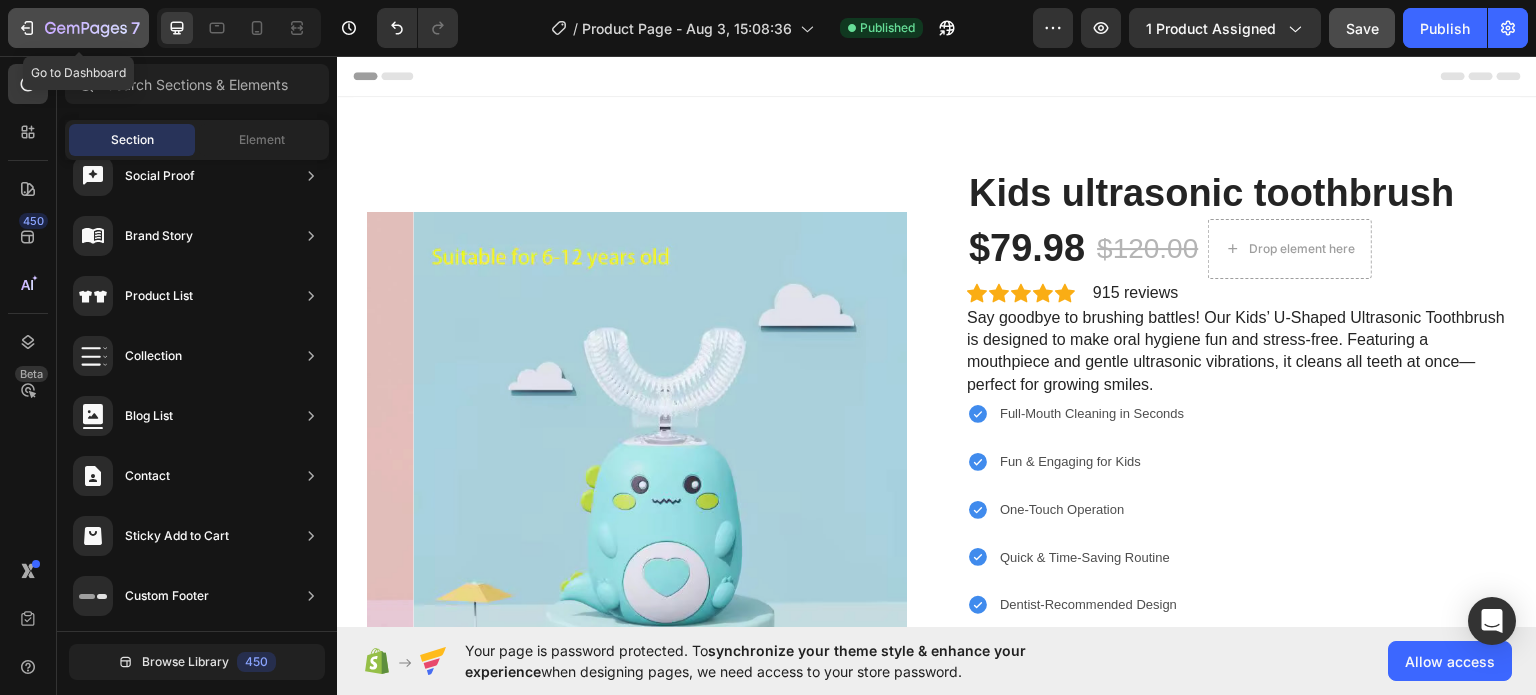 click 